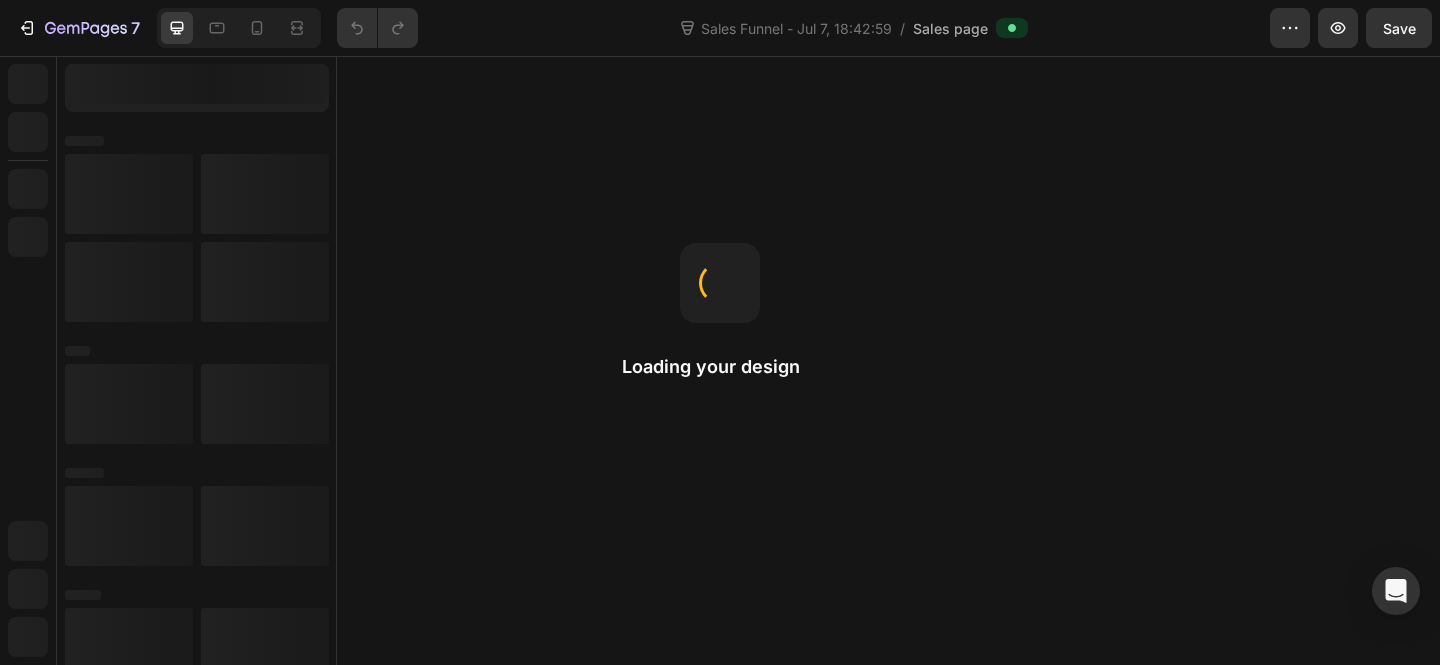 scroll, scrollTop: 0, scrollLeft: 0, axis: both 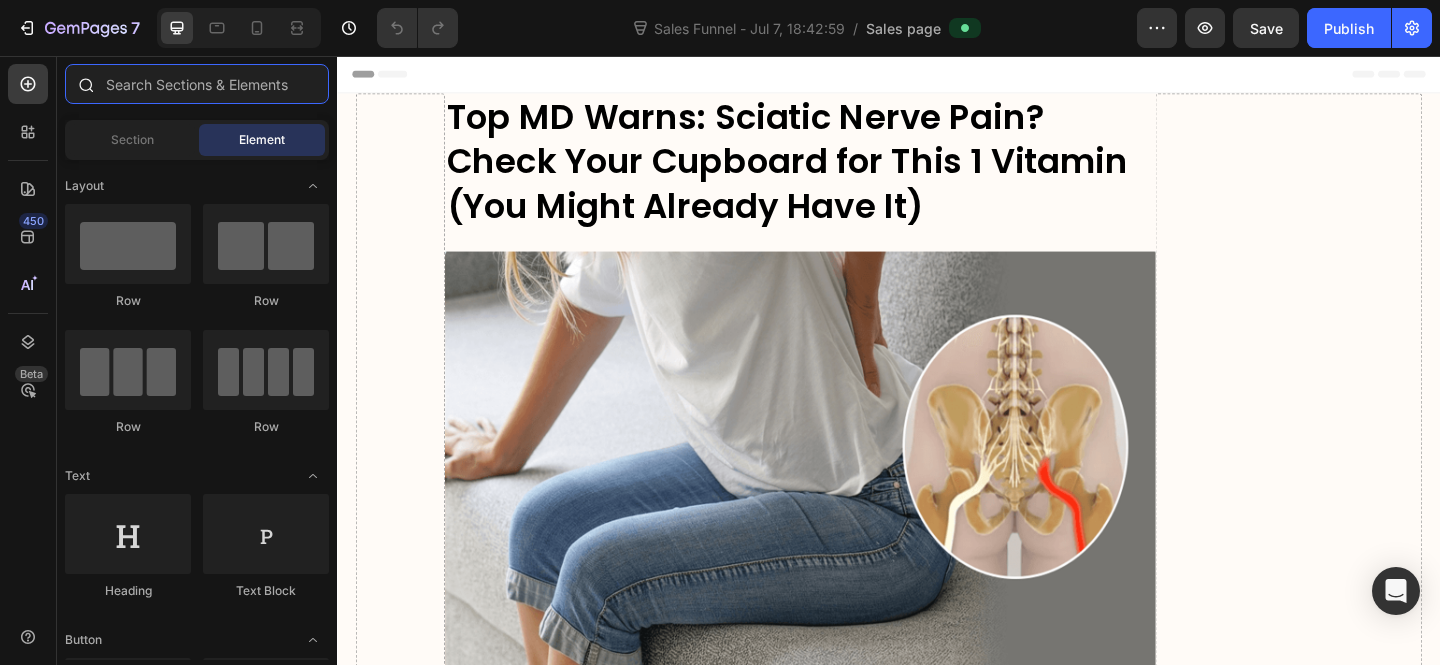 click at bounding box center [197, 84] 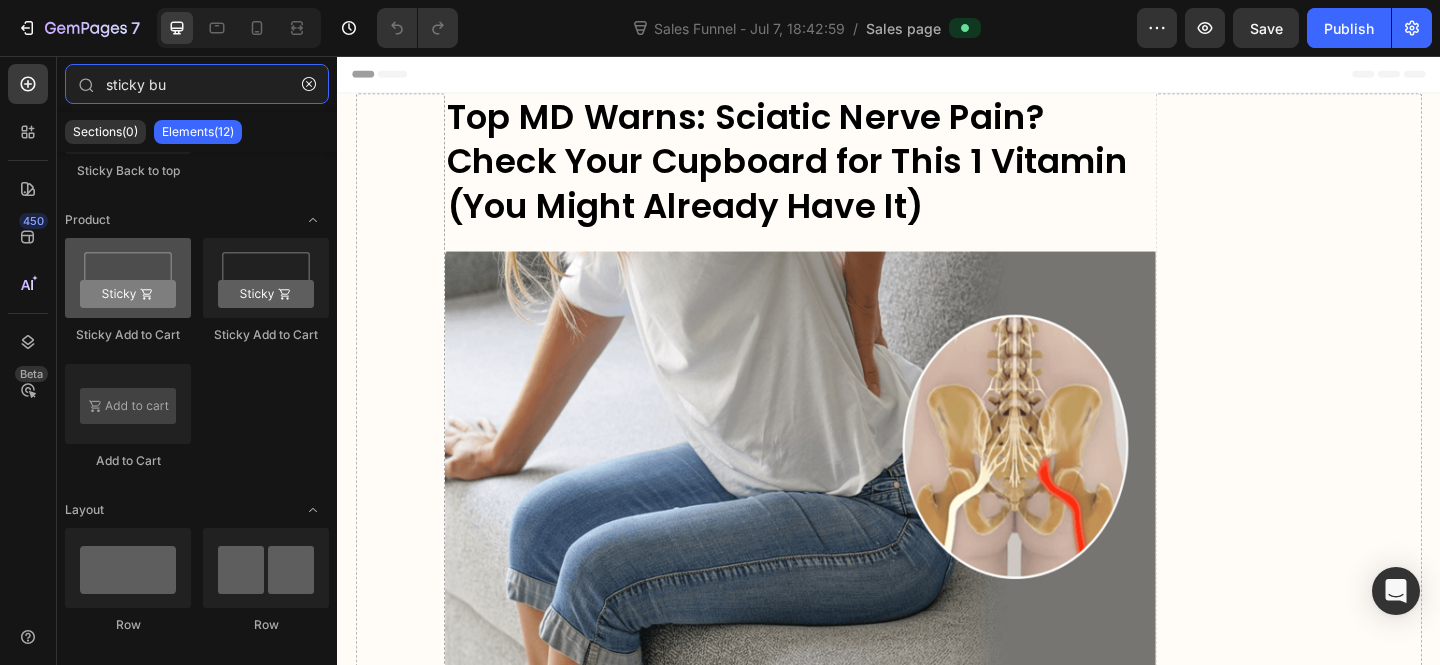 scroll, scrollTop: 0, scrollLeft: 0, axis: both 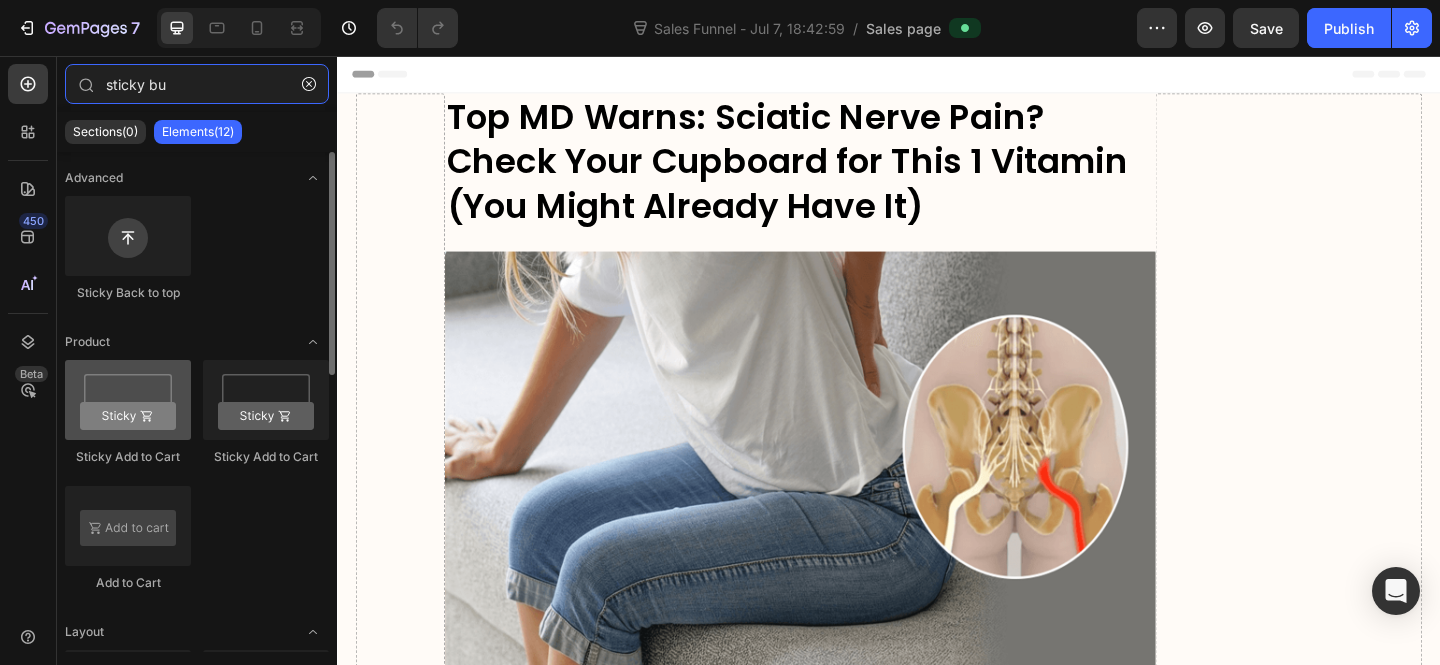 type on "sticky bu" 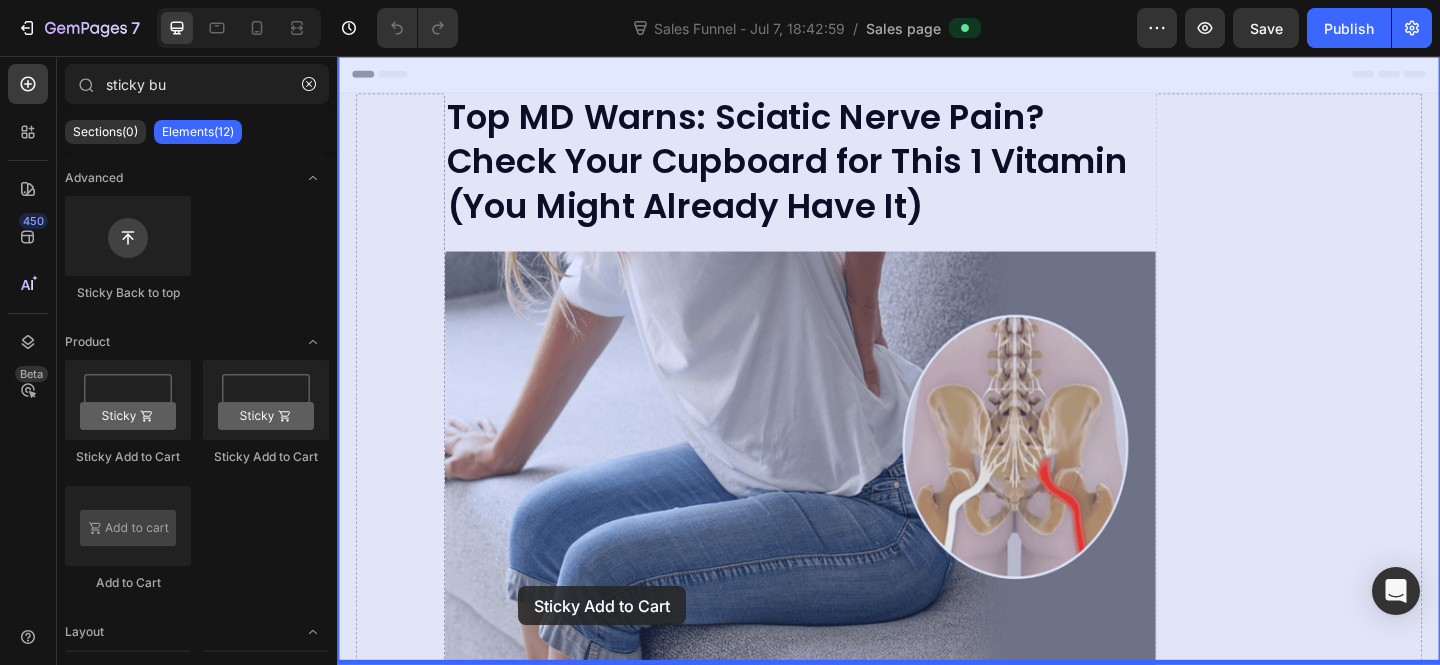 drag, startPoint x: 474, startPoint y: 461, endPoint x: 541, endPoint y: 639, distance: 190.192 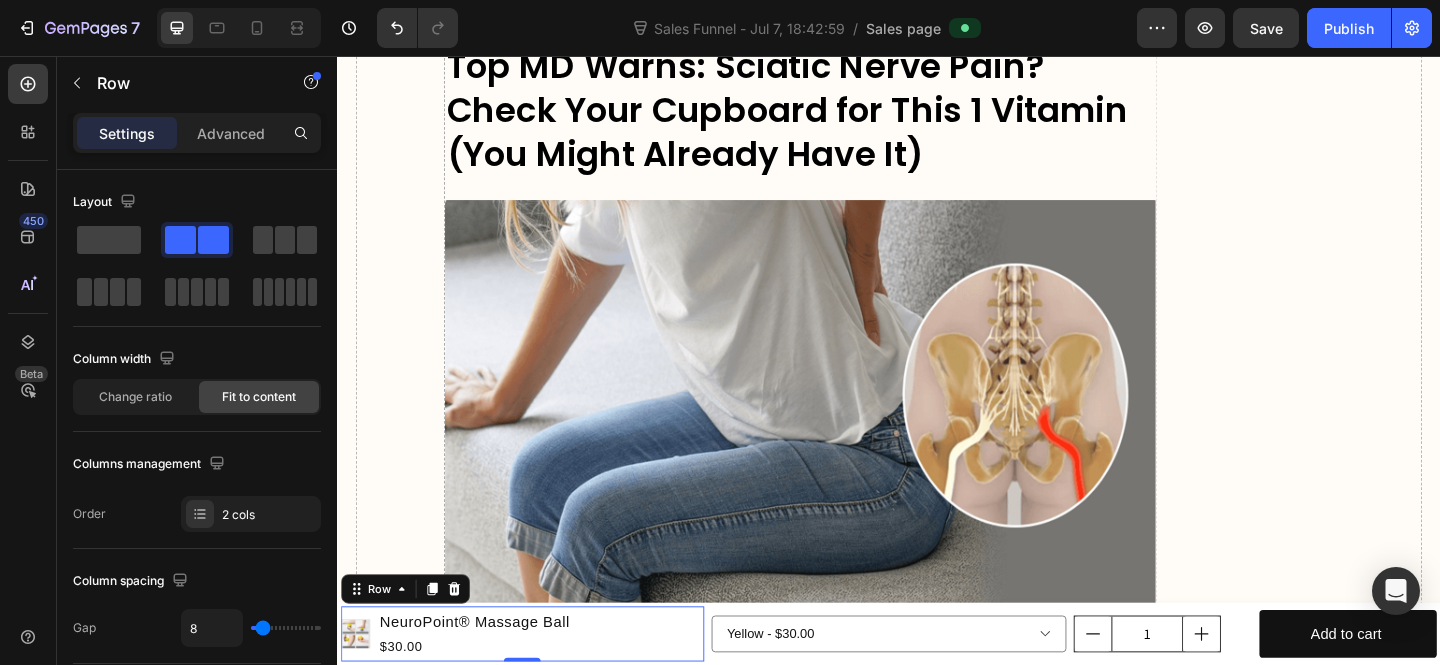 click on "Product Images NeuroPoint® Massage Ball Product Title $30.00 Product Price Product Price Row   0" at bounding box center [538, 685] 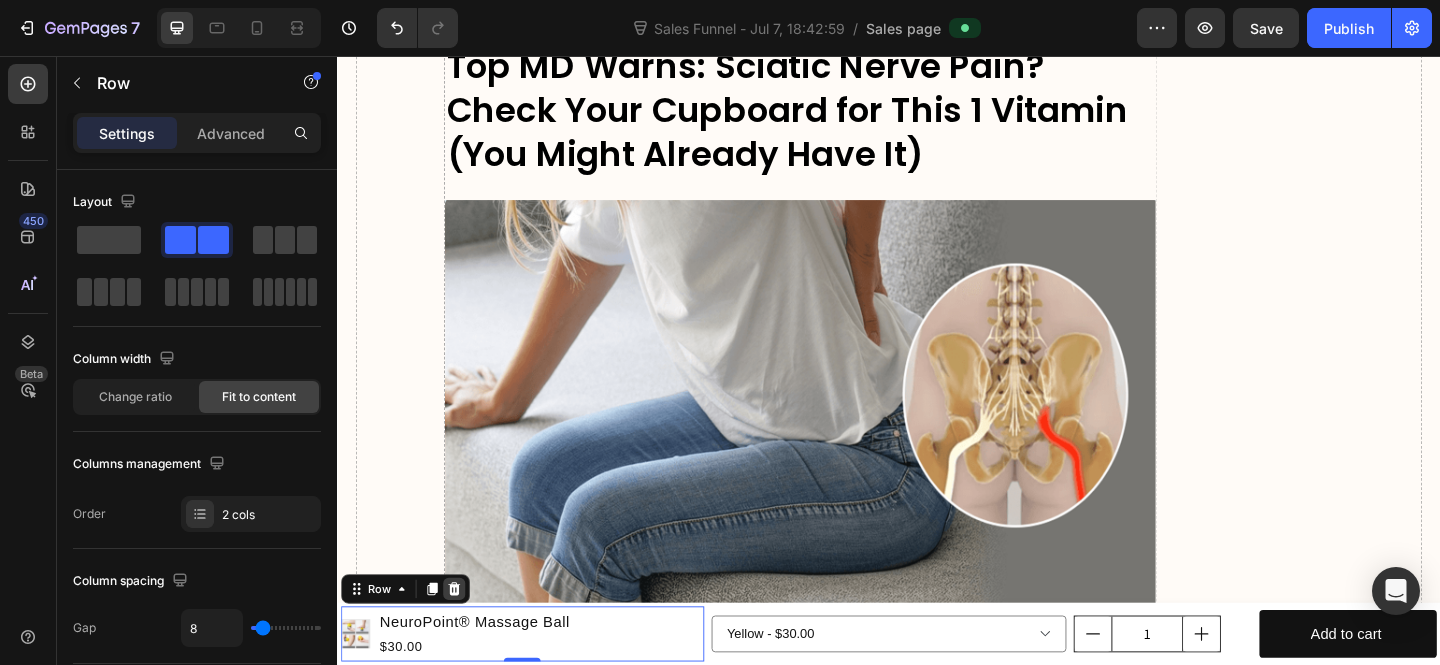 click 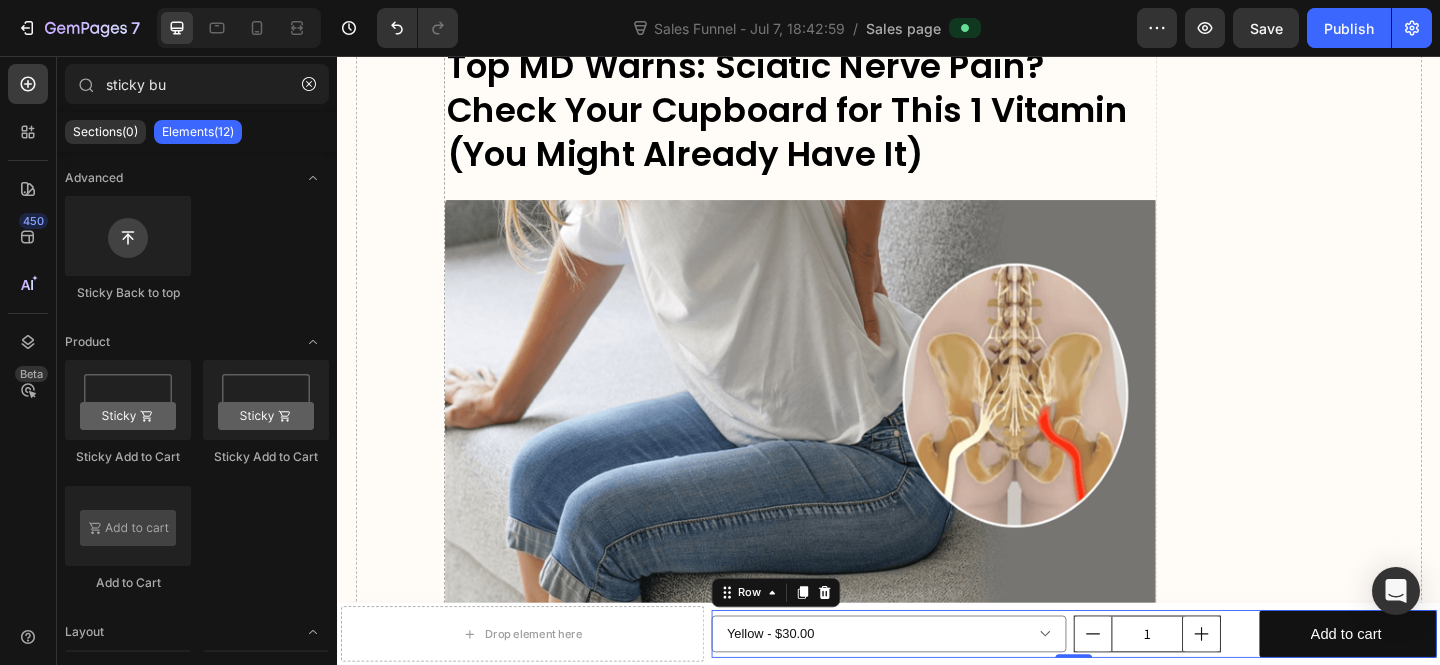 click on "Yellow - $30.00  Product Variants & Swatches" at bounding box center (937, 685) 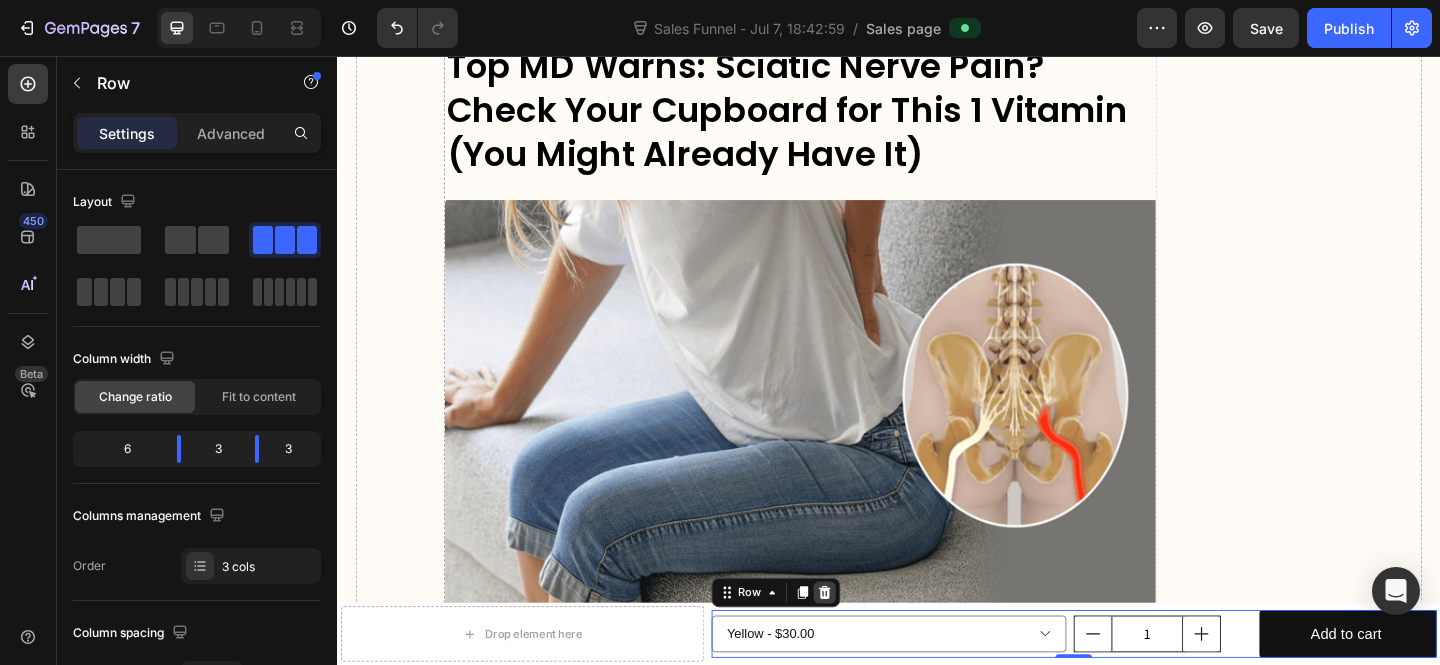 click 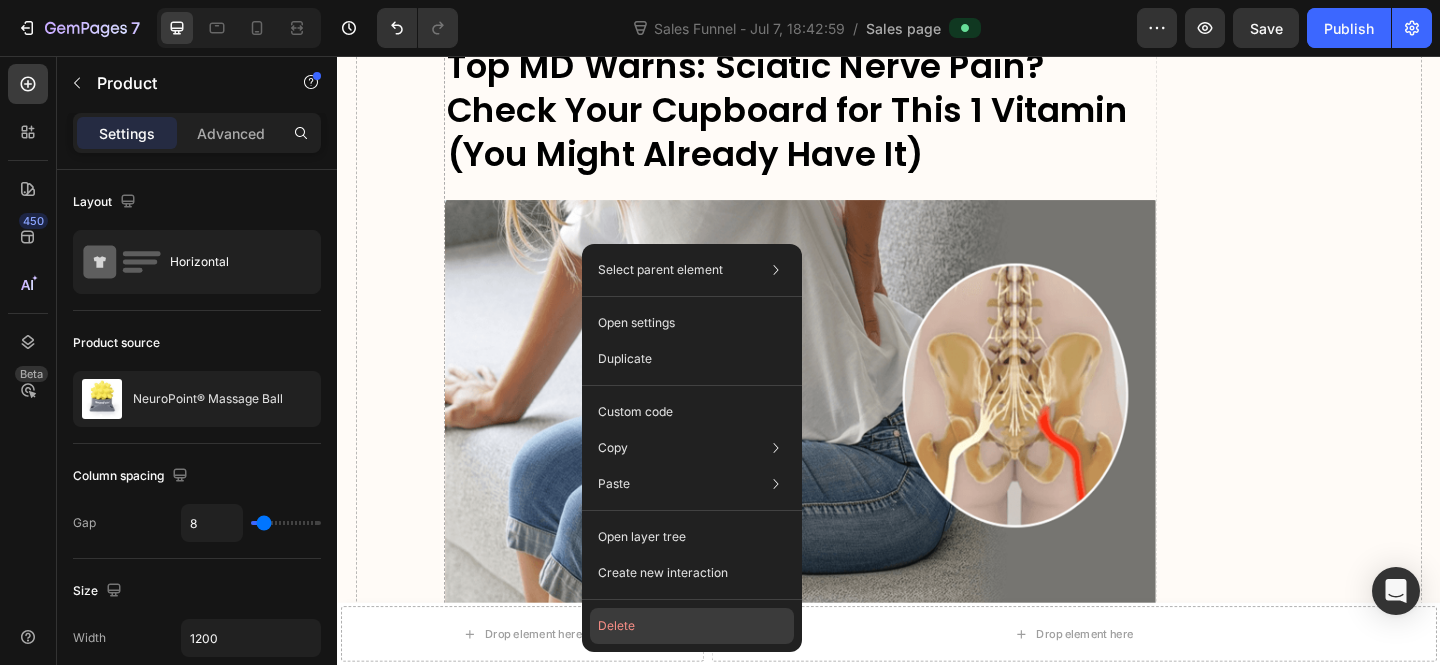 click on "Delete" 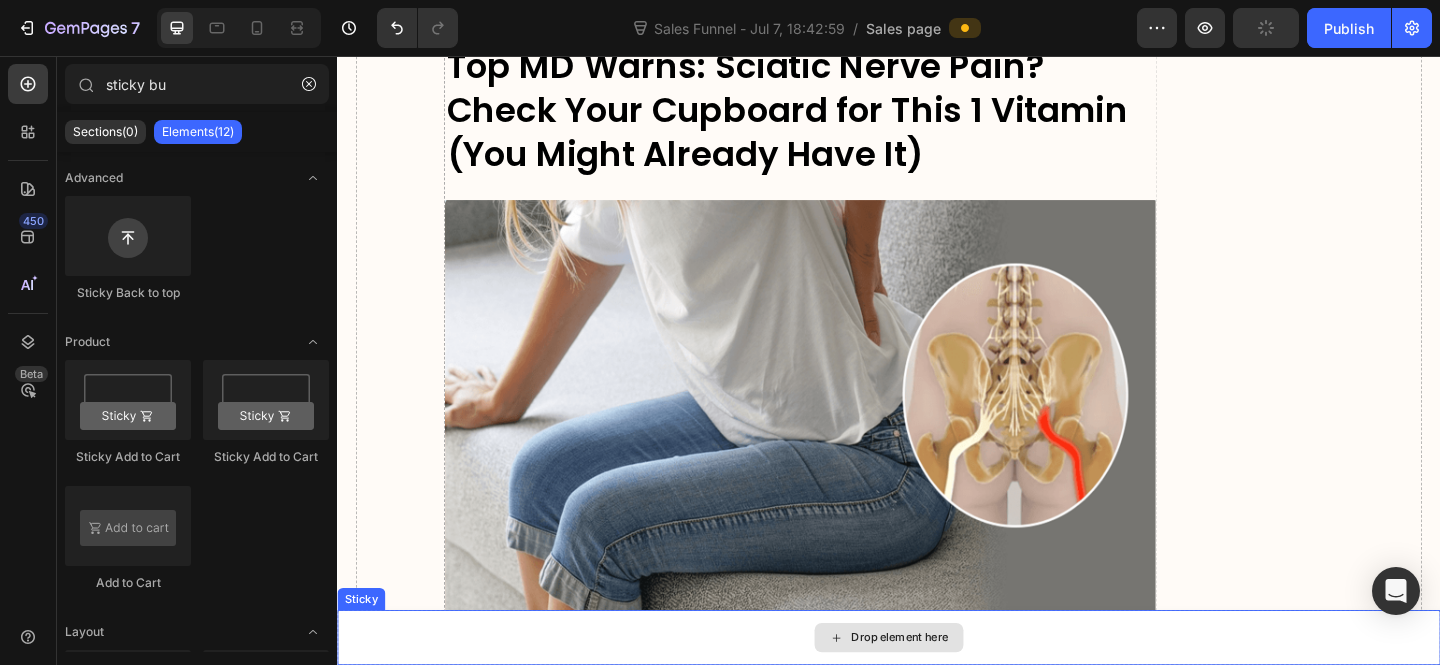 click on "Drop element here" at bounding box center [937, 689] 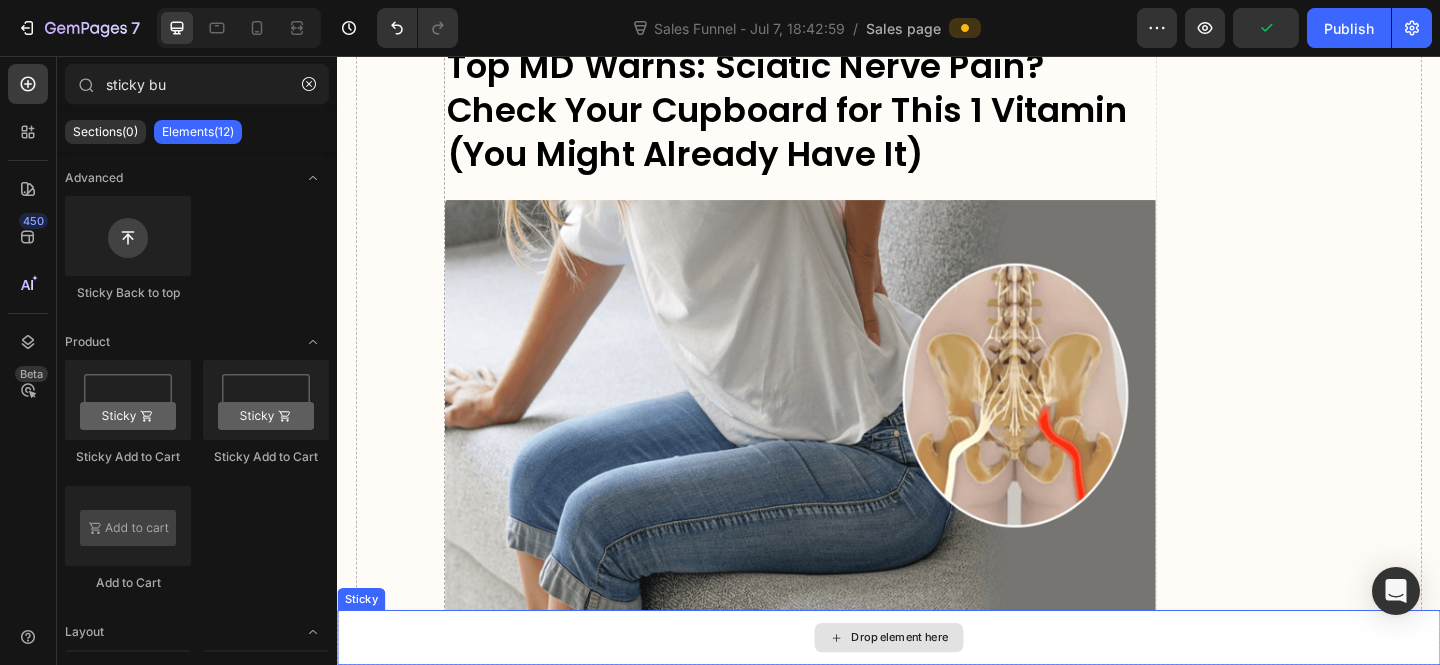 click on "Drop element here" at bounding box center [949, 689] 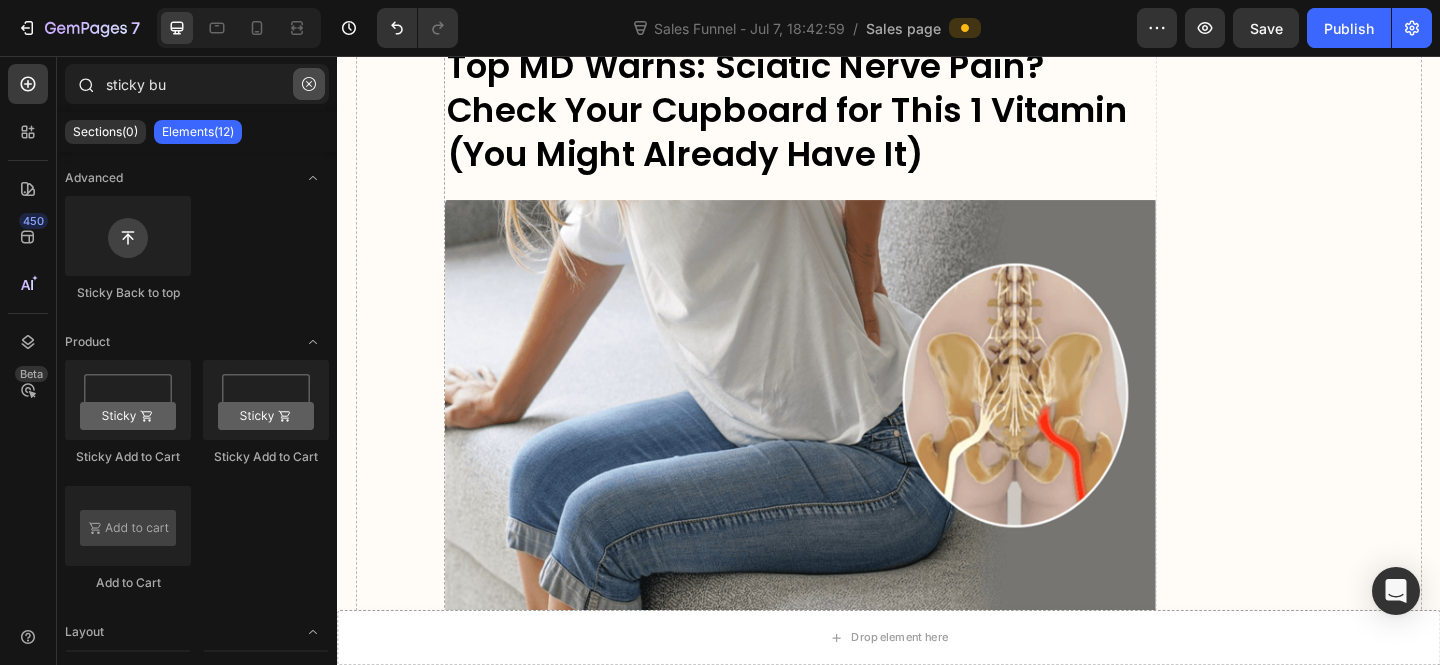 click at bounding box center [309, 84] 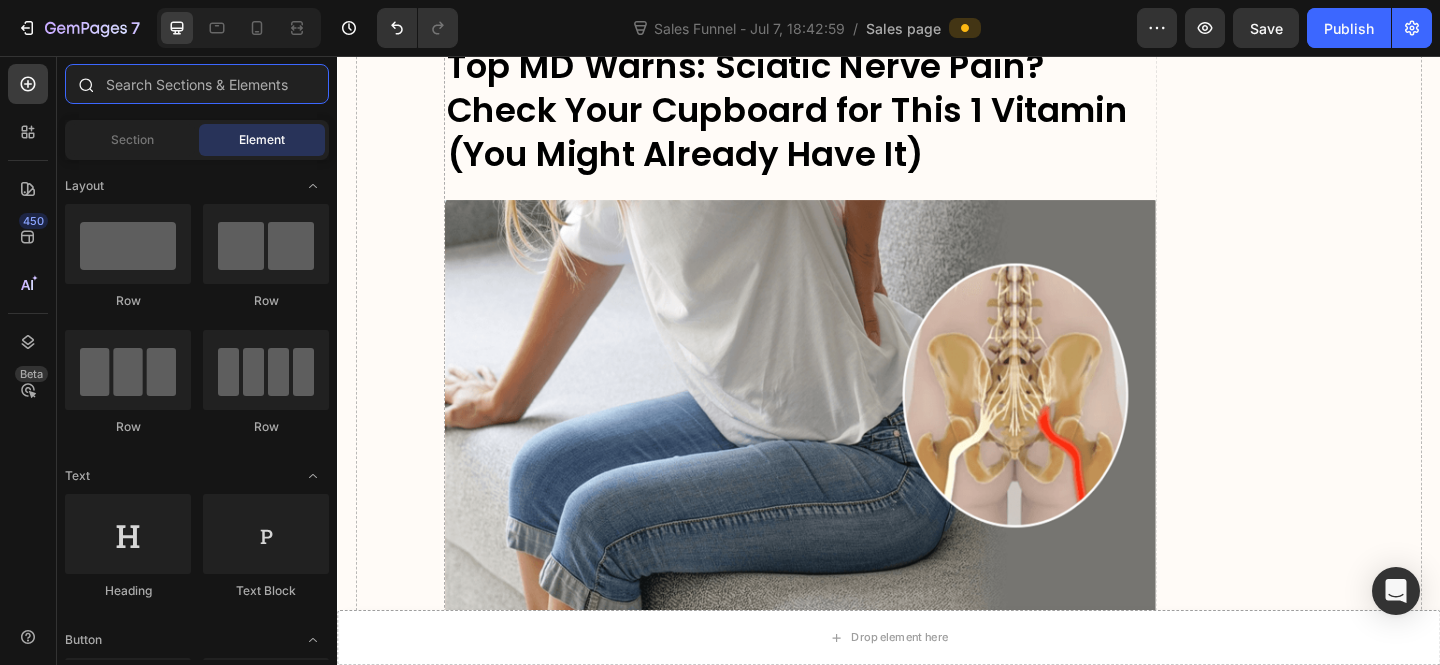 click at bounding box center (197, 84) 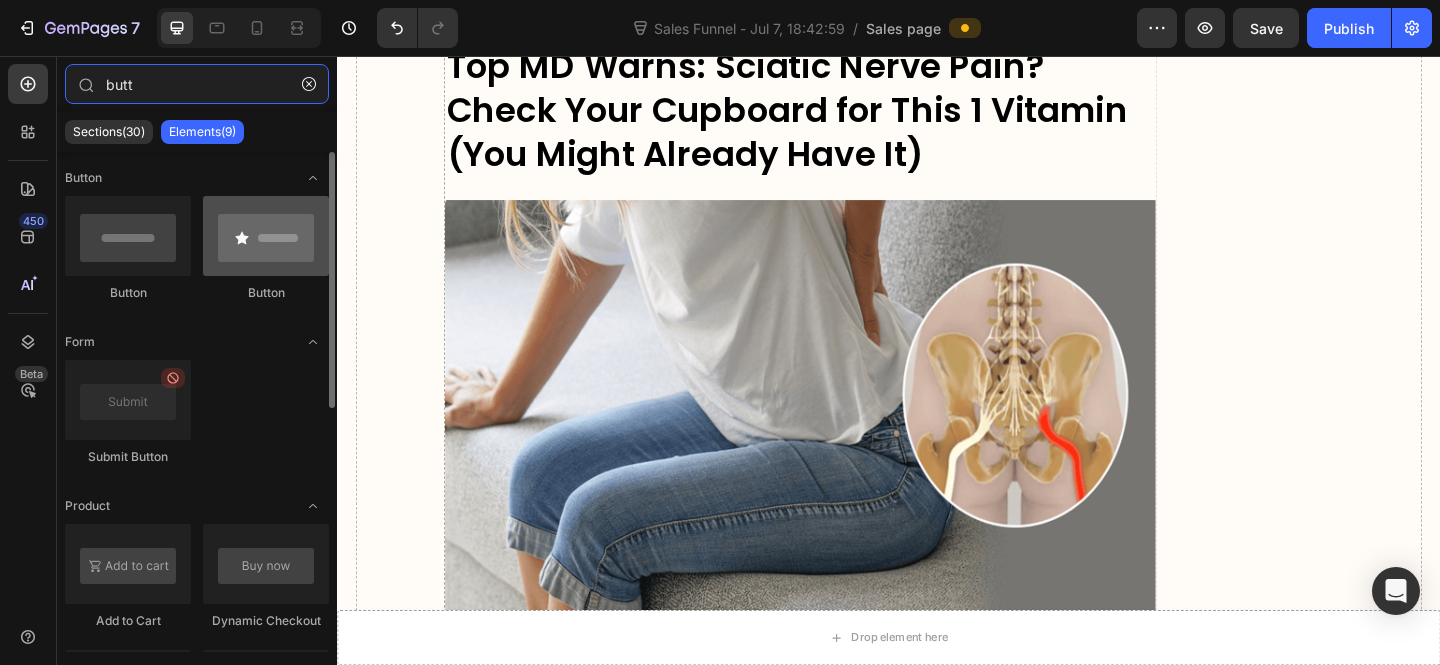 type on "butt" 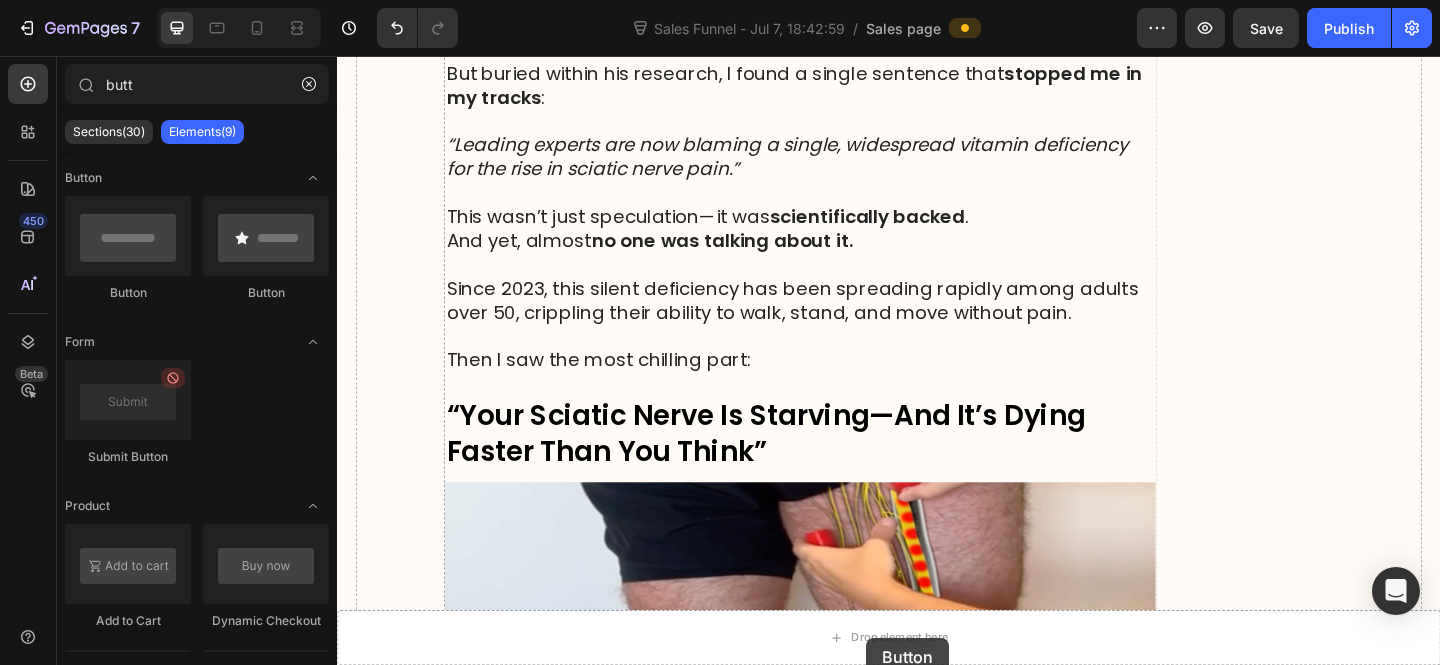 drag, startPoint x: 582, startPoint y: 322, endPoint x: 913, endPoint y: 689, distance: 494.21655 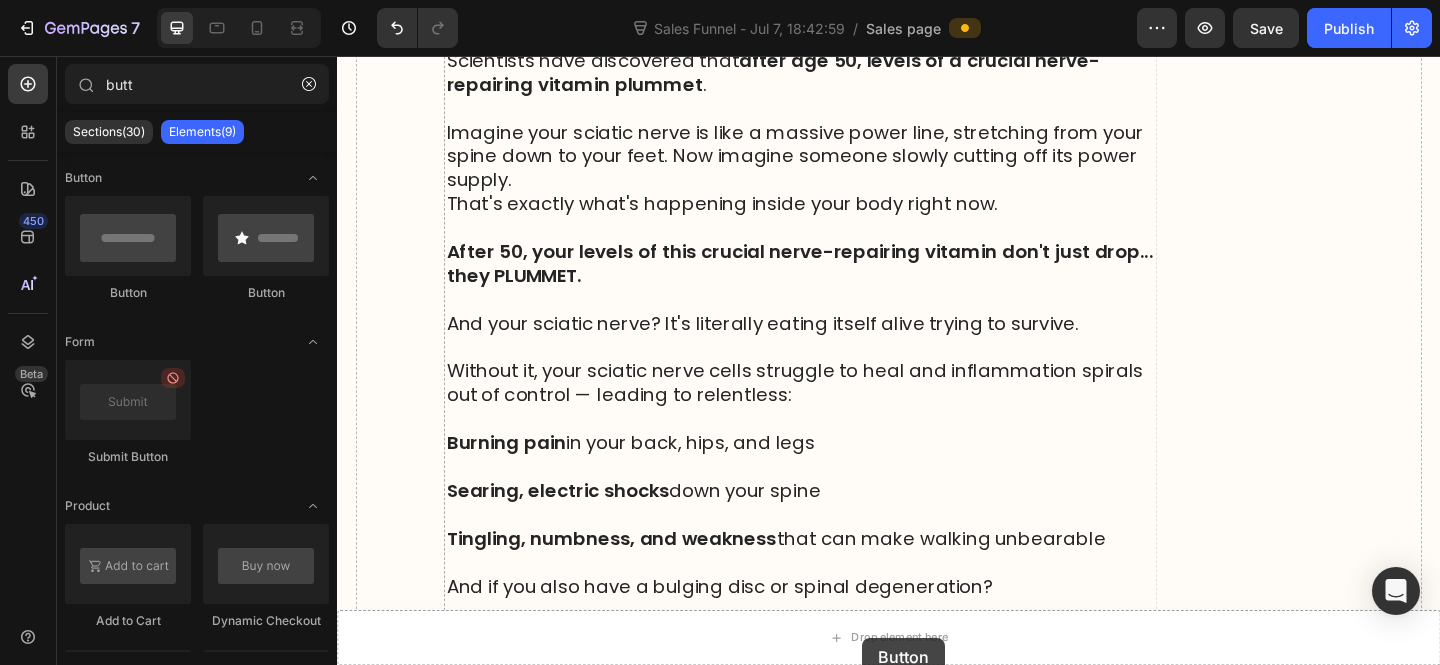 drag, startPoint x: 440, startPoint y: 310, endPoint x: 912, endPoint y: 688, distance: 604.7049 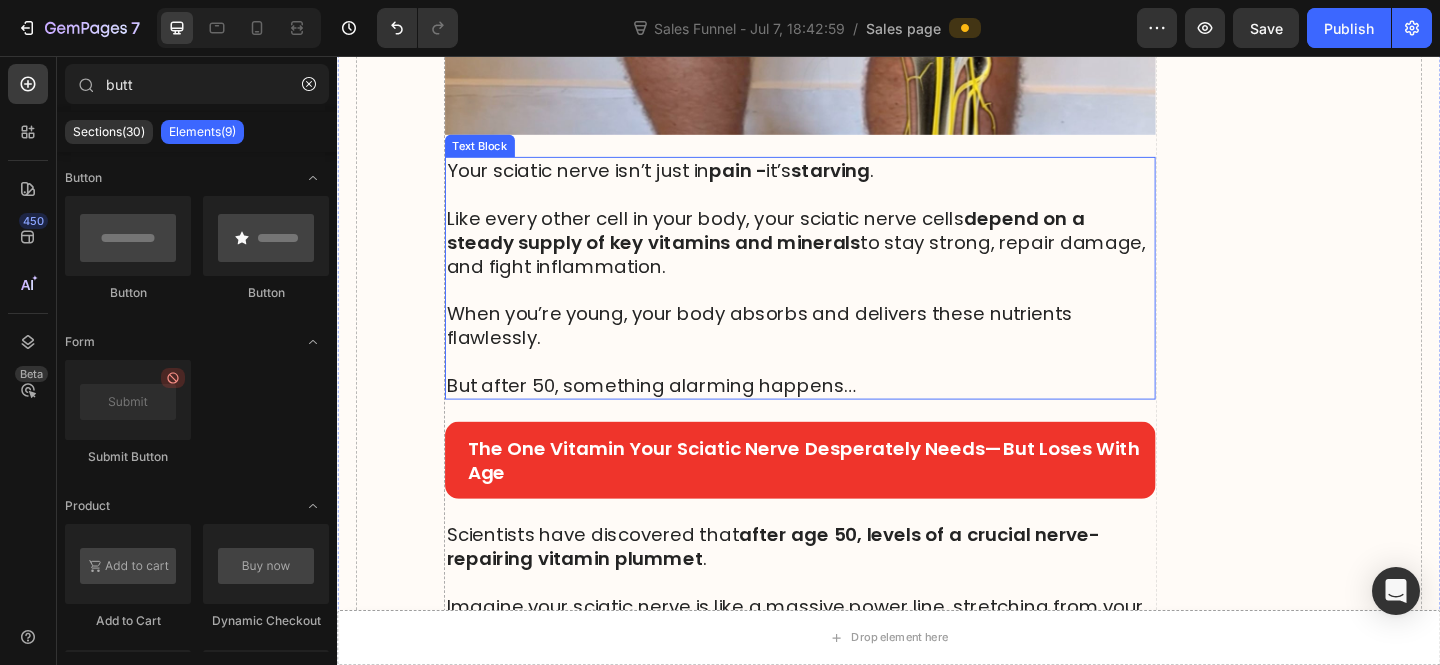 scroll, scrollTop: 2213, scrollLeft: 0, axis: vertical 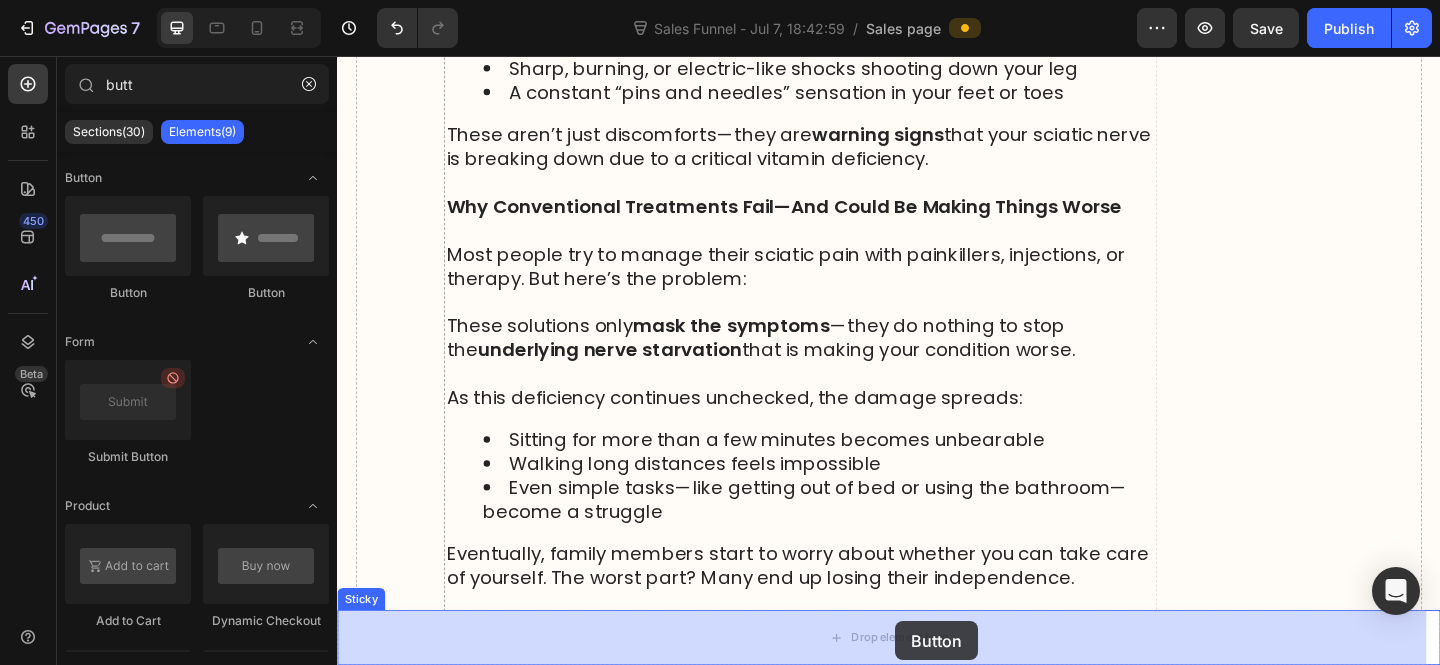 drag, startPoint x: 491, startPoint y: 301, endPoint x: 942, endPoint y: 660, distance: 576.4391 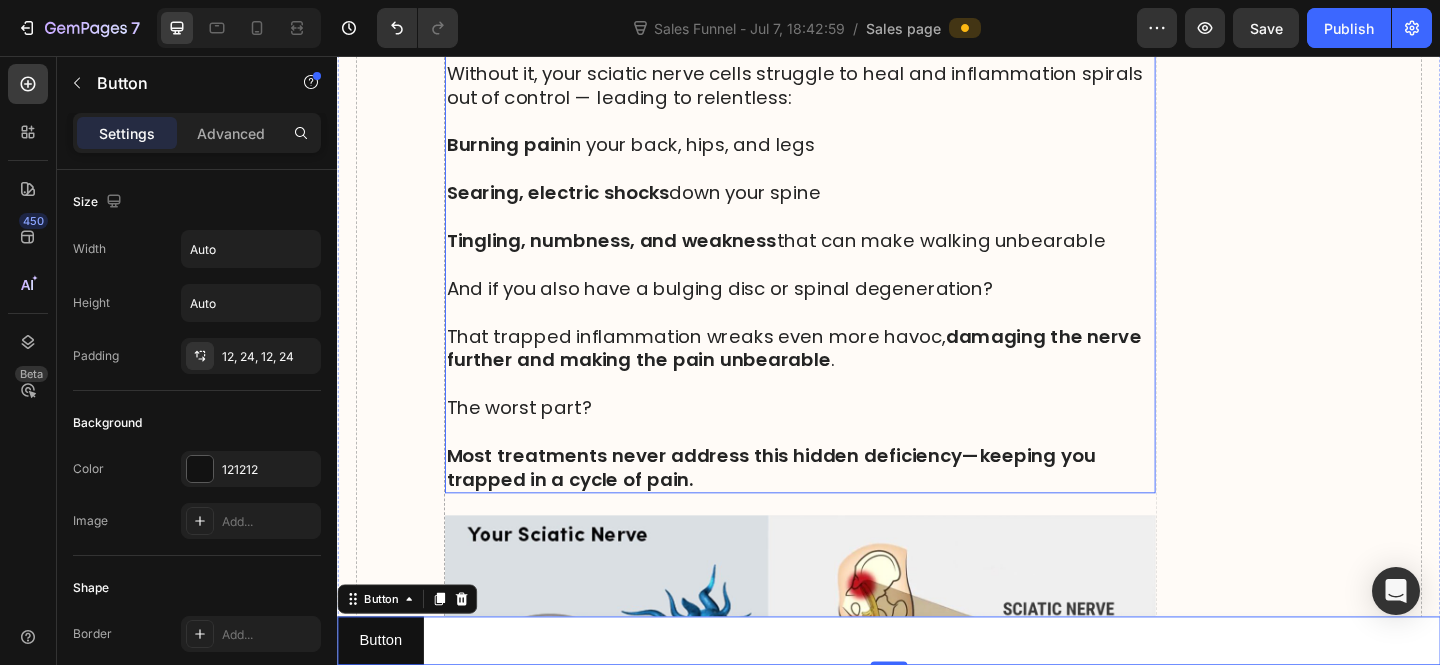 scroll, scrollTop: 2582, scrollLeft: 0, axis: vertical 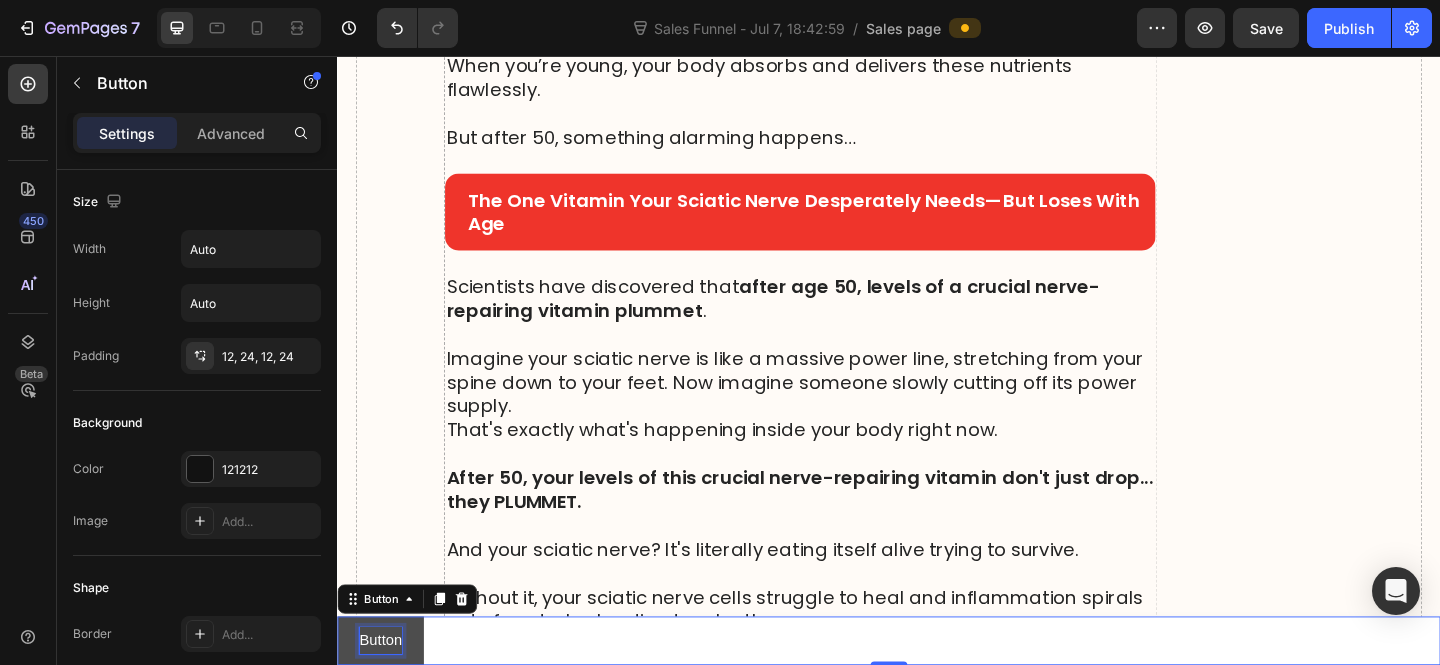 click on "Button" at bounding box center (384, 692) 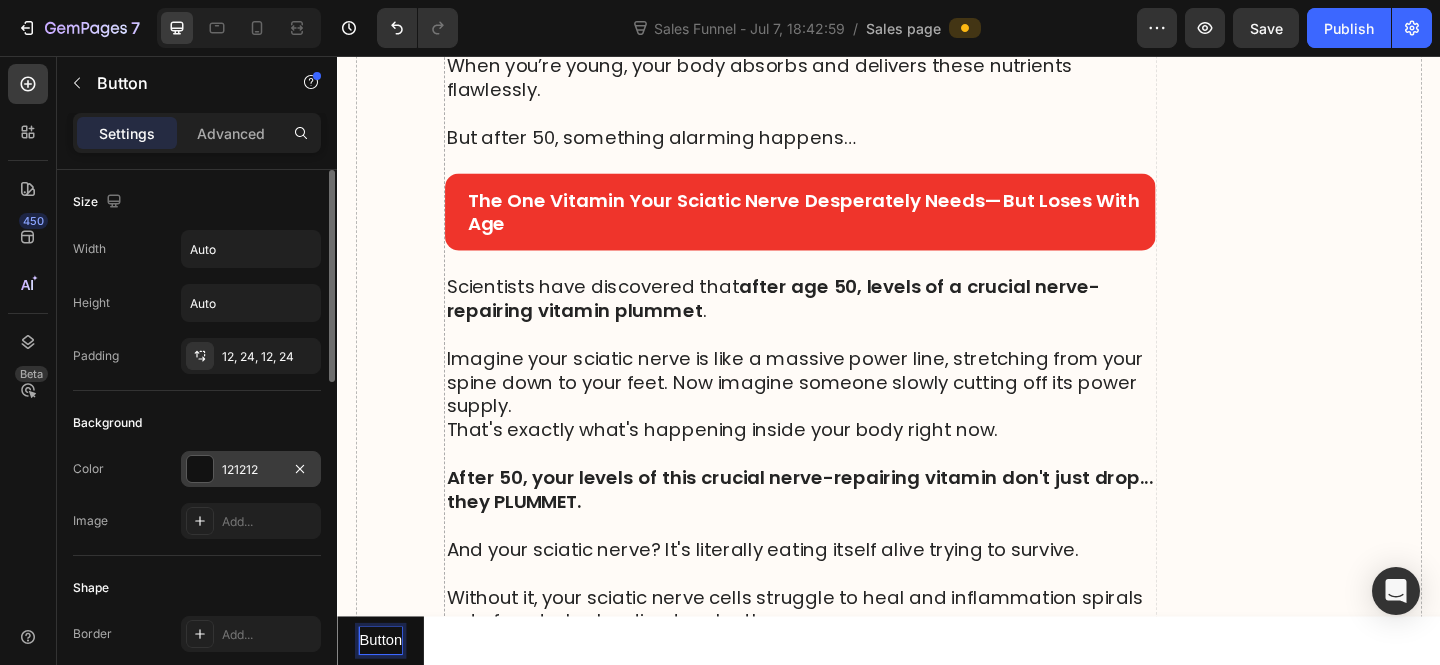 click on "121212" at bounding box center (251, 469) 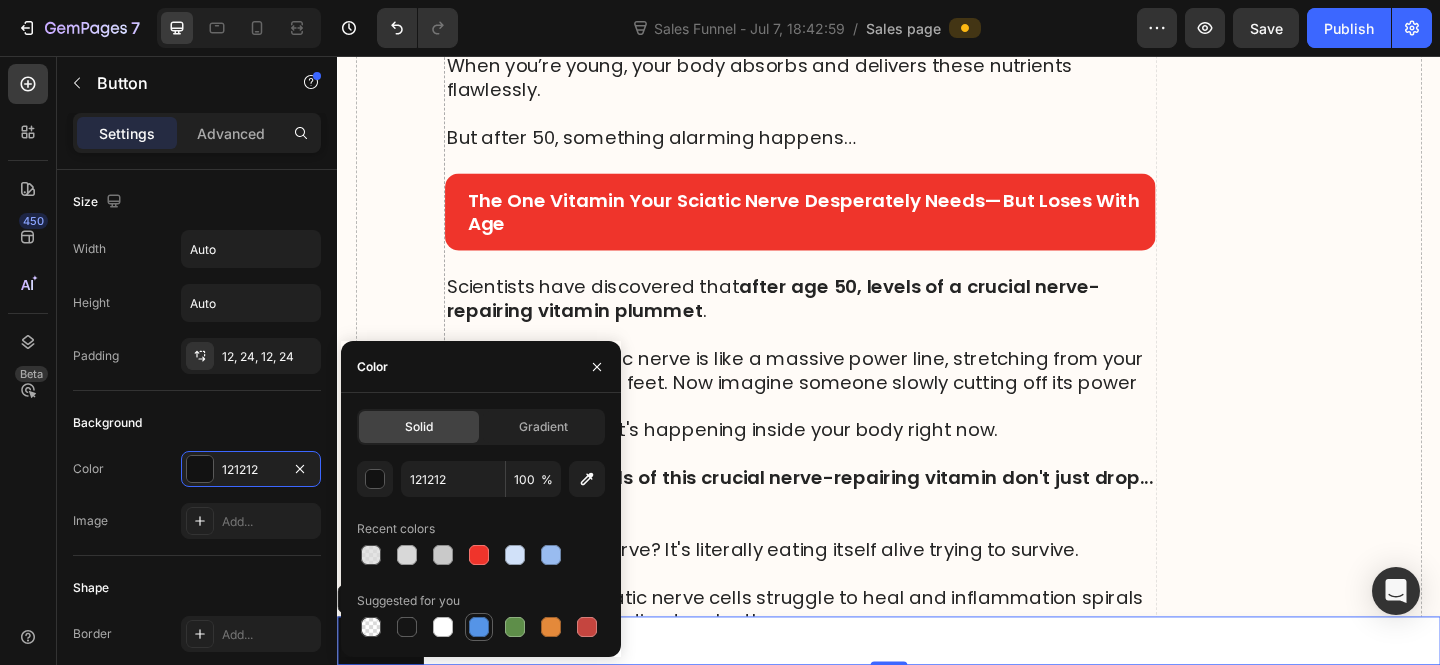click at bounding box center (479, 627) 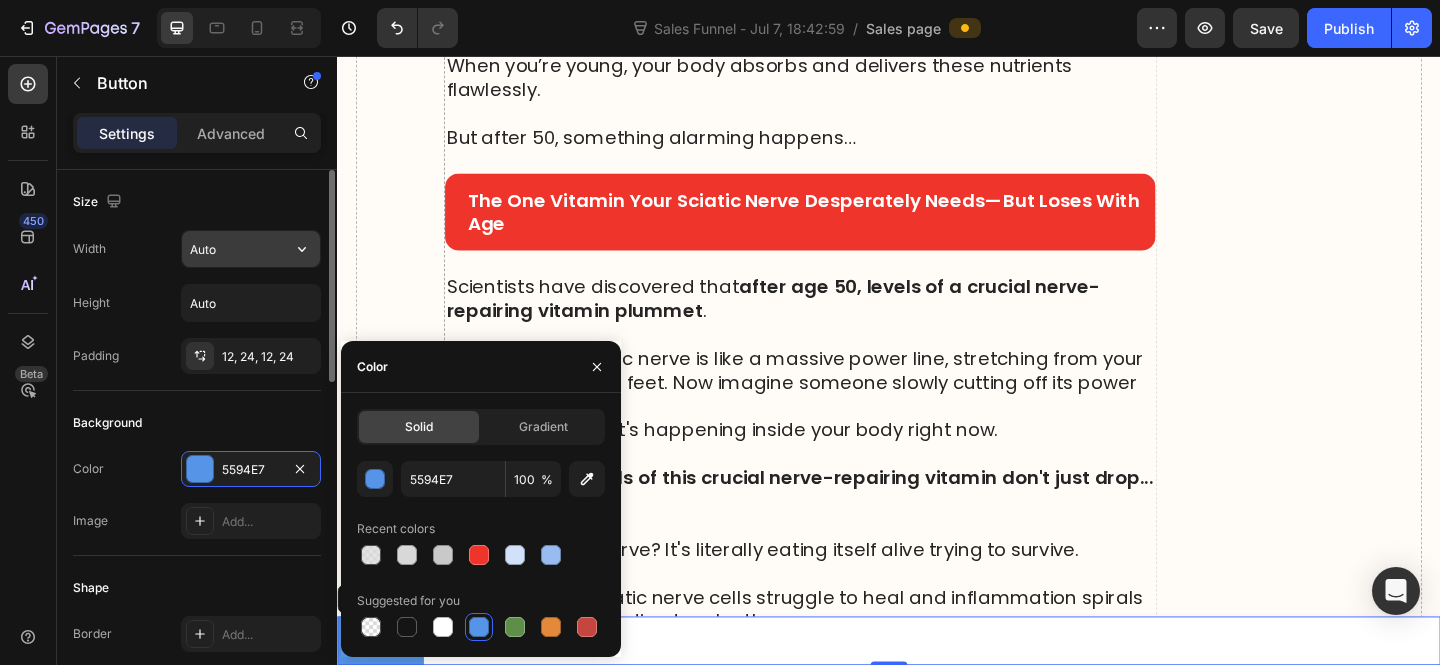 click on "Auto" at bounding box center [251, 249] 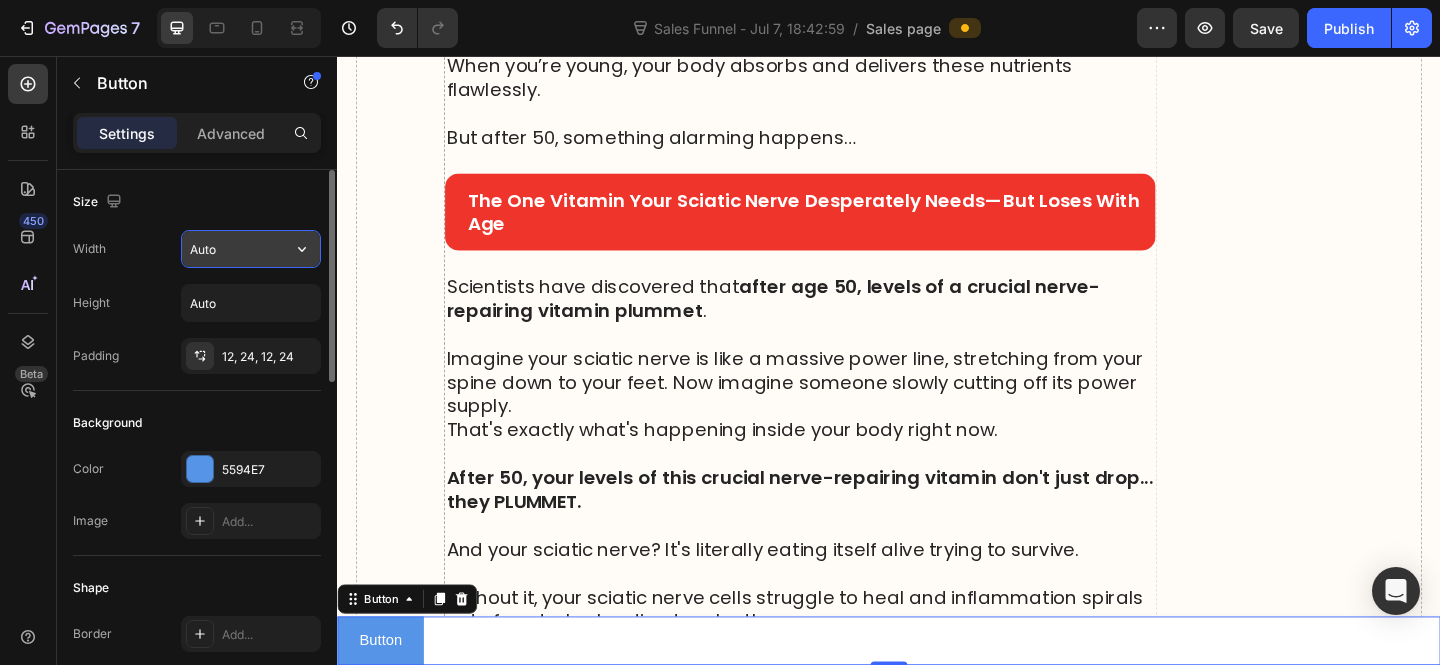click 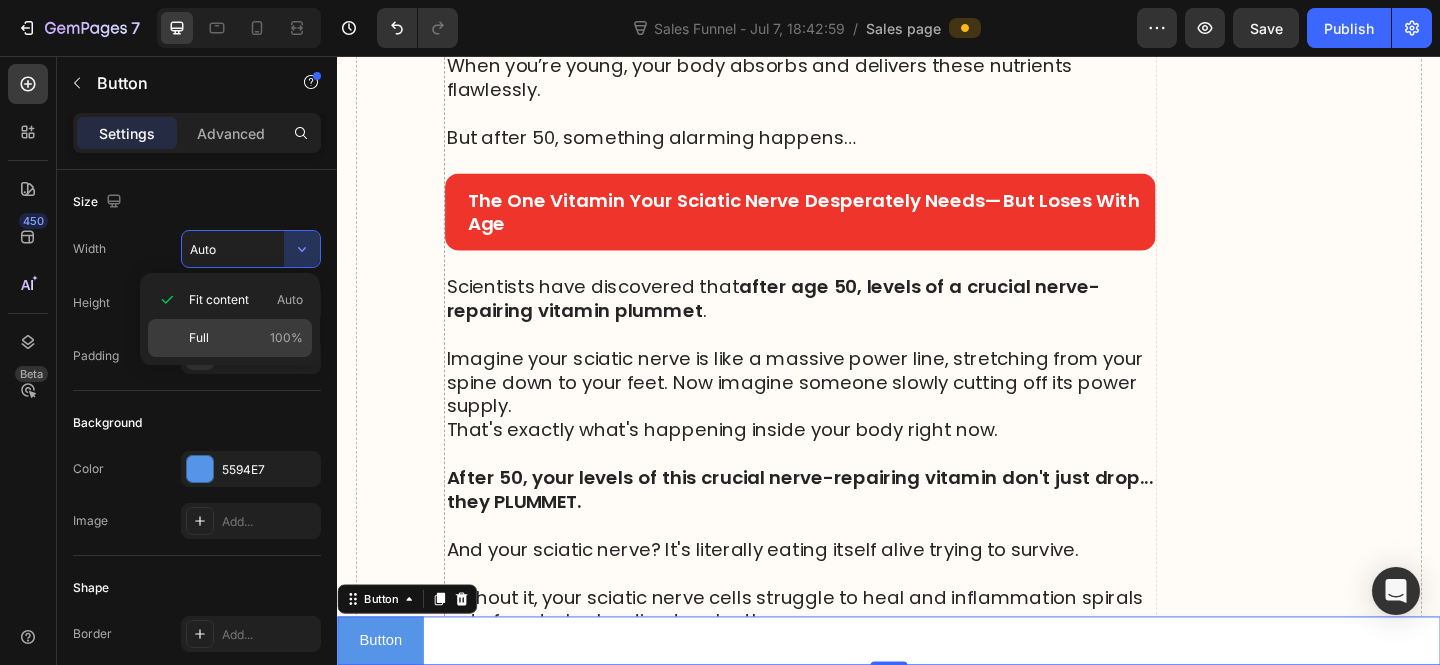 click on "Full 100%" at bounding box center [246, 338] 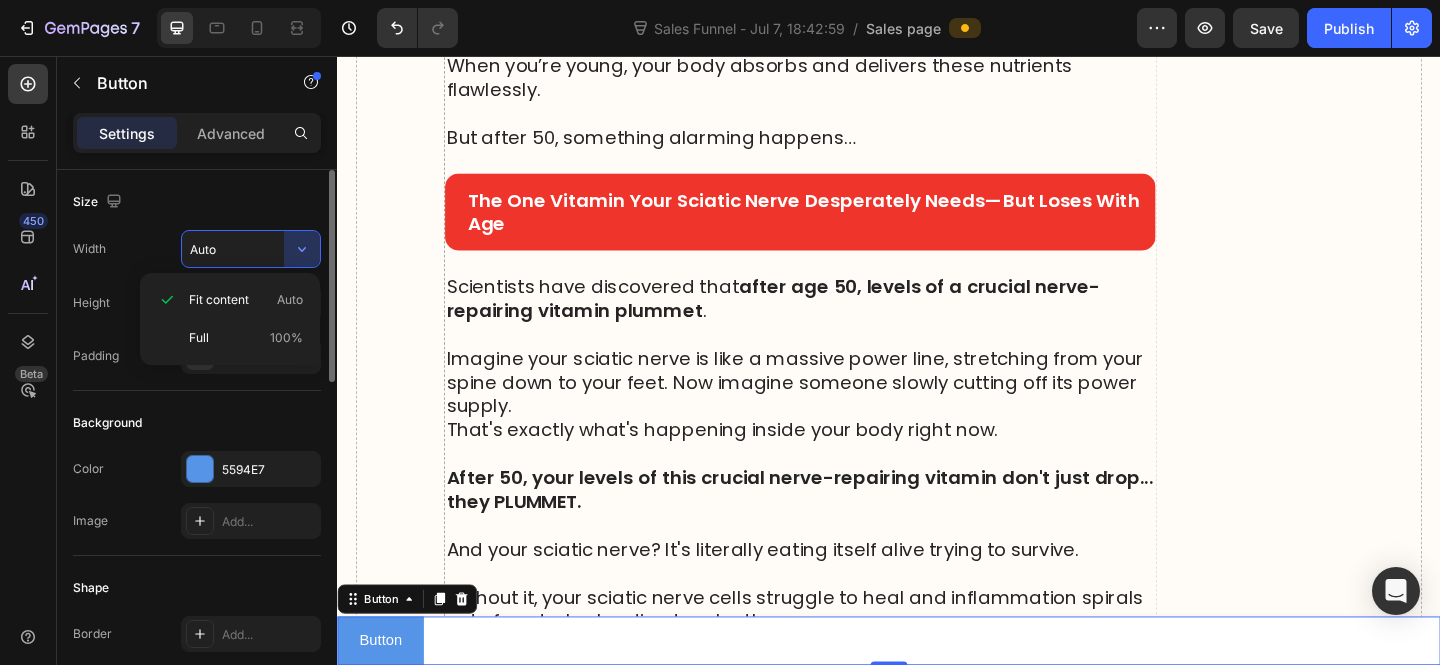 type on "100%" 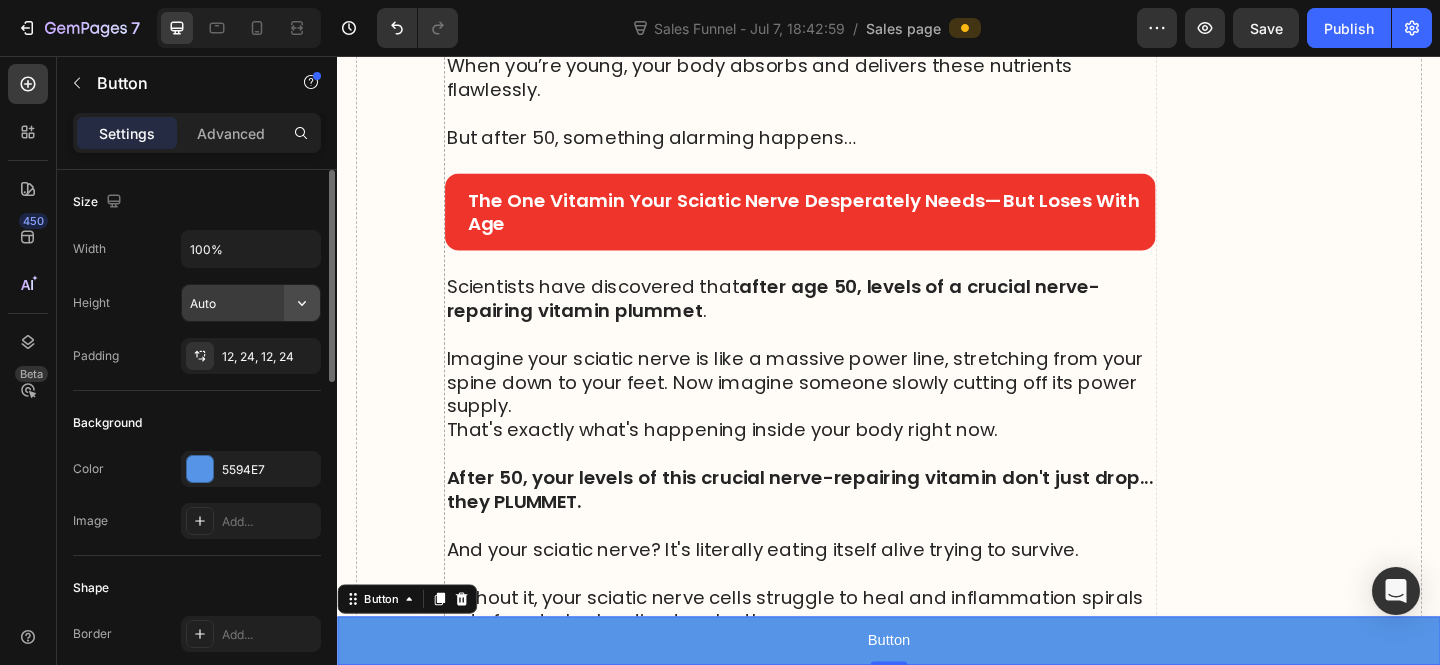 click on "Auto" at bounding box center [251, 303] 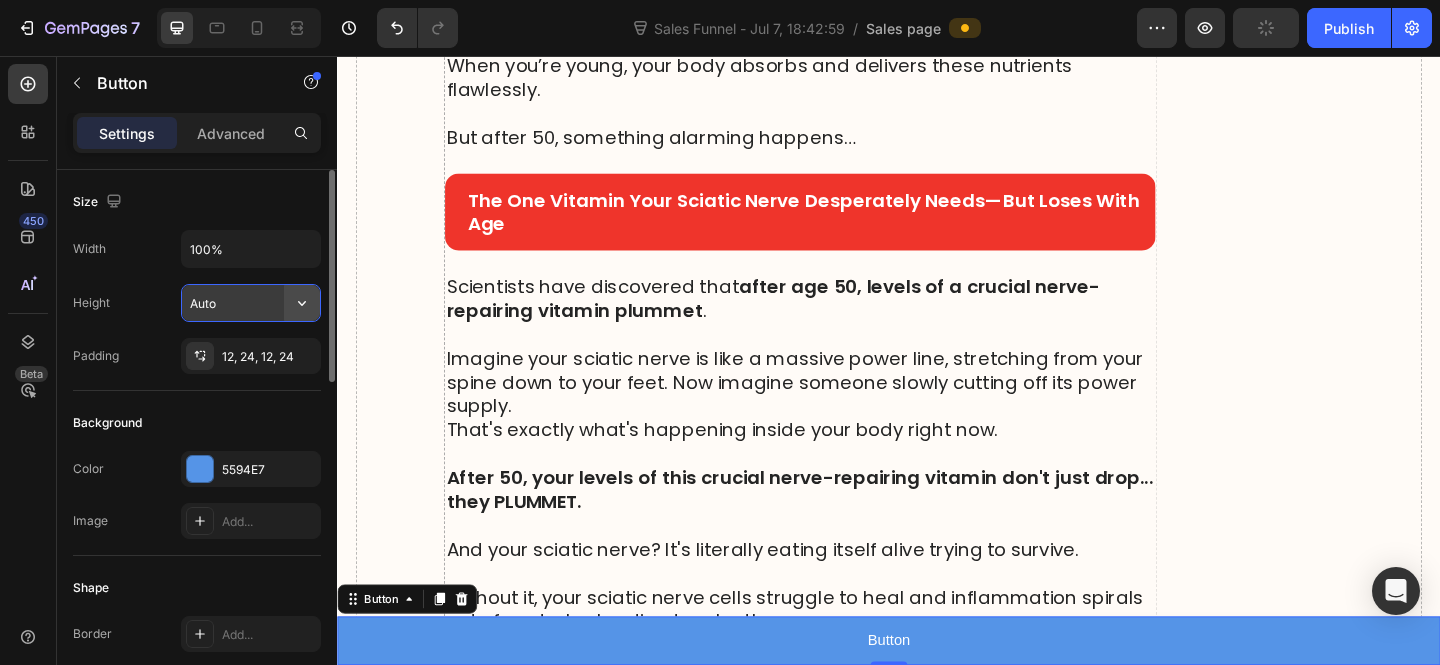 click 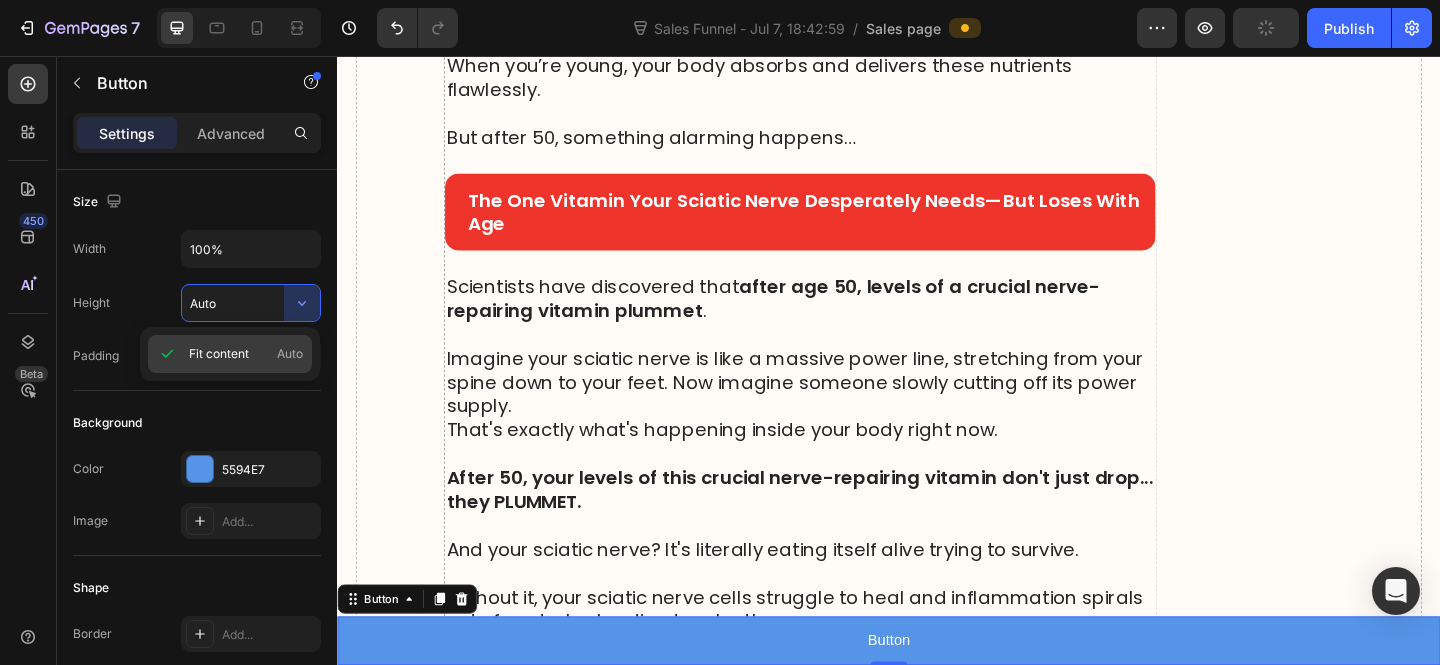 click on "Fit content Auto" at bounding box center (246, 354) 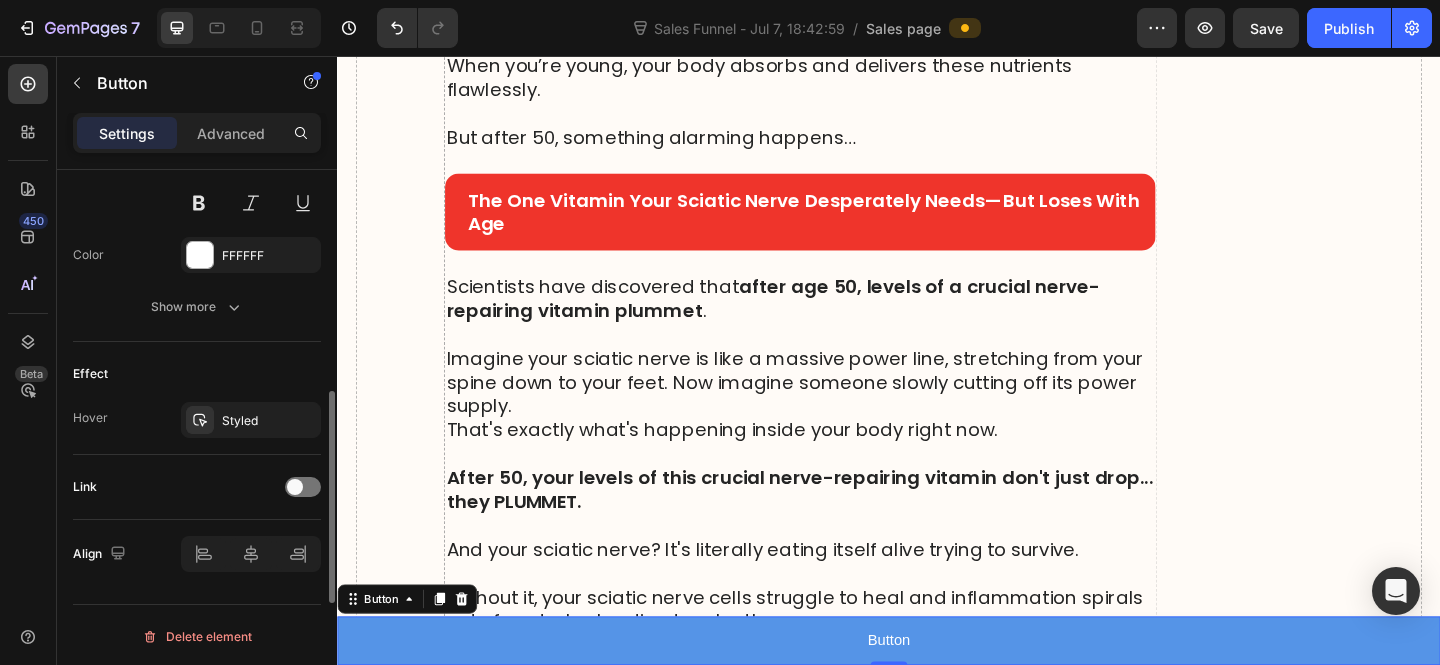 scroll, scrollTop: 882, scrollLeft: 0, axis: vertical 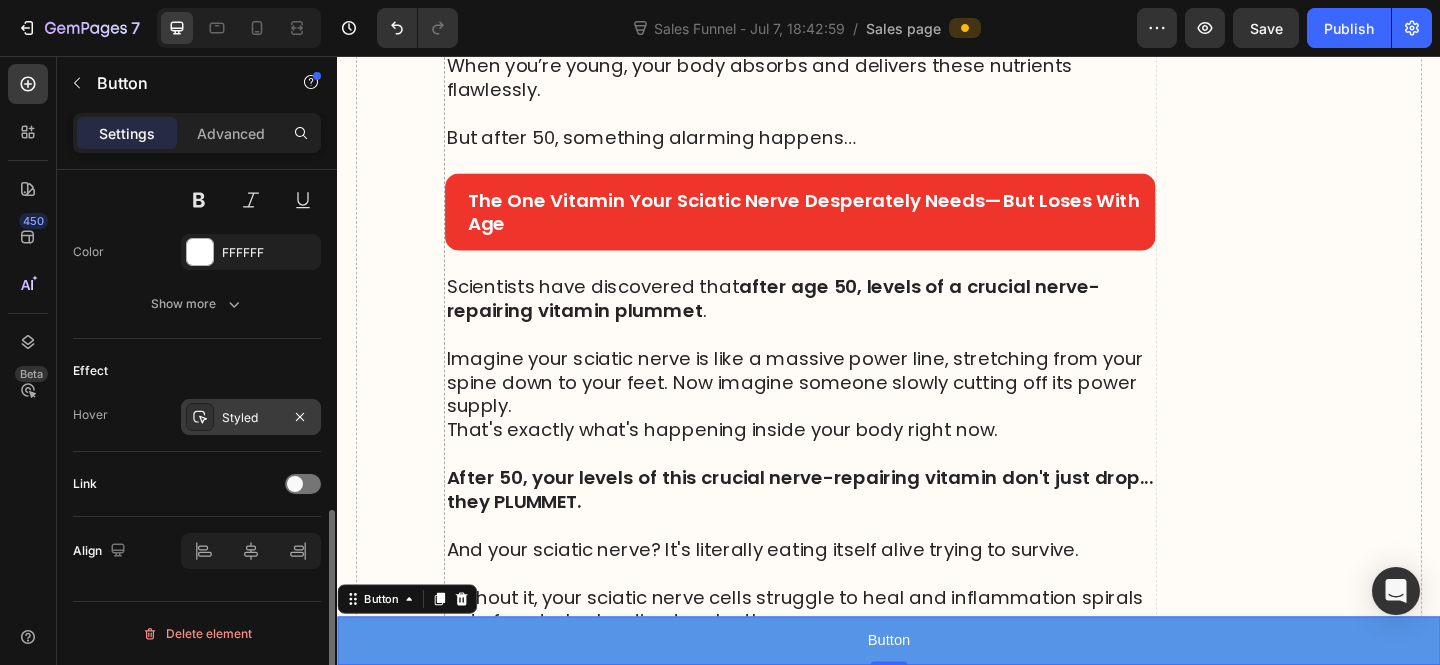 click on "Styled" at bounding box center [251, 418] 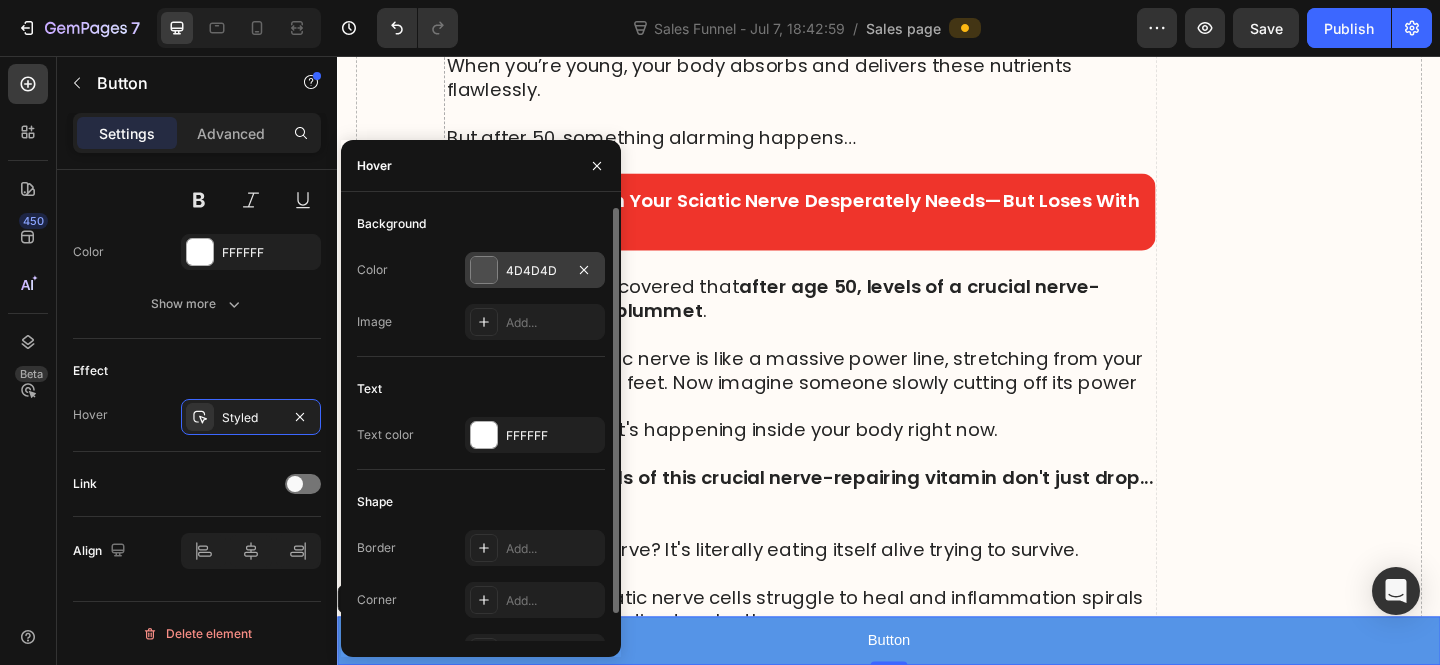 click on "4D4D4D" at bounding box center (535, 271) 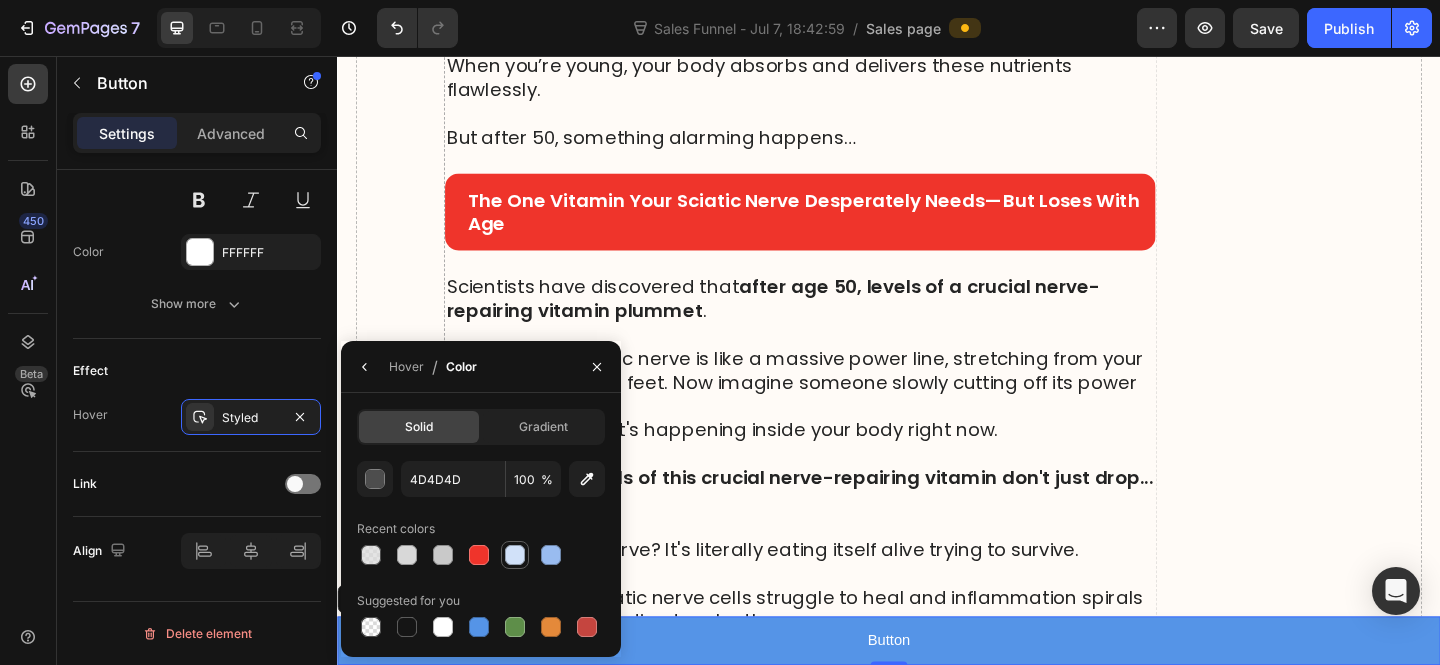 click at bounding box center (515, 555) 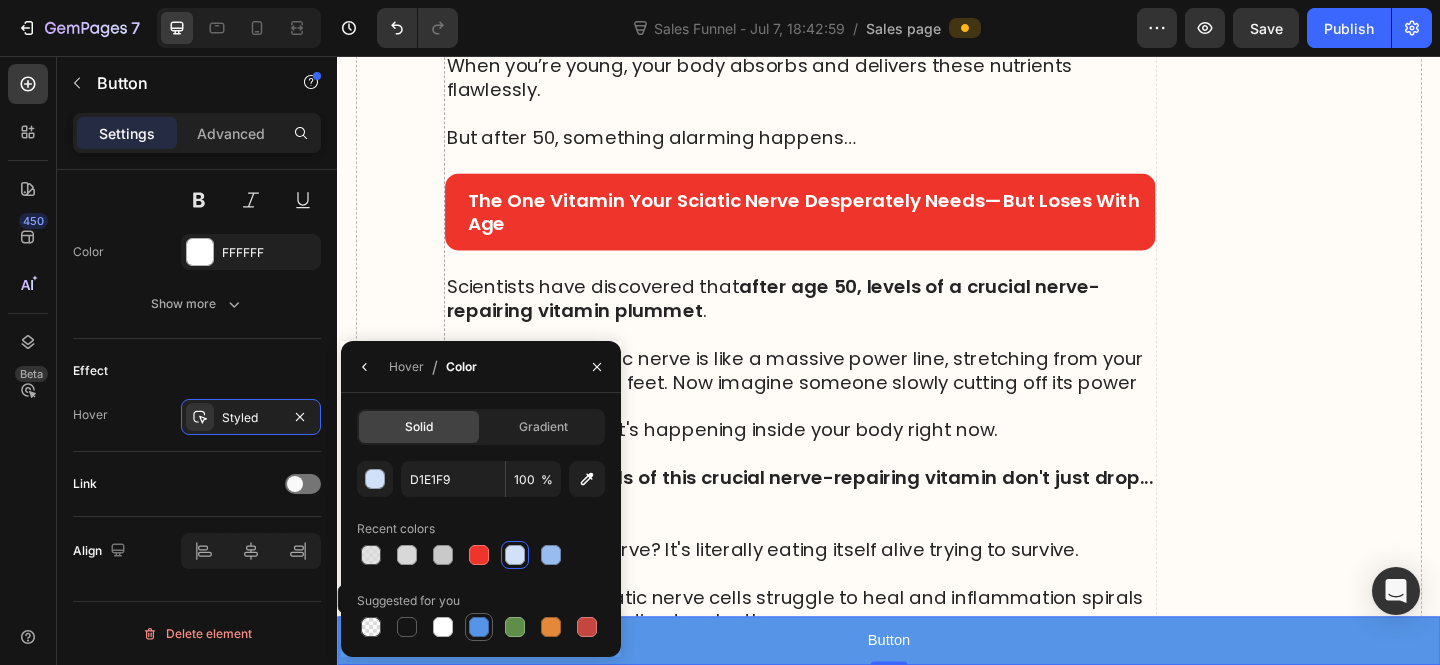 click at bounding box center (479, 627) 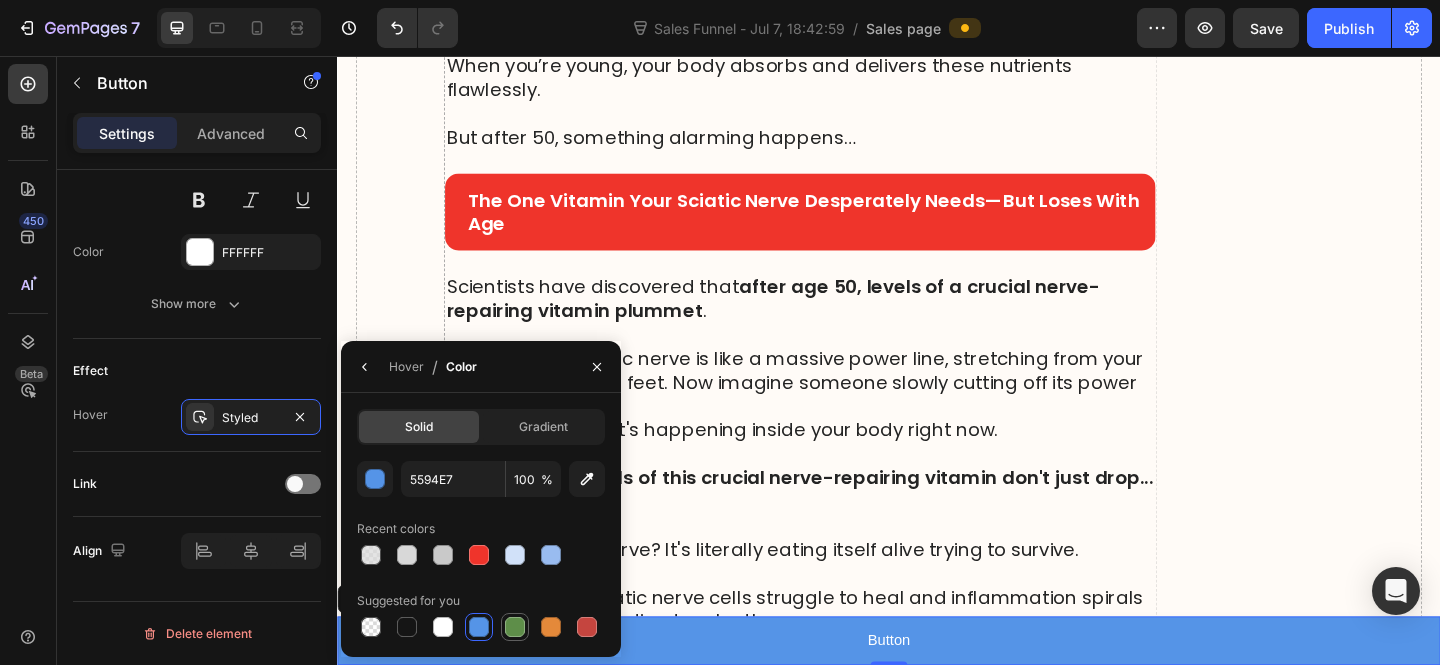 click at bounding box center (515, 627) 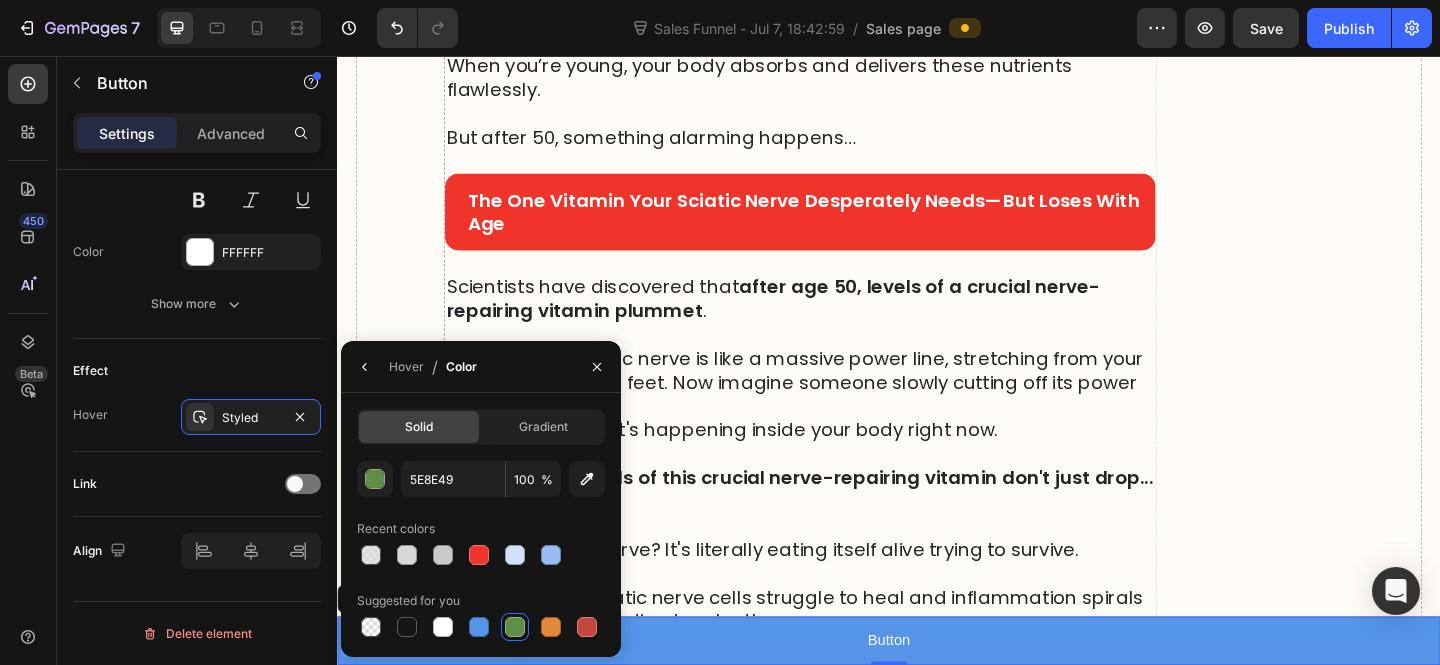 drag, startPoint x: 408, startPoint y: 626, endPoint x: 539, endPoint y: 602, distance: 133.18033 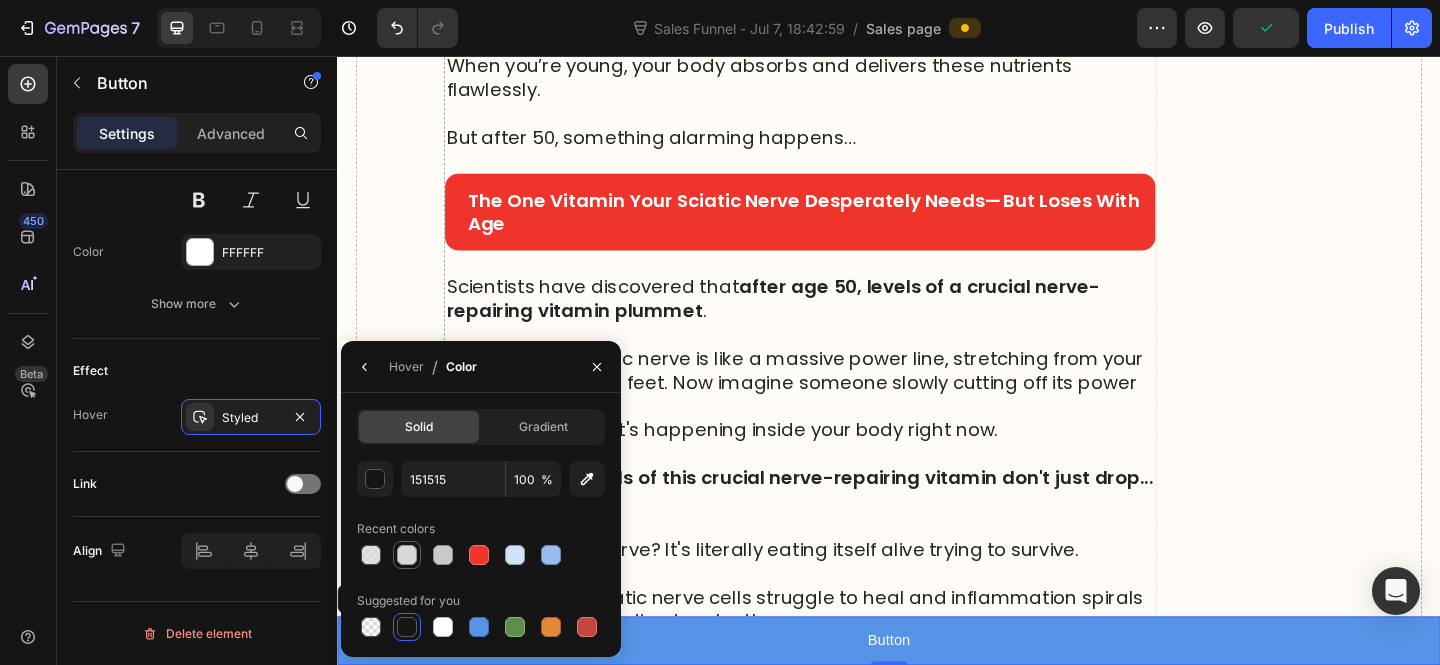 click at bounding box center (407, 555) 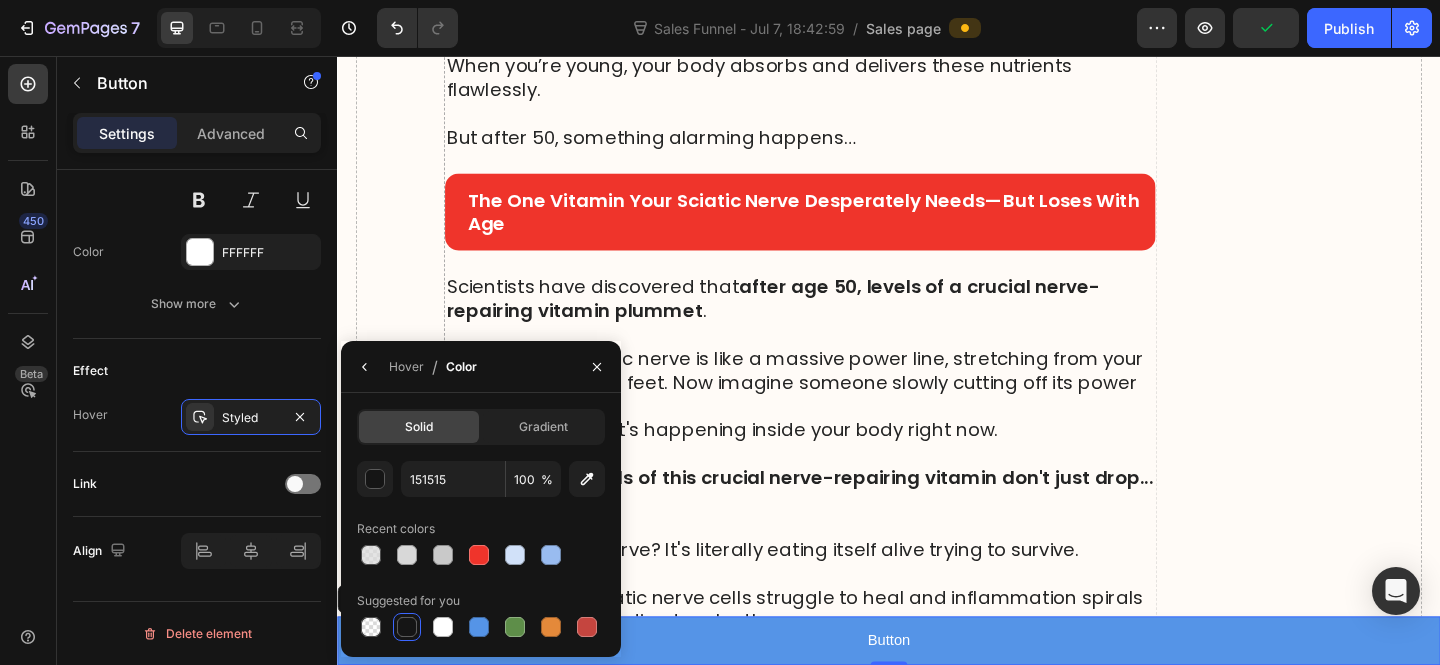 type on "D8D8D8" 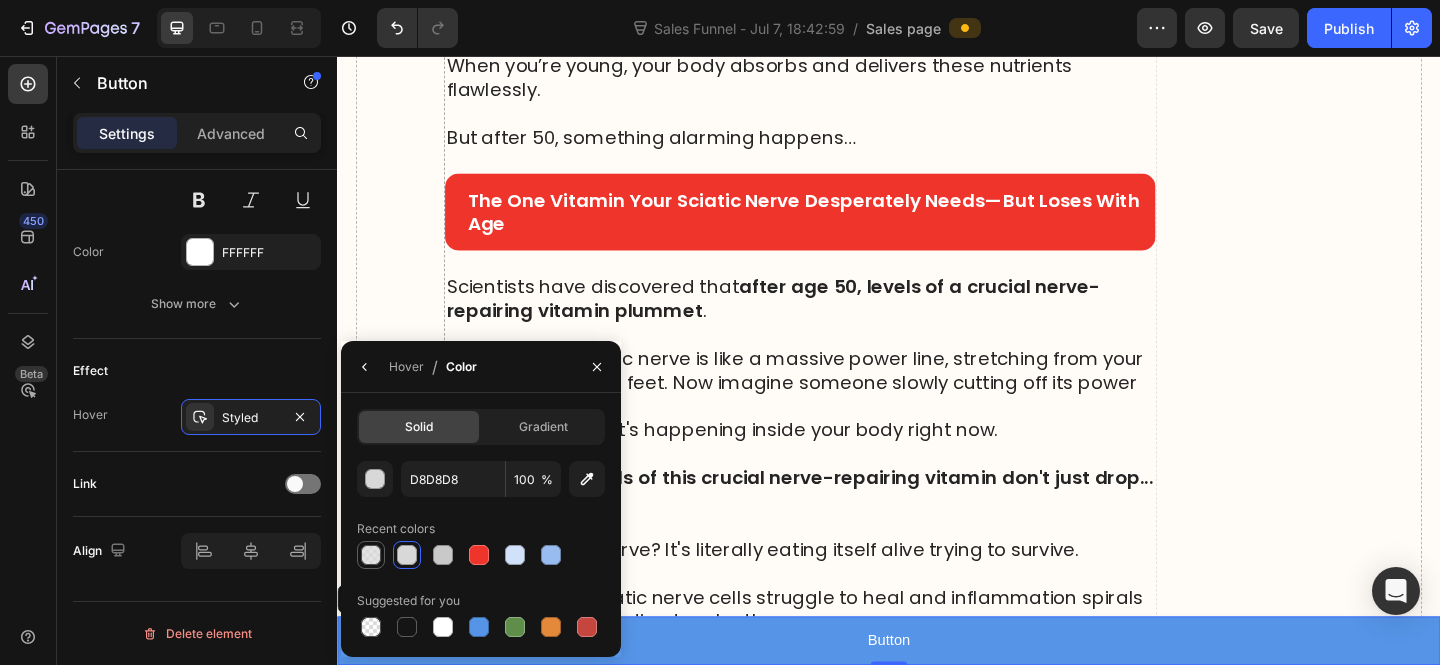 click at bounding box center (371, 555) 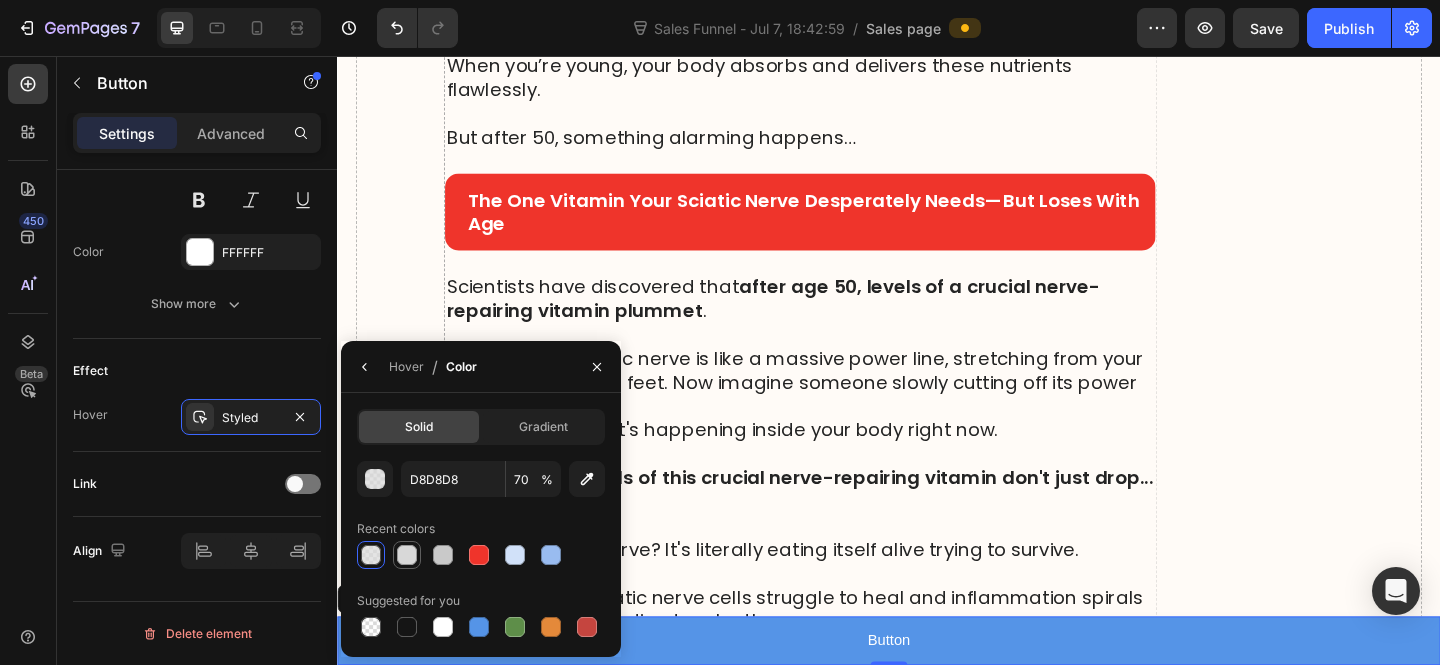 click at bounding box center (407, 555) 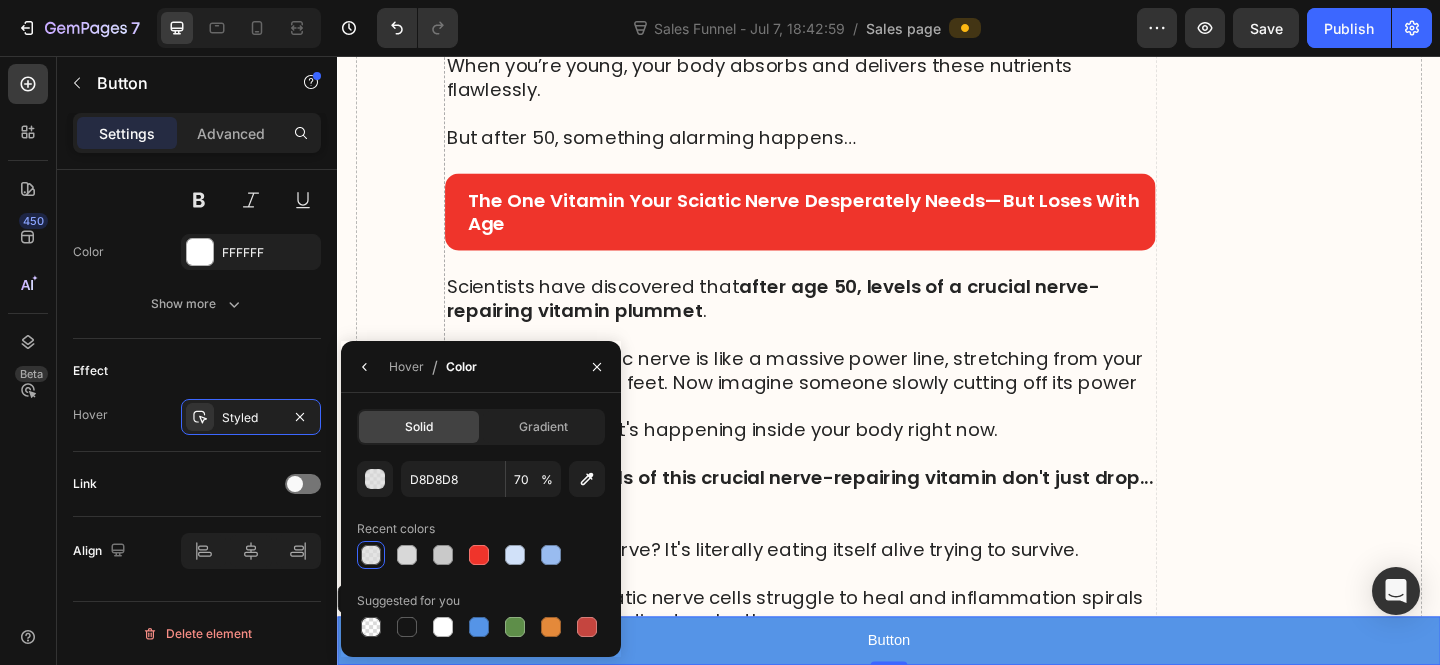 type on "100" 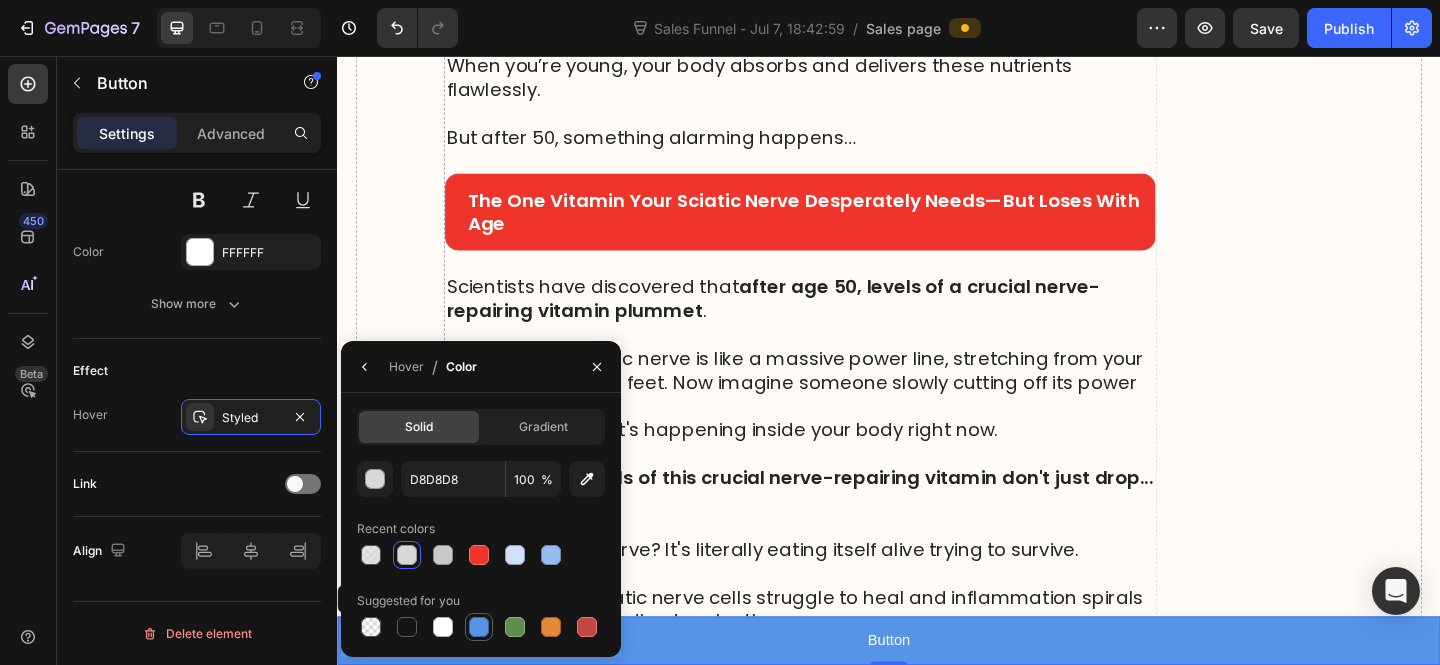click at bounding box center (479, 627) 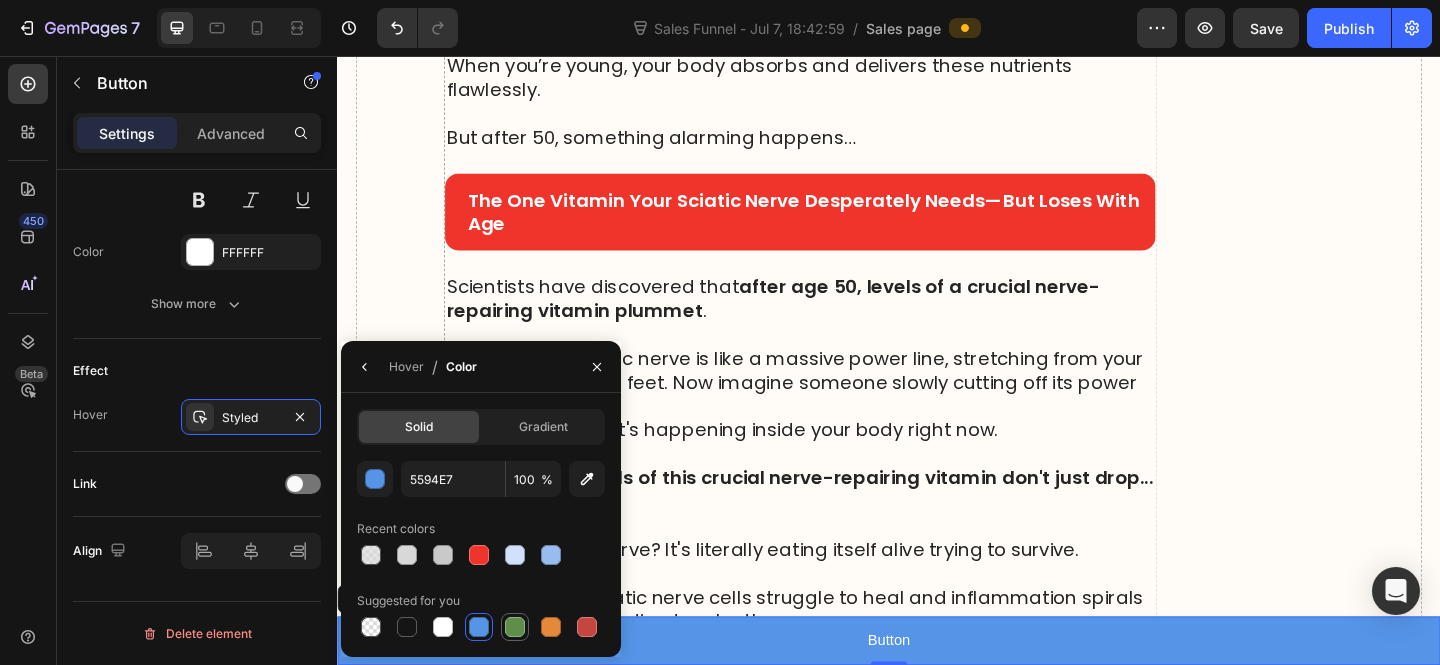 click at bounding box center (515, 627) 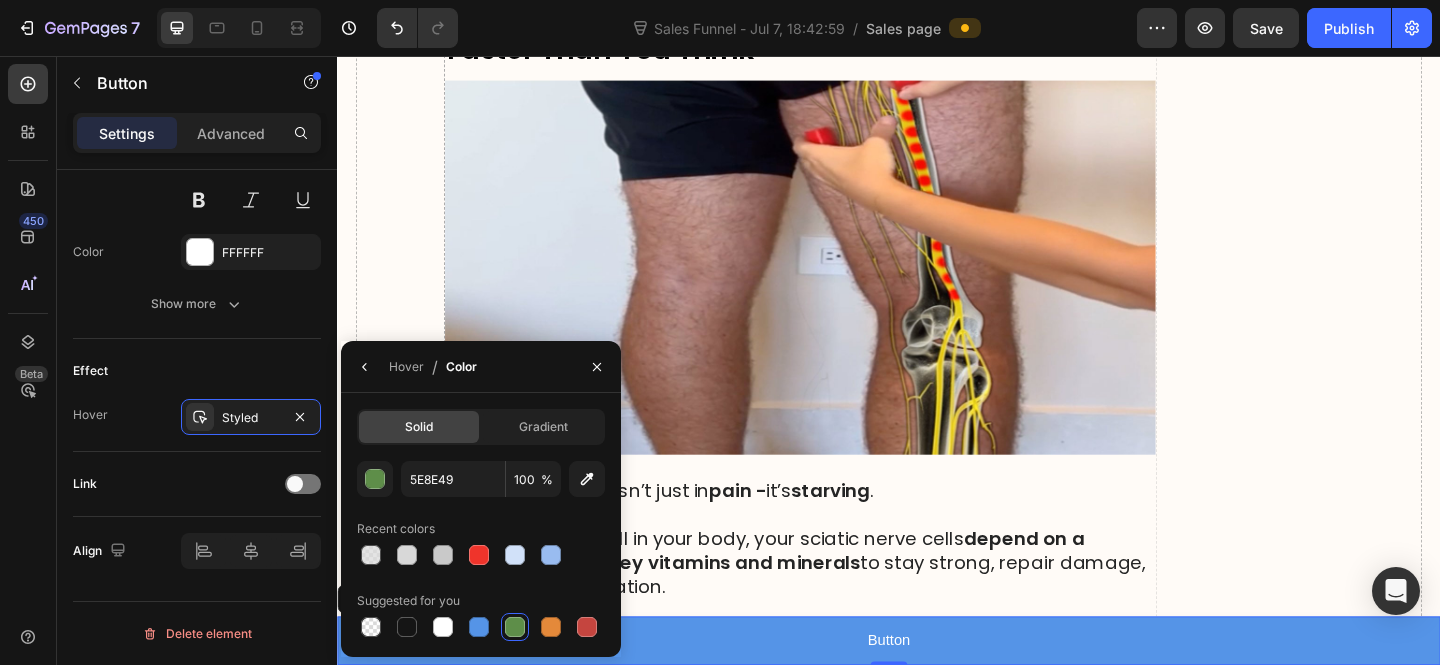 scroll, scrollTop: 1962, scrollLeft: 0, axis: vertical 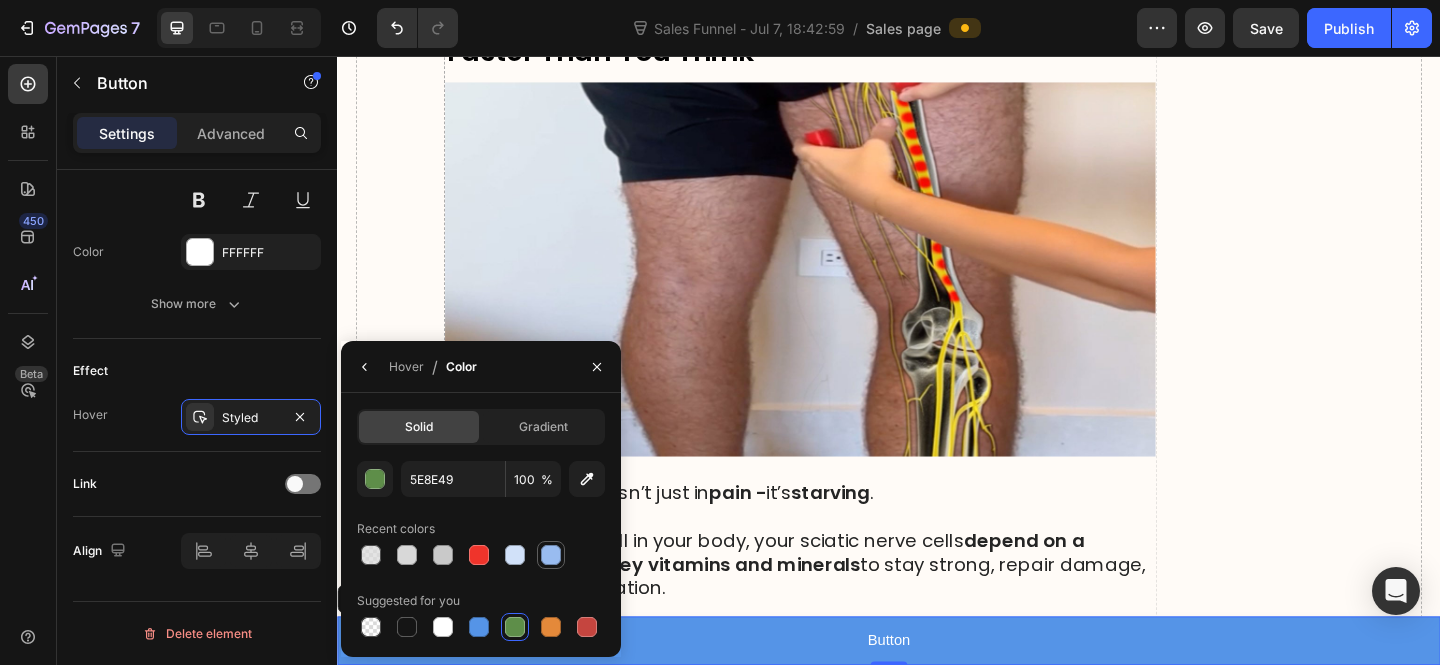 click at bounding box center (551, 555) 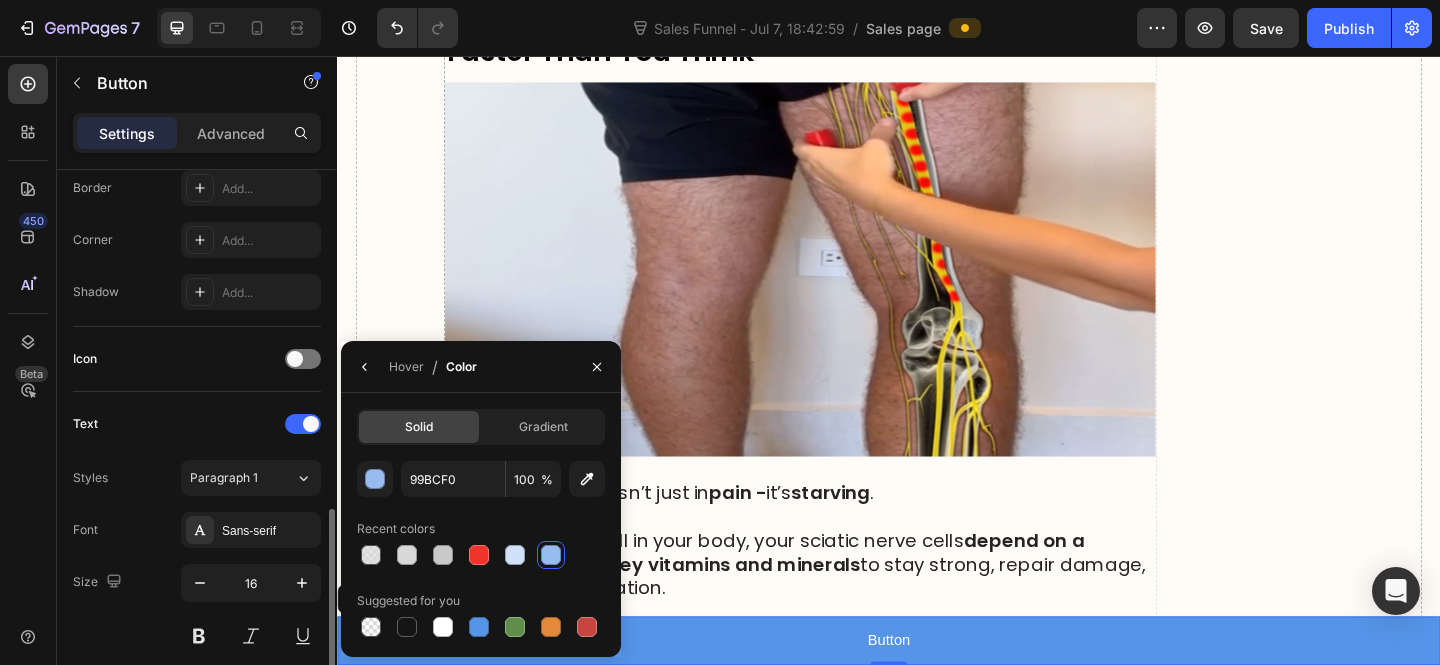 scroll, scrollTop: 370, scrollLeft: 0, axis: vertical 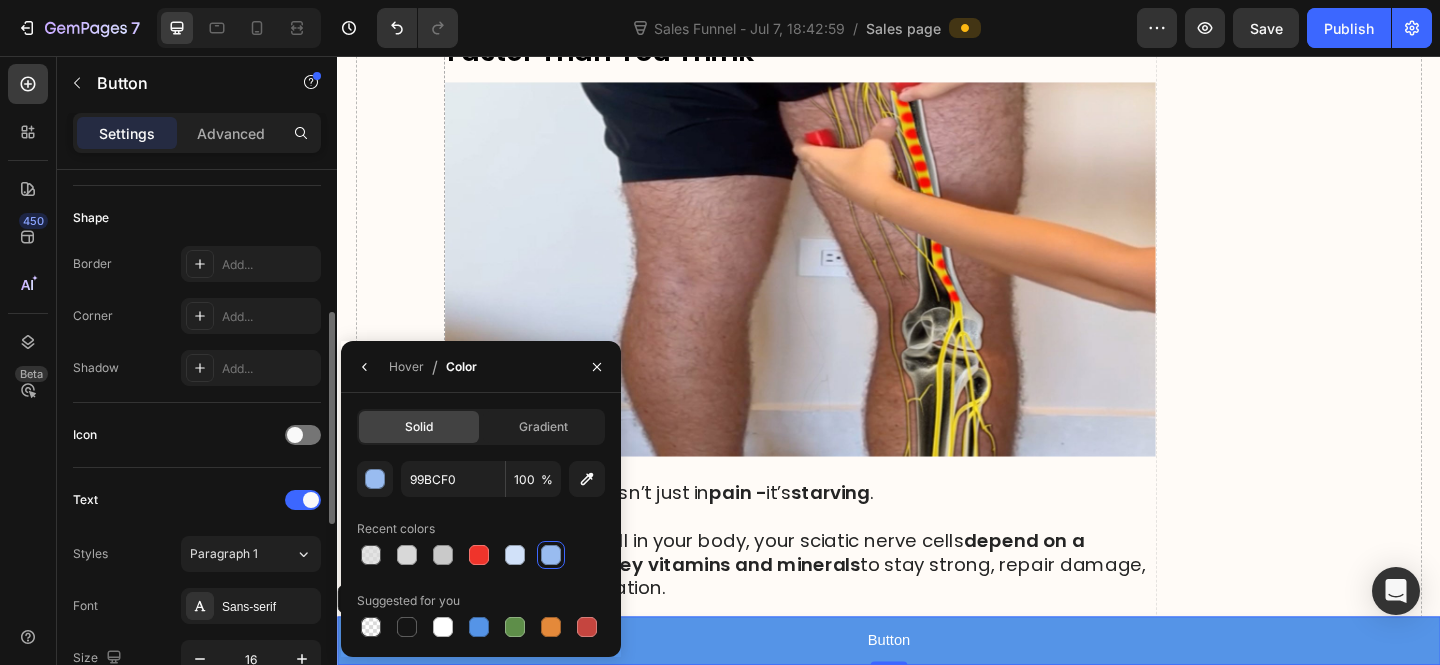 click on "Icon" 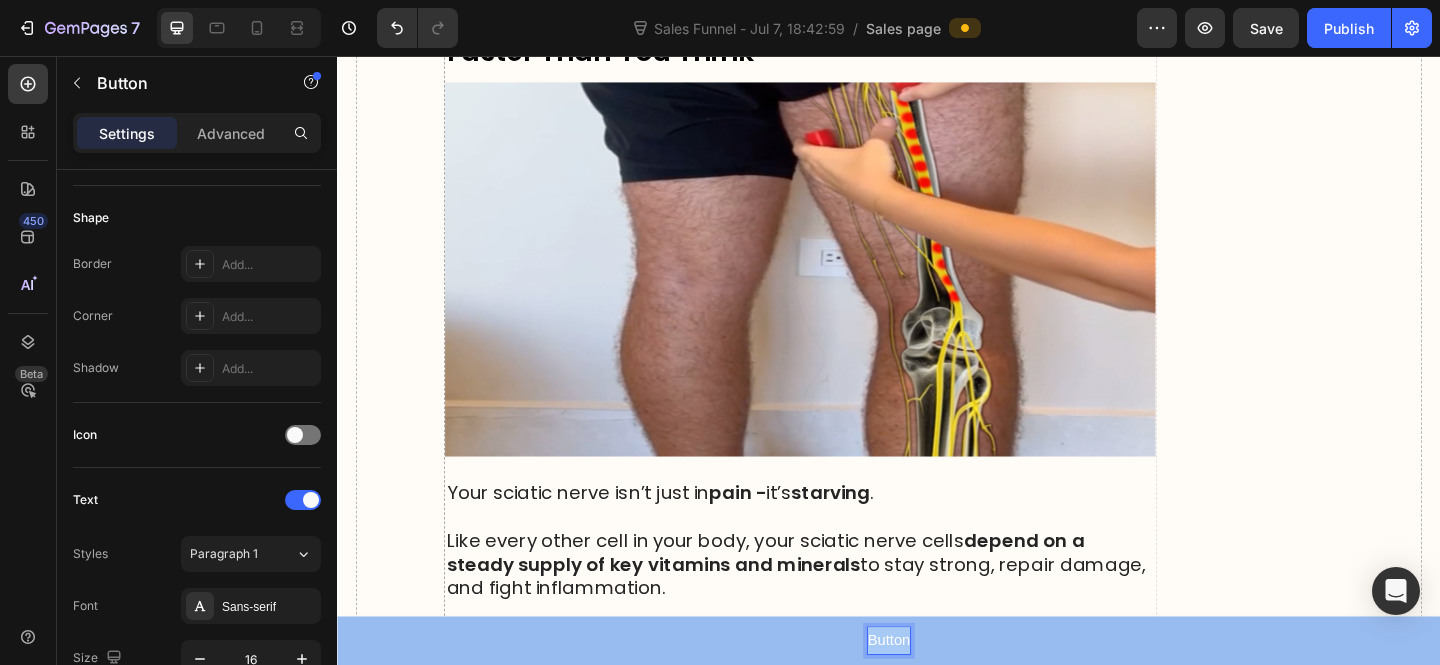 click on "Button" at bounding box center [937, 692] 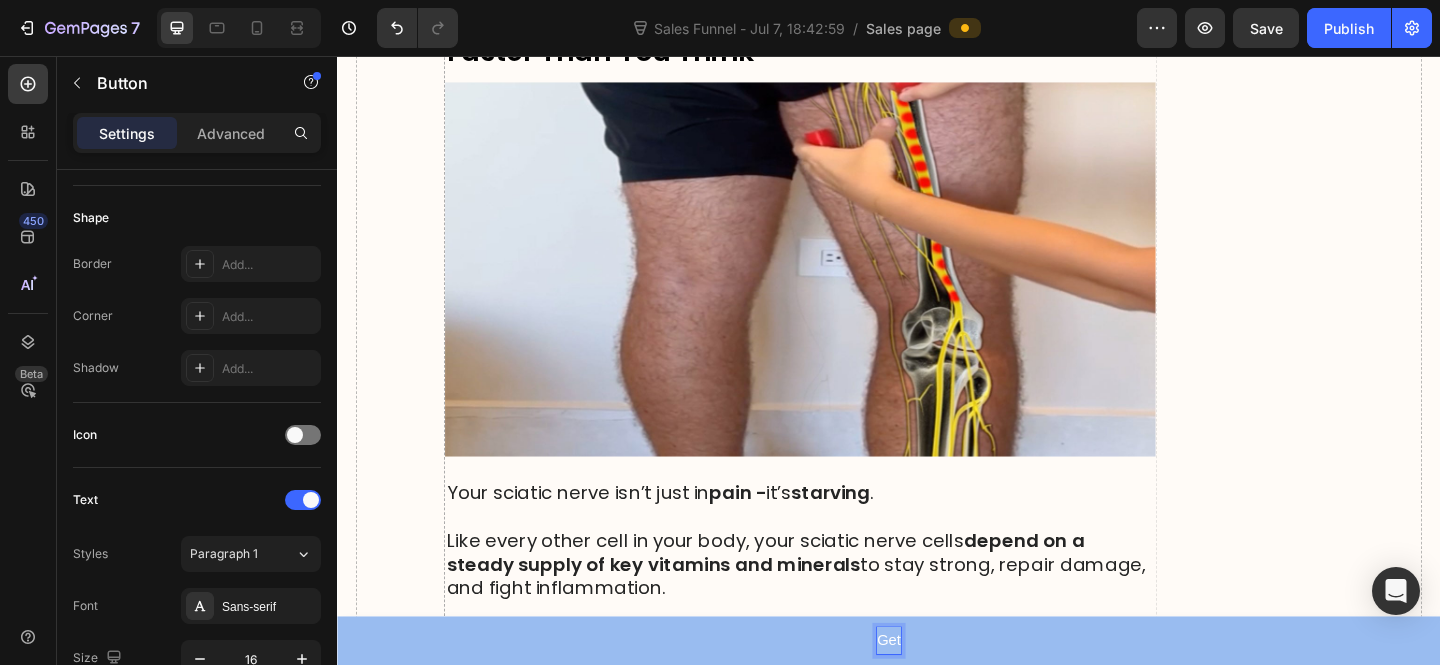 click on "Get" at bounding box center (937, 692) 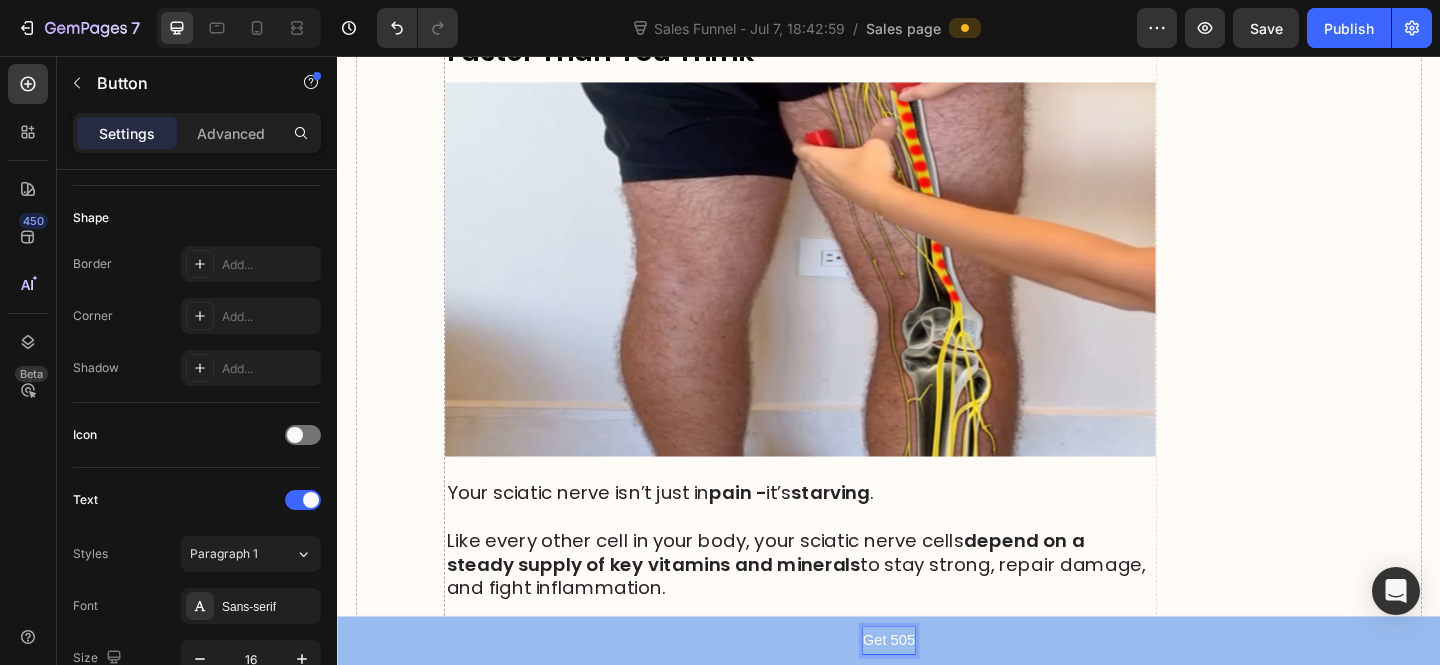 scroll, scrollTop: 1965, scrollLeft: 0, axis: vertical 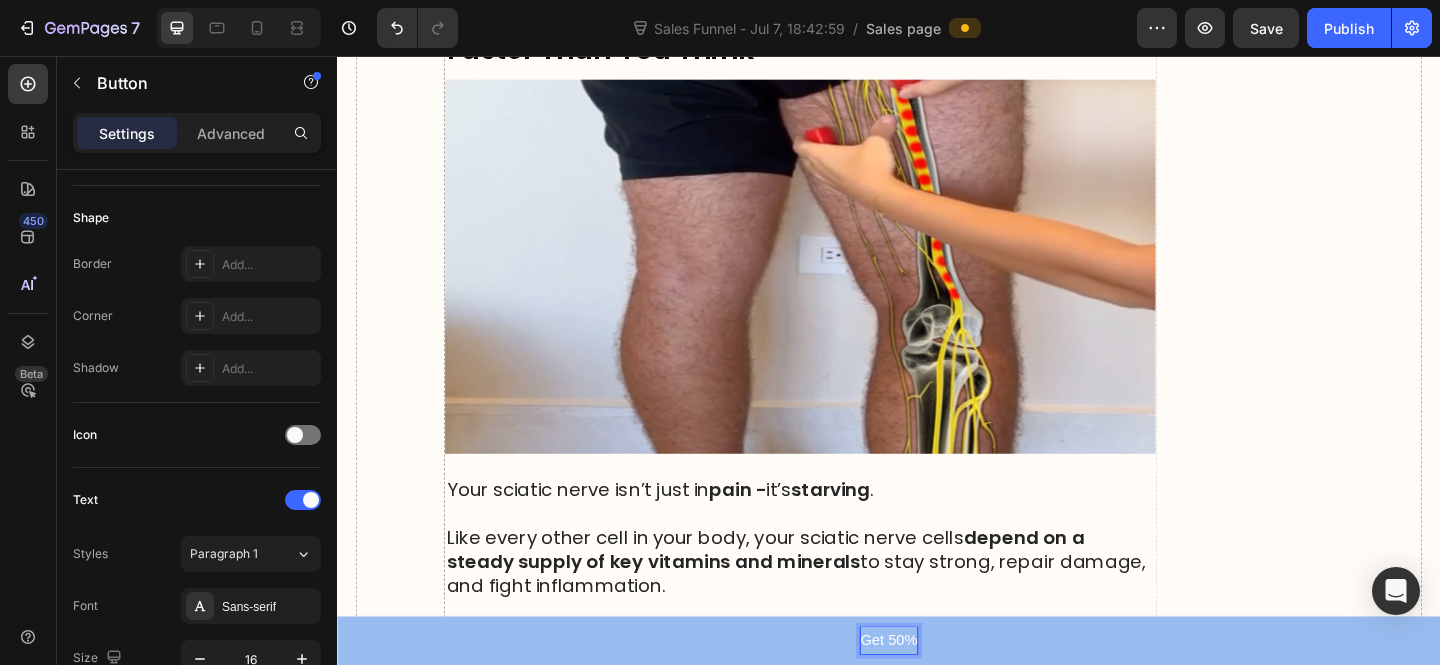 click on "Get 50%" at bounding box center (937, 692) 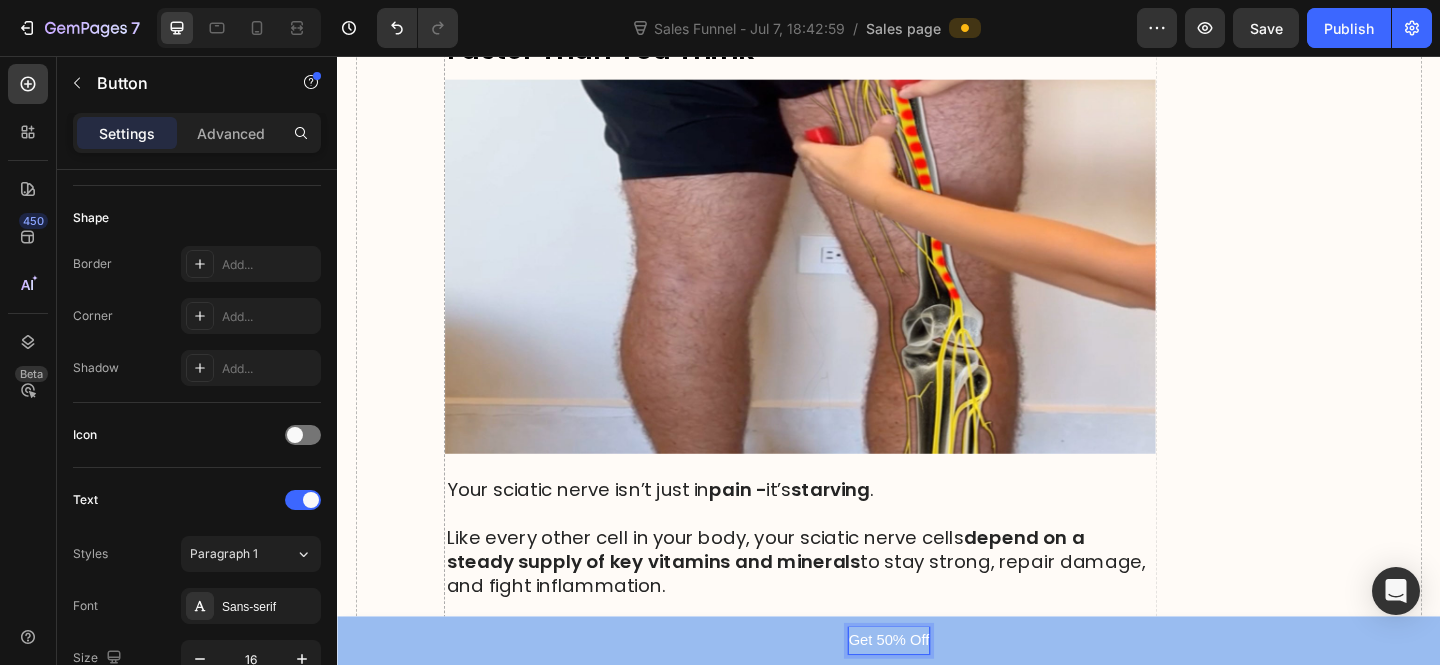 click on "Get 50% Off" at bounding box center [937, 692] 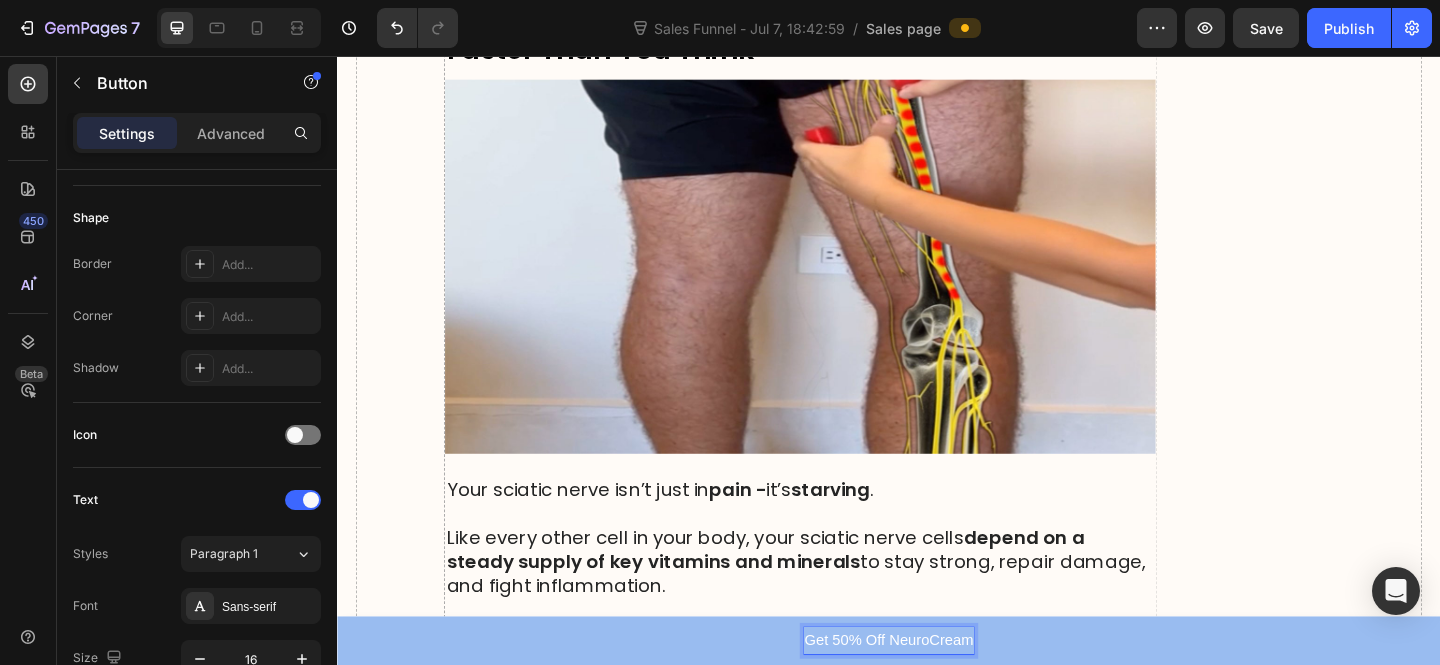 click on "Get 50% Off NeuroCream" at bounding box center [937, 692] 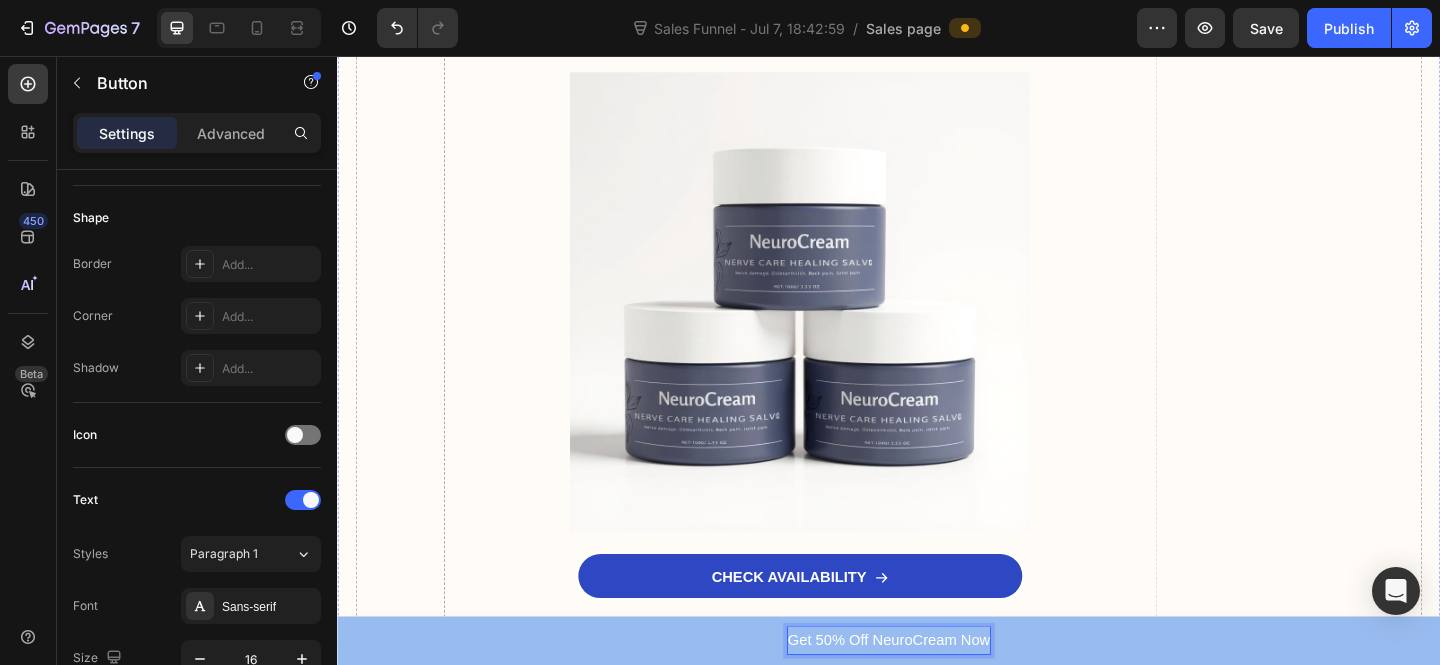 scroll, scrollTop: 11433, scrollLeft: 0, axis: vertical 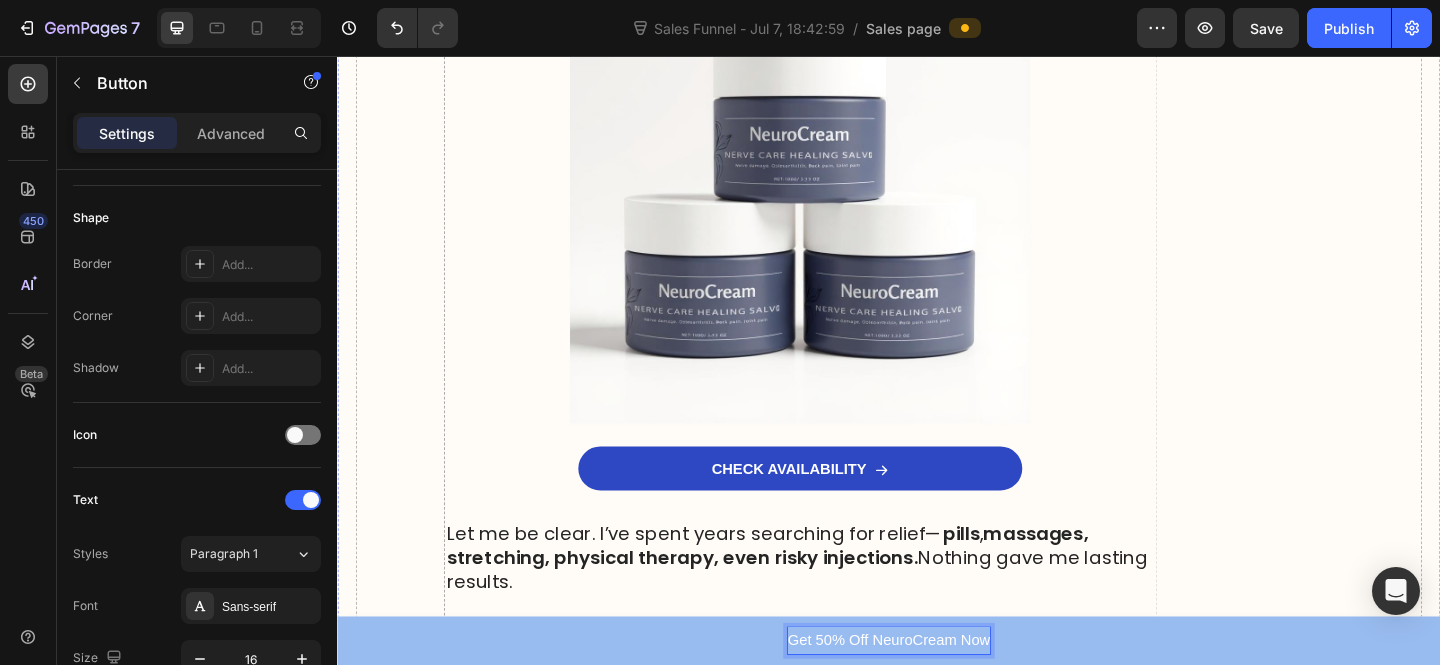 click on "®" at bounding box center [704, -1361] 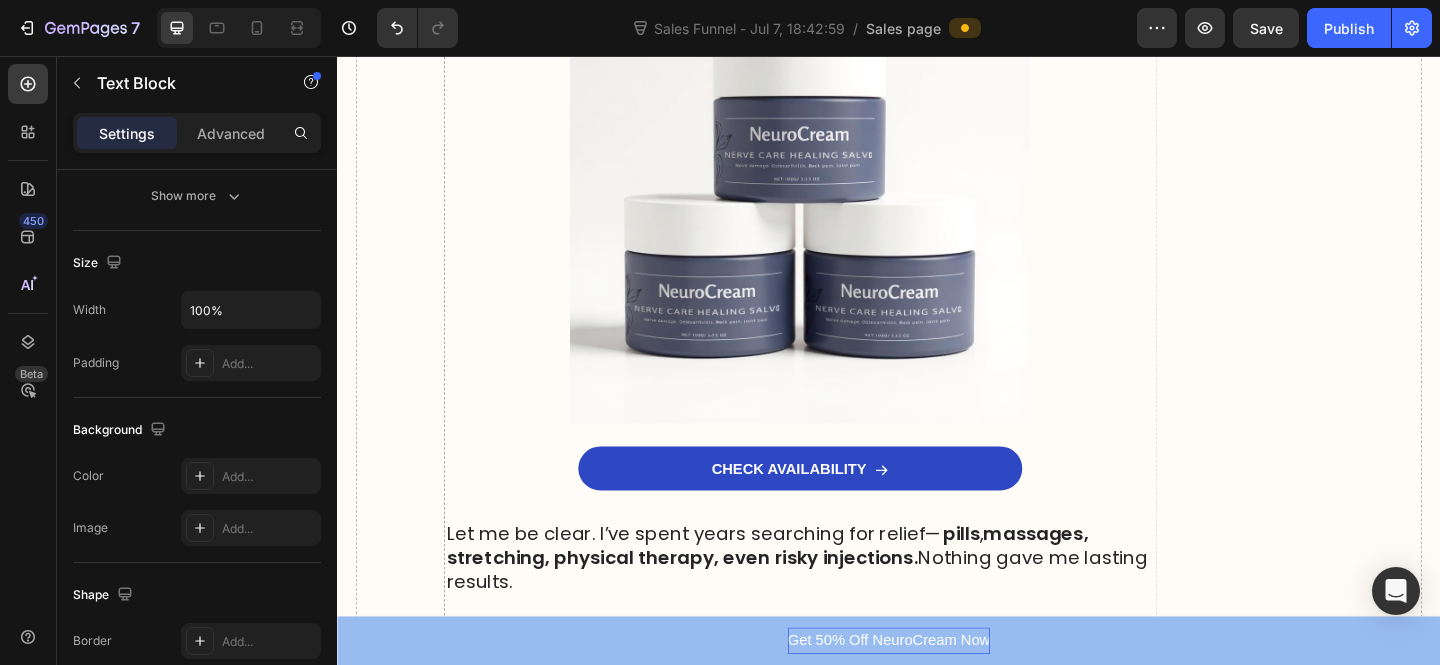 scroll, scrollTop: 0, scrollLeft: 0, axis: both 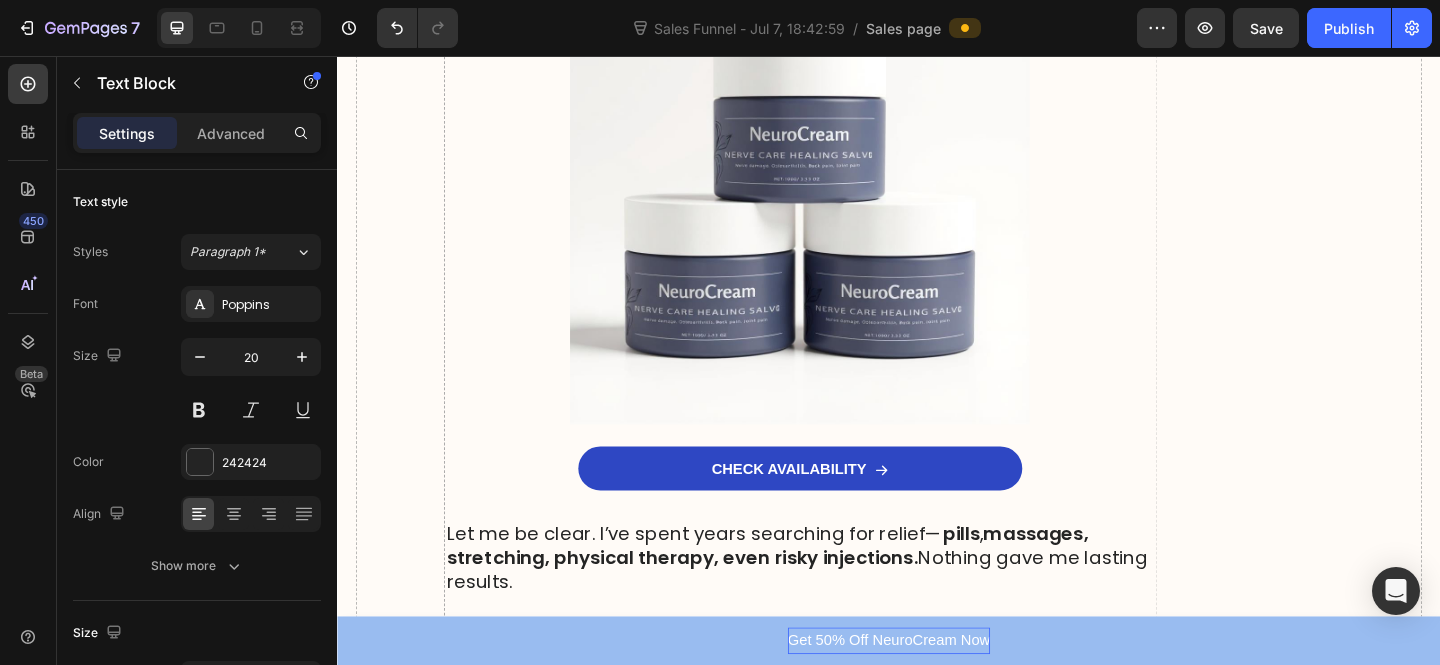 click on "®" at bounding box center [704, -1361] 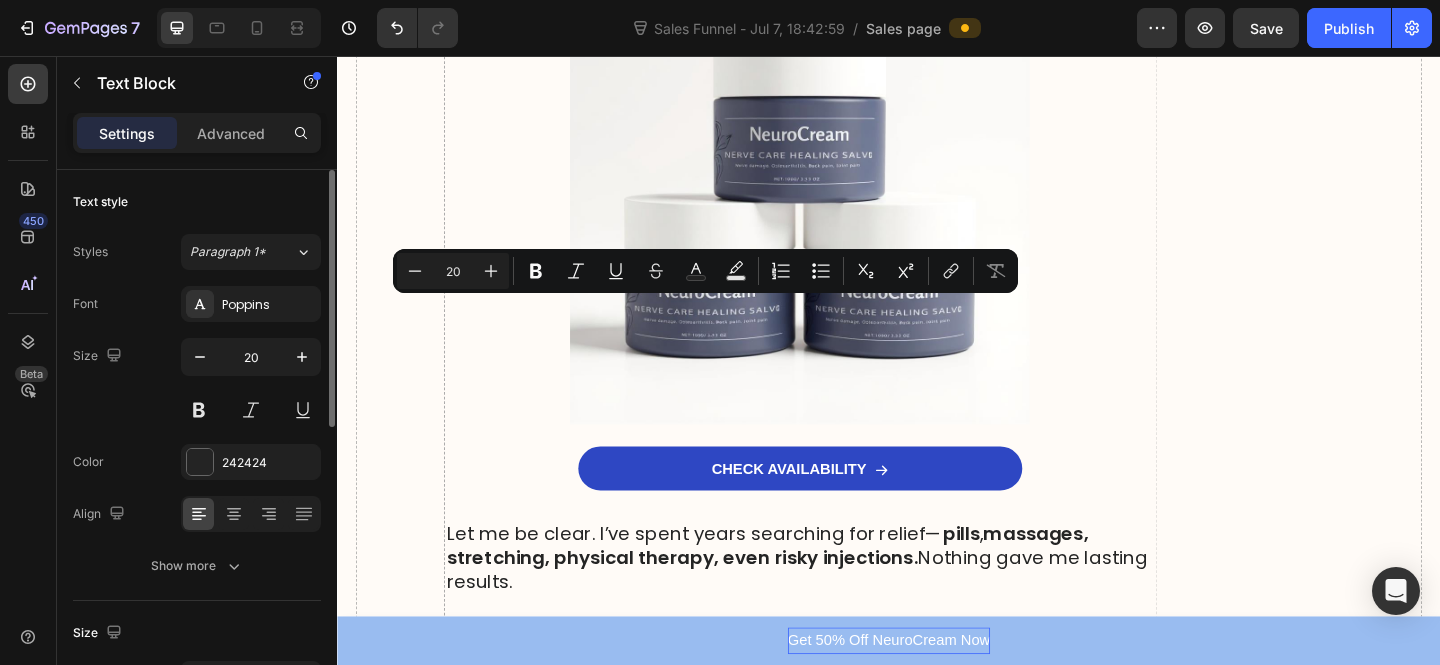 click on "®" at bounding box center (704, -1361) 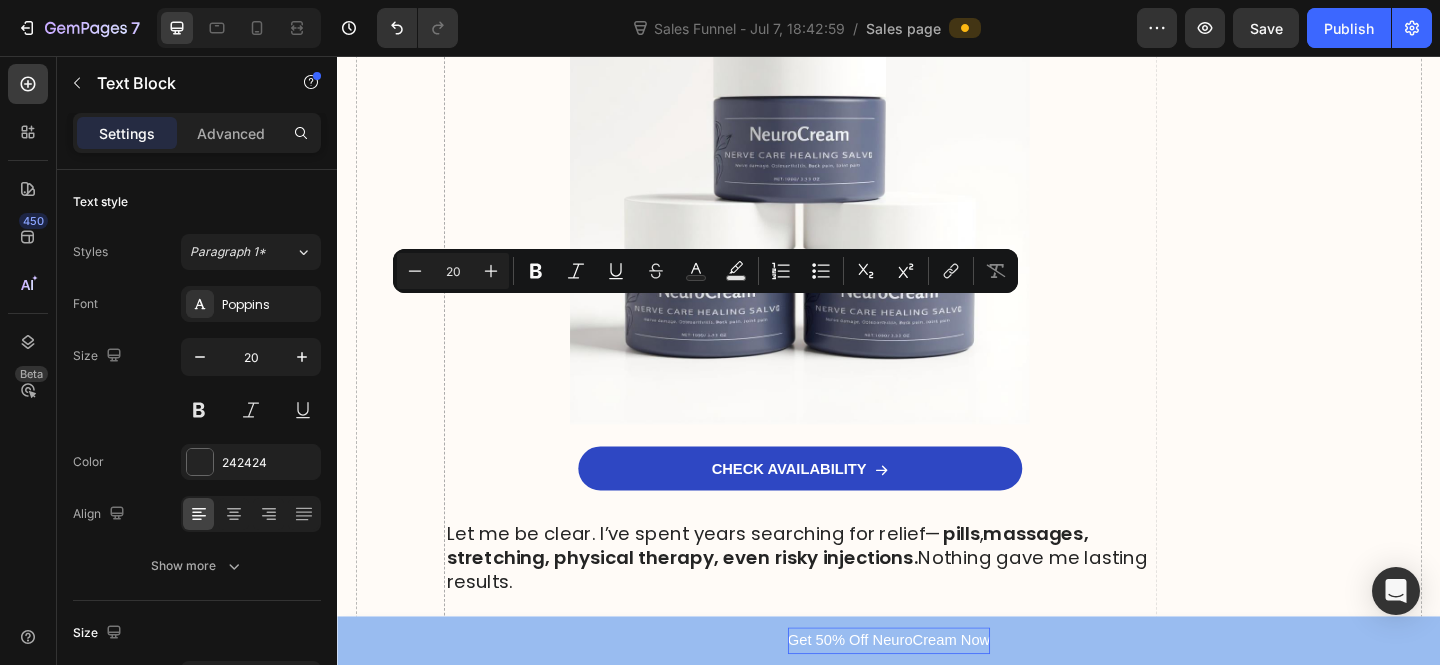 click on "NeuroCream" at bounding box center (632, -1361) 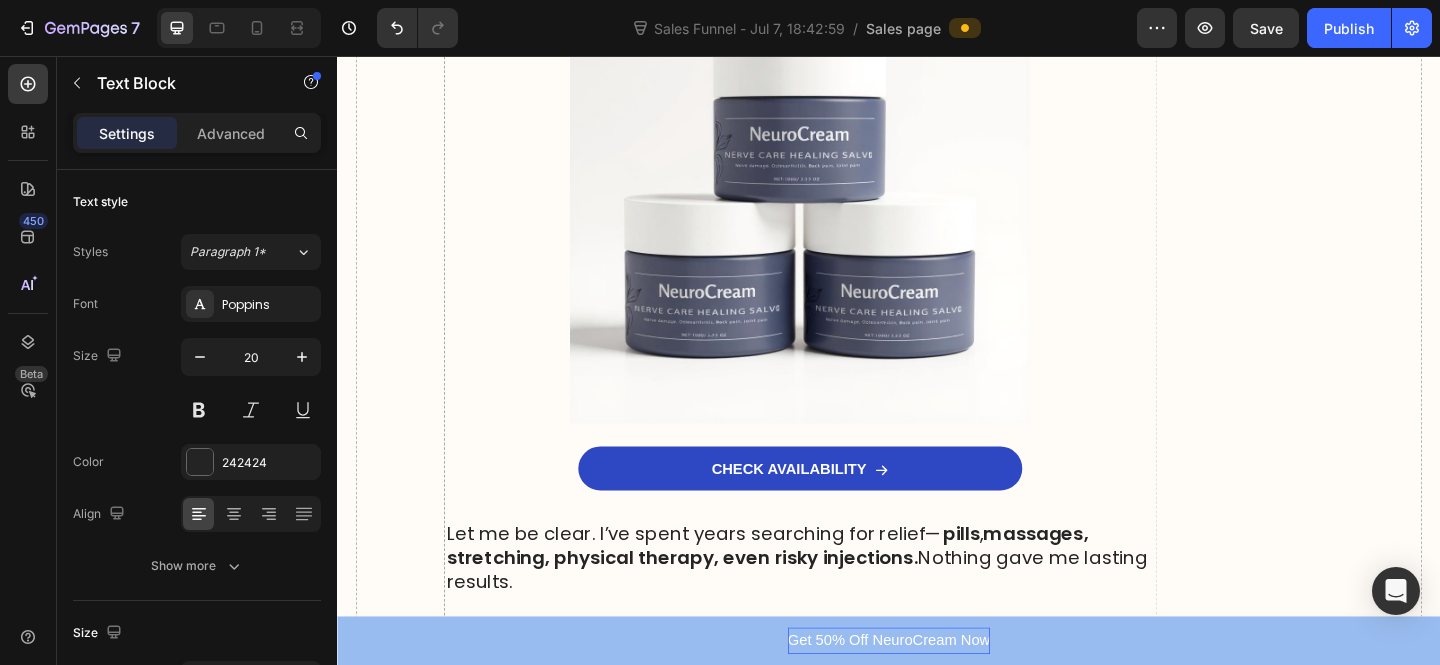 click on "®" at bounding box center [704, -1361] 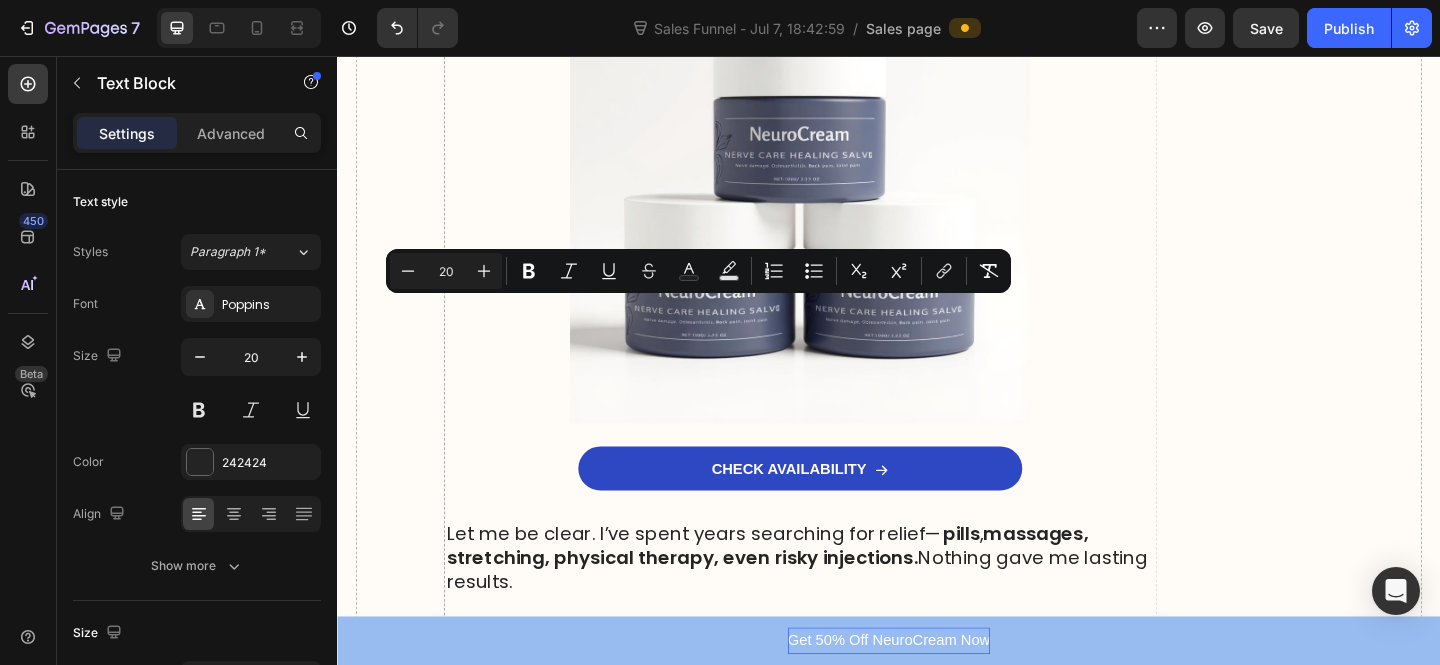 copy on "®" 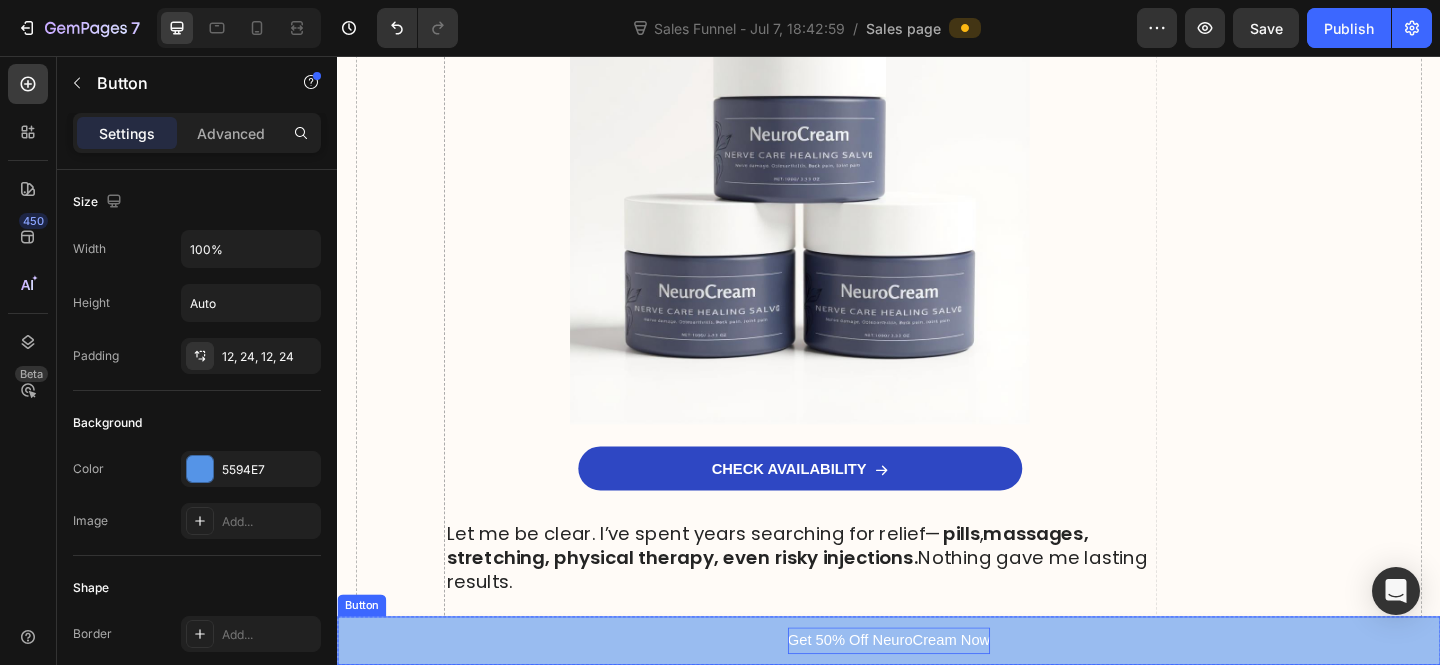 click on "Get 50% Off NeuroCream Now" at bounding box center (937, 692) 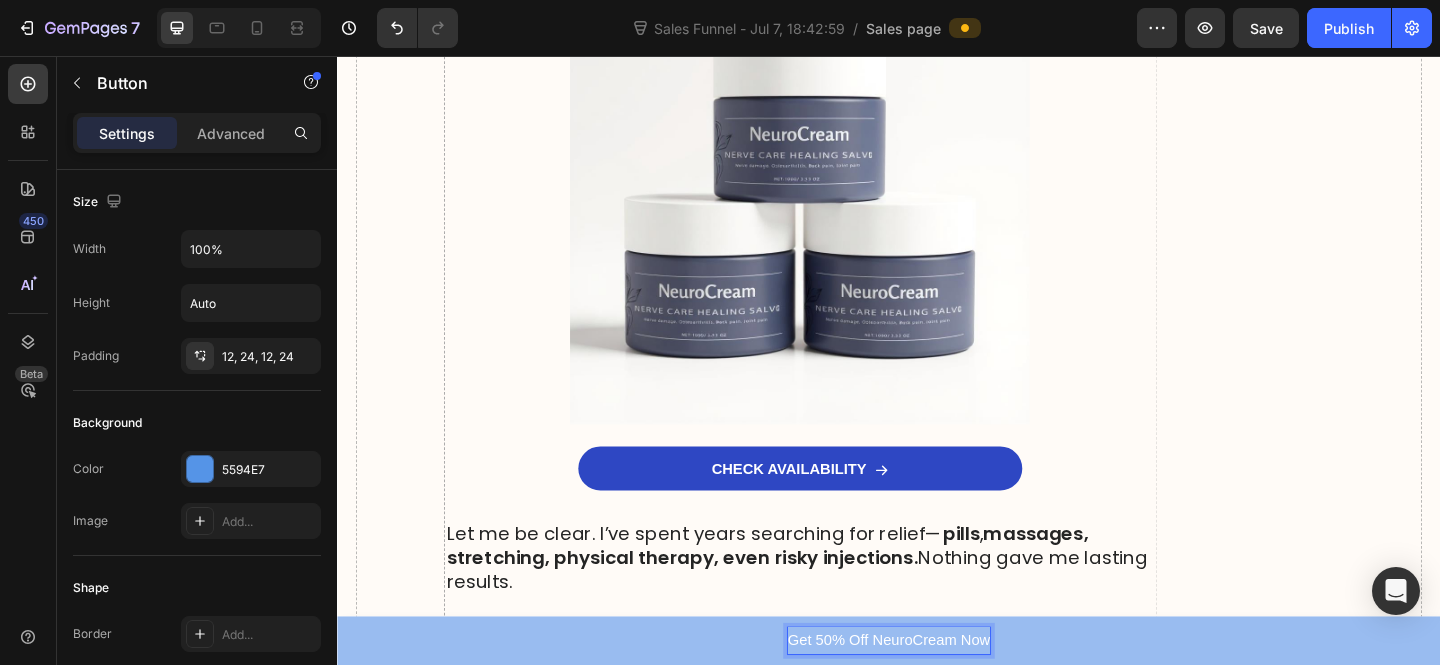 drag, startPoint x: 1016, startPoint y: 694, endPoint x: 1068, endPoint y: 703, distance: 52.773098 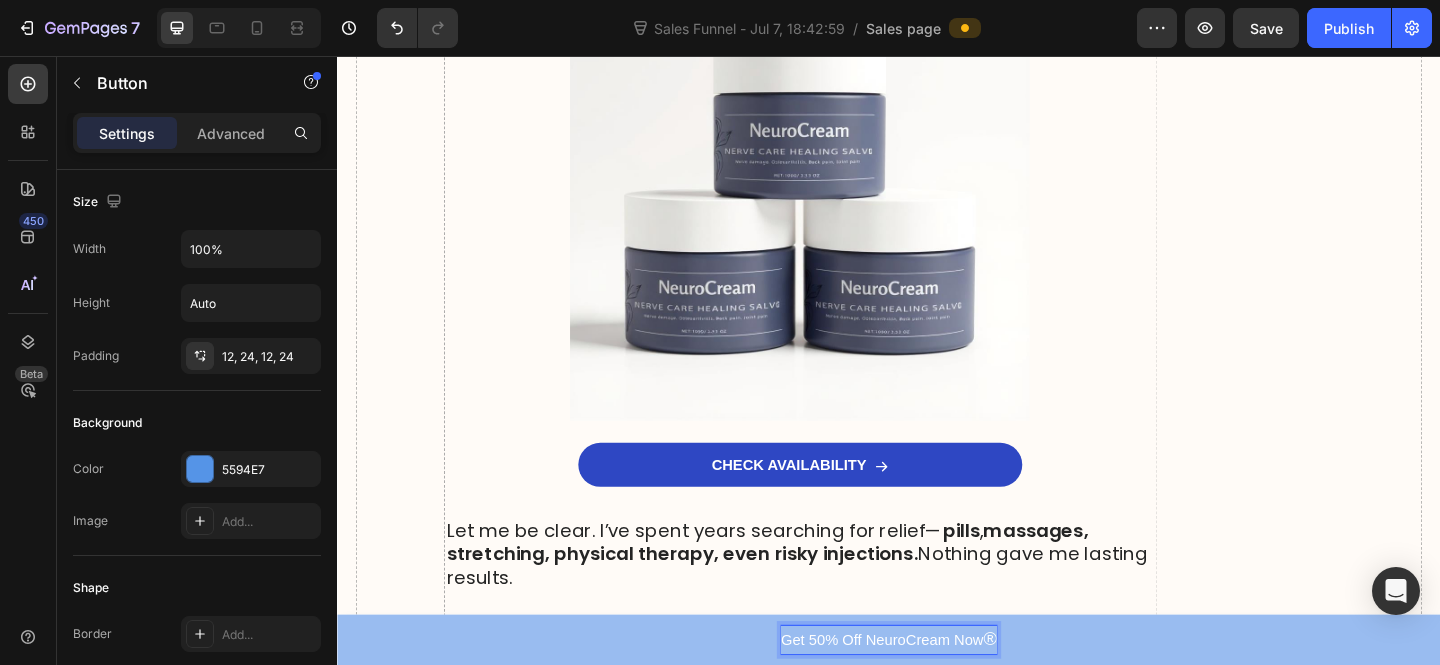 scroll, scrollTop: 11440, scrollLeft: 0, axis: vertical 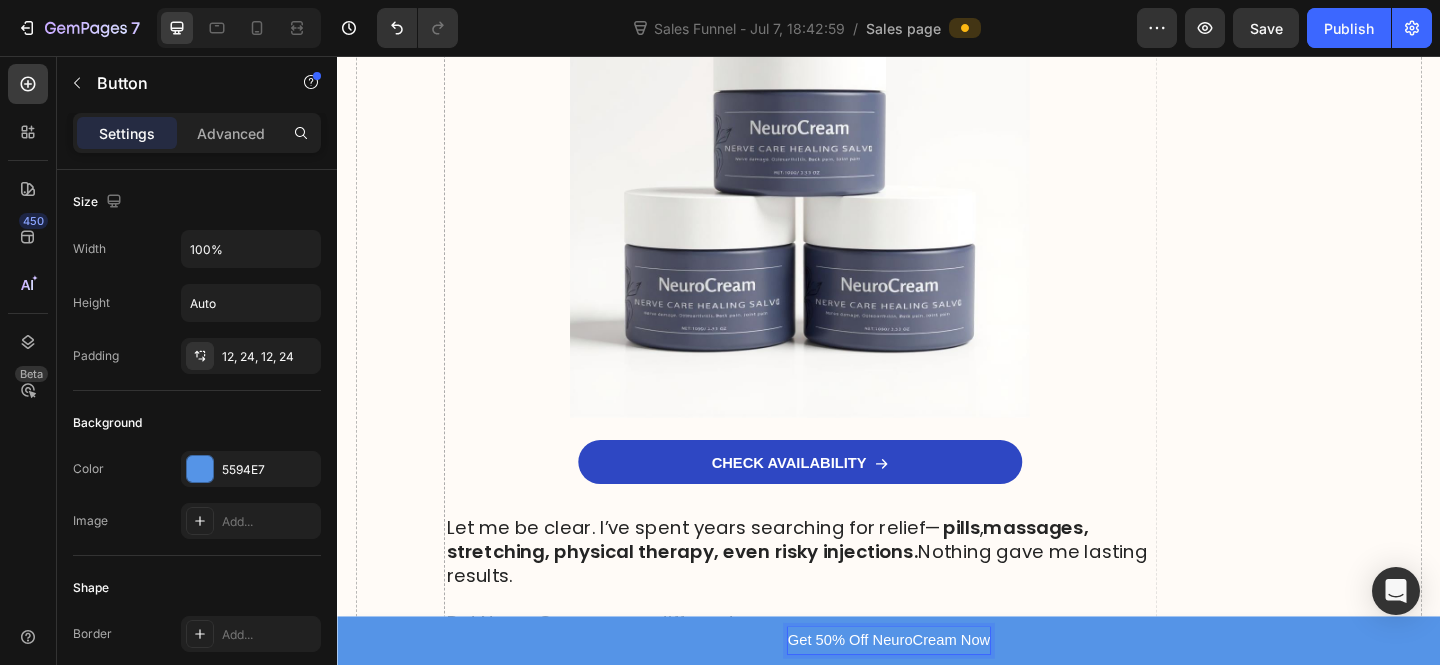 click on "Get 50% Off NeuroCream Now" at bounding box center (937, 692) 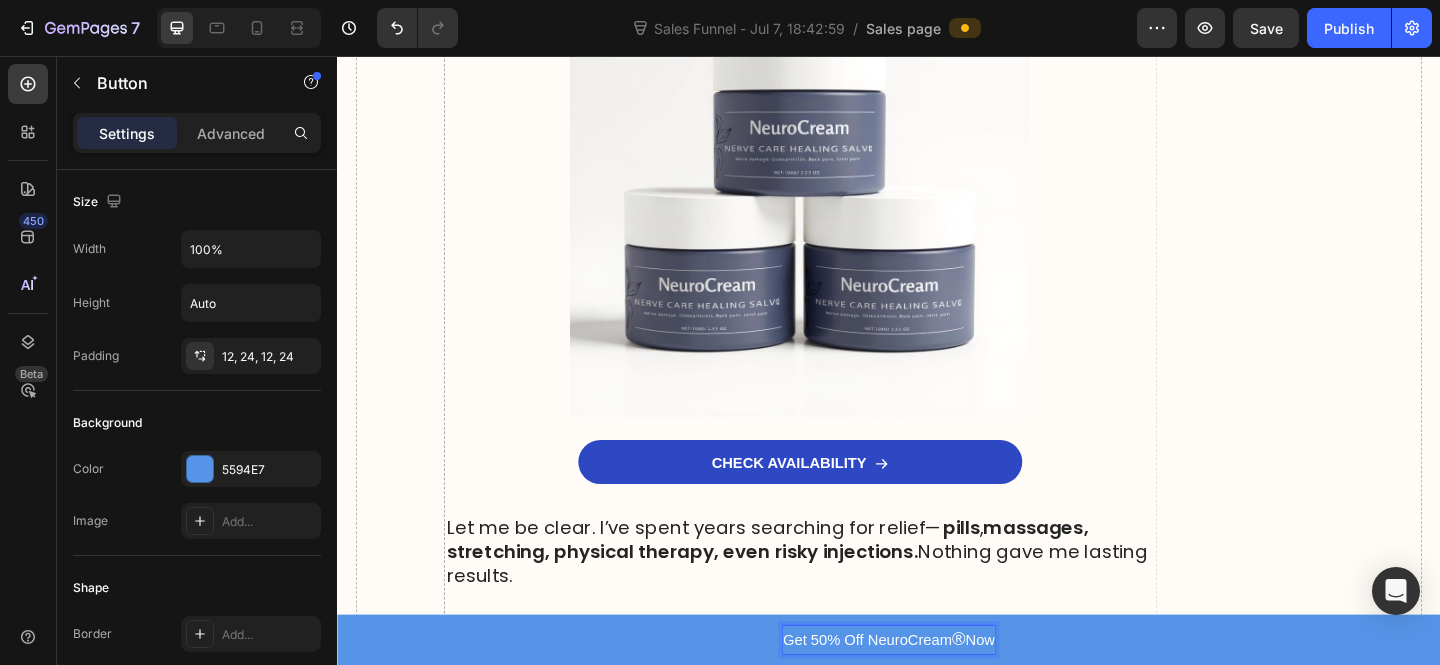 scroll, scrollTop: 11444, scrollLeft: 0, axis: vertical 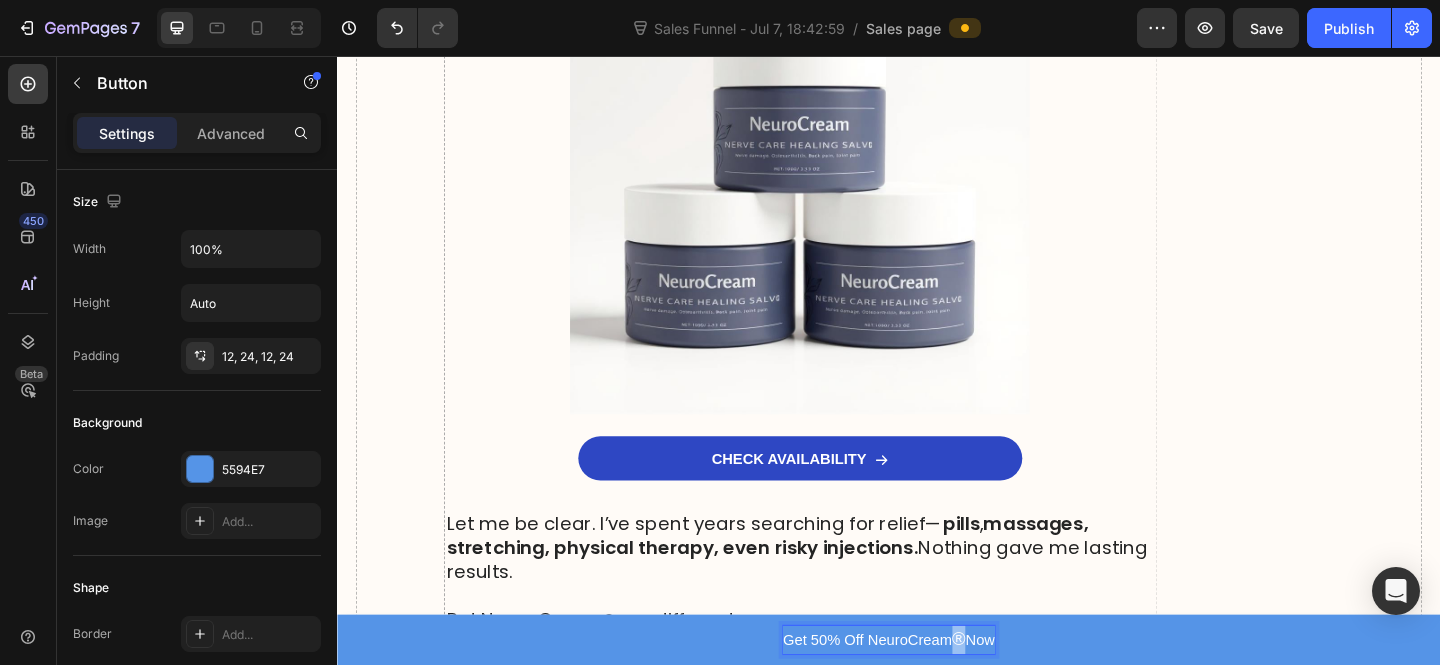 click on "®" at bounding box center (1013, 690) 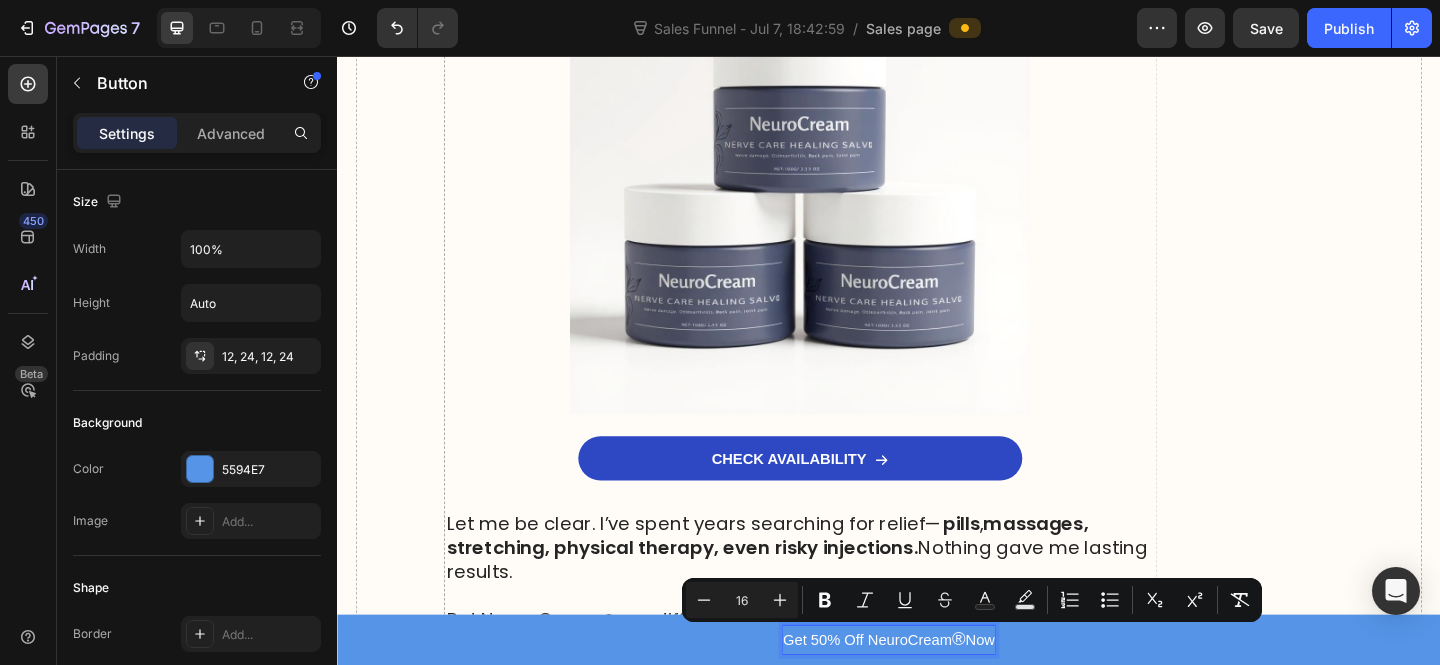 drag, startPoint x: 974, startPoint y: 693, endPoint x: 1008, endPoint y: 689, distance: 34.234486 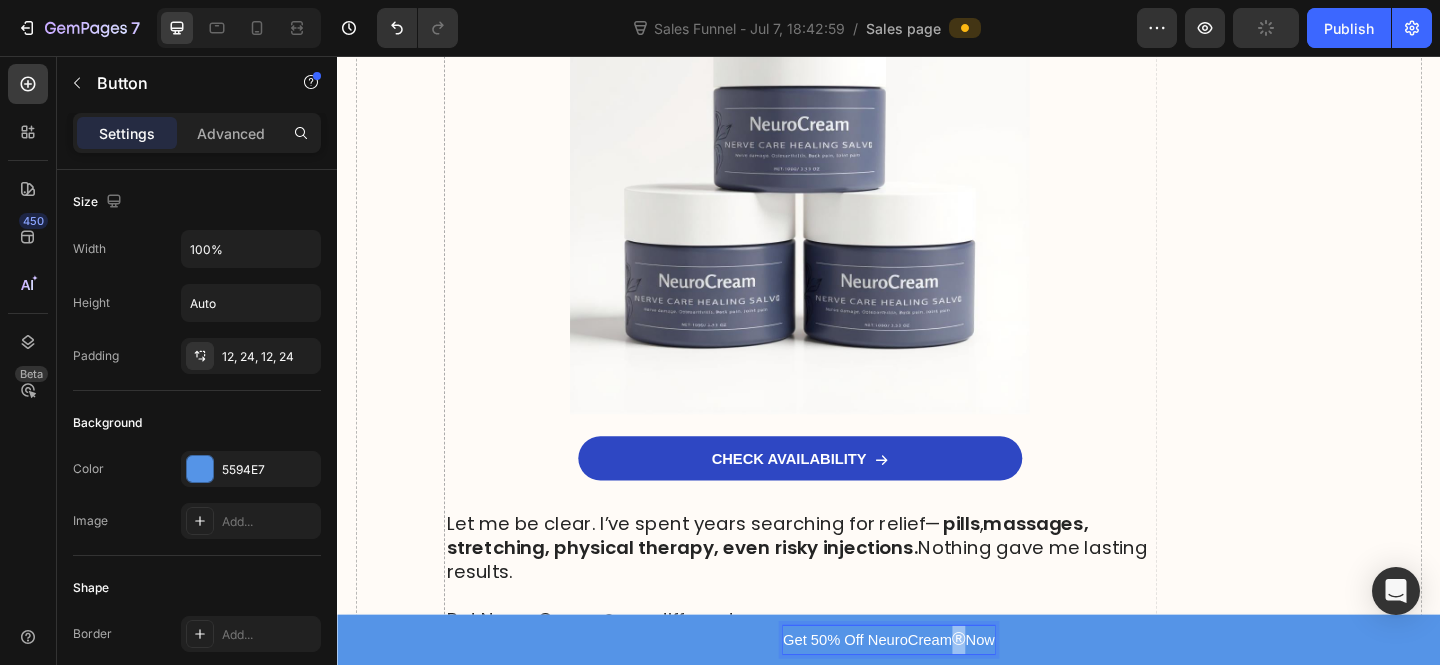 drag, startPoint x: 1007, startPoint y: 689, endPoint x: 992, endPoint y: 690, distance: 15.033297 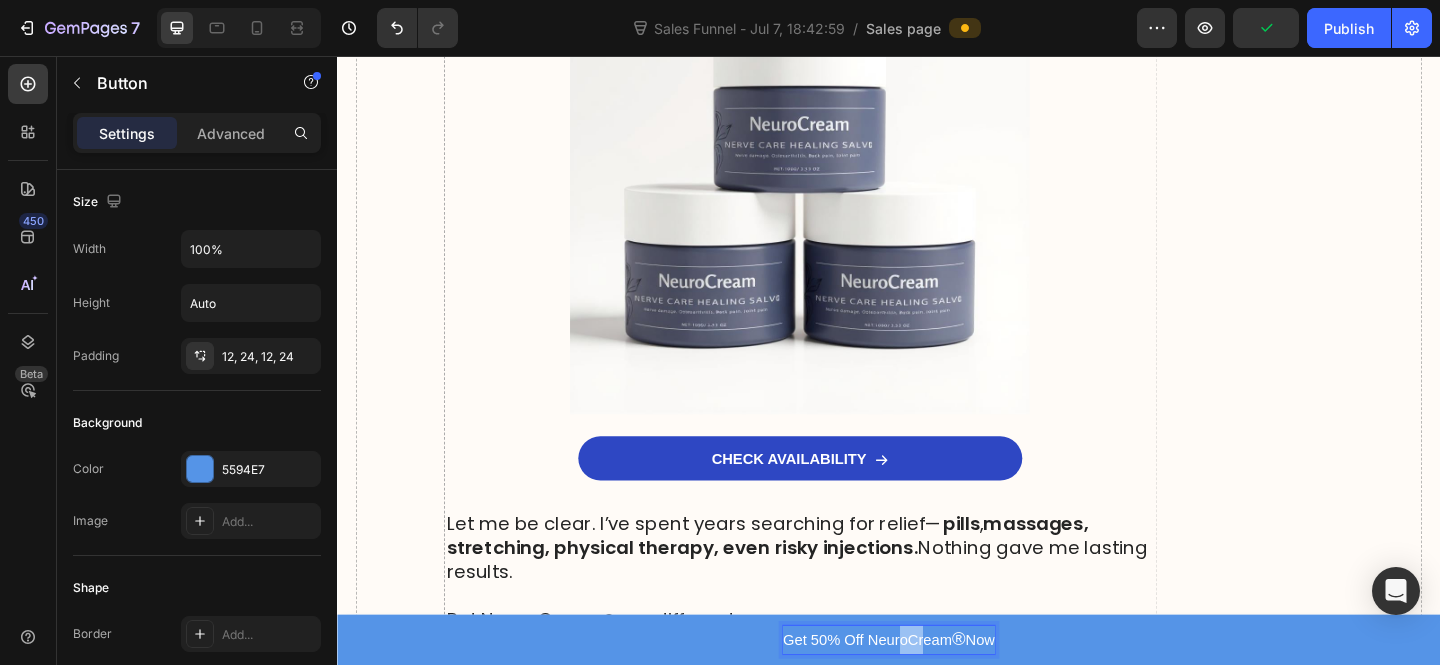 drag, startPoint x: 947, startPoint y: 684, endPoint x: 967, endPoint y: 686, distance: 20.09975 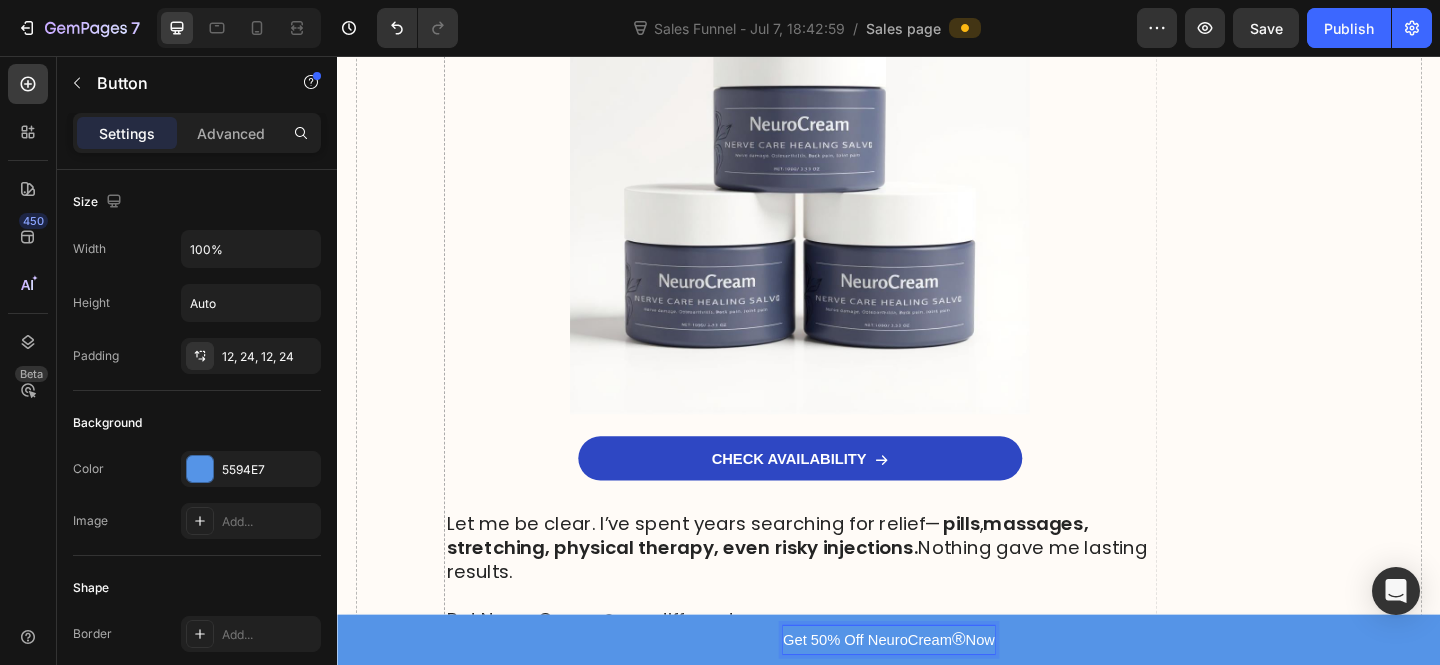 click on "®" at bounding box center [1013, 690] 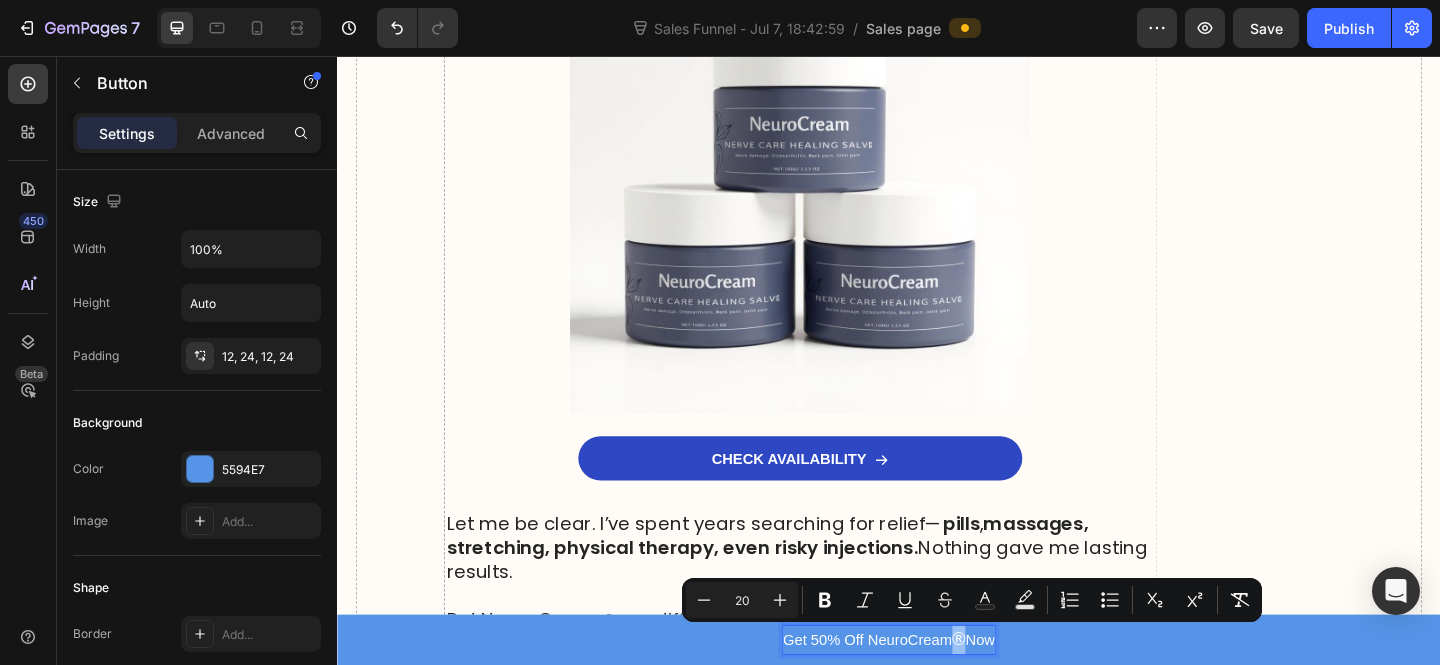 click on "®" at bounding box center (1013, 690) 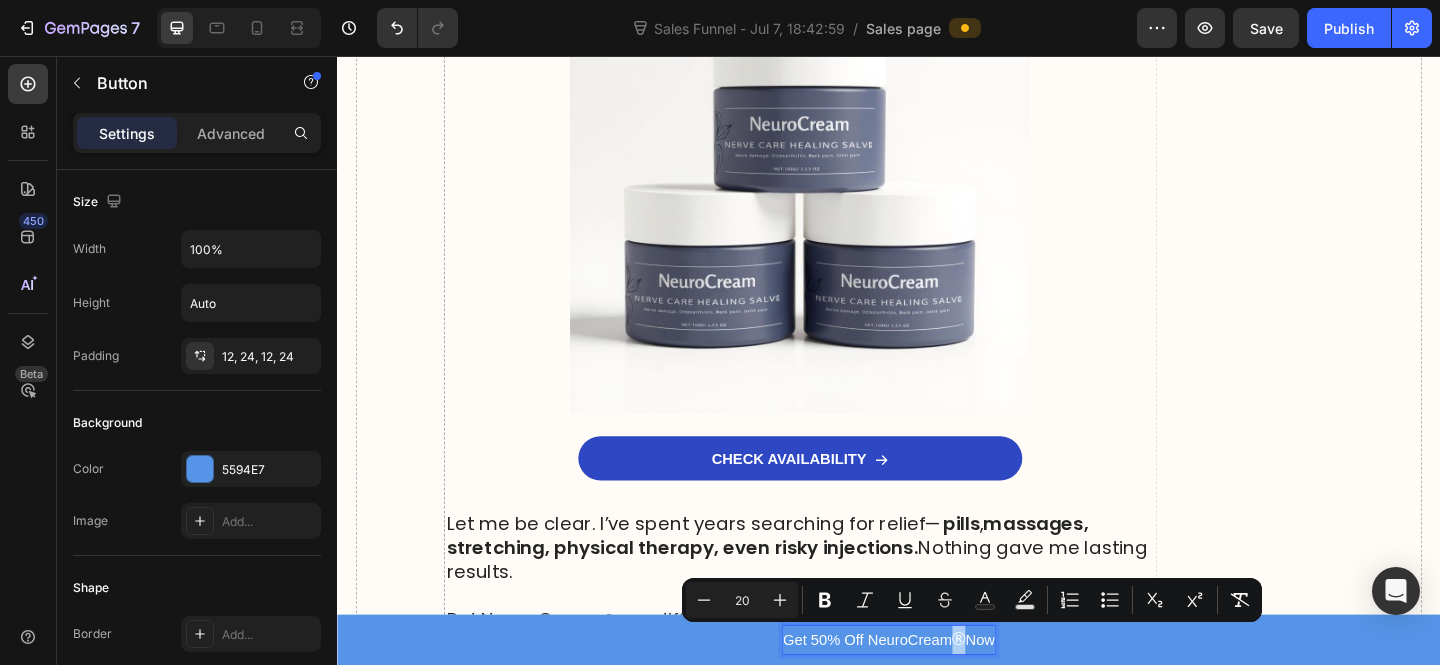 click on "20" at bounding box center [742, 600] 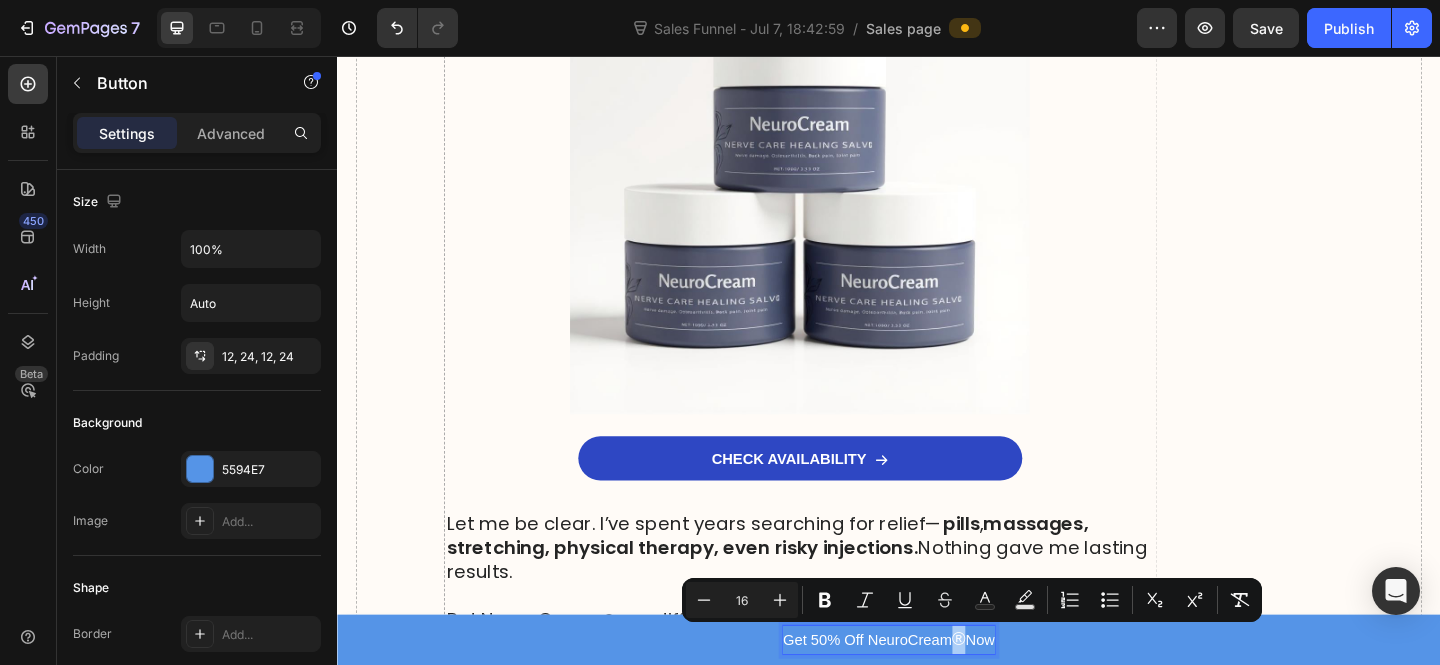 type on "16" 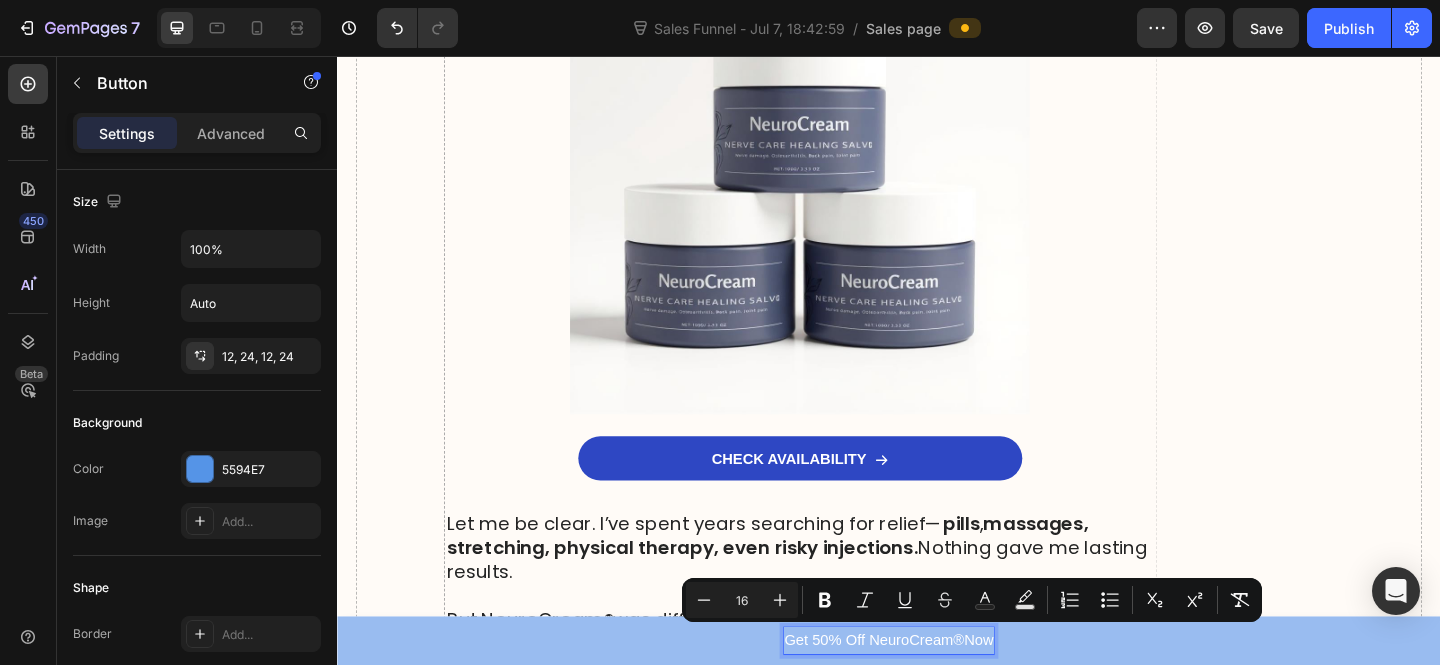 click on "Get 50% Off NeuroCream ®  Now" at bounding box center [937, 692] 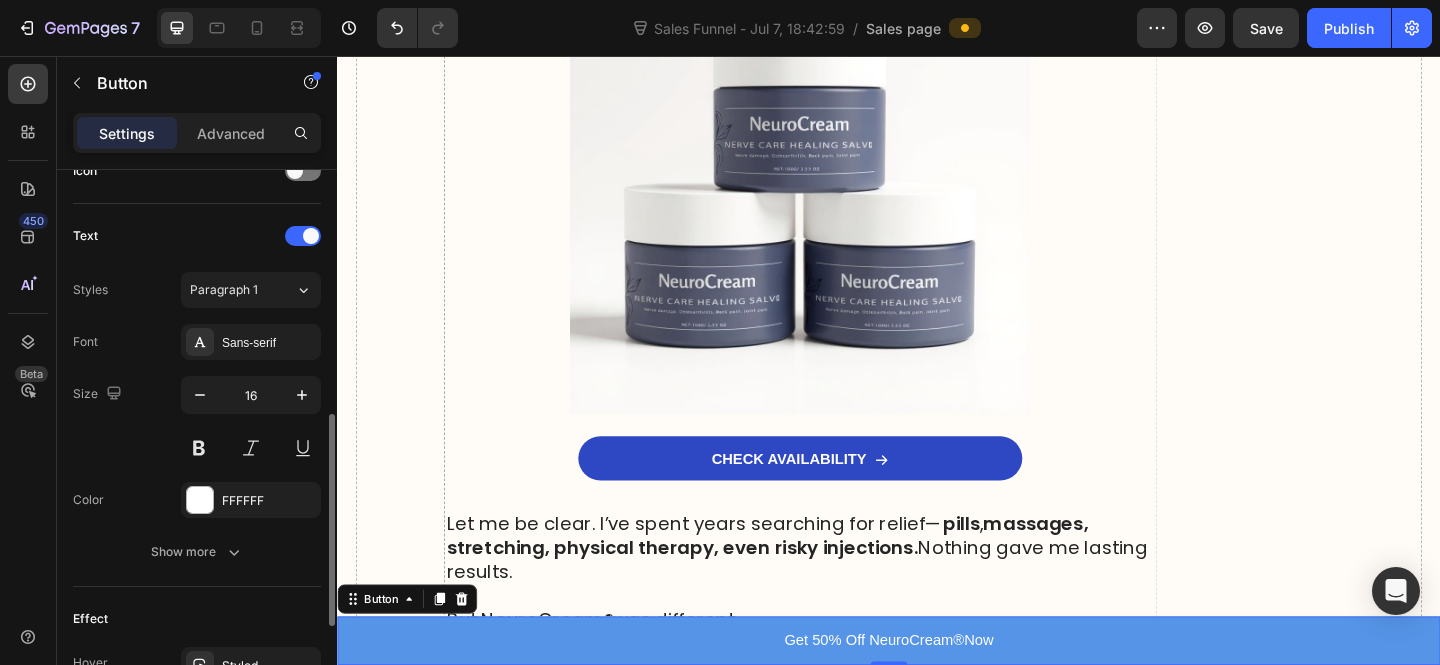 scroll, scrollTop: 882, scrollLeft: 0, axis: vertical 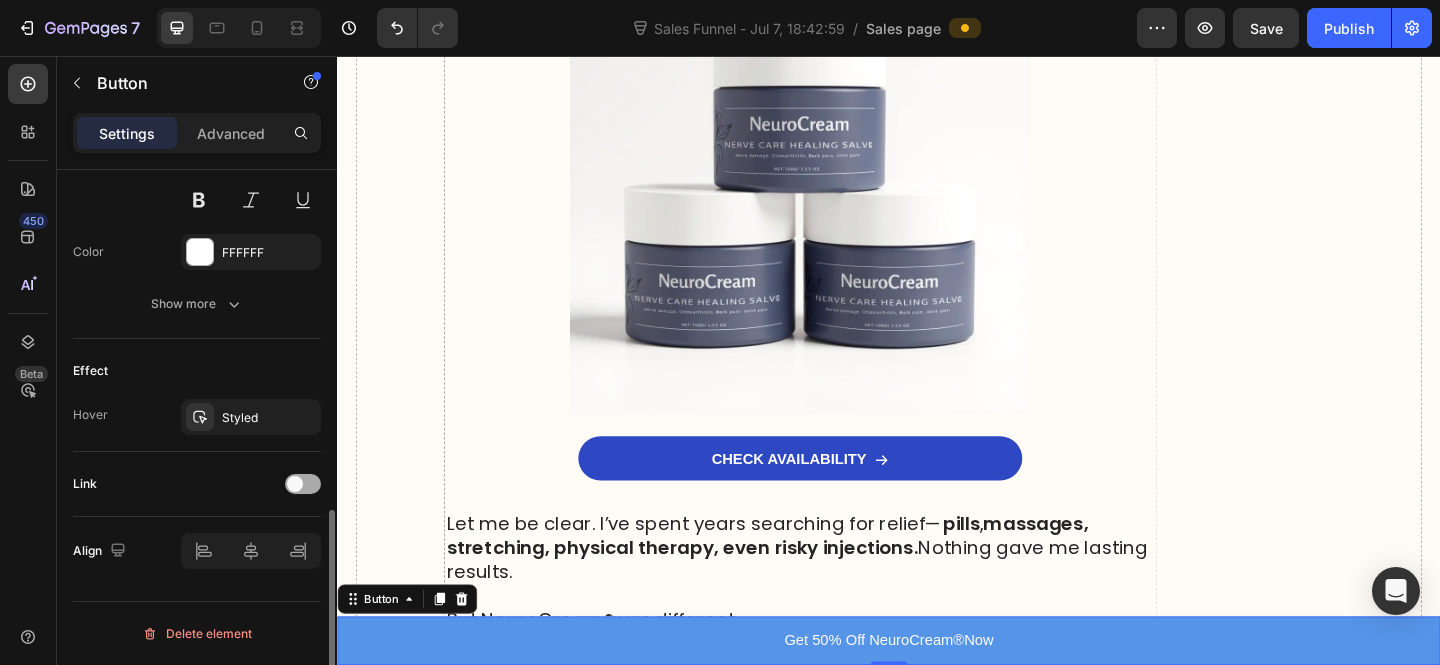 click at bounding box center [303, 484] 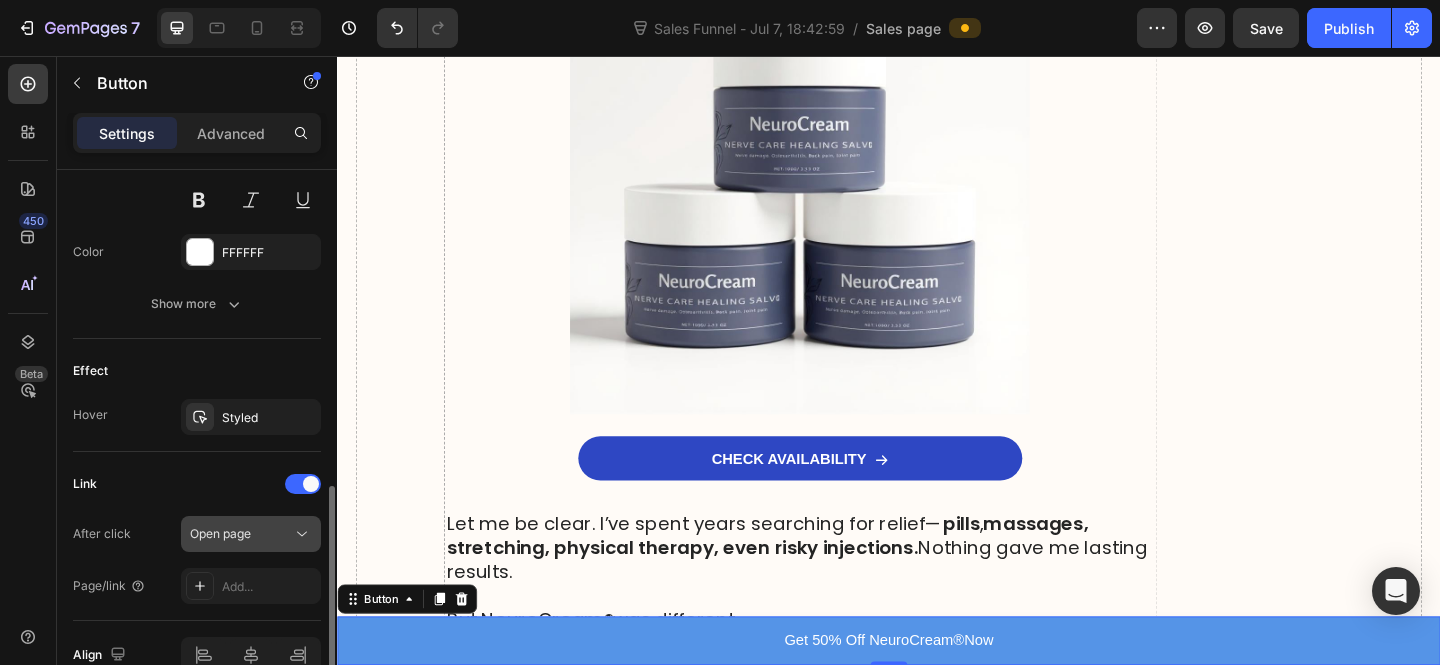click on "Open page" at bounding box center [220, 533] 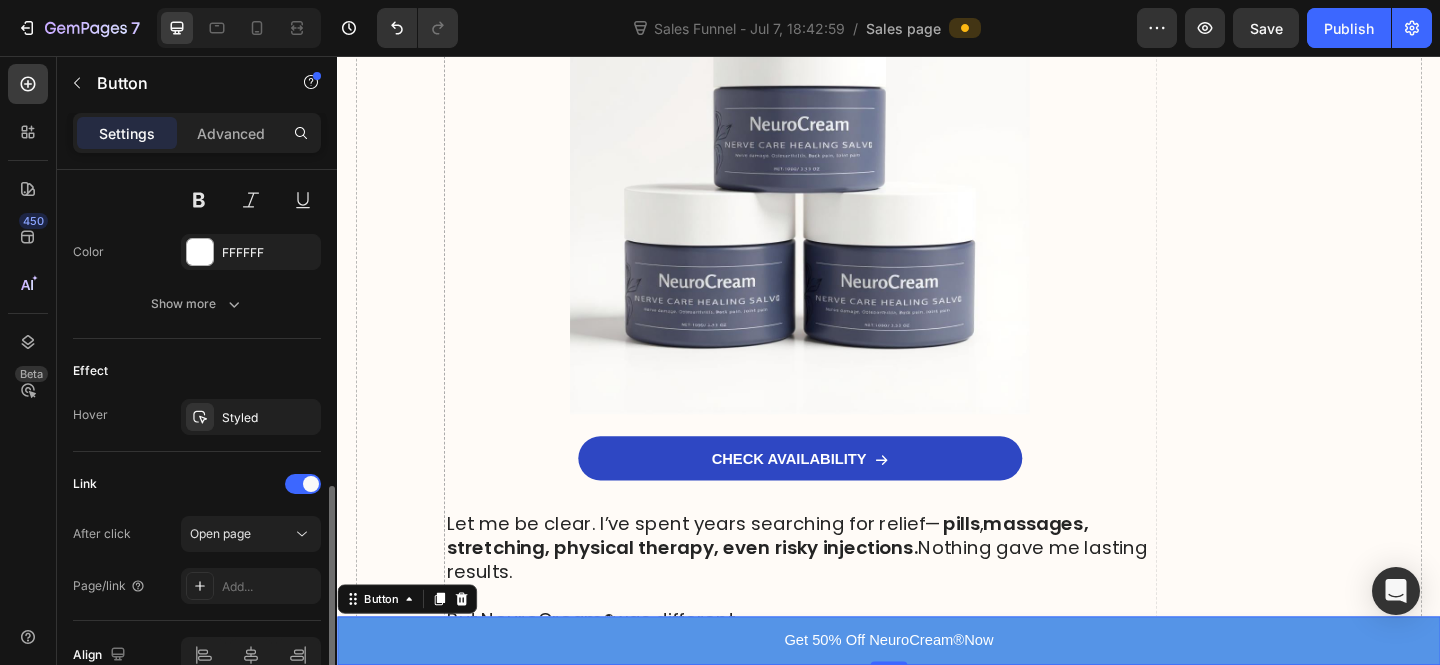 click on "Page/link" at bounding box center (109, 586) 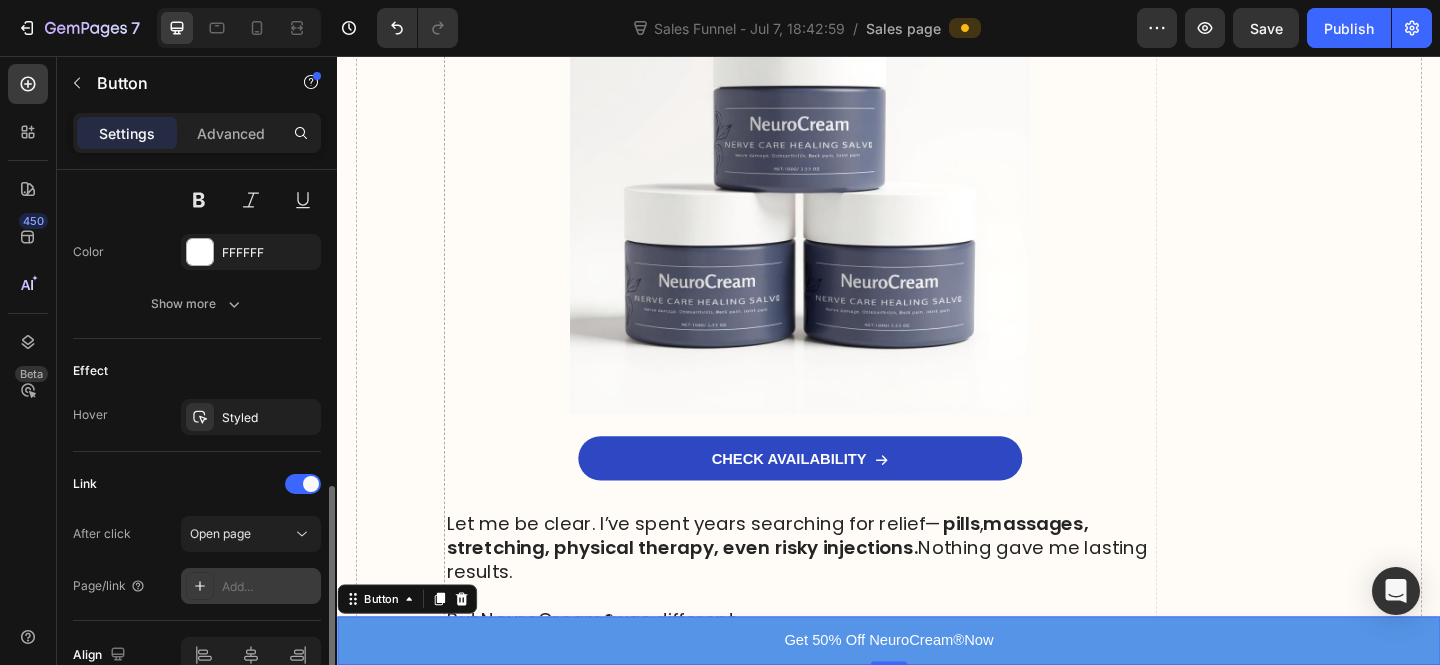 click on "Add..." at bounding box center (269, 587) 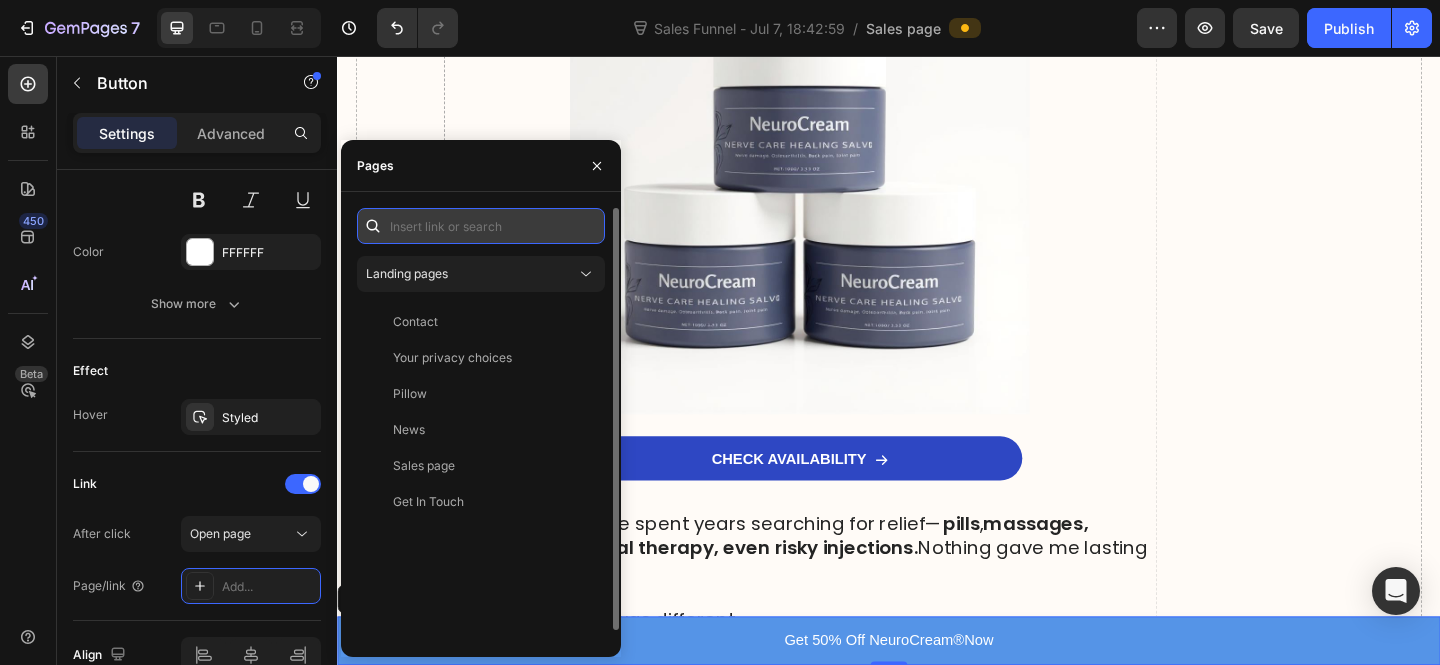 click at bounding box center (481, 226) 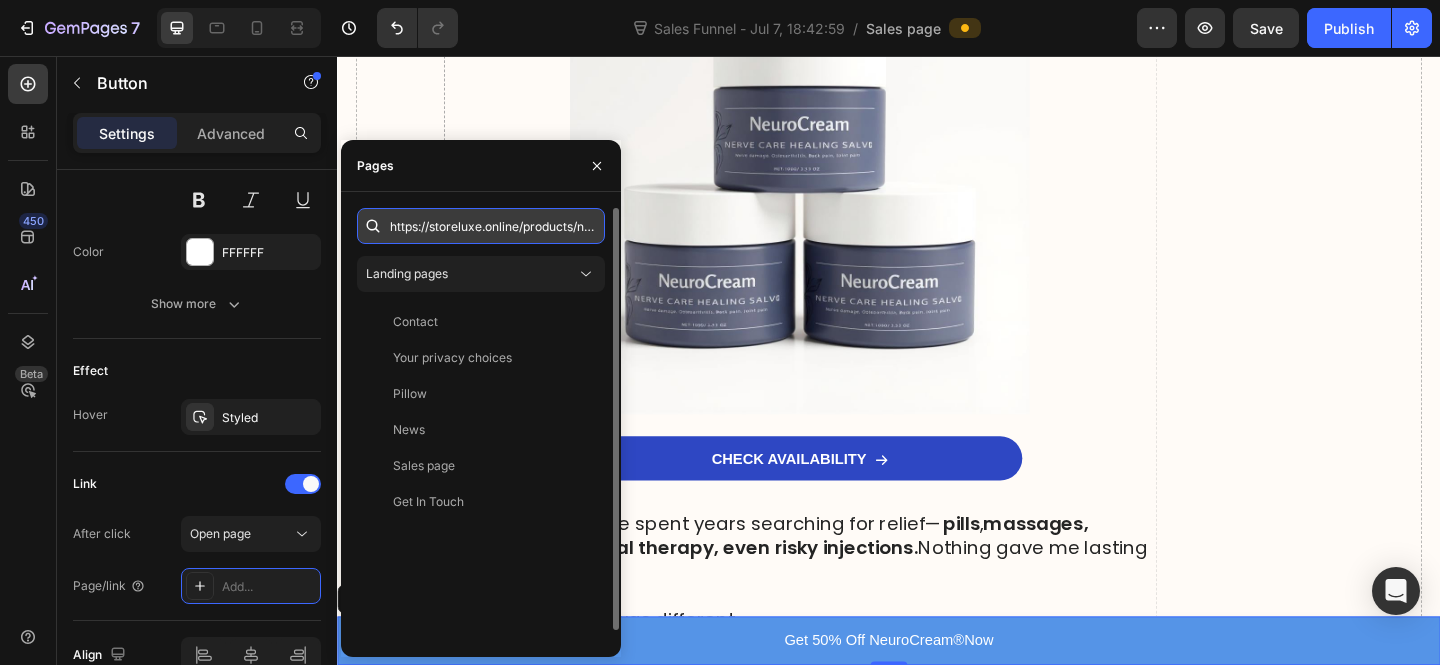 scroll, scrollTop: 0, scrollLeft: 83, axis: horizontal 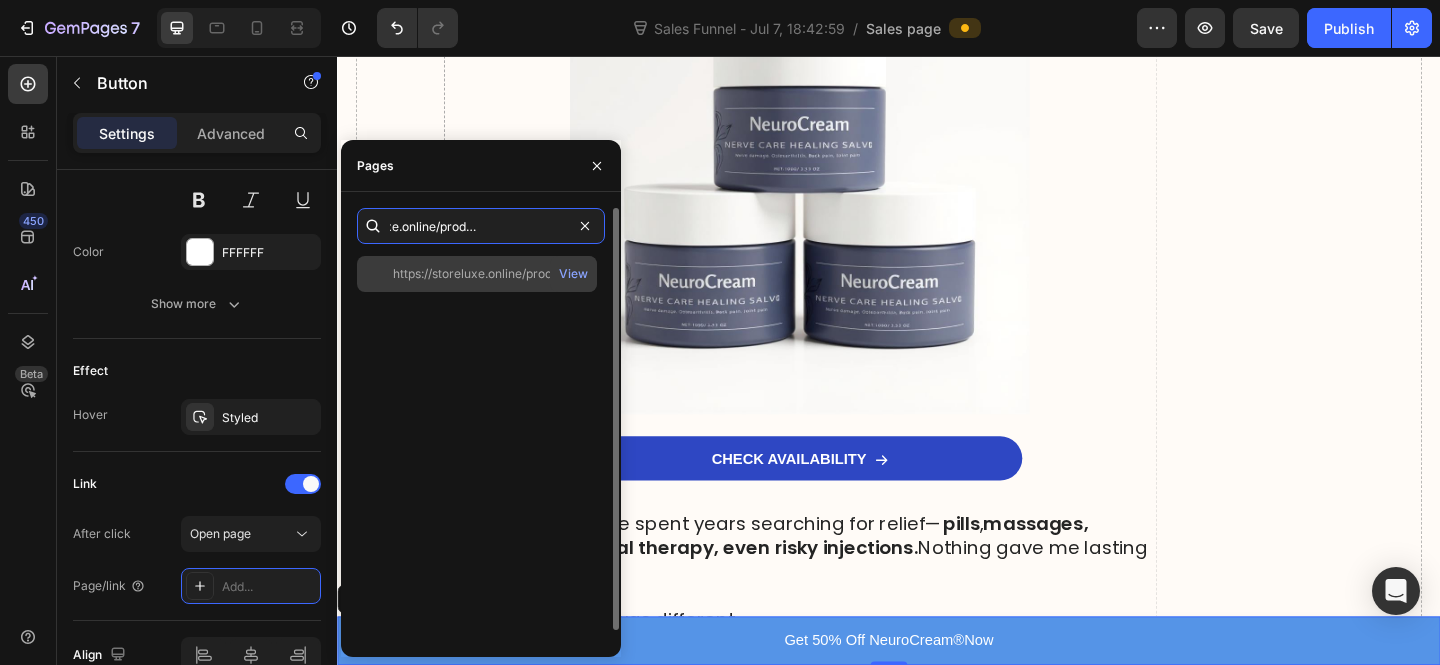 type on "https://storeluxe.online/products/neurocream" 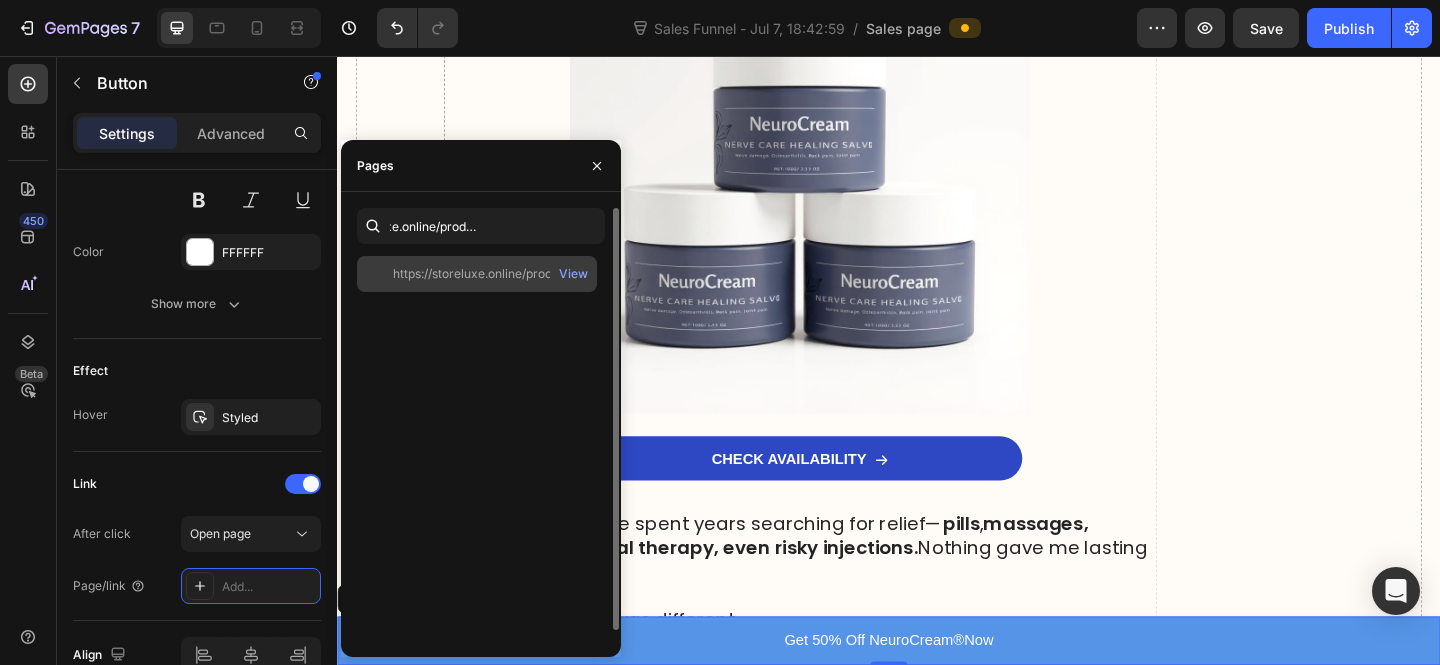 scroll, scrollTop: 0, scrollLeft: 0, axis: both 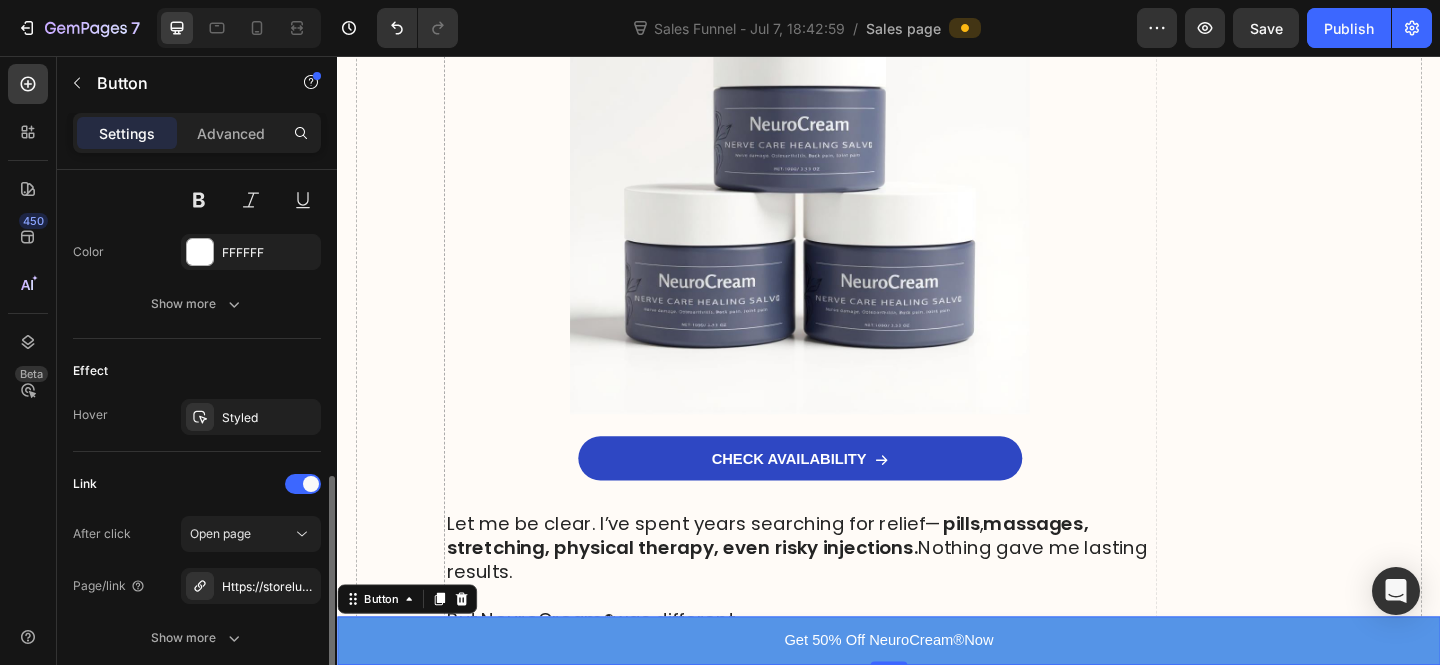 click on "Link" at bounding box center [197, 484] 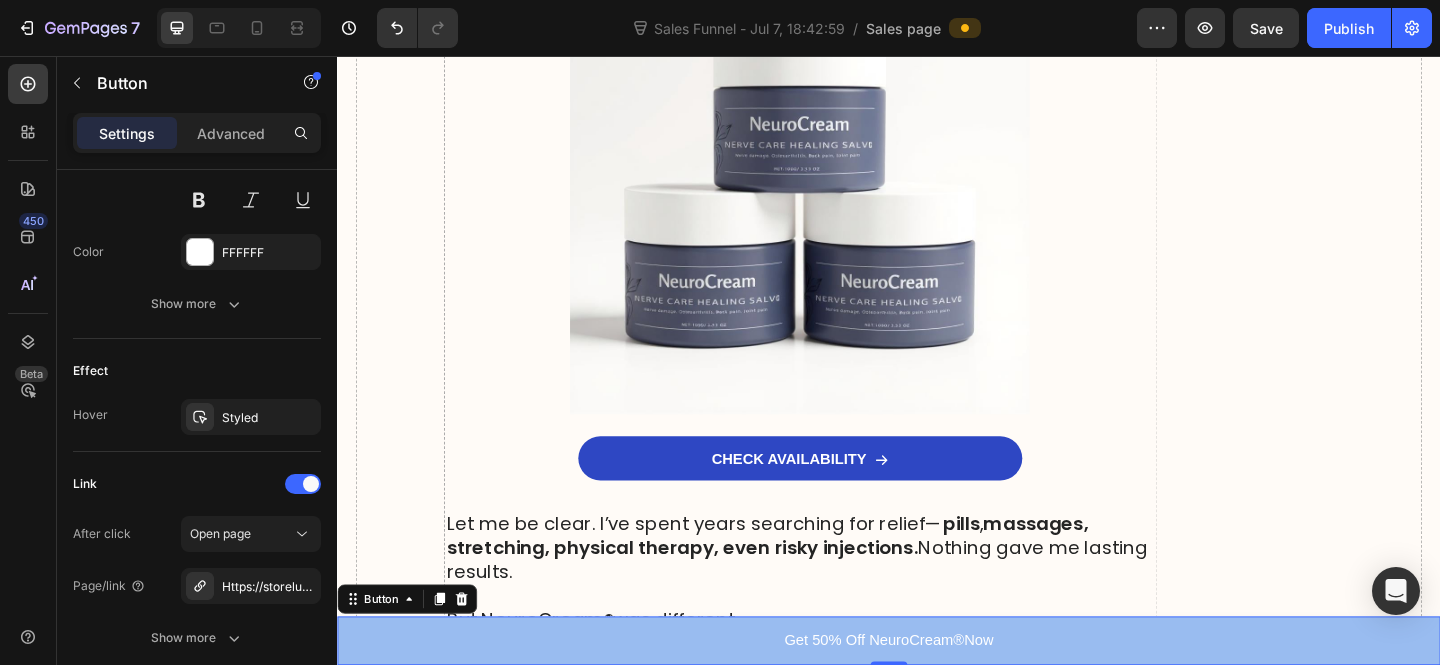 click on "Get 50% Off NeuroCream ®  Now" at bounding box center (937, 692) 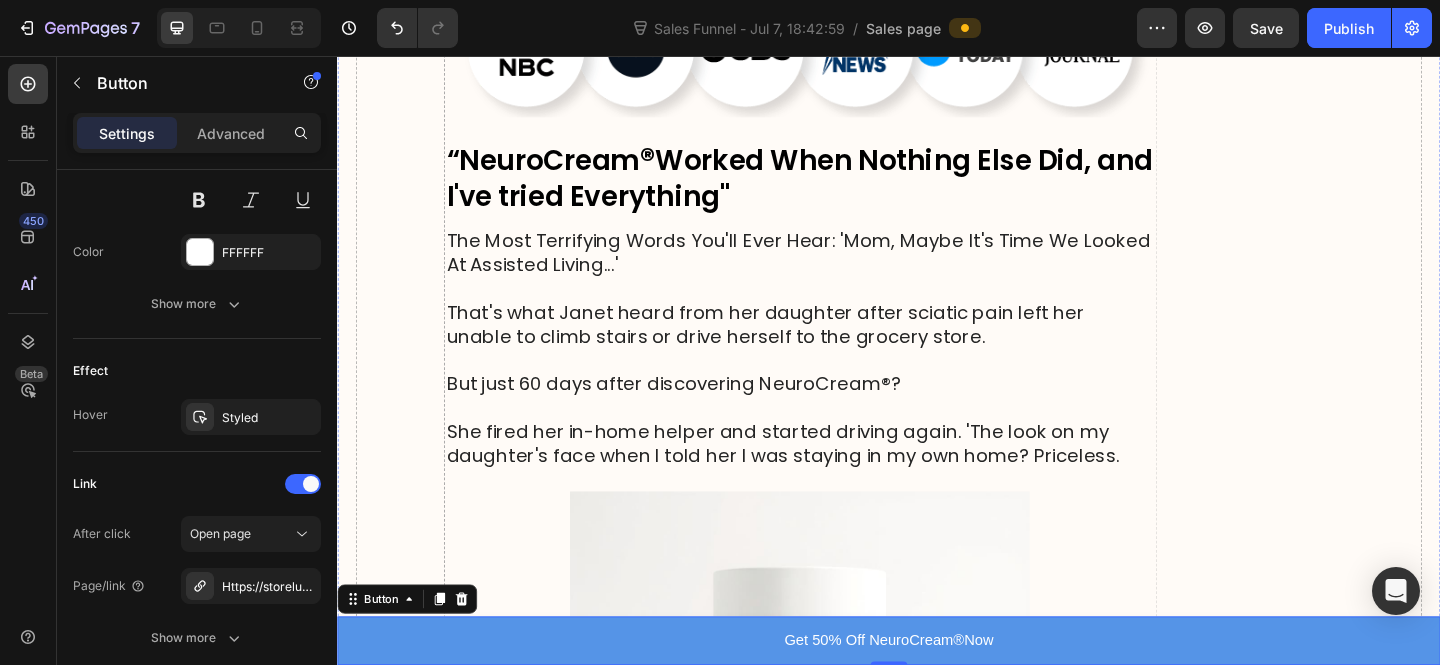 scroll, scrollTop: 10861, scrollLeft: 0, axis: vertical 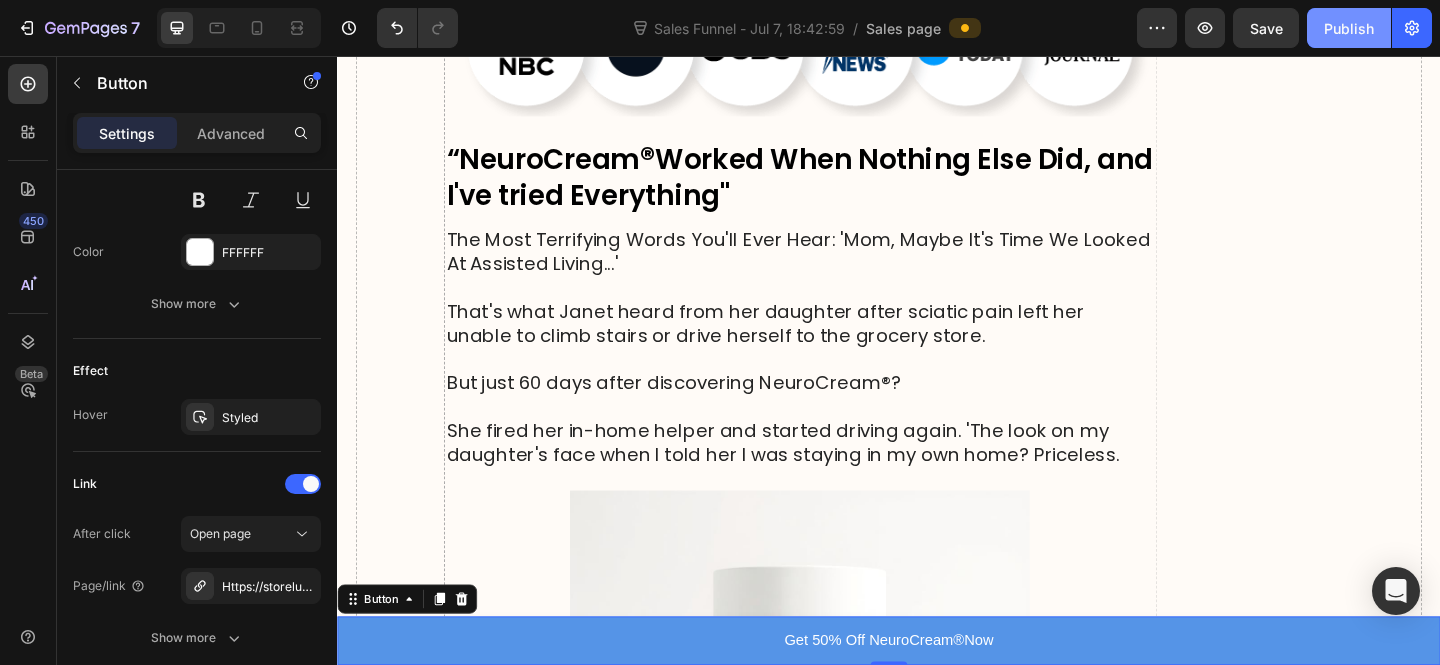 click on "Publish" 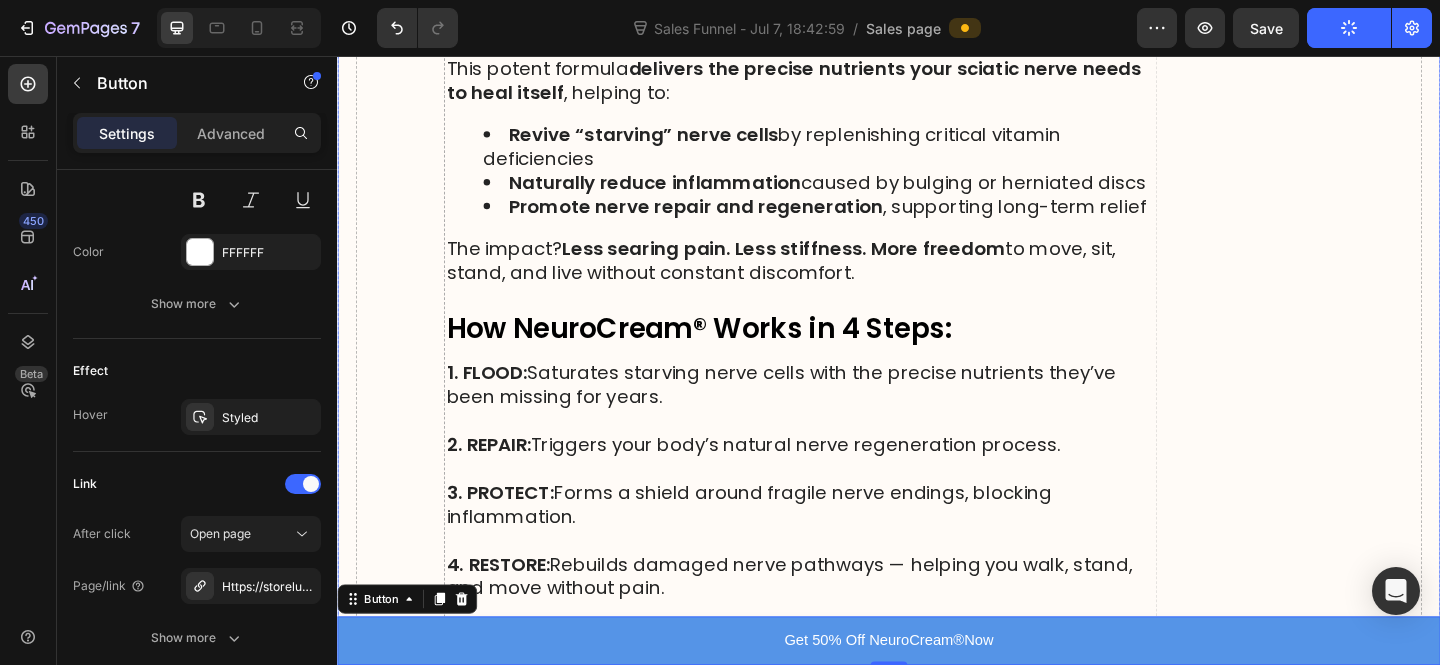 scroll, scrollTop: 9918, scrollLeft: 0, axis: vertical 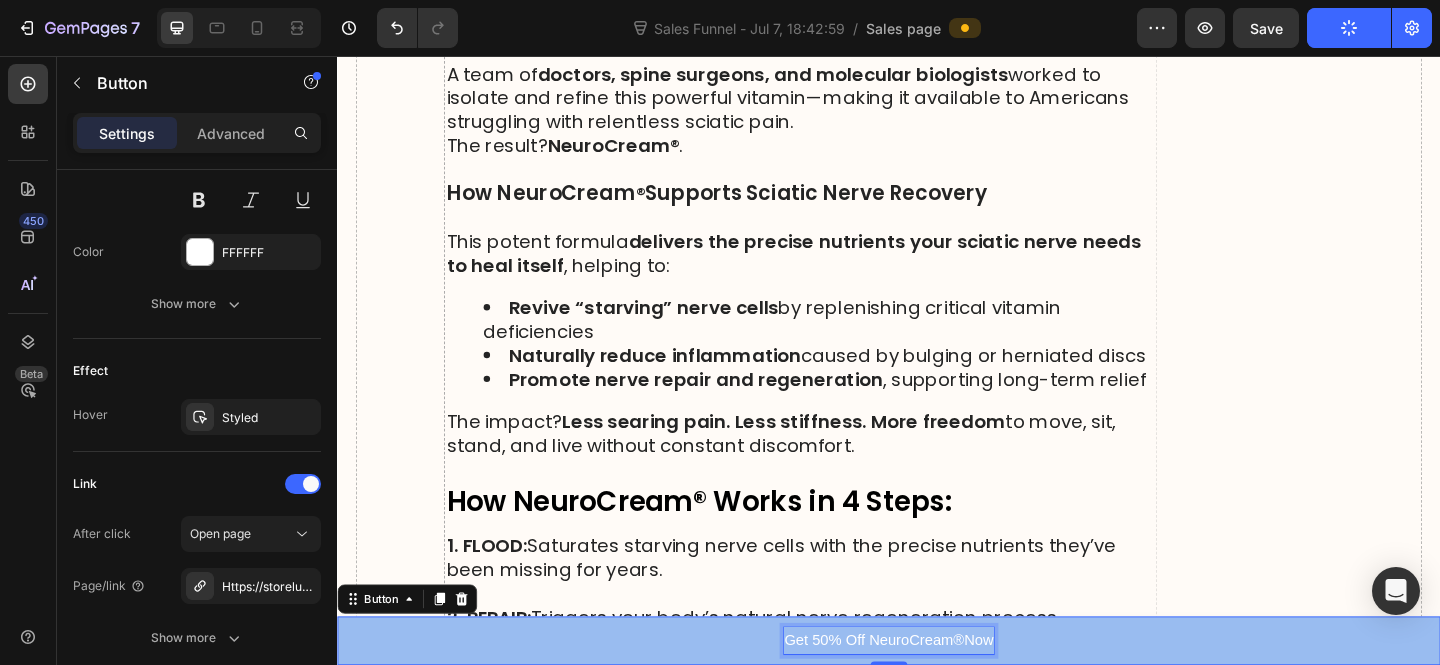 click on "Get 50% Off NeuroCream ®  Now" at bounding box center (937, 692) 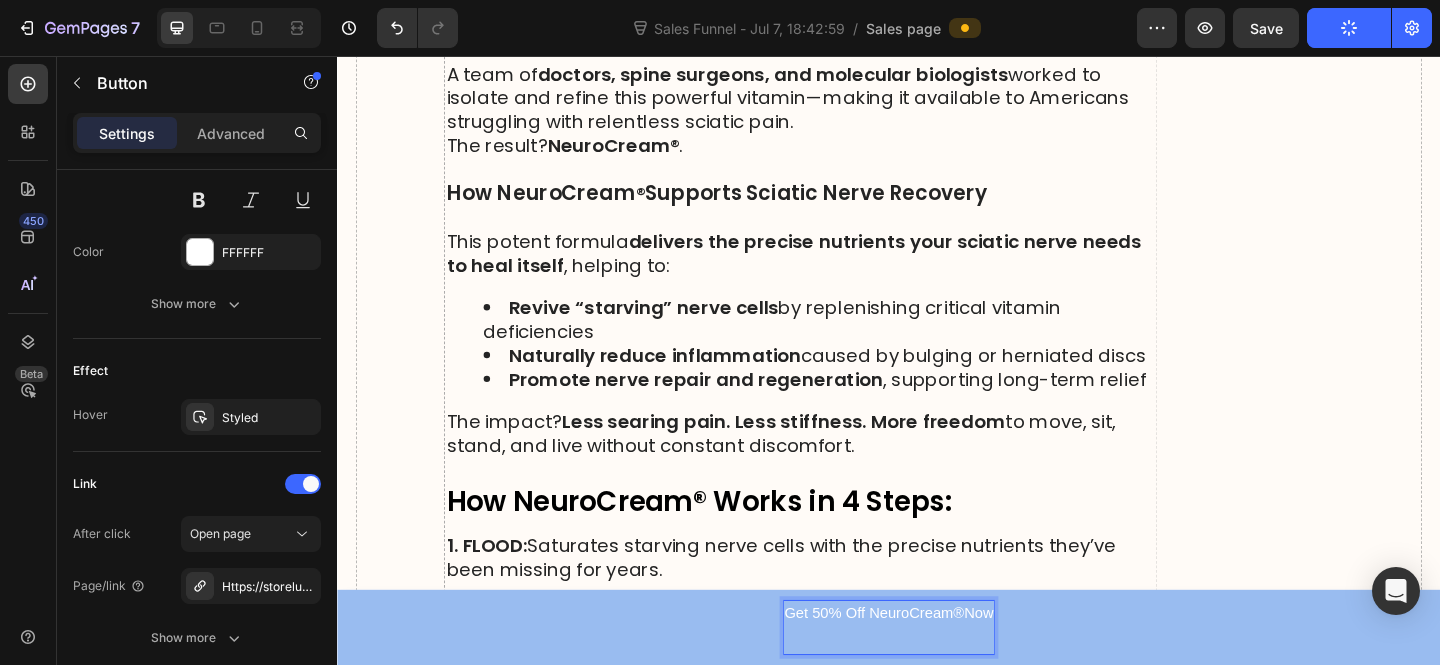 scroll, scrollTop: 9930, scrollLeft: 0, axis: vertical 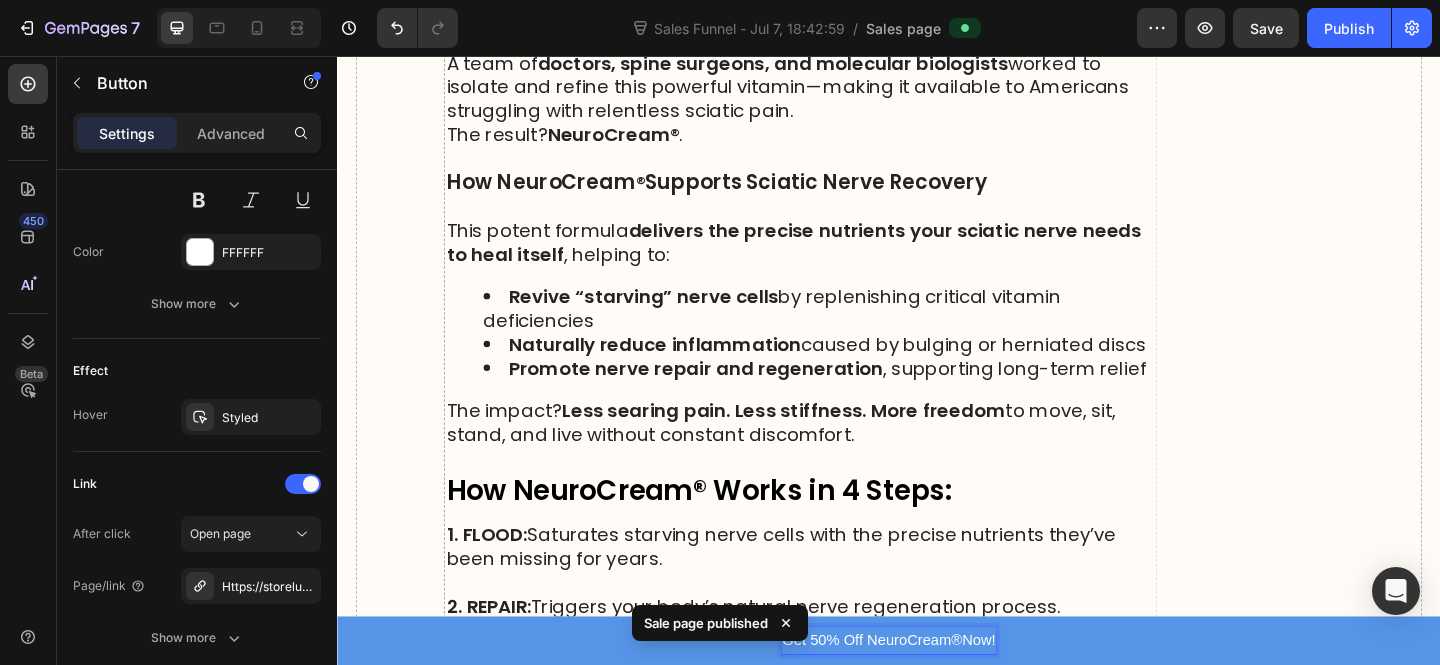 click on "Sale page published" at bounding box center (720, 627) 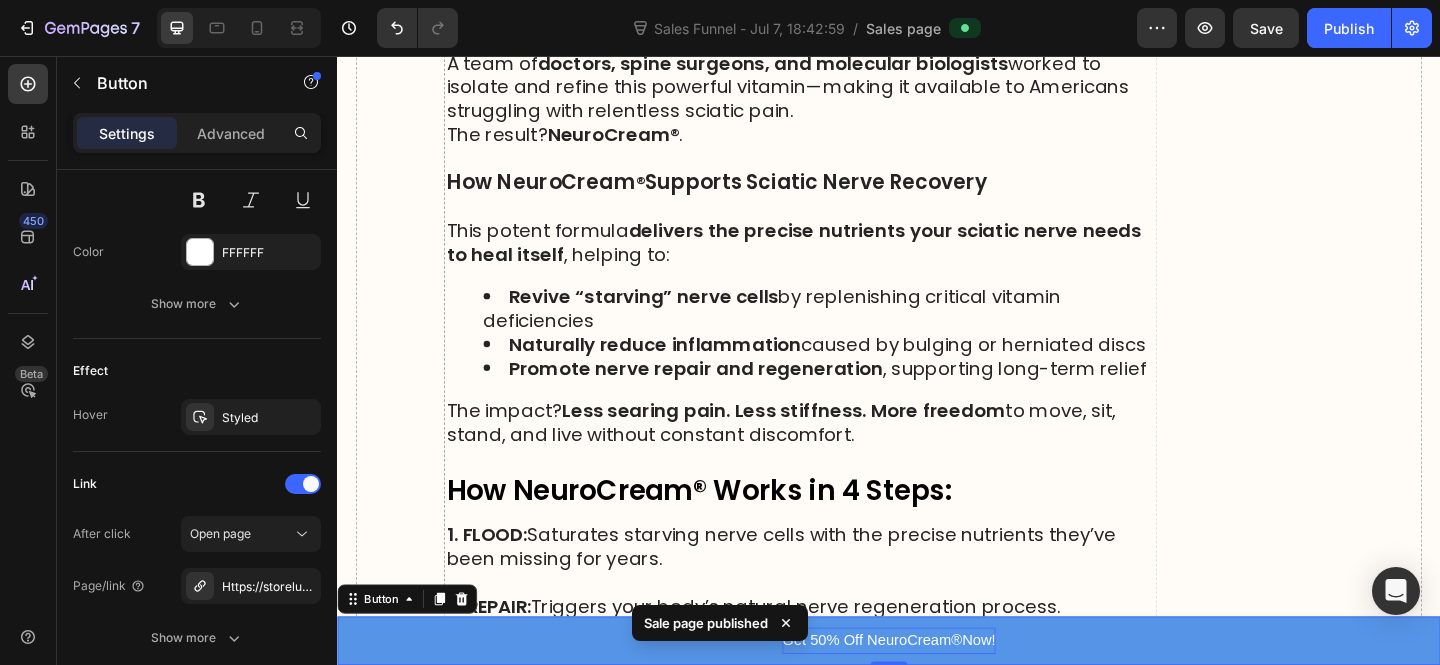click on "Sale page published" at bounding box center [720, 627] 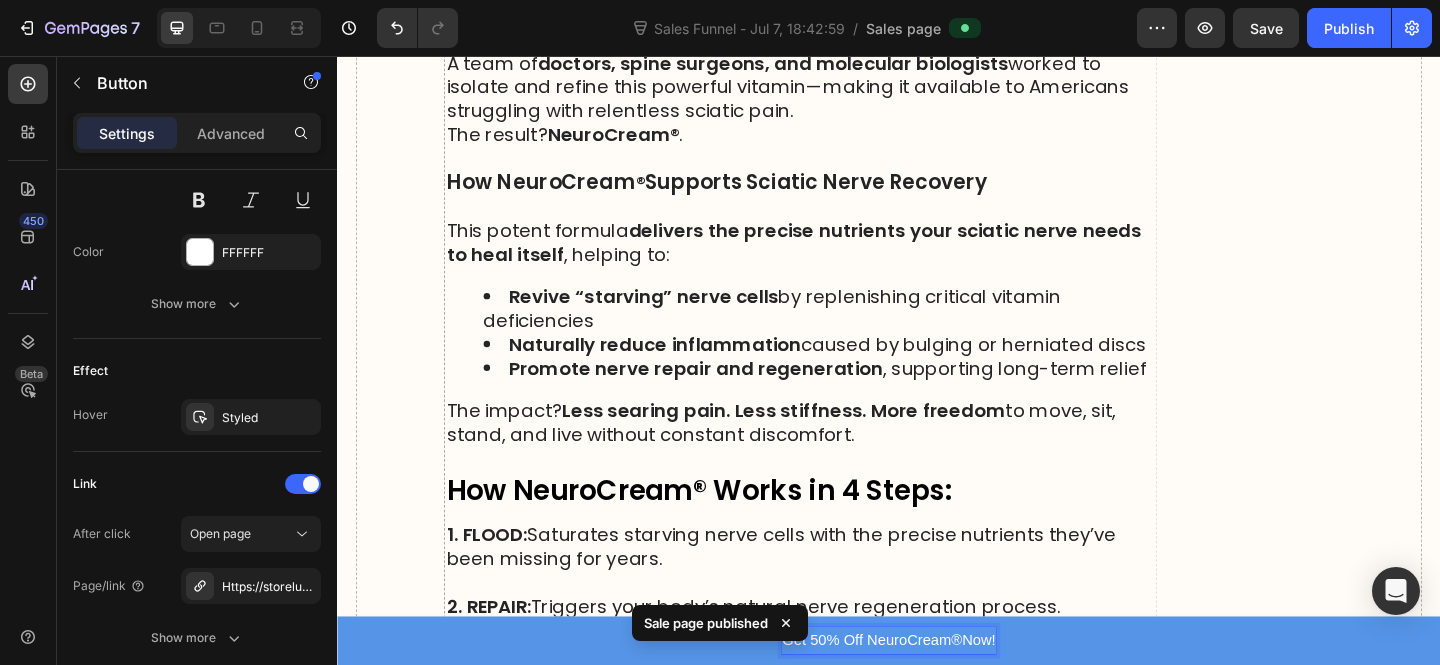 click on "Get 50% Off NeuroCream ®  Now!" at bounding box center [937, 692] 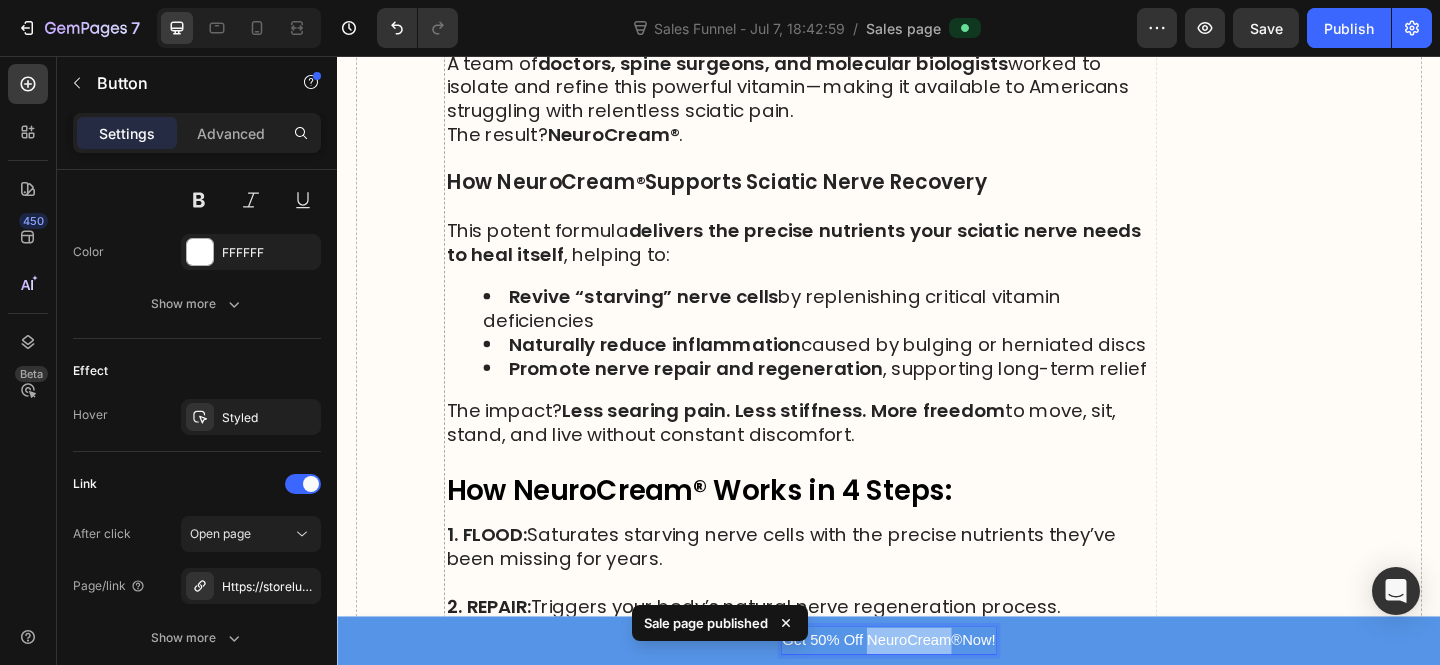 click on "Get 50% Off NeuroCream ®  Now!" at bounding box center [937, 692] 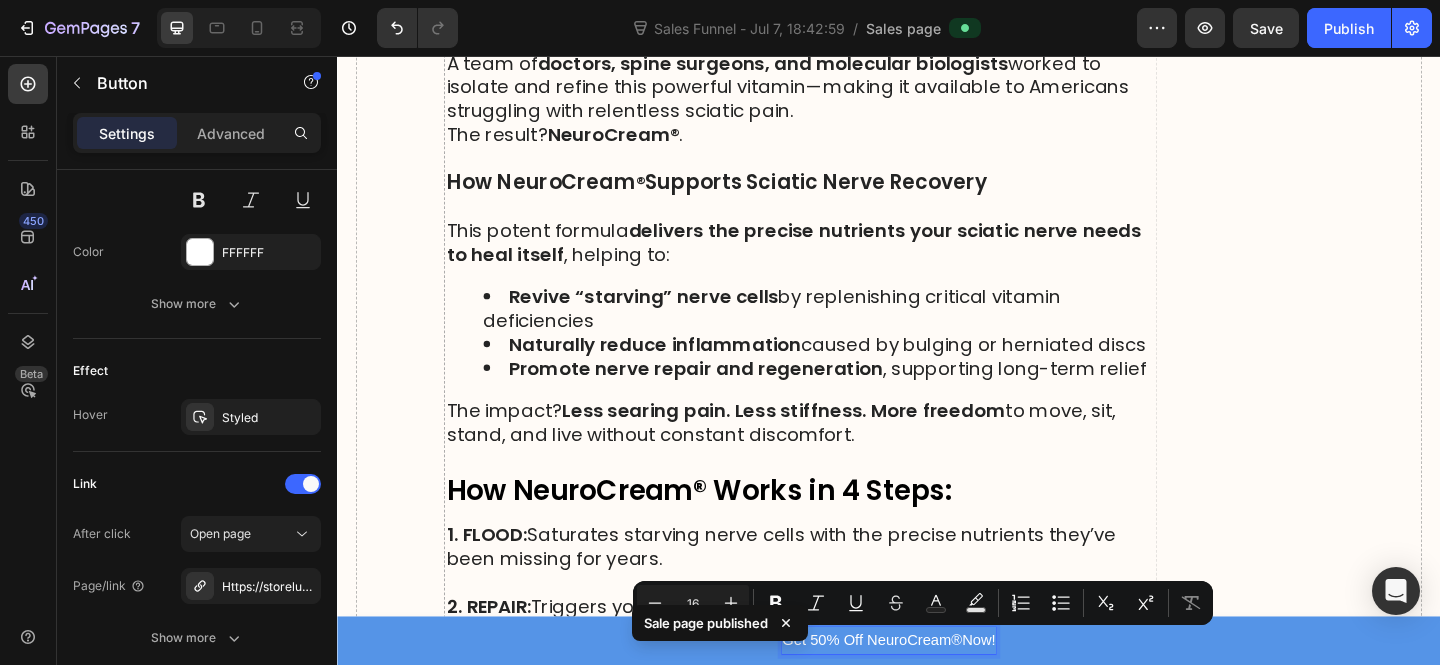 click on "Get 50% Off NeuroCream ®  Now!" at bounding box center (937, 692) 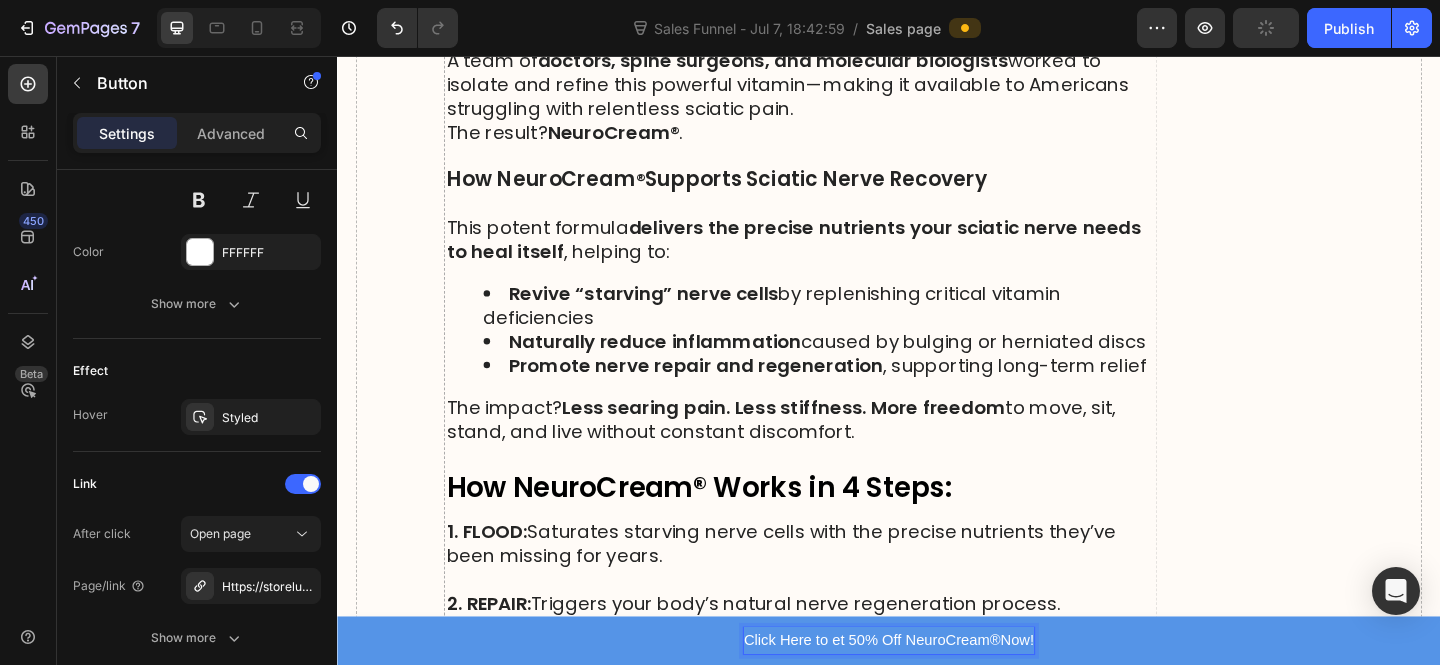 scroll, scrollTop: 9936, scrollLeft: 0, axis: vertical 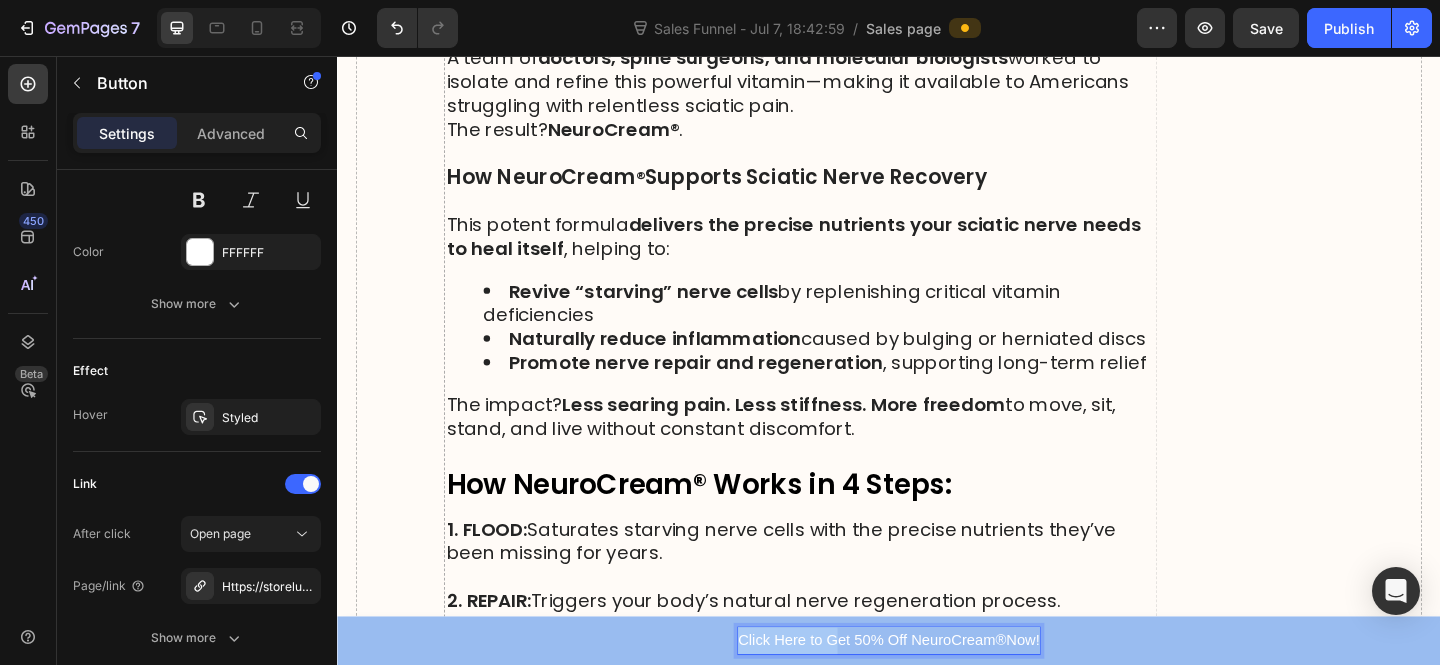 drag, startPoint x: 865, startPoint y: 690, endPoint x: 682, endPoint y: 691, distance: 183.00273 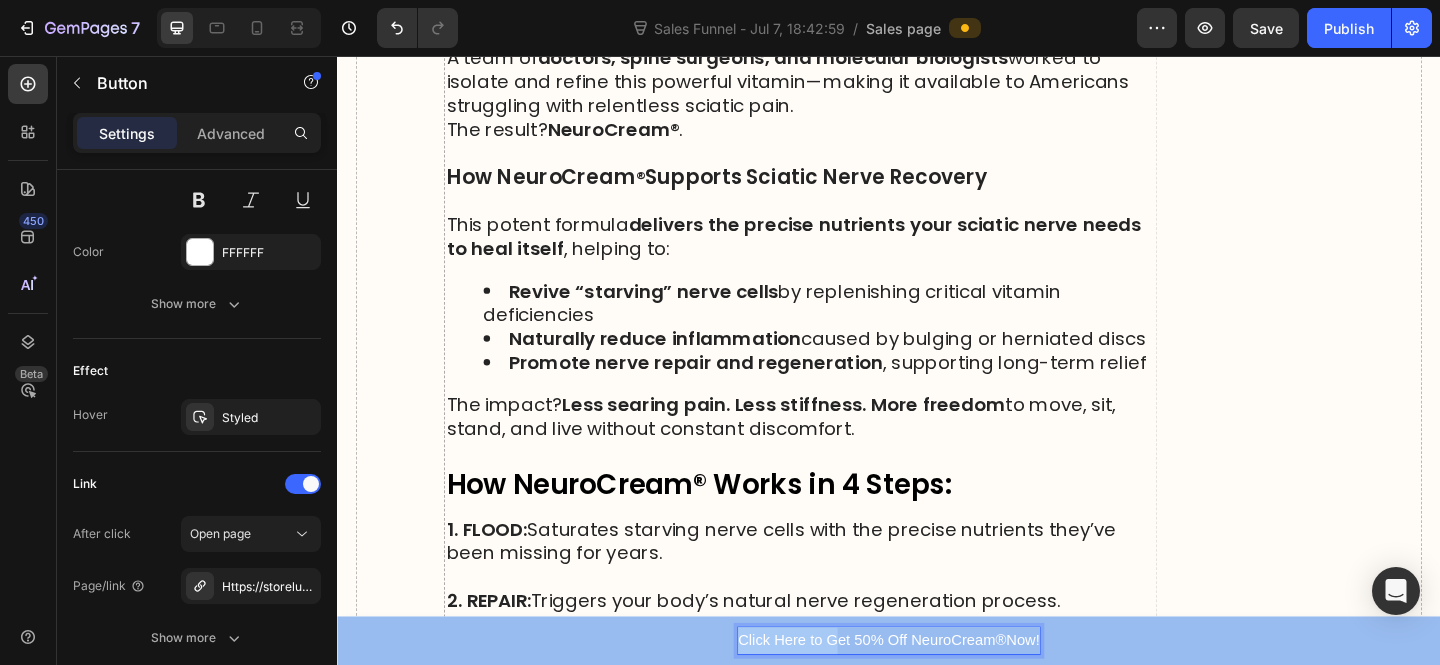 click on "Click Here to Get 50% Off NeuroCream ®  Now!" at bounding box center [937, 692] 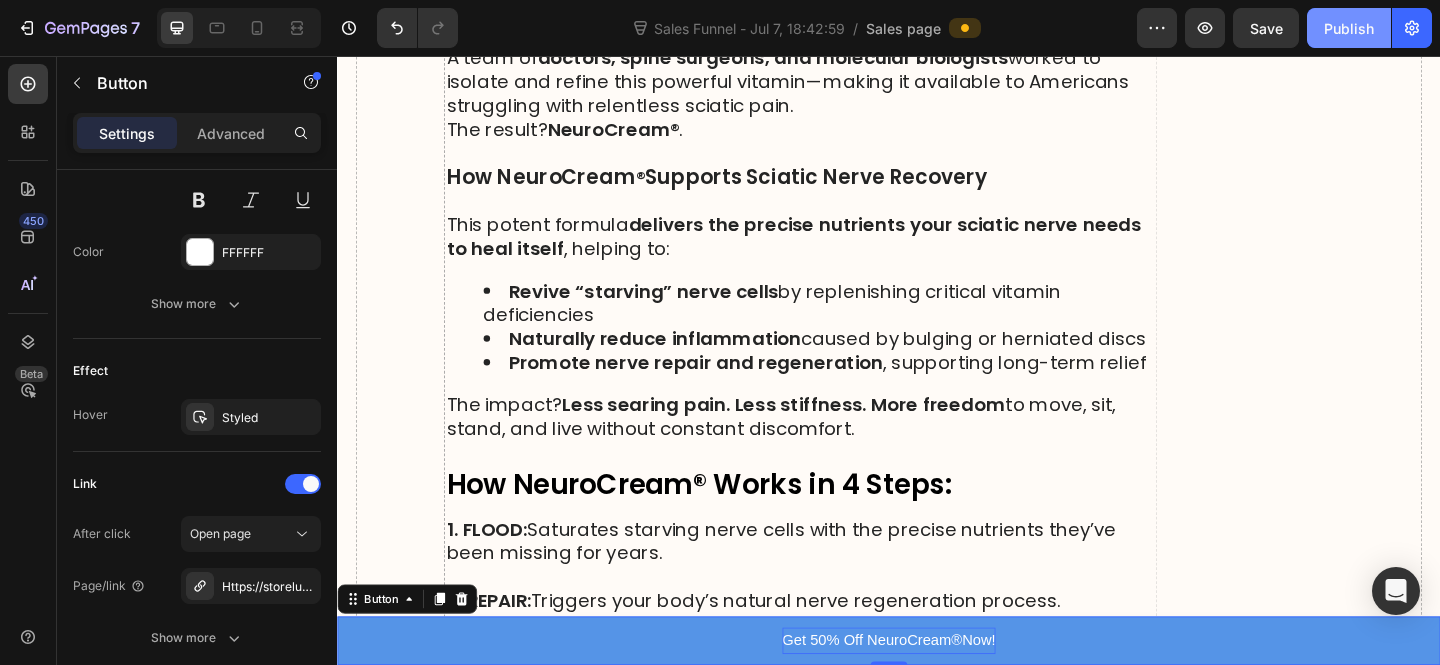 drag, startPoint x: 1353, startPoint y: 35, endPoint x: 147, endPoint y: 118, distance: 1208.8528 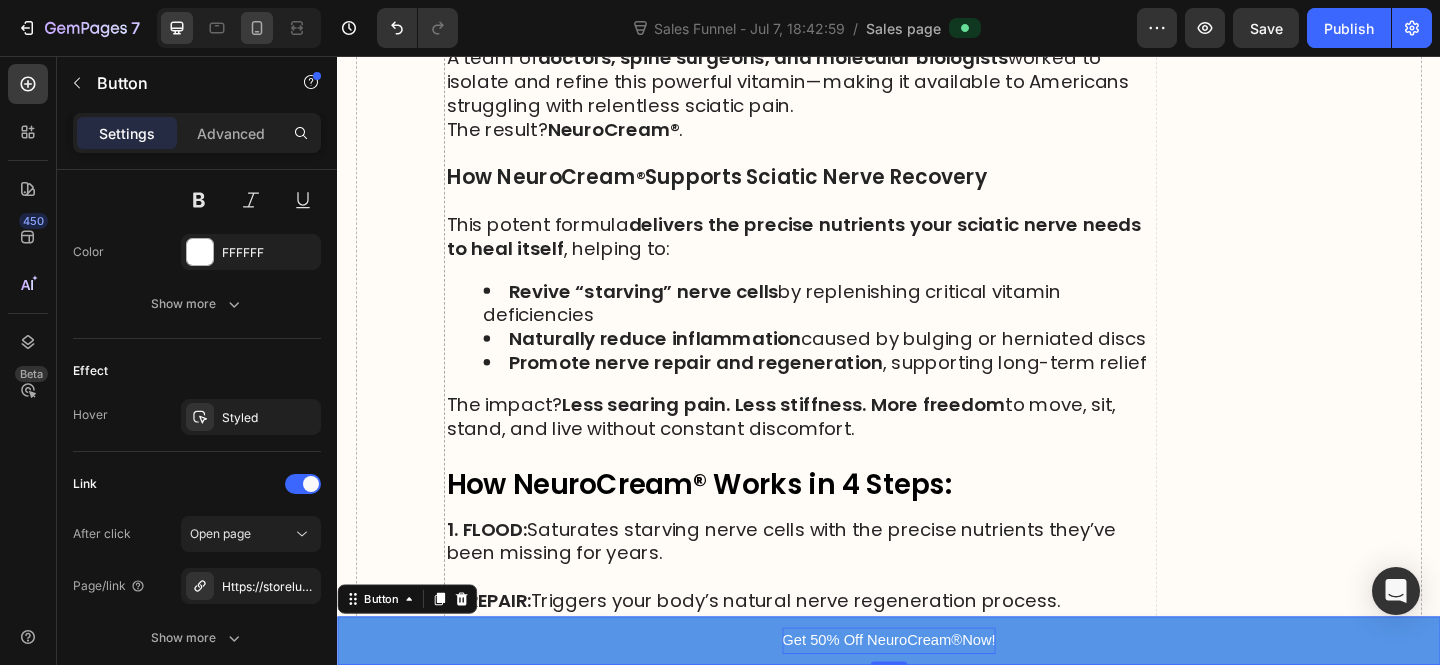 click 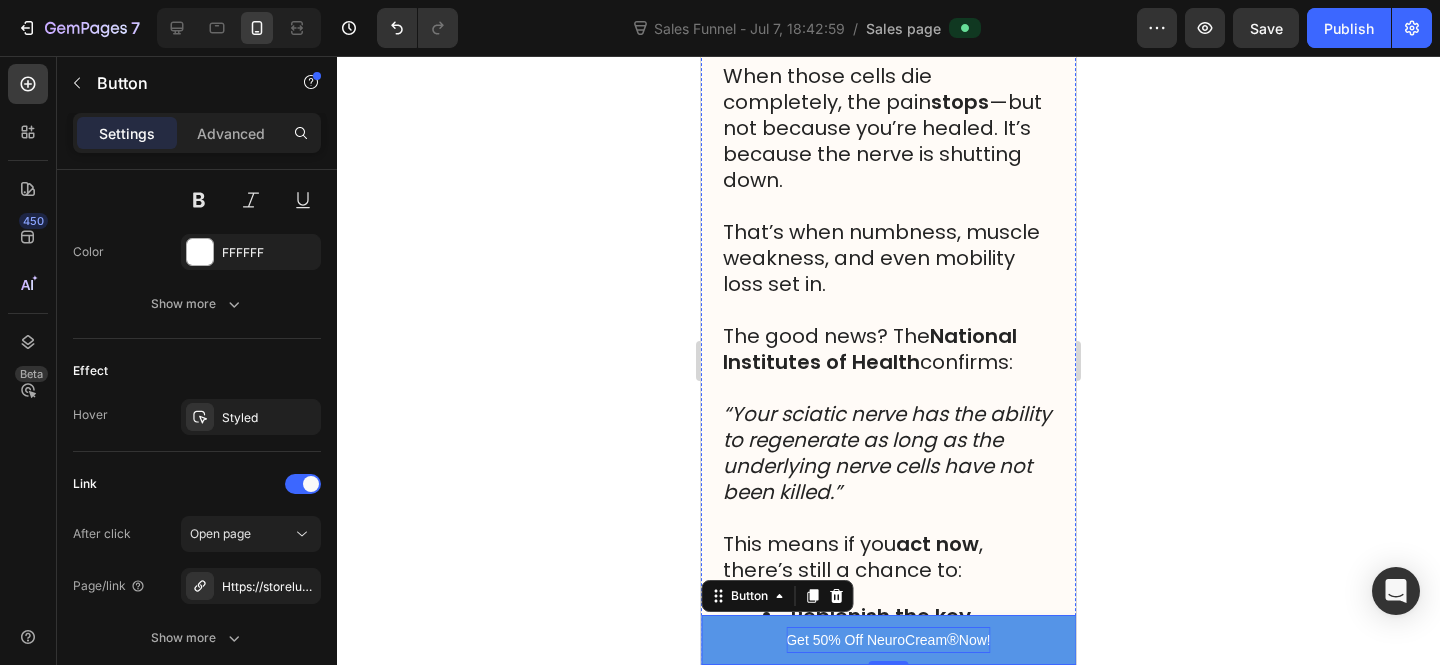 scroll, scrollTop: 10678, scrollLeft: 0, axis: vertical 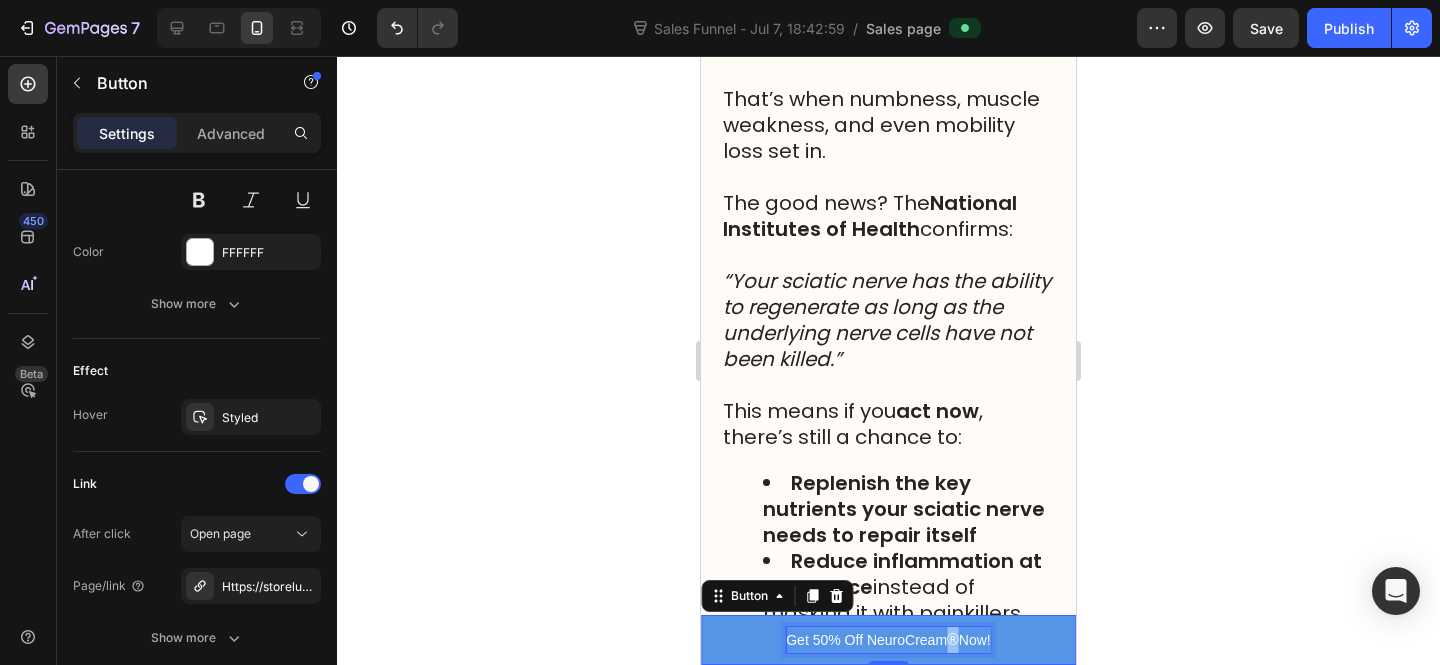click on "Get 50% Off NeuroCream ®  Now!" at bounding box center (888, 640) 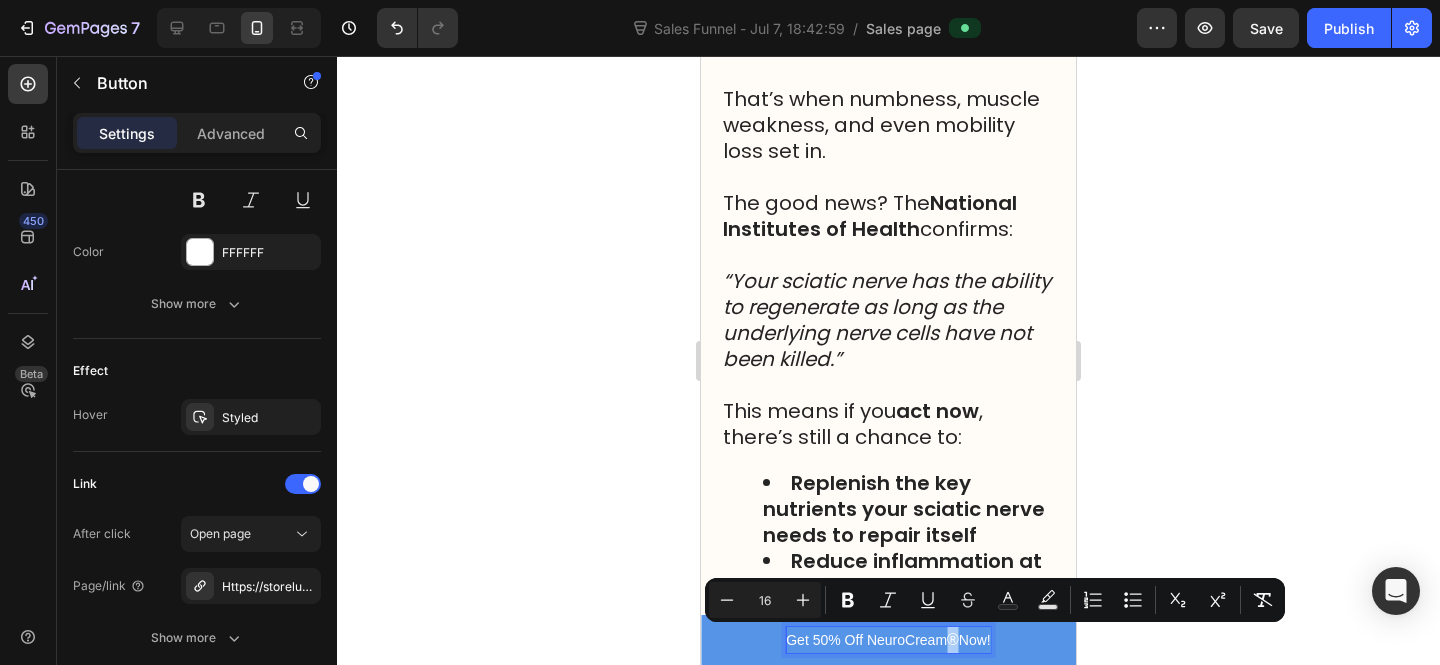 click on "16" at bounding box center (765, 600) 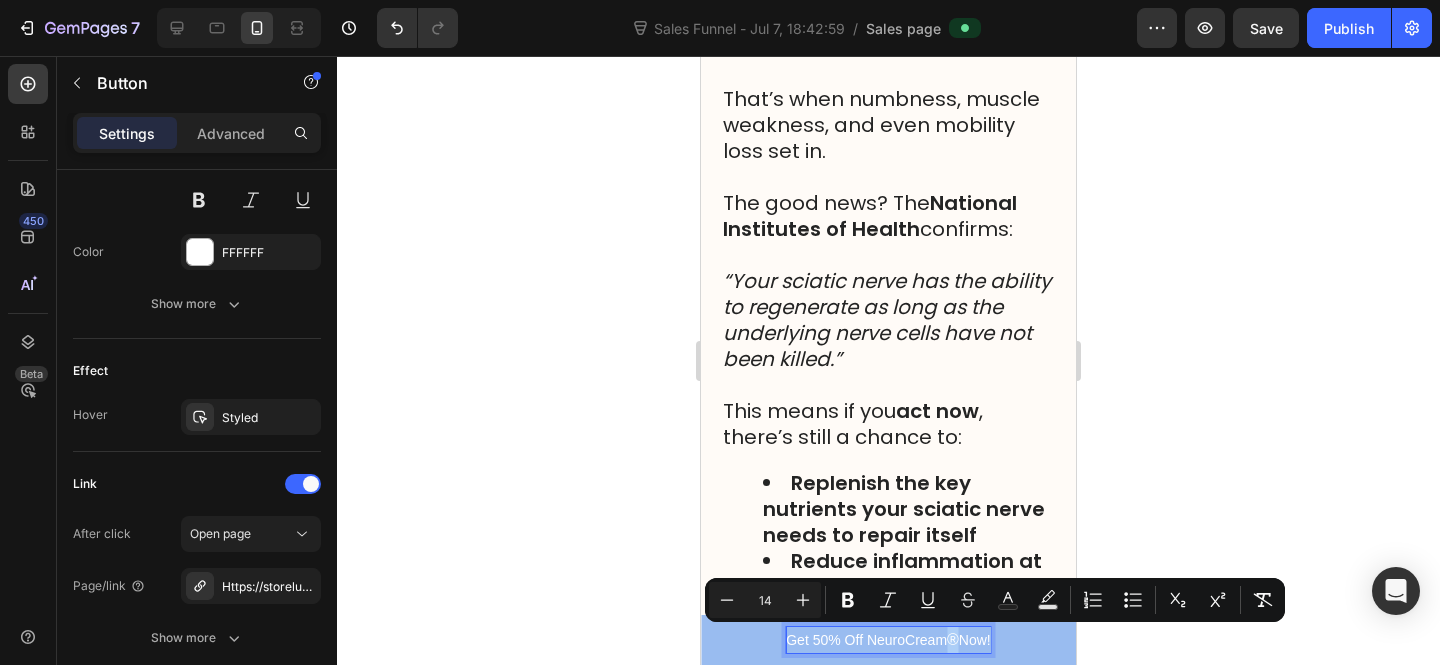 type on "14" 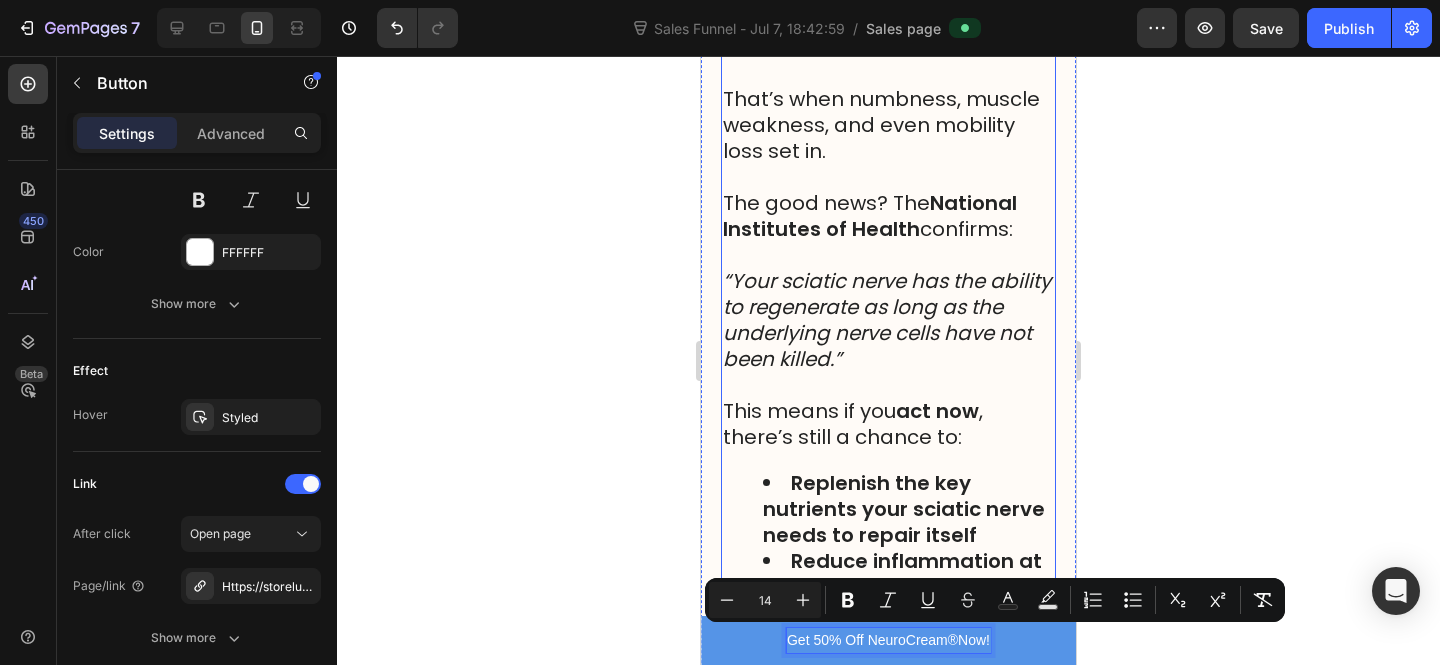 click on "Pain  isn’t just a signal—it’s a warning." at bounding box center [888, -356] 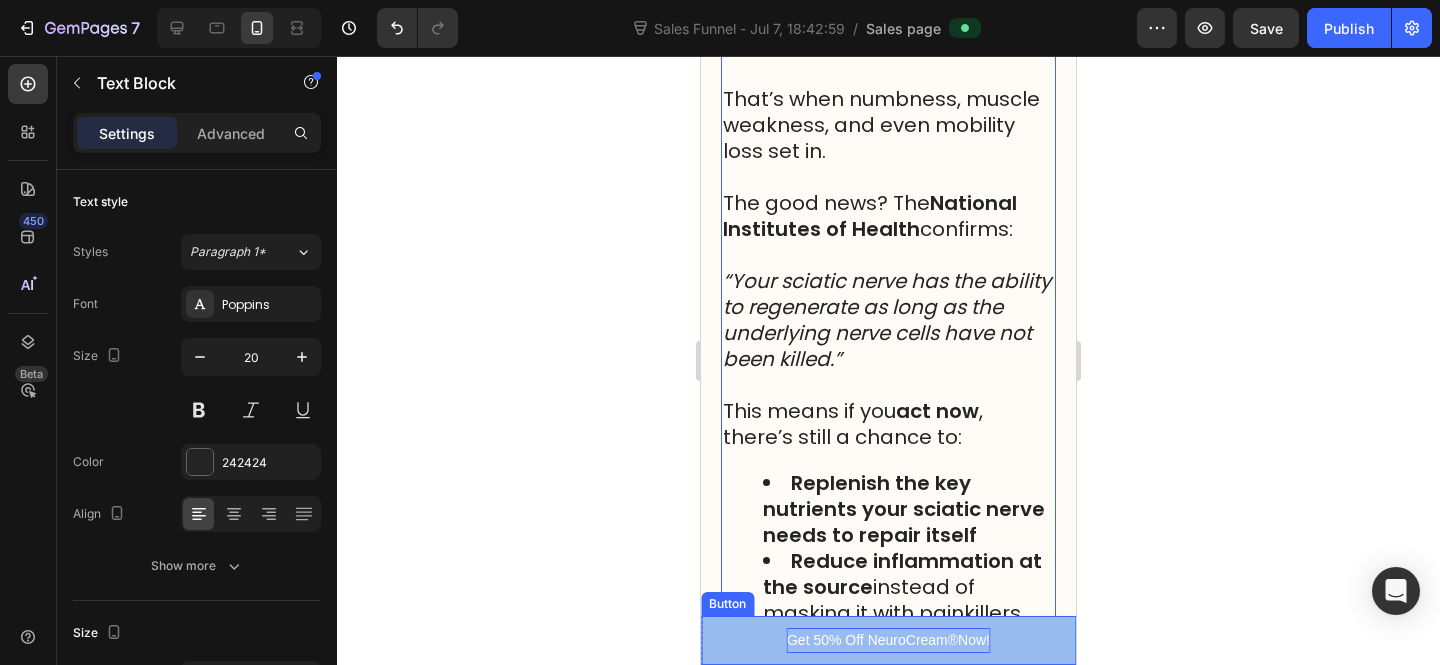 click on "Get 50% Off NeuroCream ®  Now!" at bounding box center [888, 640] 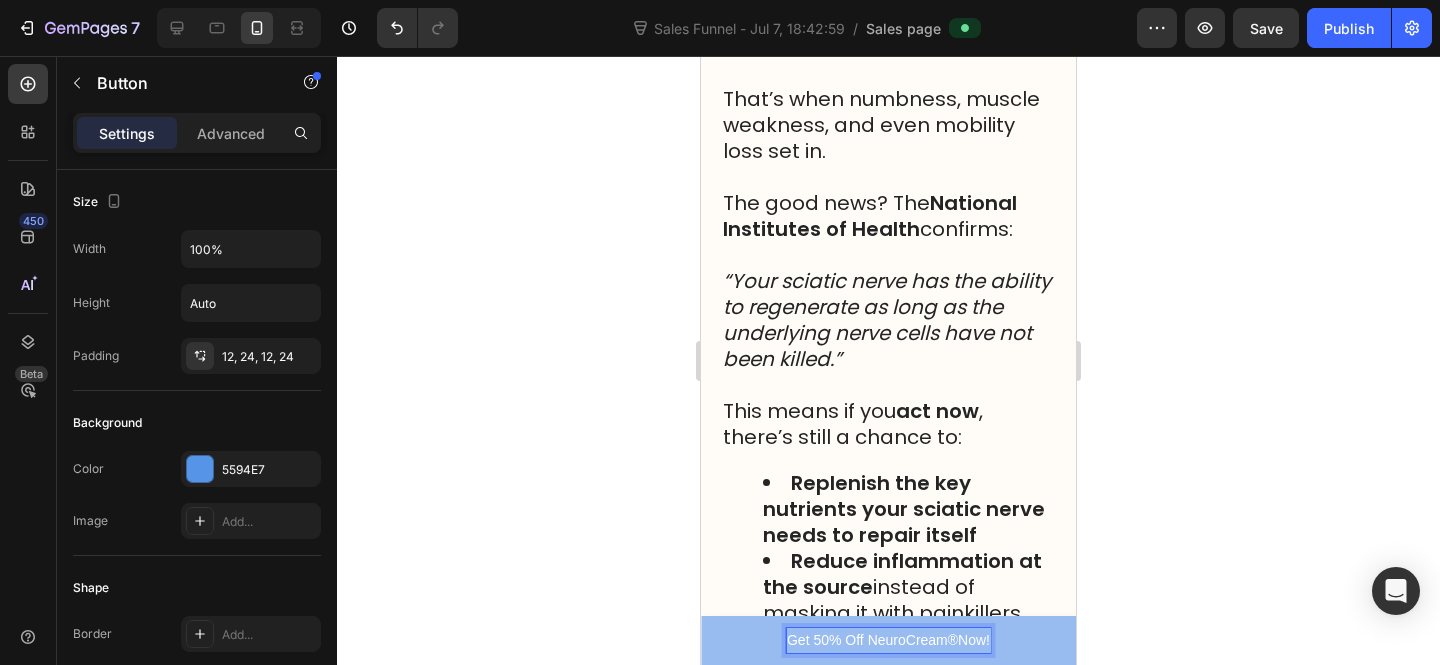 click on "Get 50% Off NeuroCream ®  Now!" at bounding box center (888, 640) 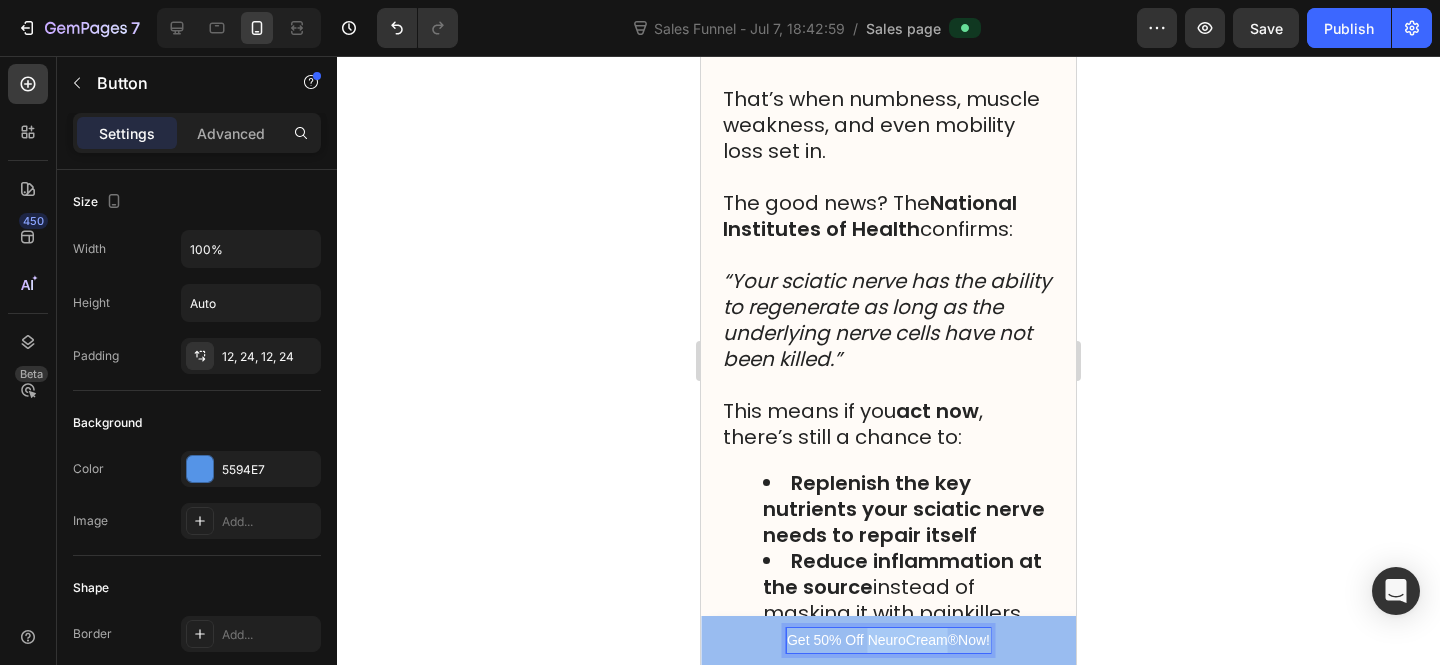 click on "Get 50% Off NeuroCream ®  Now!" at bounding box center [888, 640] 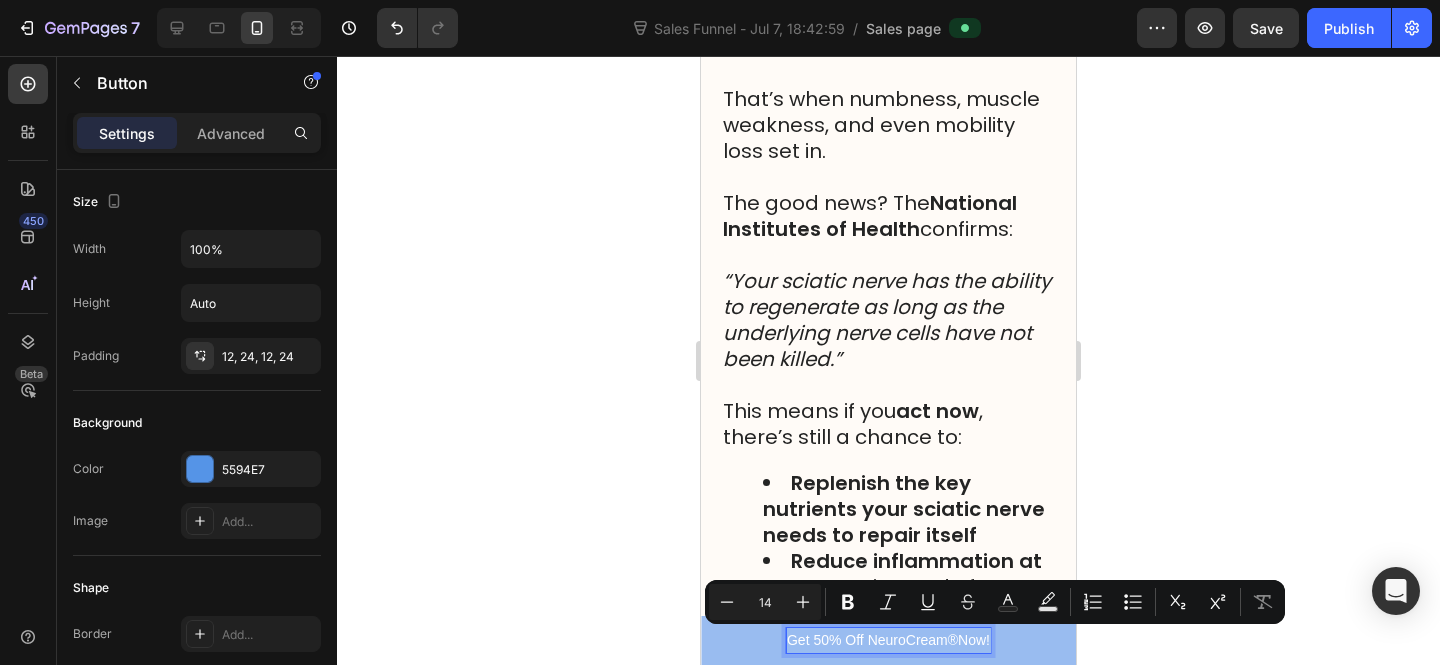 click on "Get 50% Off NeuroCream ®  Now!" at bounding box center (888, 640) 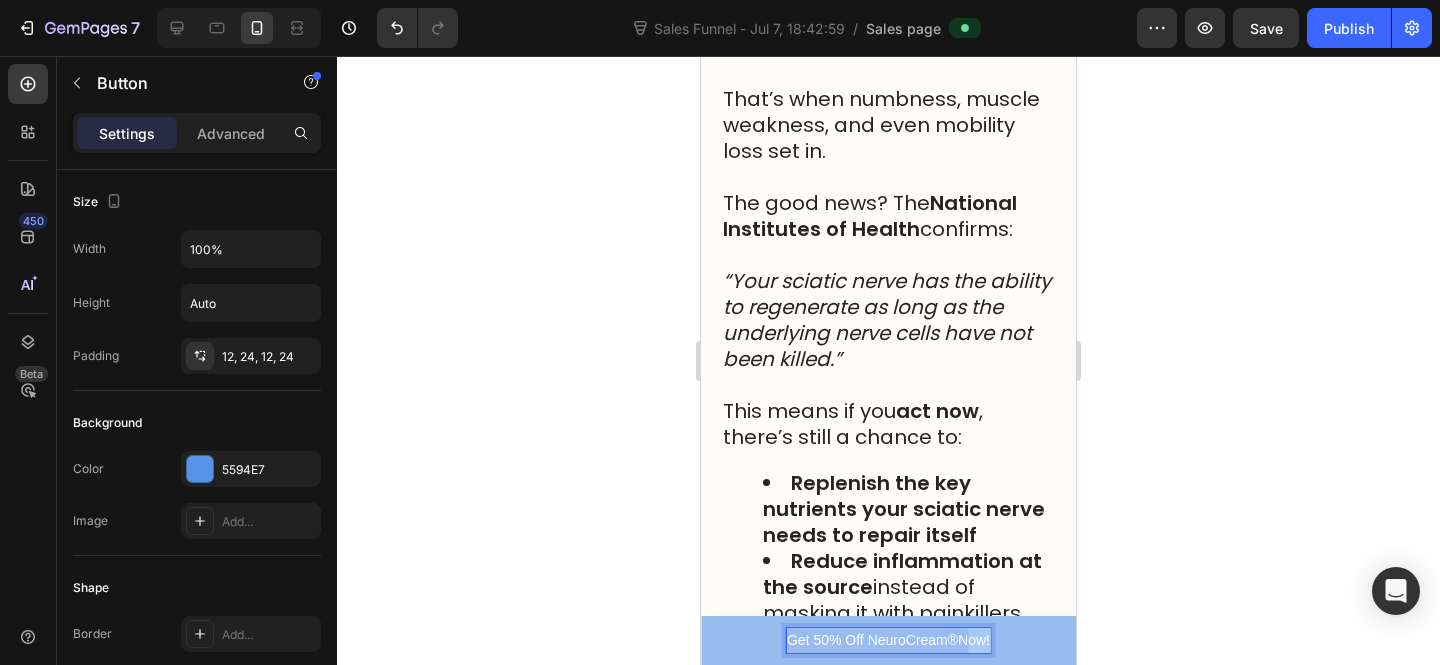 click on "Get 50% Off NeuroCream ®  Now!" at bounding box center (888, 640) 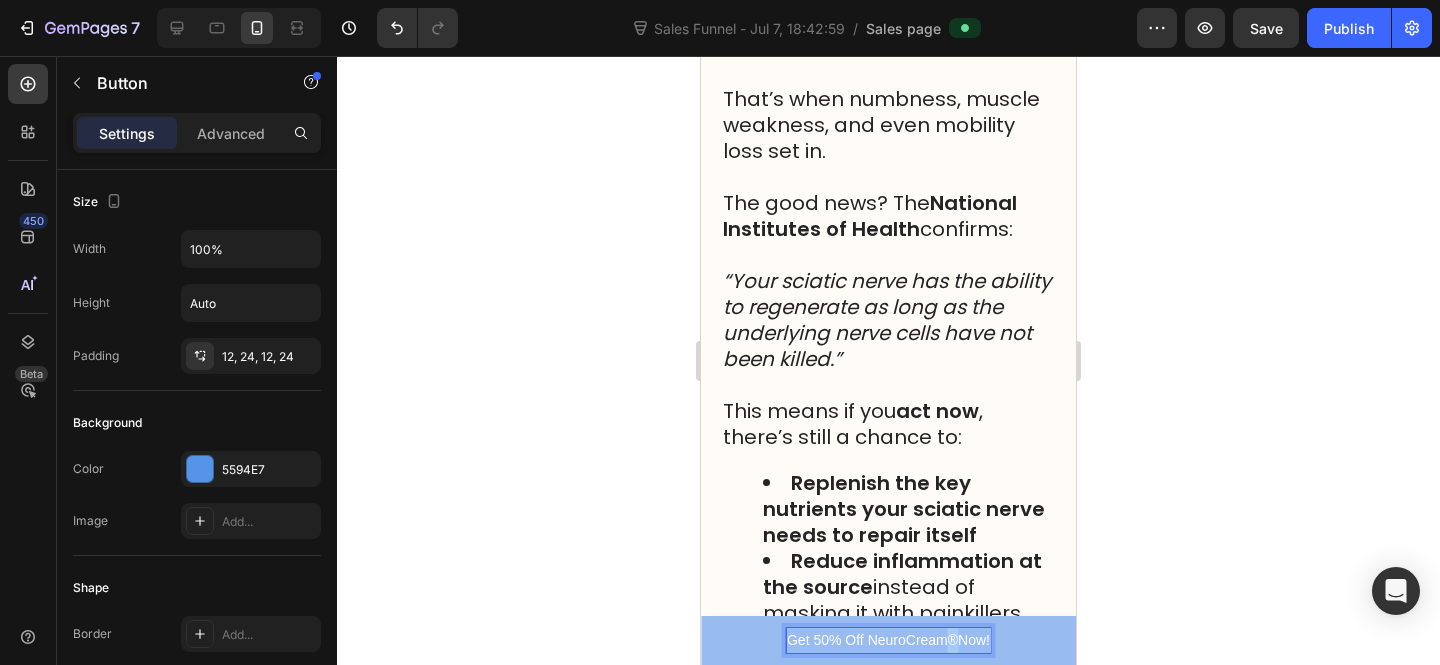 click on "®" at bounding box center [953, 640] 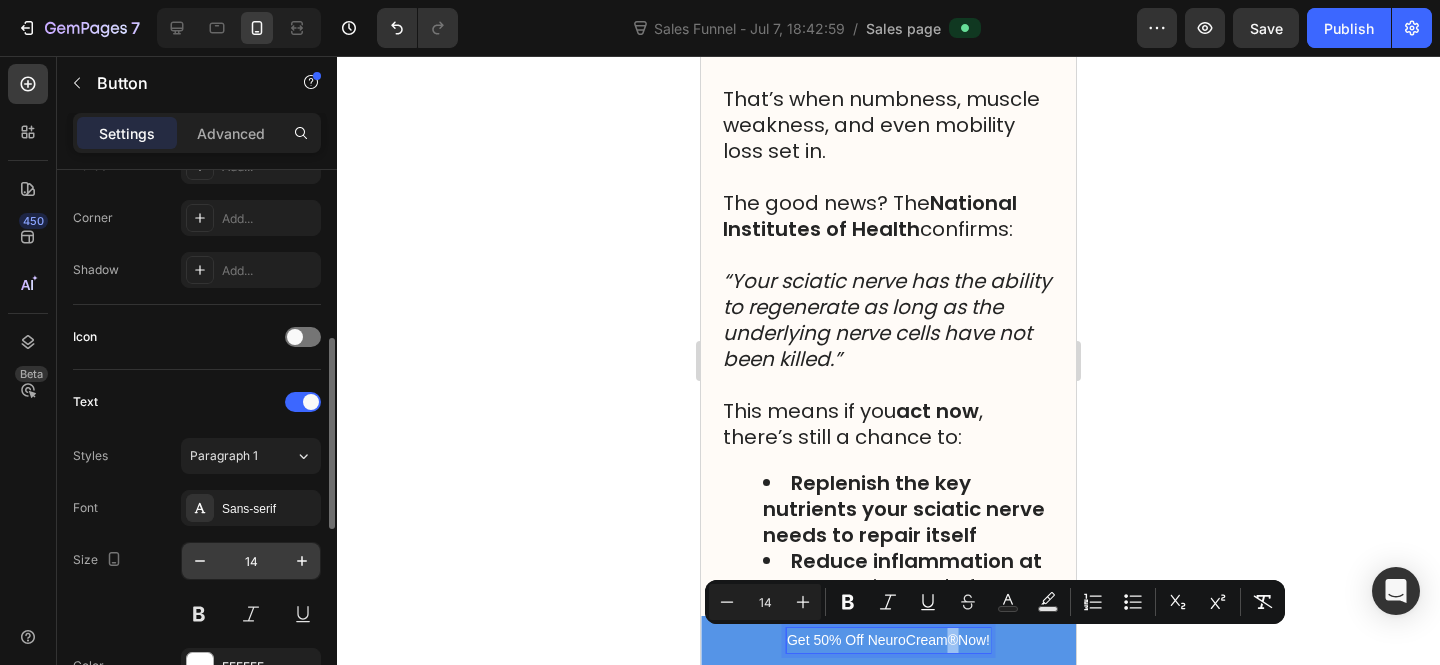 scroll, scrollTop: 825, scrollLeft: 0, axis: vertical 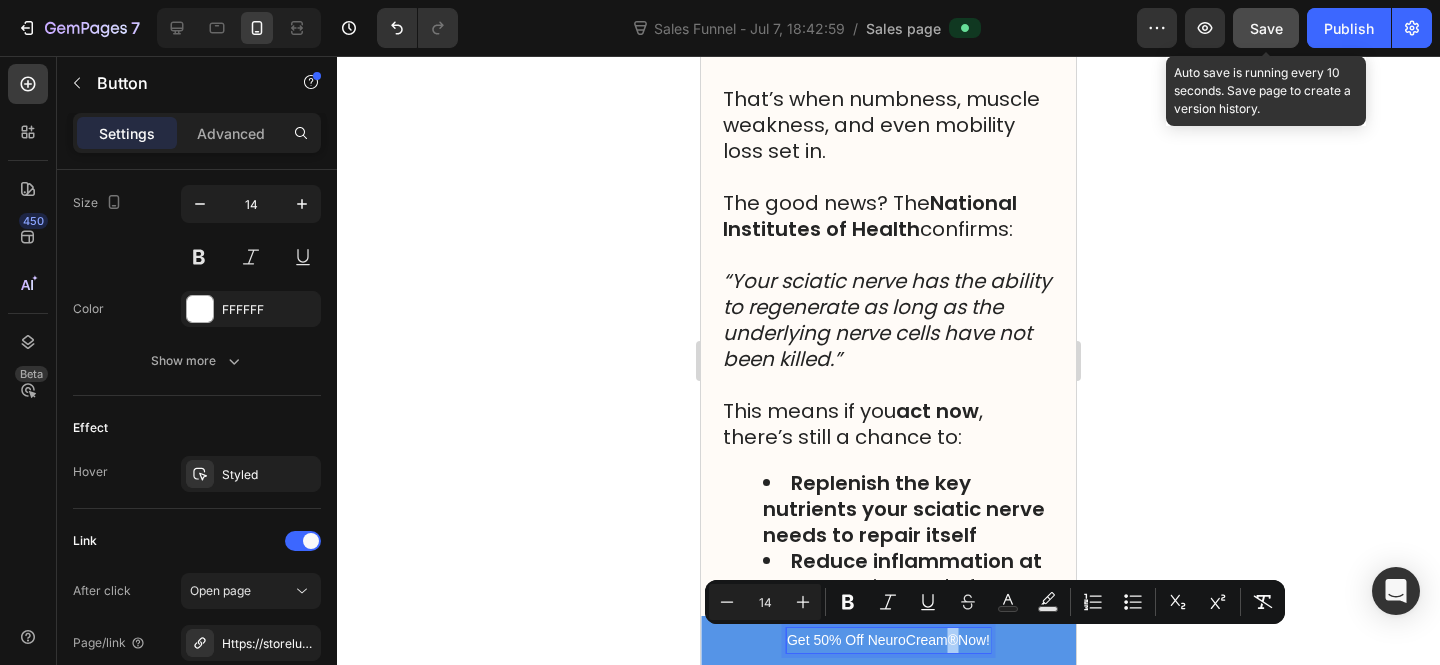drag, startPoint x: 1257, startPoint y: 23, endPoint x: 1239, endPoint y: 25, distance: 18.110771 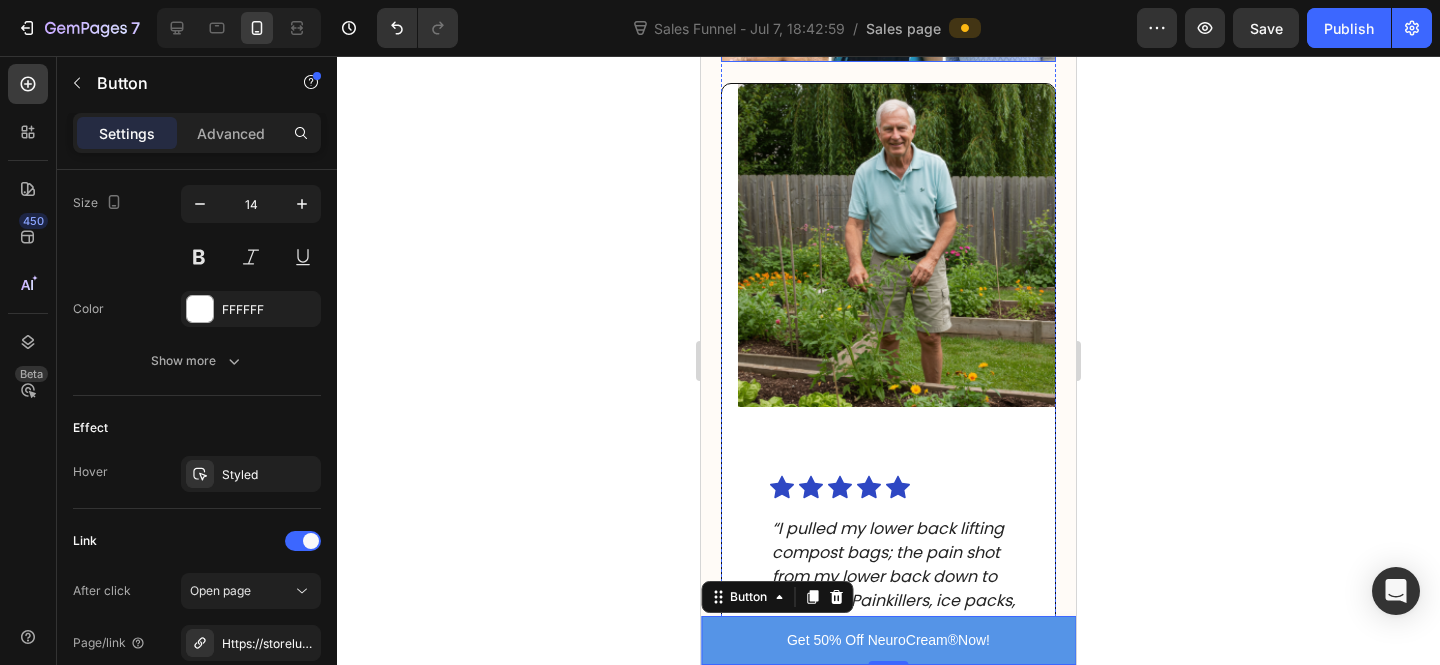 scroll, scrollTop: 21156, scrollLeft: 0, axis: vertical 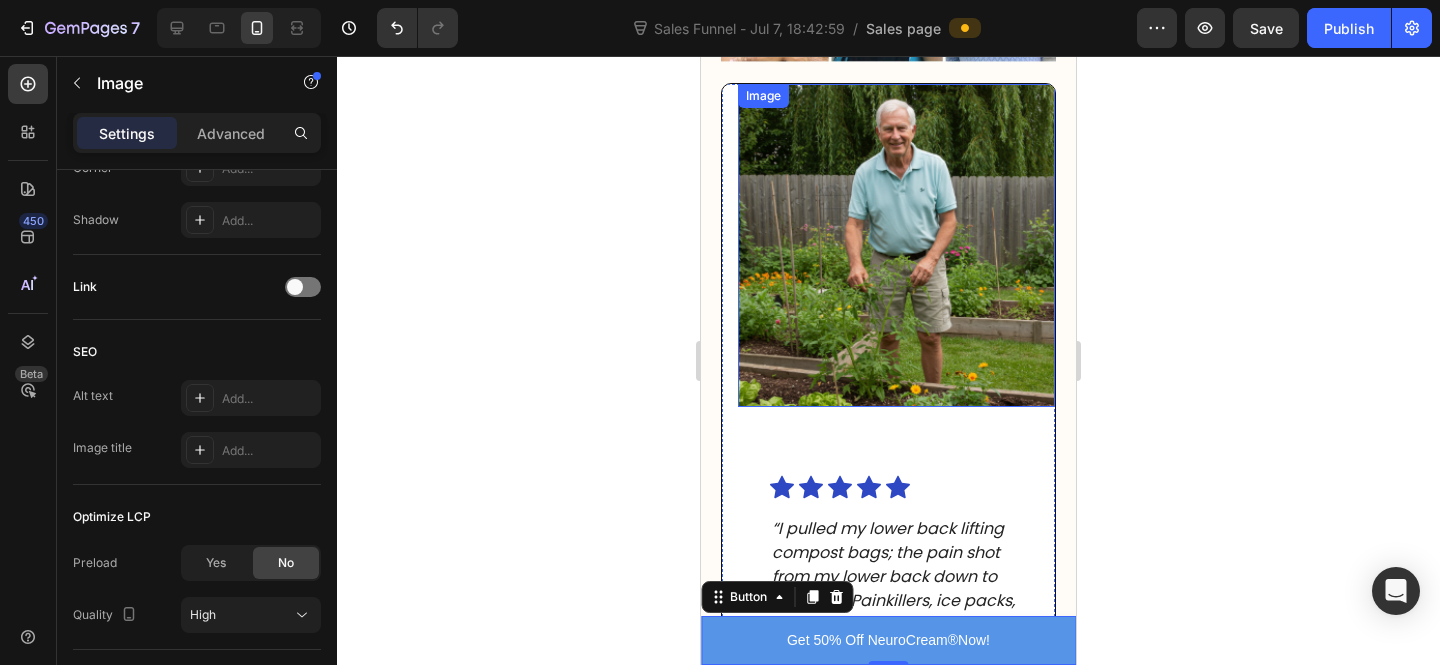 click at bounding box center [896, 245] 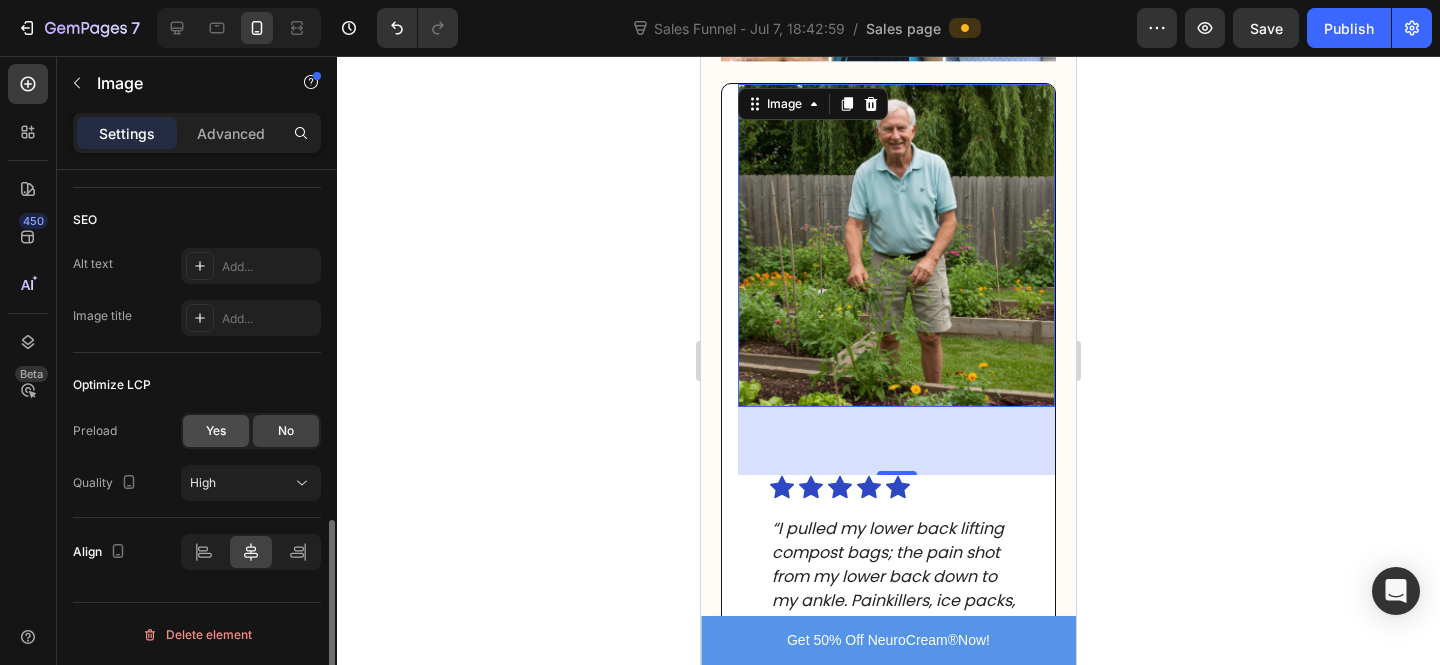 click on "Yes" 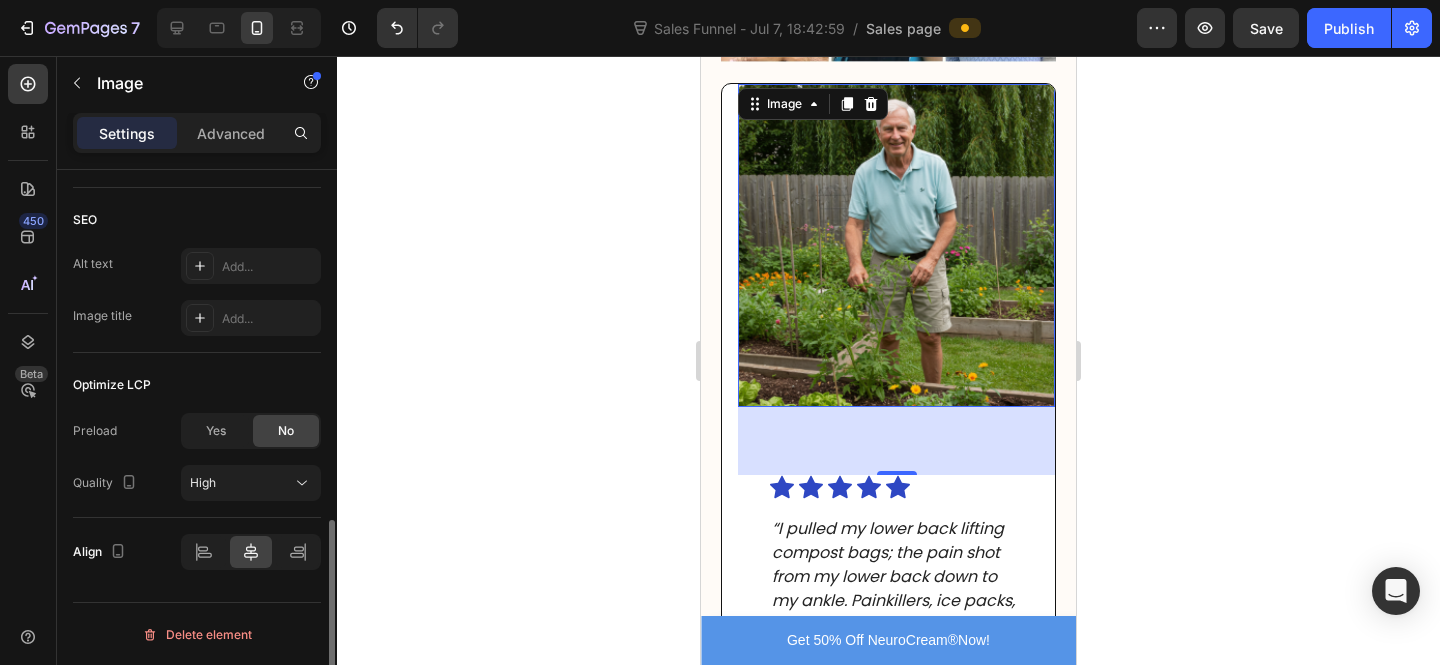 scroll, scrollTop: 906, scrollLeft: 0, axis: vertical 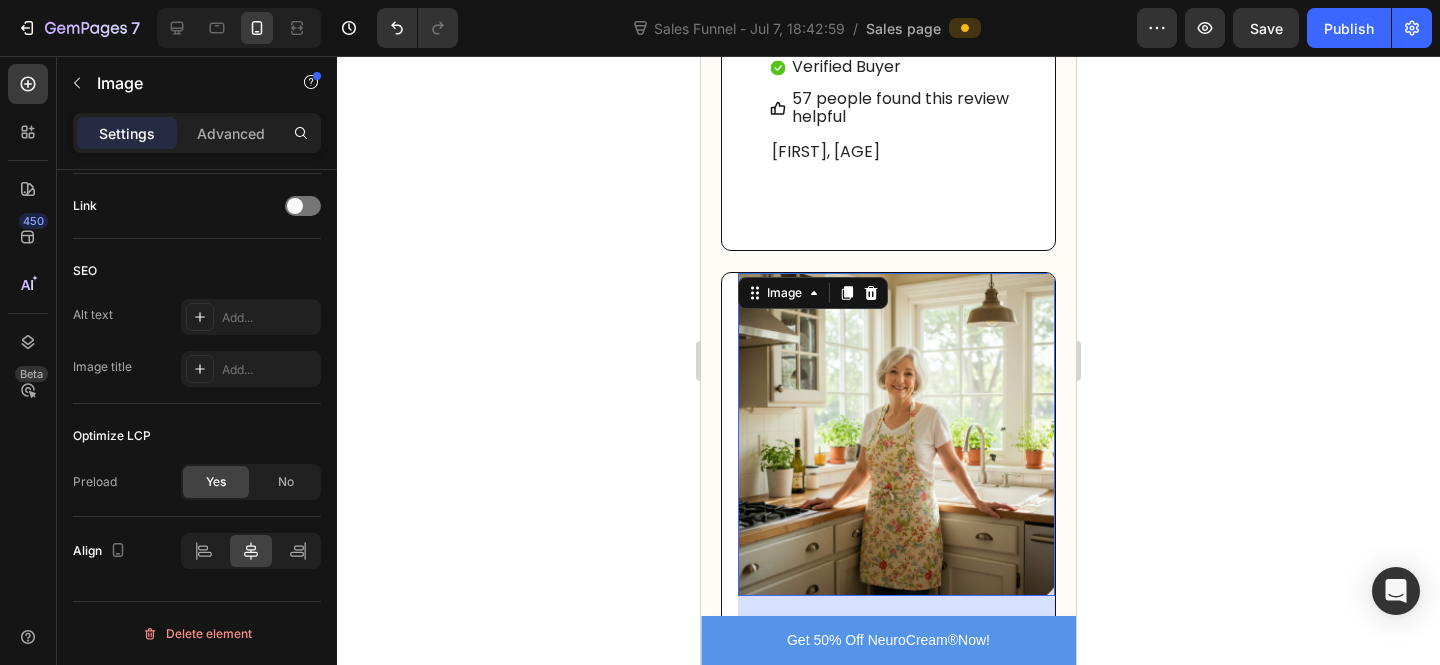 click at bounding box center (896, 434) 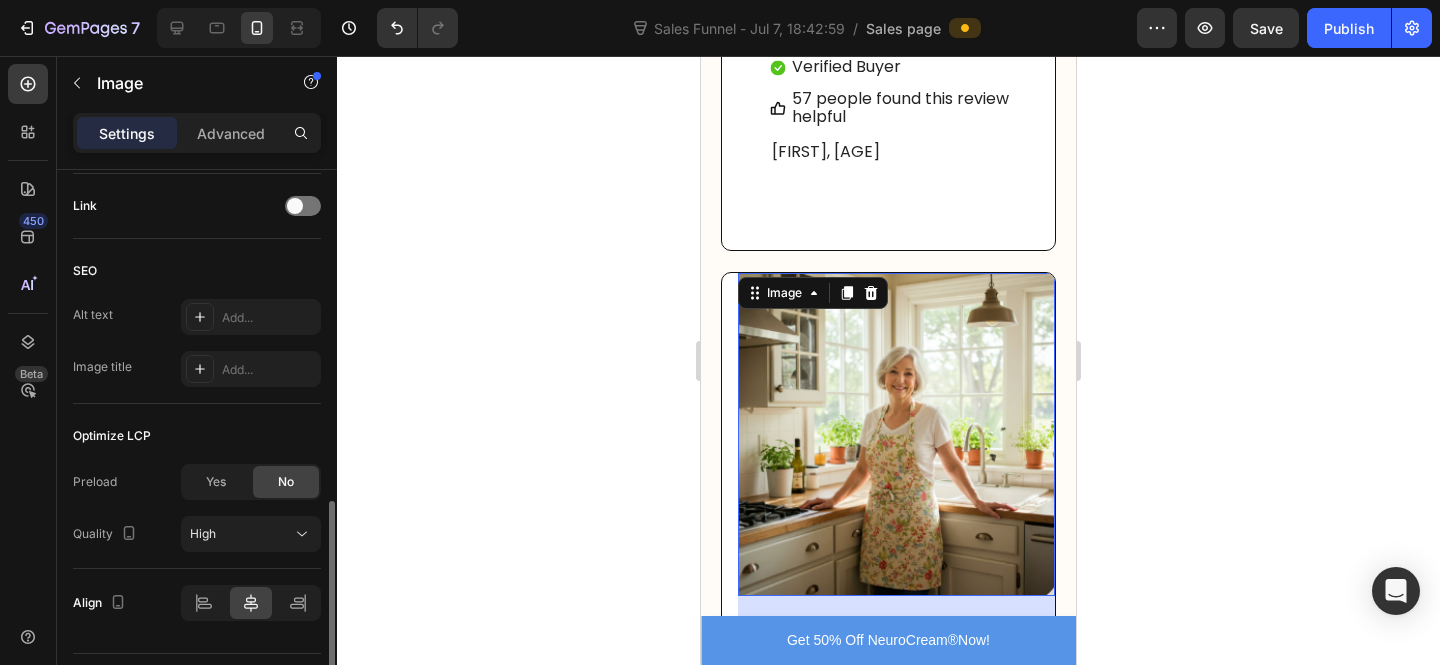 click on "Yes No" at bounding box center (251, 482) 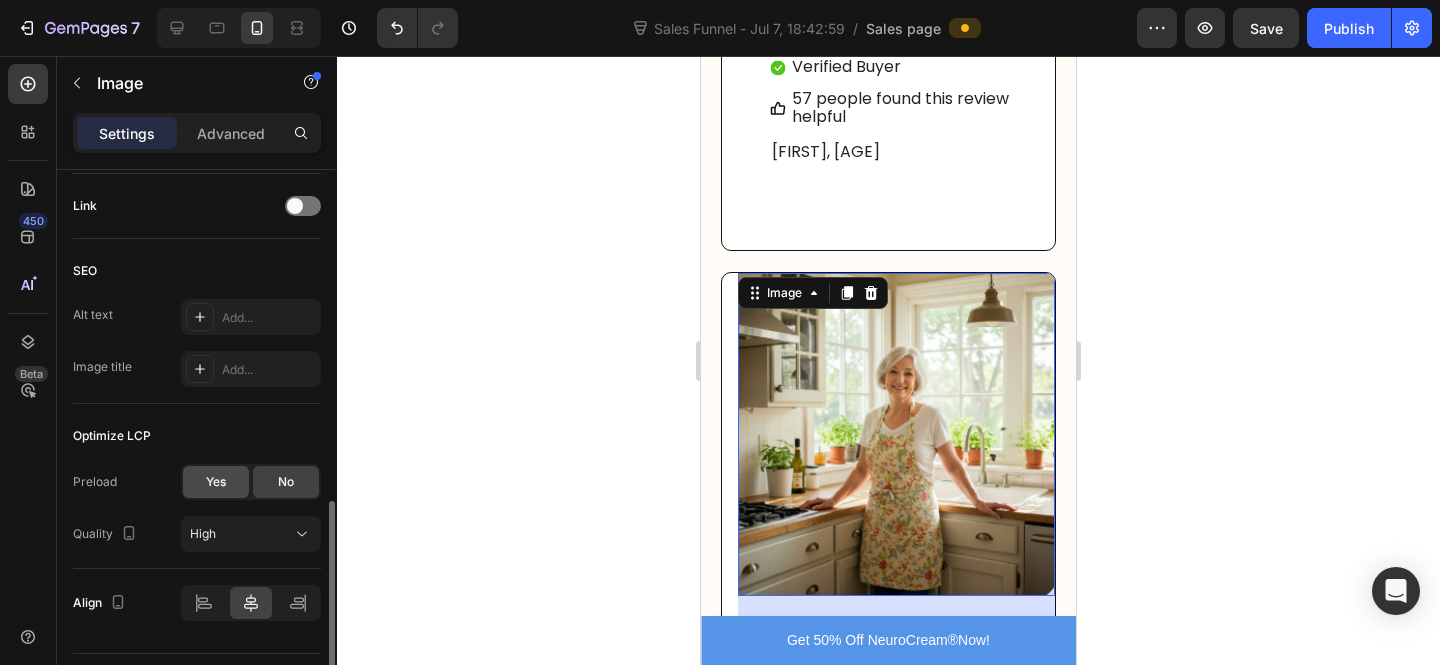 click on "Yes" 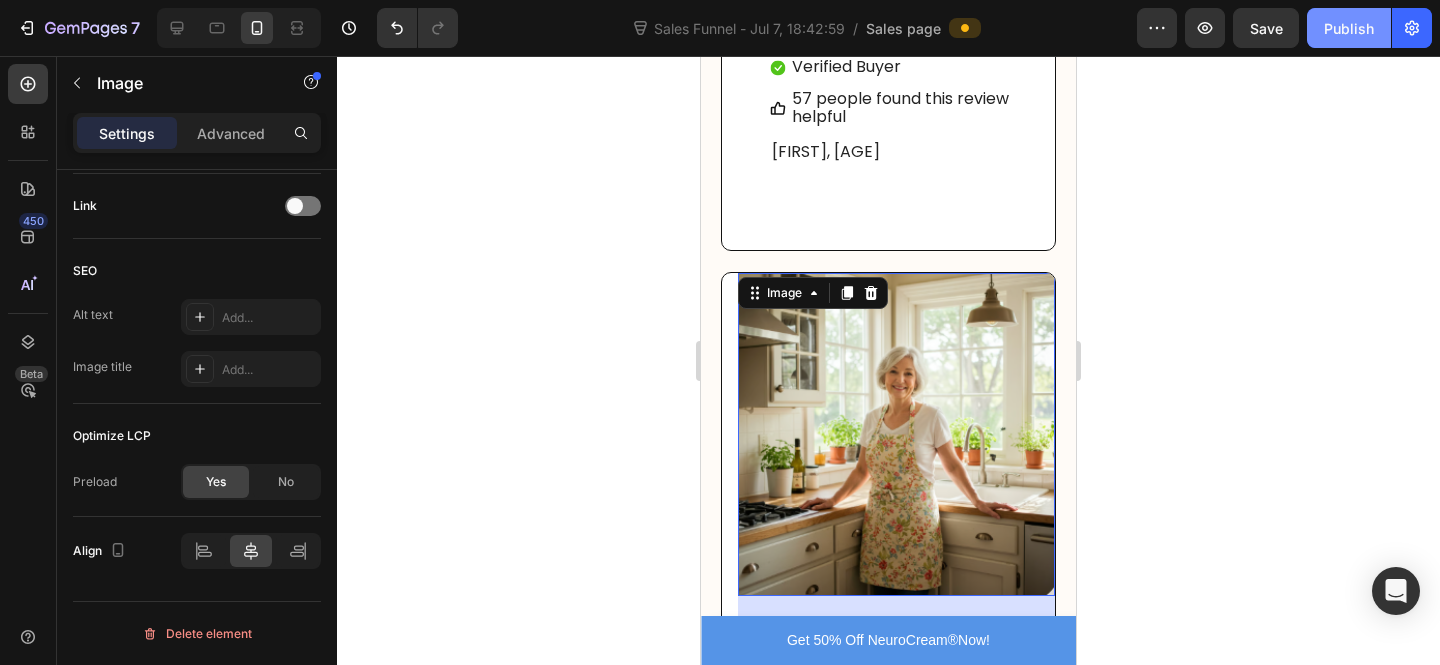 click on "Publish" 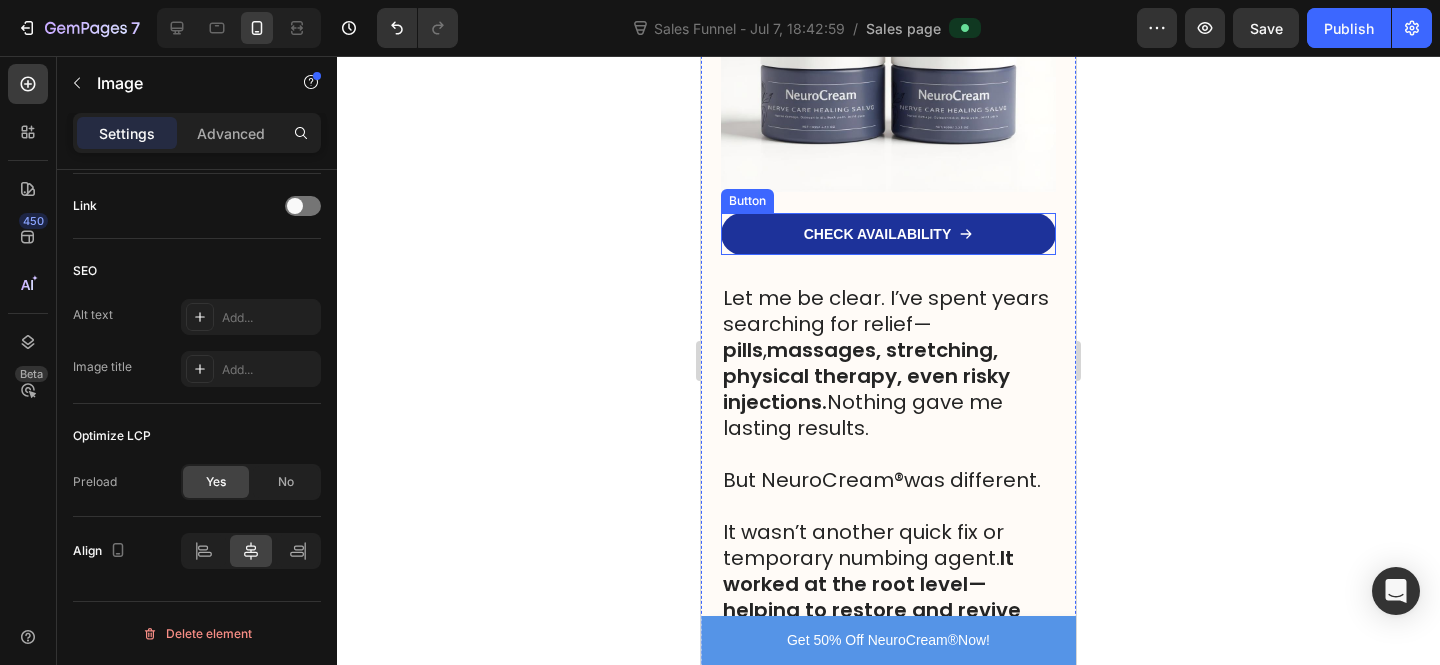 scroll, scrollTop: 18477, scrollLeft: 0, axis: vertical 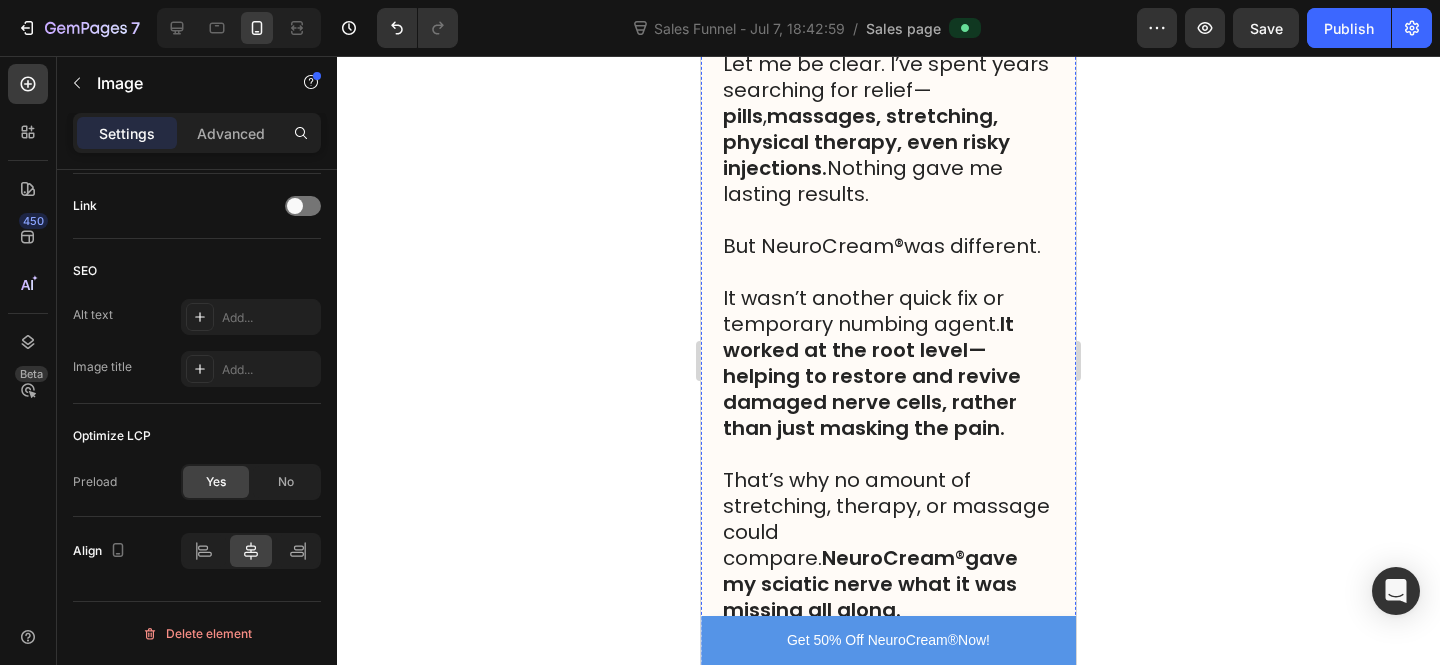 click on "CHECK AVAILABILITY" at bounding box center [888, 0] 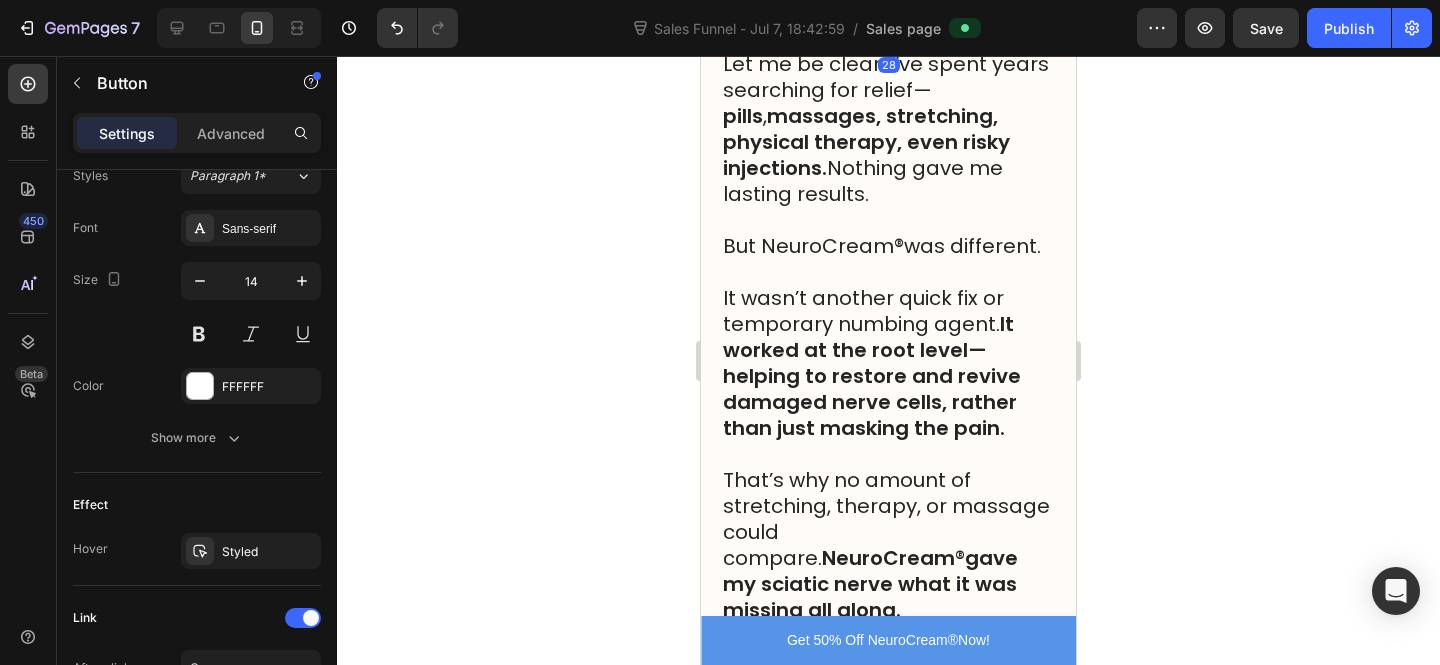 scroll, scrollTop: 0, scrollLeft: 0, axis: both 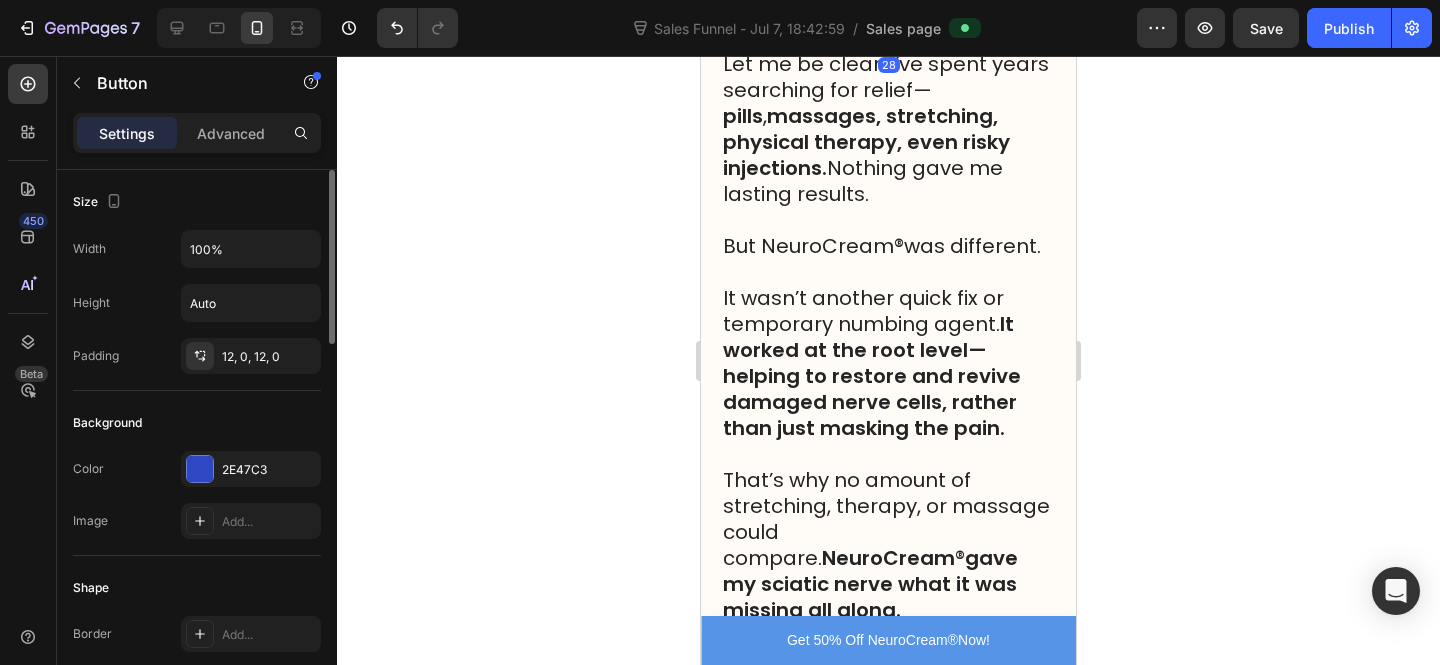 click 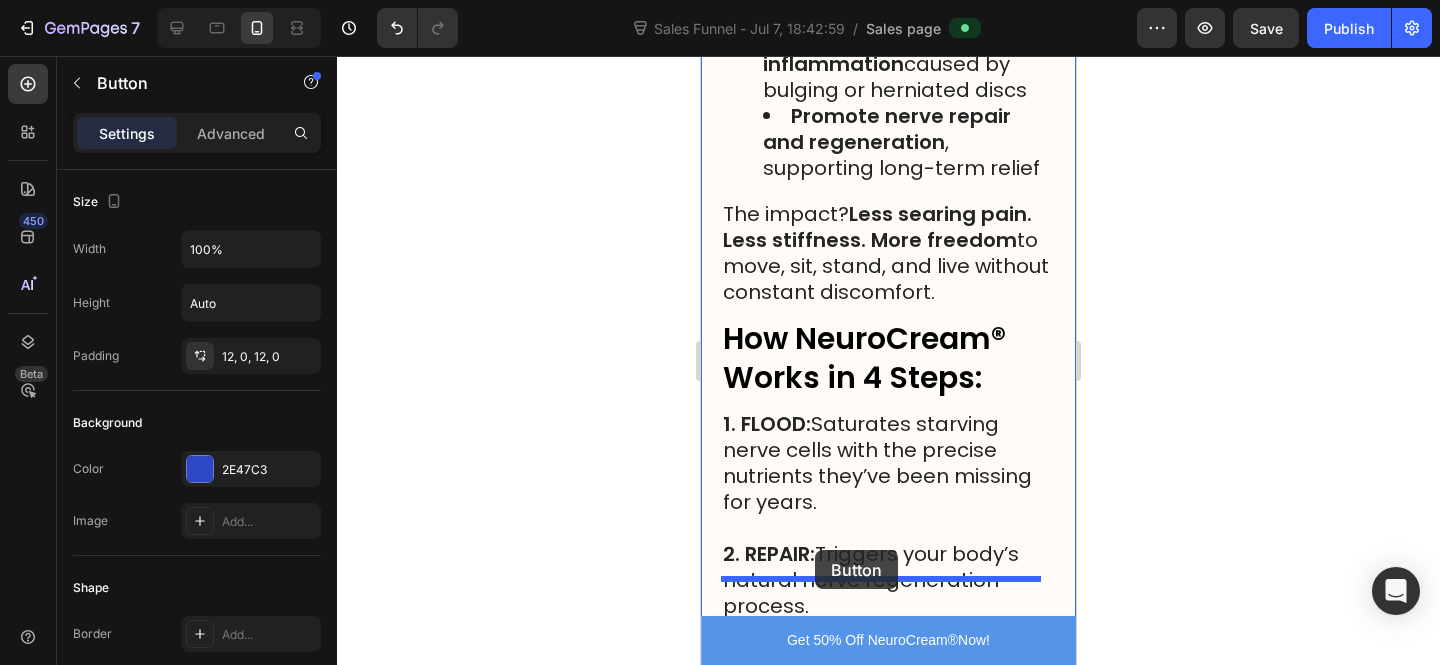 scroll, scrollTop: 16647, scrollLeft: 0, axis: vertical 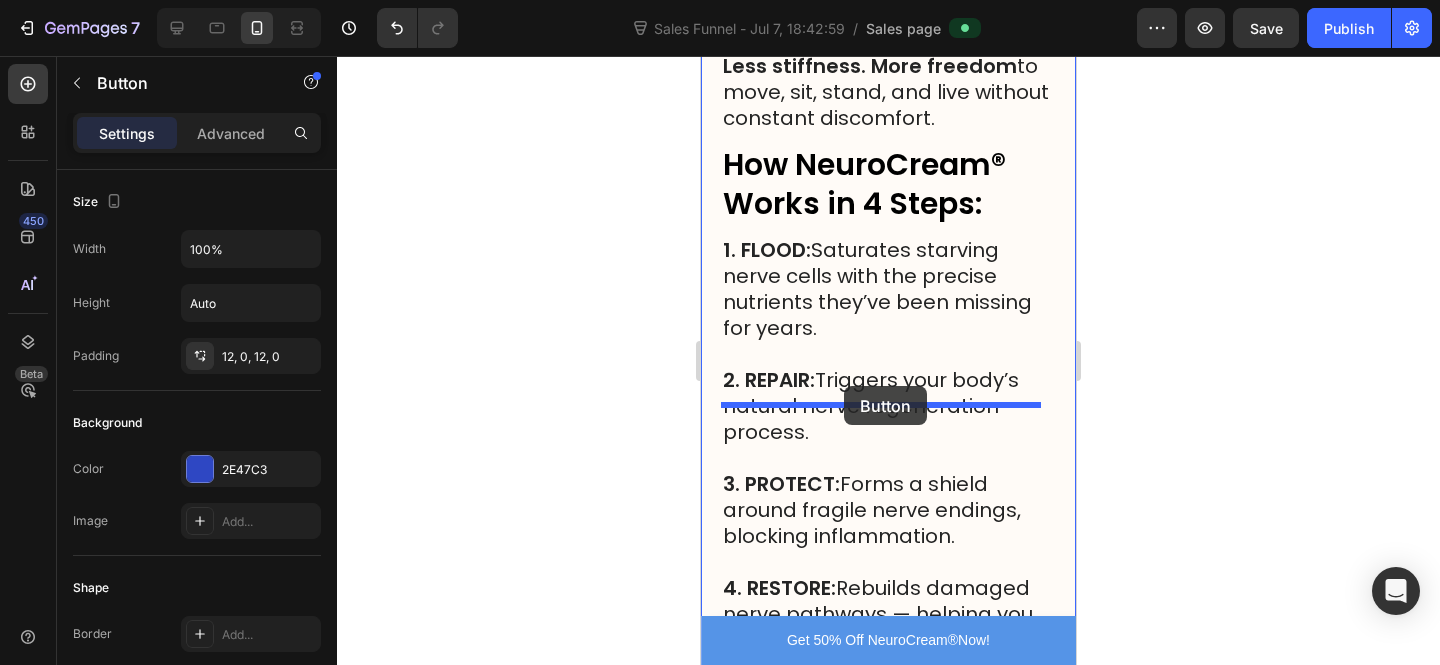 drag, startPoint x: 764, startPoint y: 376, endPoint x: 844, endPoint y: 386, distance: 80.622574 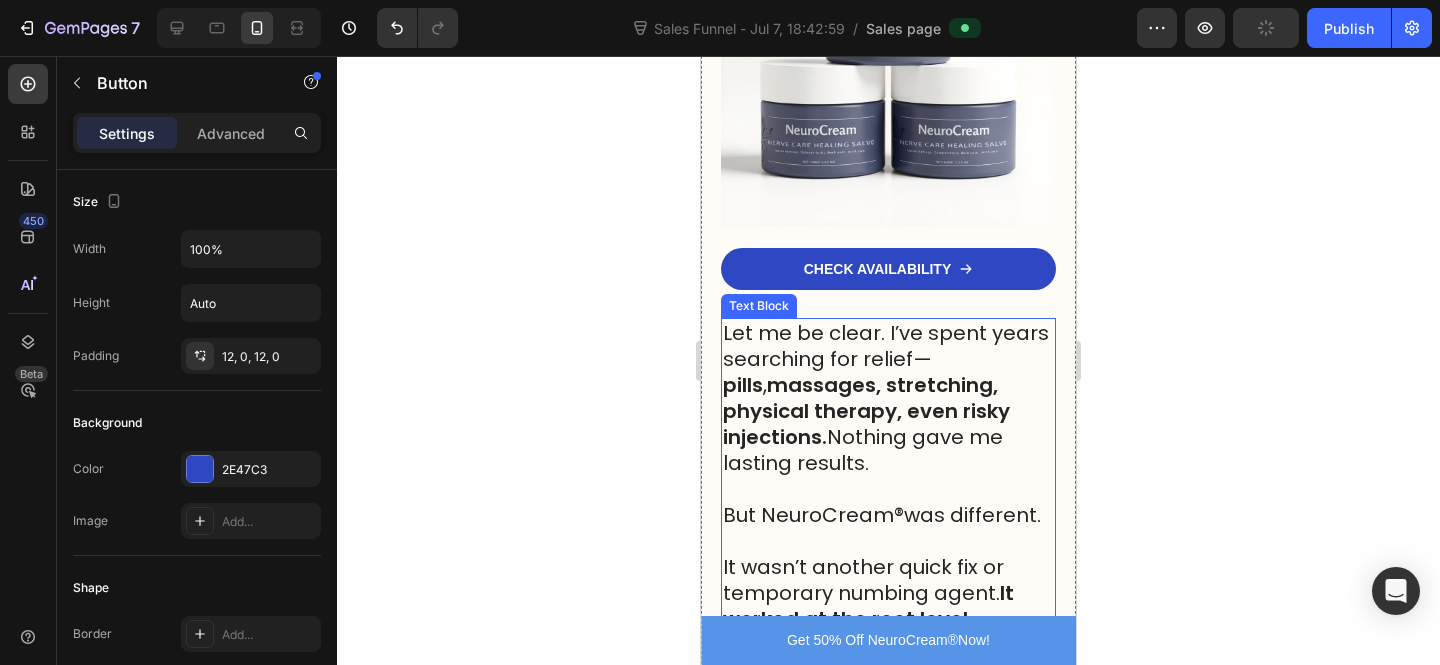 scroll, scrollTop: 18267, scrollLeft: 0, axis: vertical 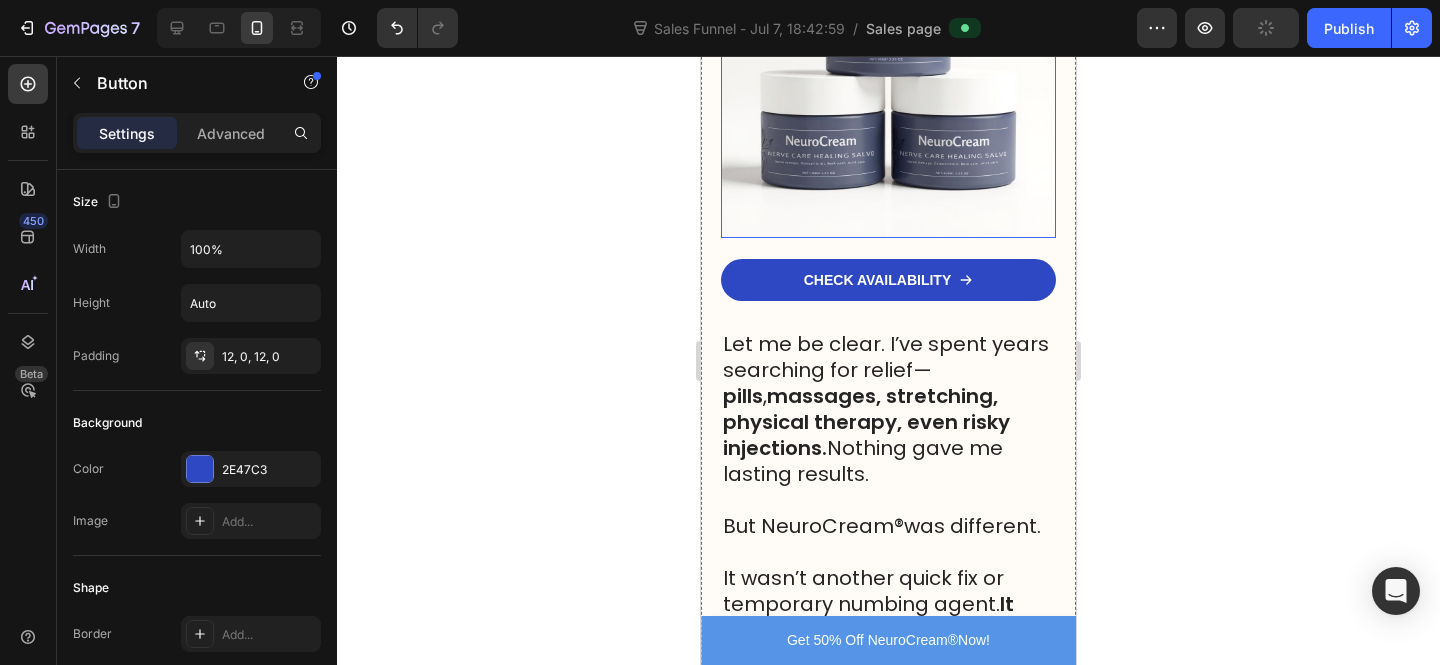 click at bounding box center [888, 70] 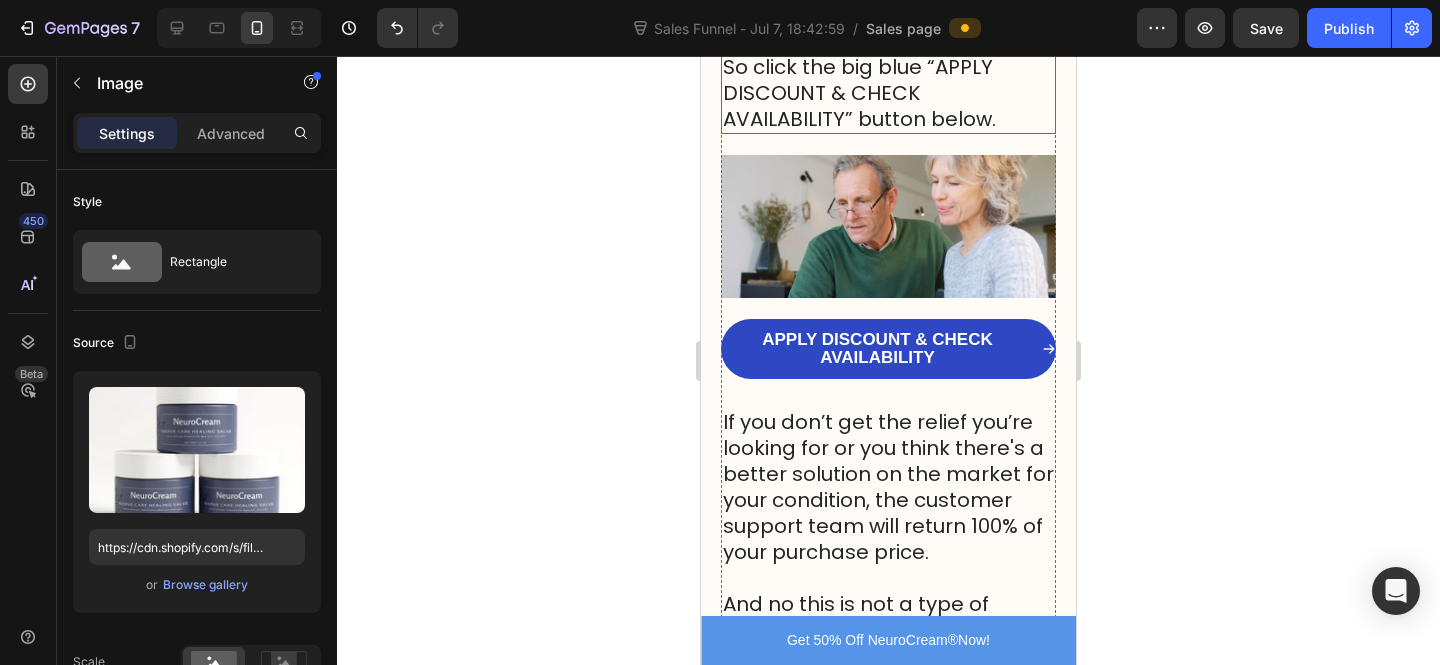 scroll, scrollTop: 31243, scrollLeft: 0, axis: vertical 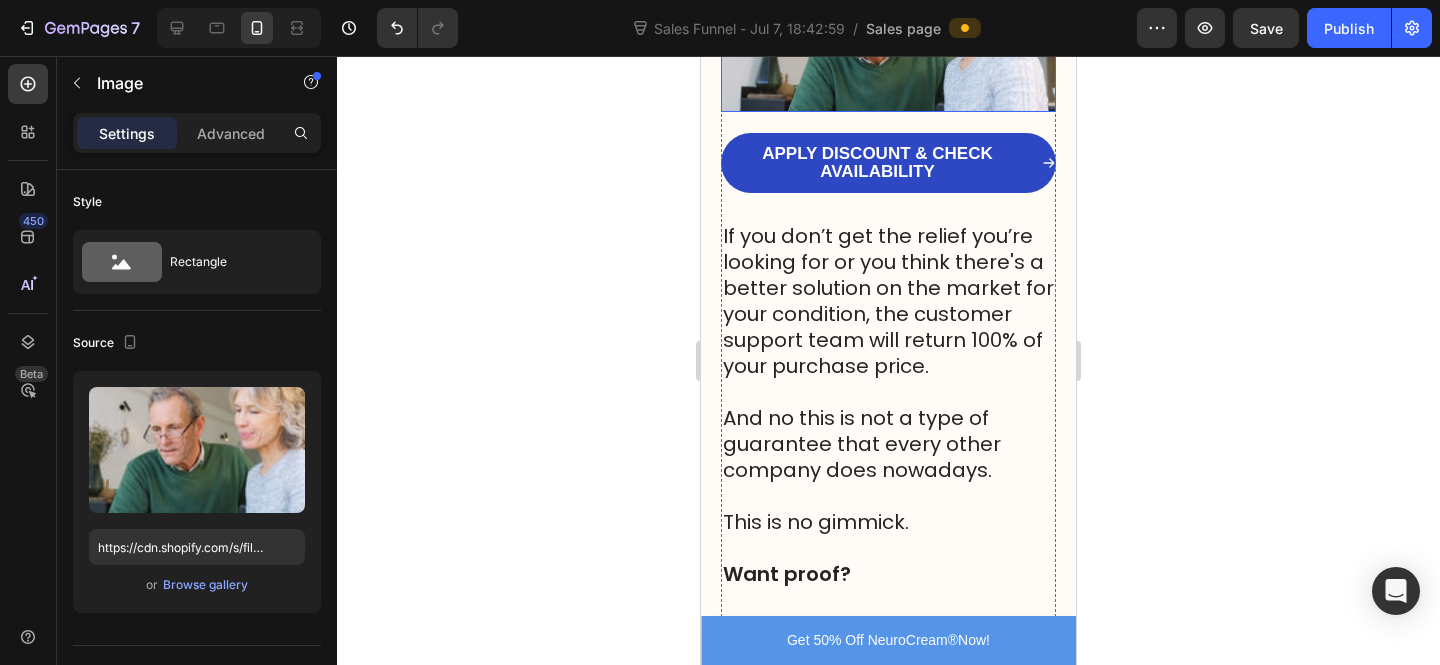 click at bounding box center [888, 40] 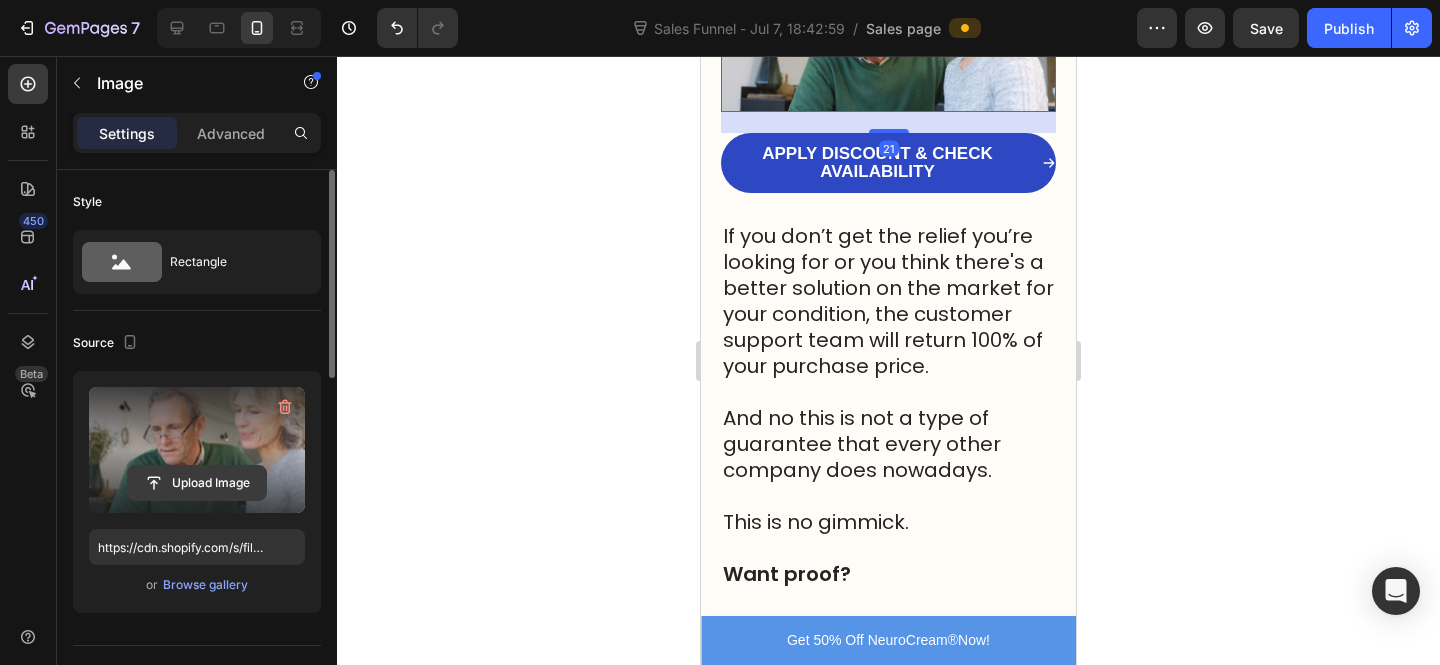 click 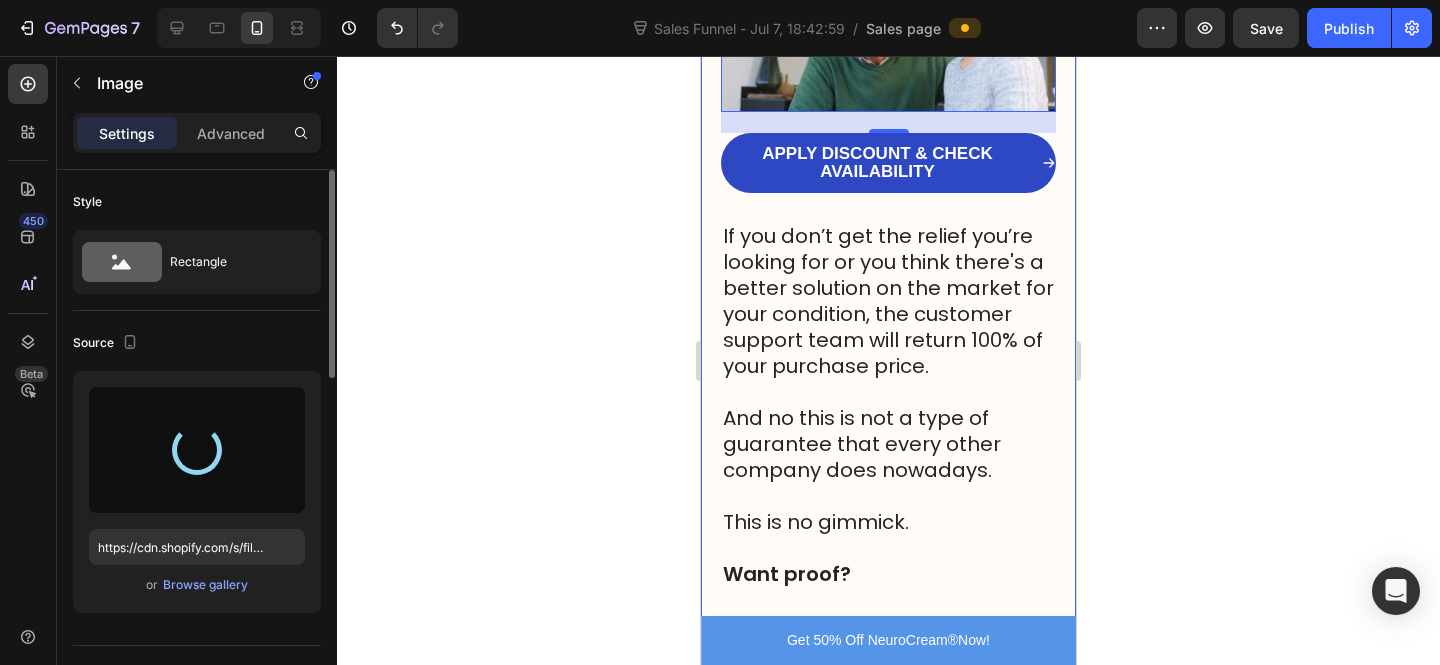 type on "https://cdn.shopify.com/s/files/1/0610/7503/0071/files/gempages_574314754814771993-0215fc33-082e-425e-b868-69887348ff3e.jpg" 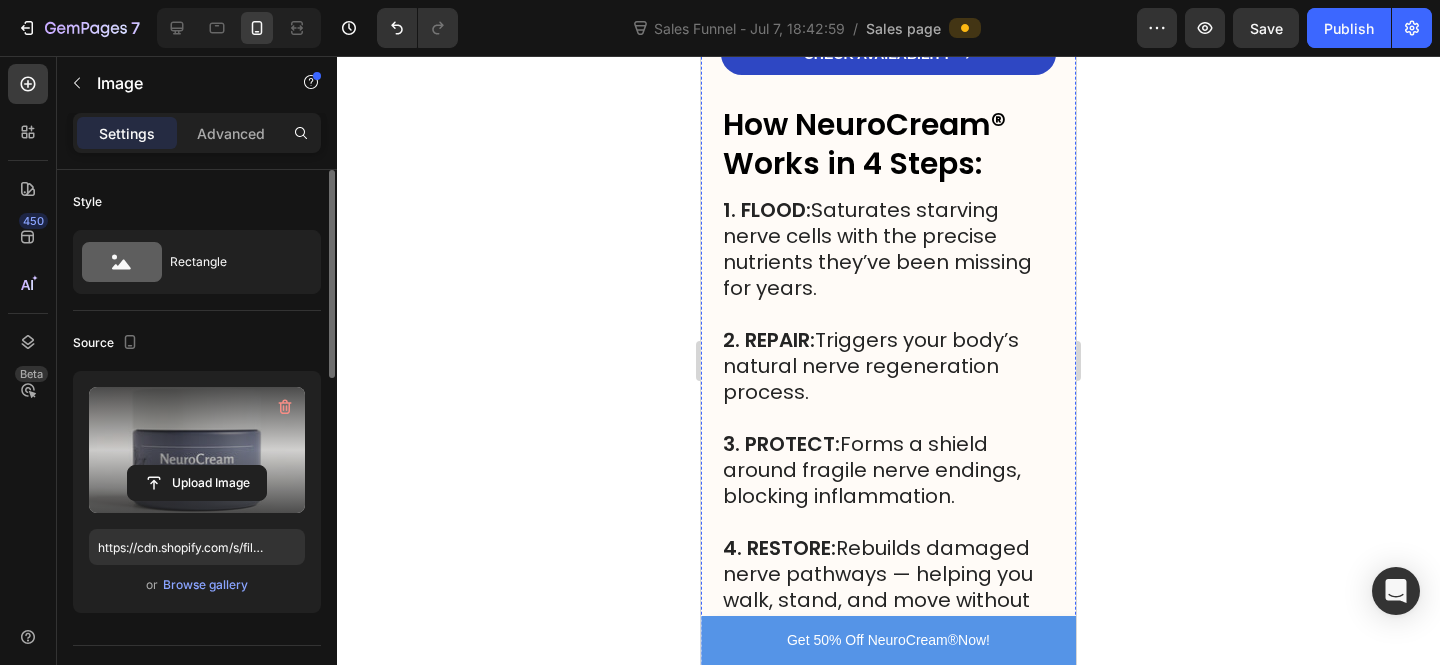 scroll, scrollTop: 16767, scrollLeft: 0, axis: vertical 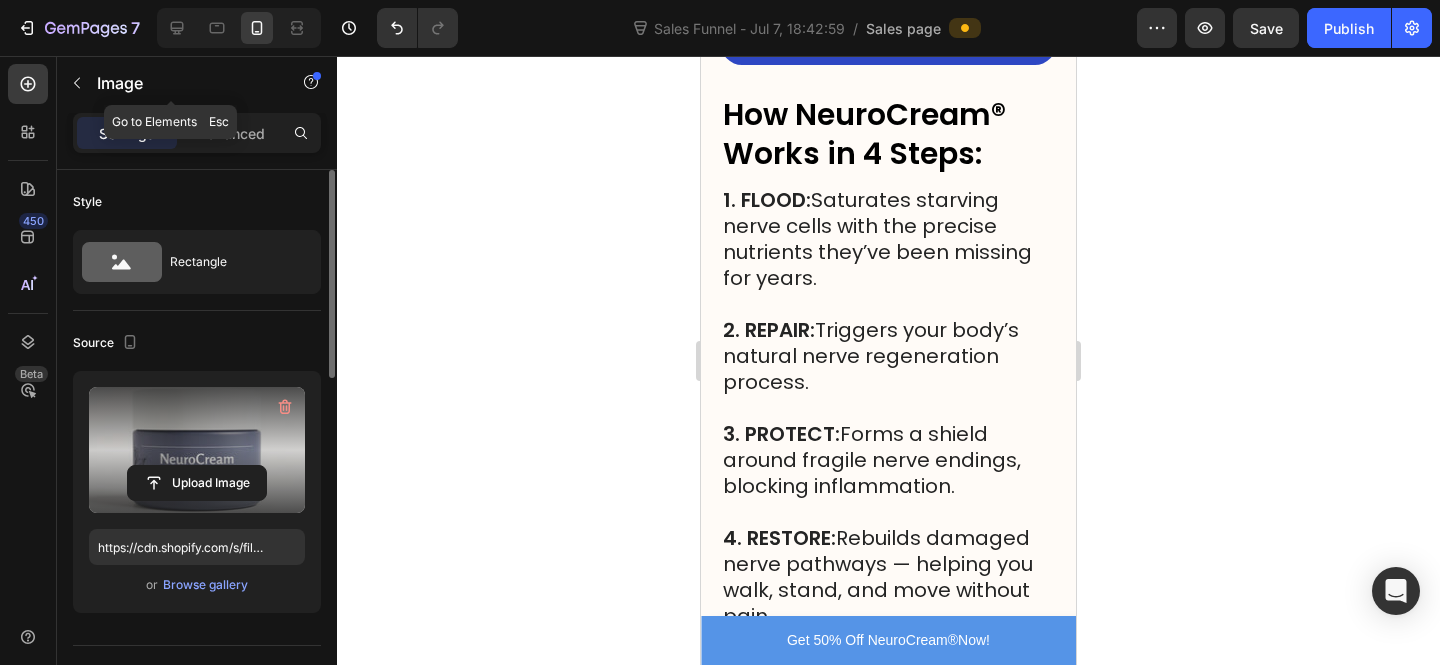 click at bounding box center [77, 83] 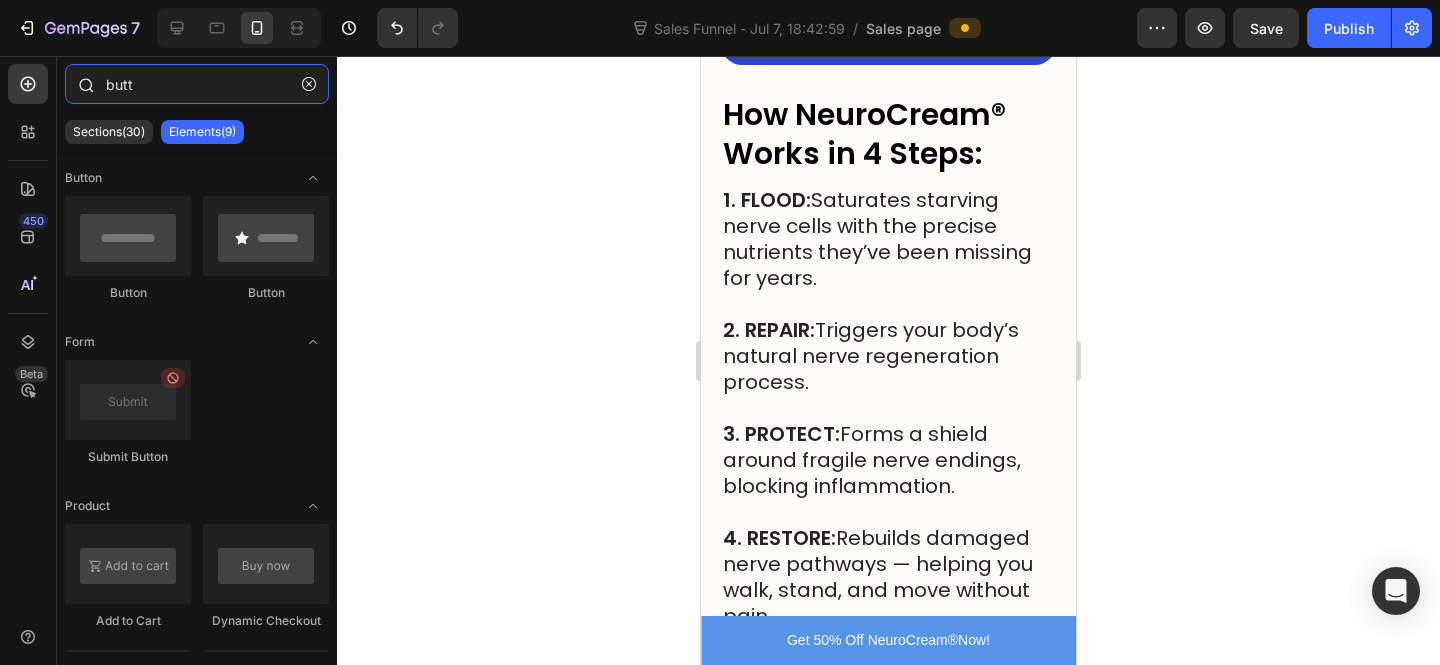 click on "butt" at bounding box center [197, 84] 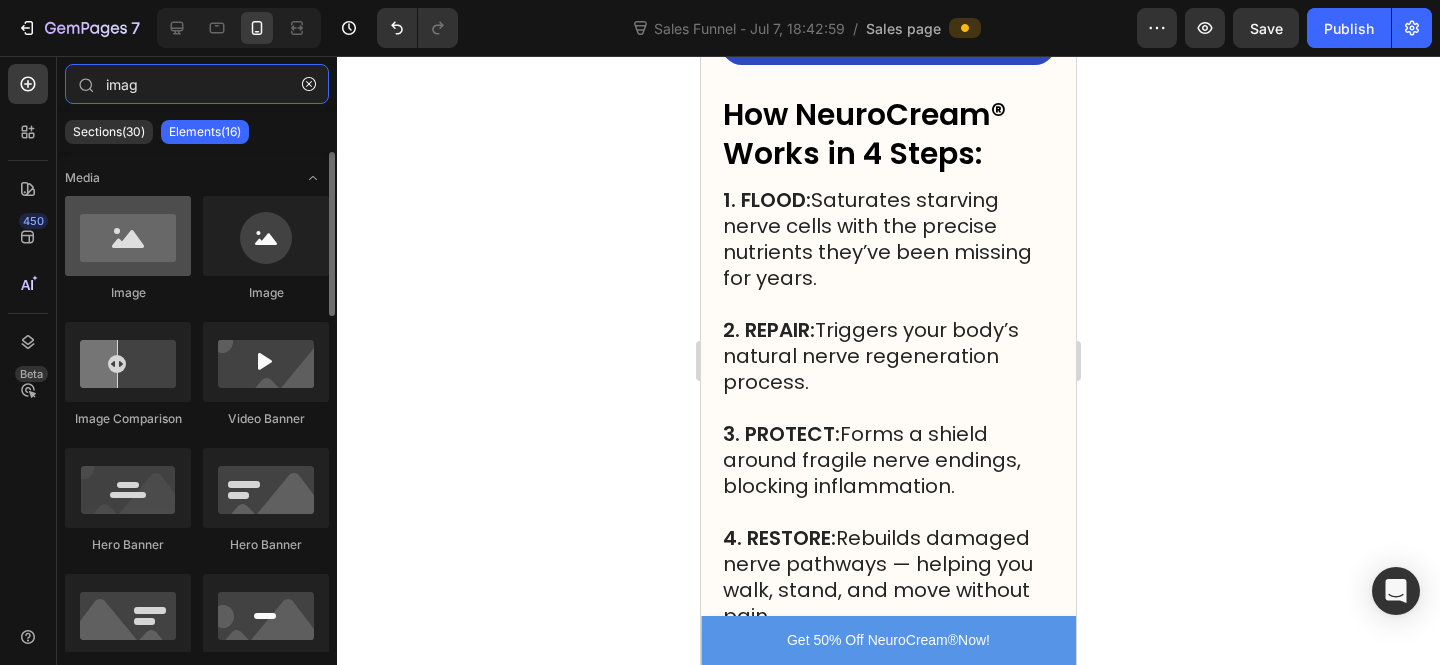 type on "imag" 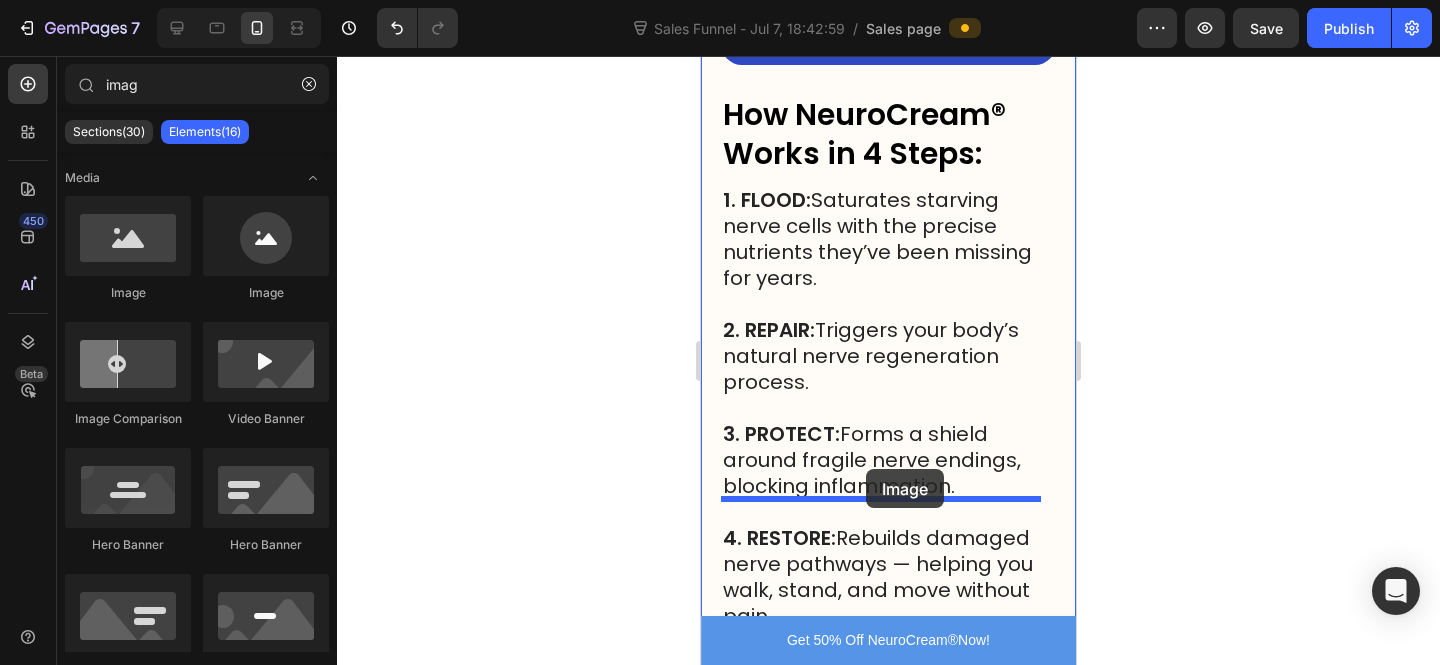 drag, startPoint x: 878, startPoint y: 292, endPoint x: 866, endPoint y: 469, distance: 177.40631 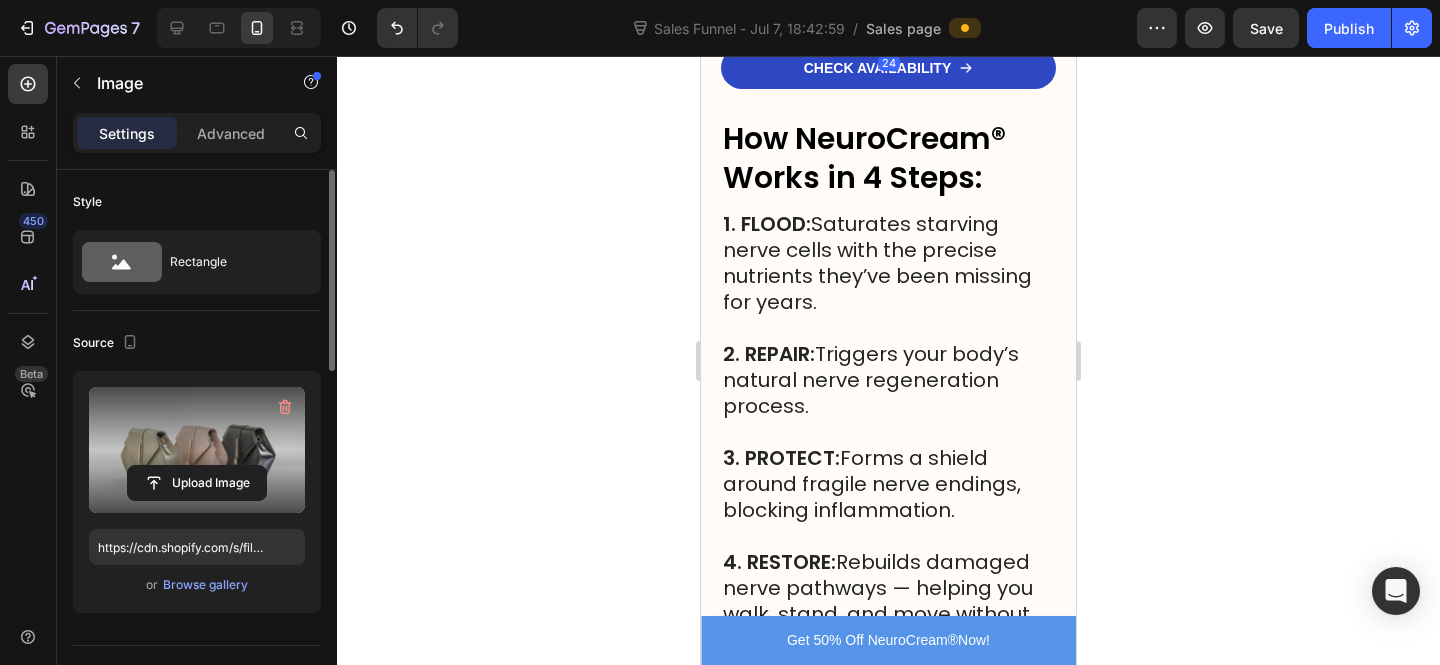 click at bounding box center [197, 450] 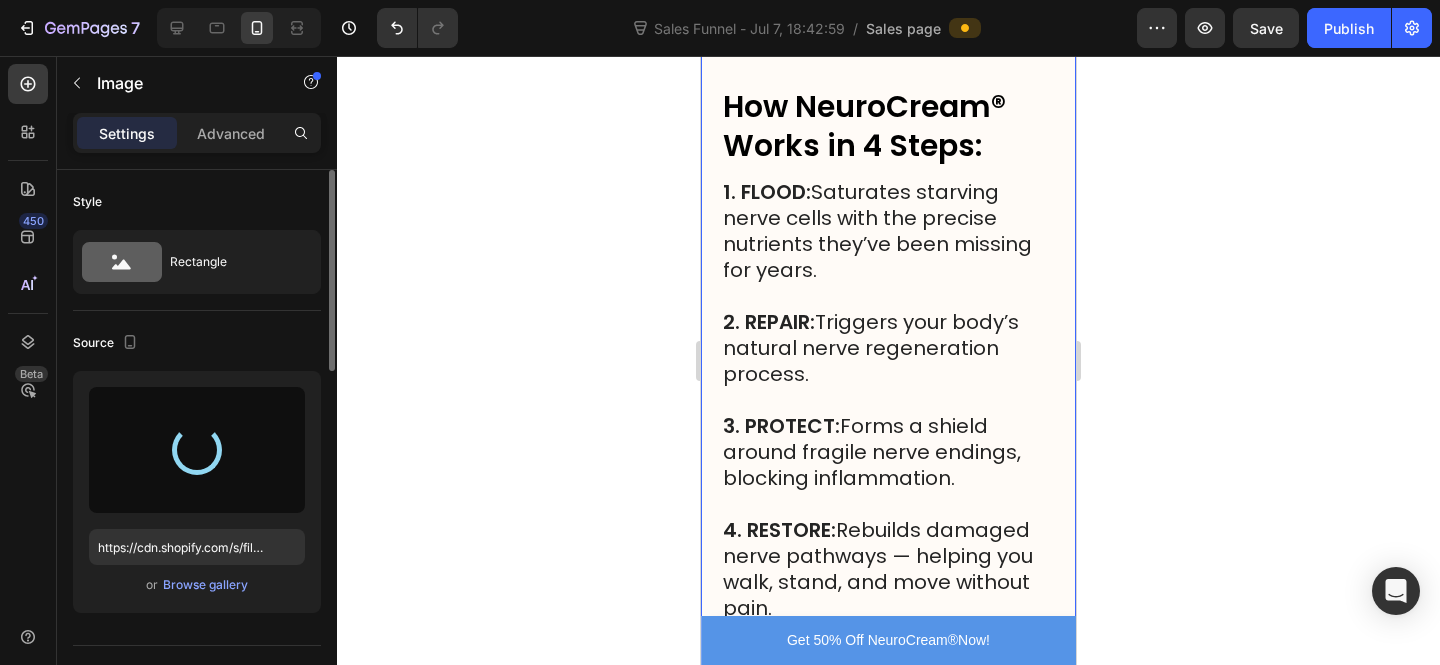 scroll, scrollTop: 16991, scrollLeft: 0, axis: vertical 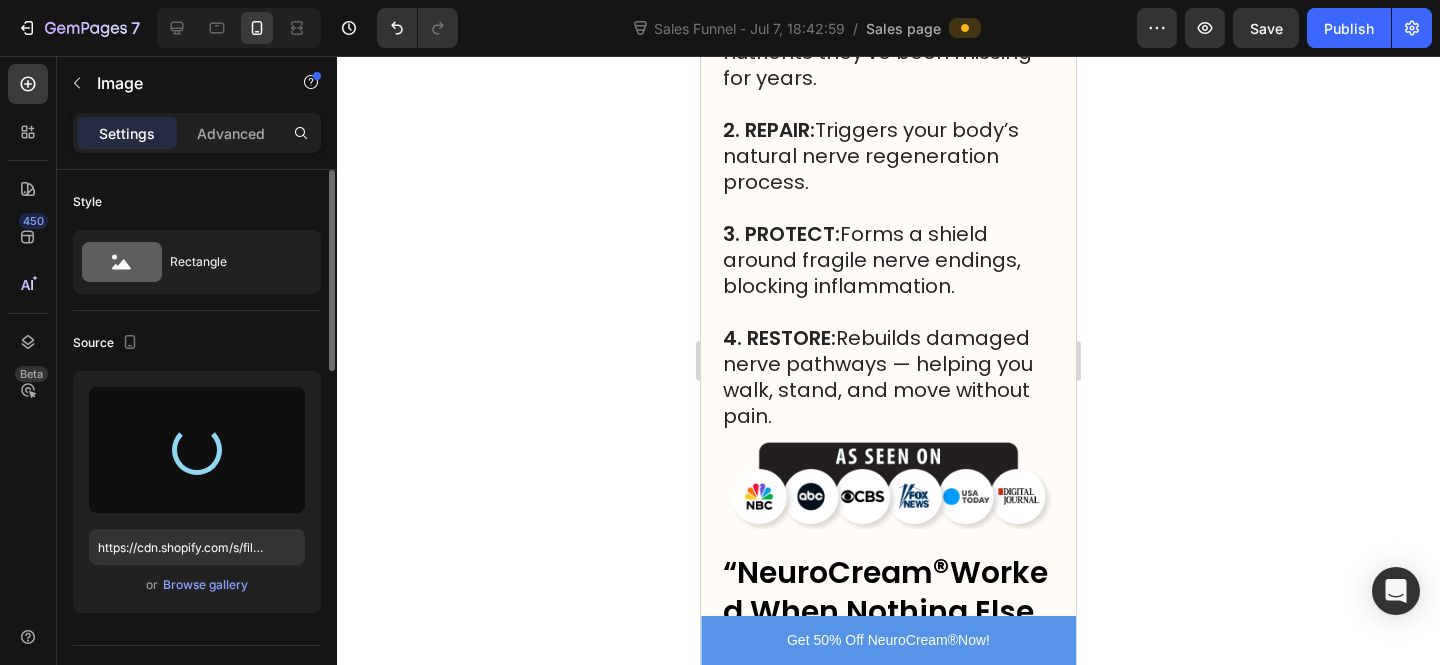 type on "https://cdn.shopify.com/s/files/1/0610/7503/0071/files/gempages_574314754814771993-0215fc33-082e-425e-b868-69887348ff3e.jpg" 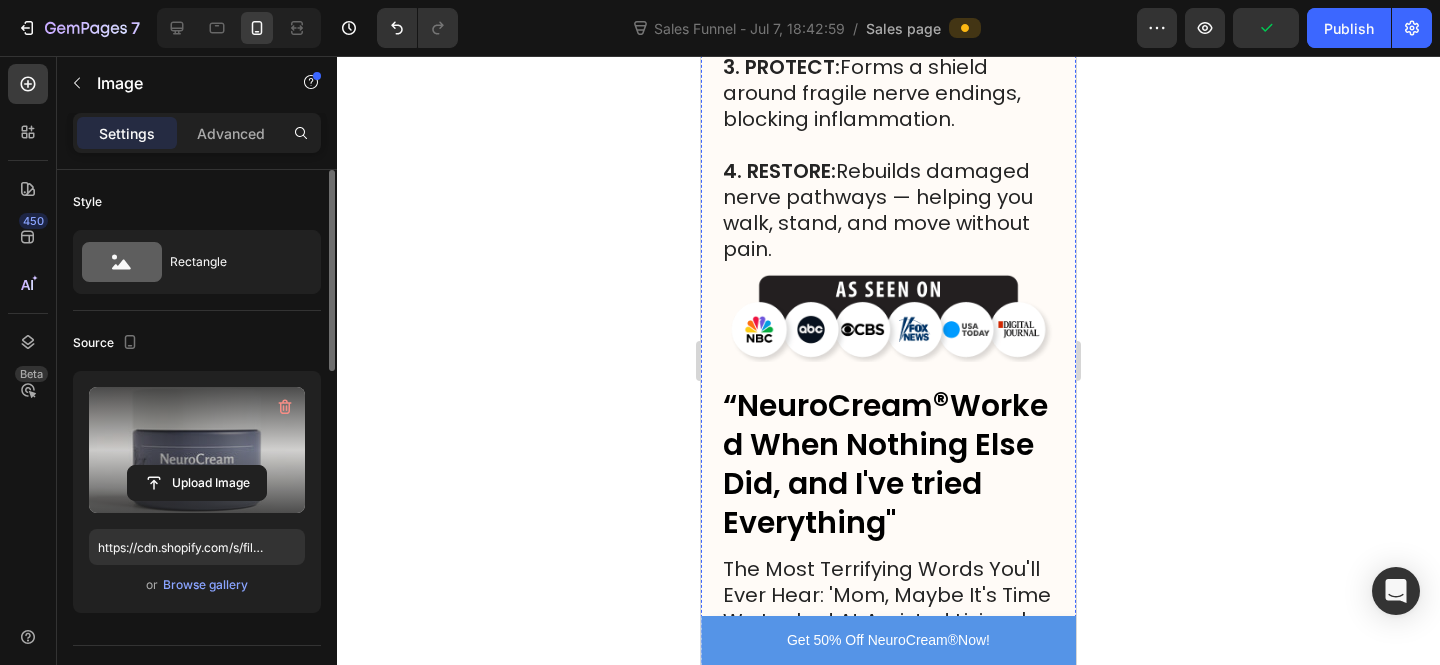 scroll, scrollTop: 17222, scrollLeft: 0, axis: vertical 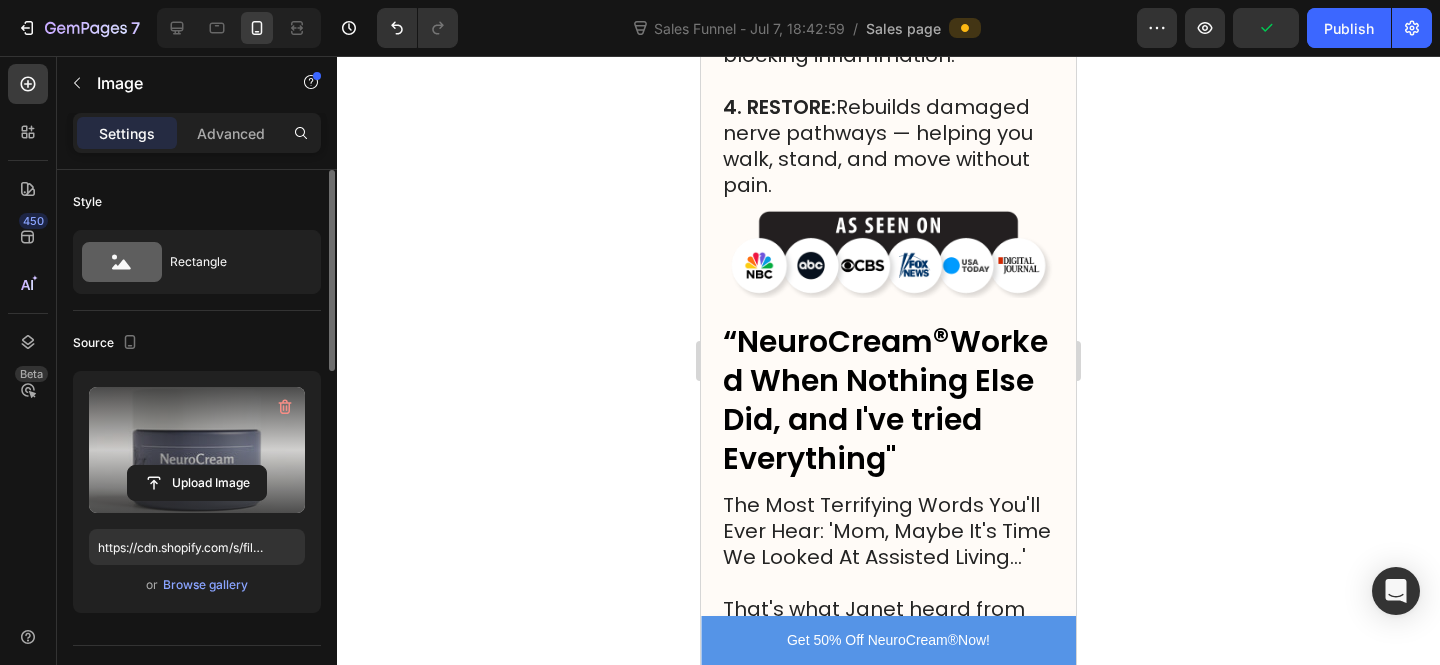 drag, startPoint x: 1348, startPoint y: 28, endPoint x: 1224, endPoint y: 88, distance: 137.7534 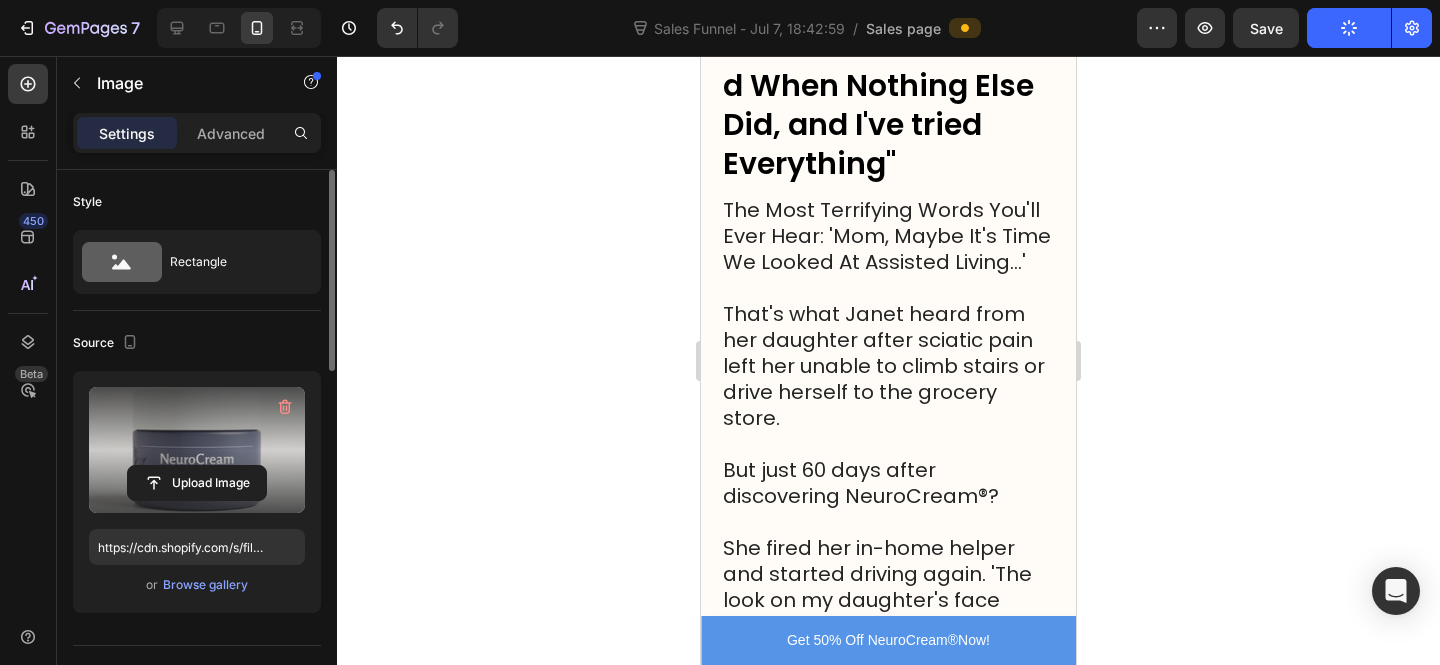 scroll, scrollTop: 17679, scrollLeft: 0, axis: vertical 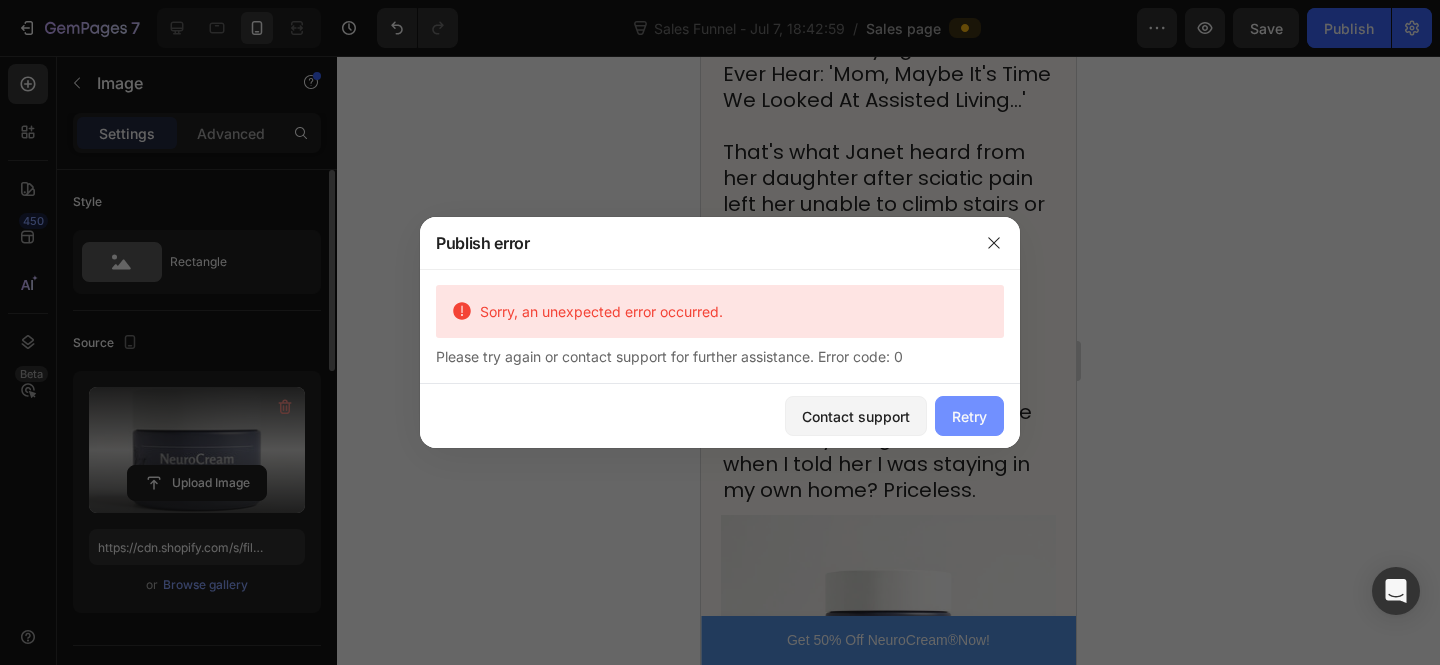 click on "Retry" at bounding box center [969, 416] 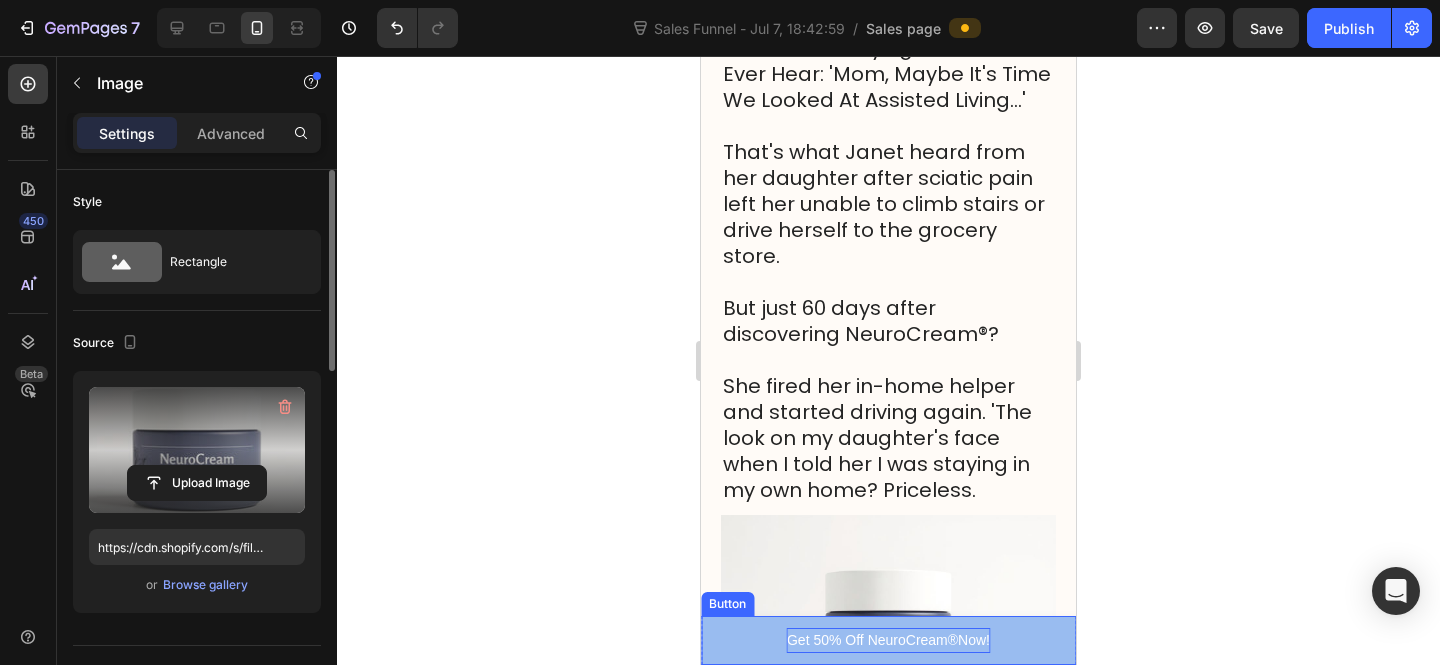 click on "Get 50% Off NeuroCream ®  Now!" at bounding box center [888, 640] 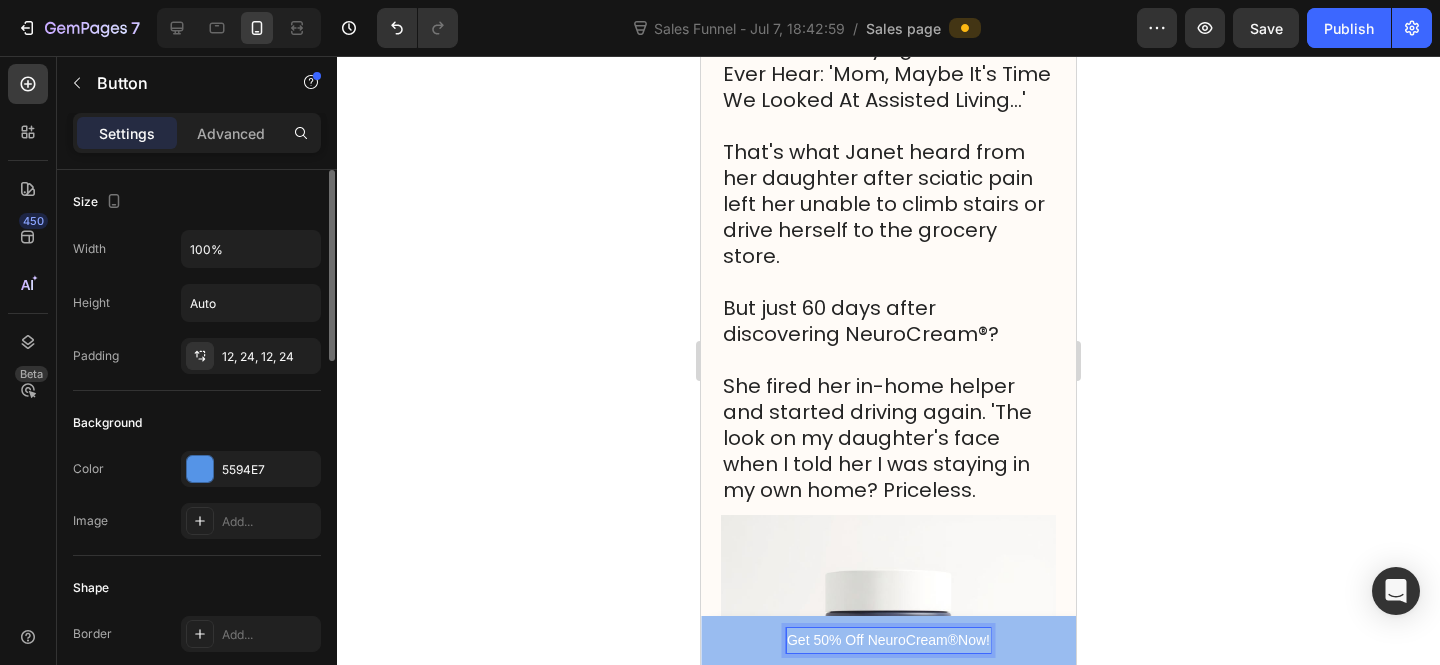 click on "Get 50% Off NeuroCream ®  Now!" at bounding box center (888, 640) 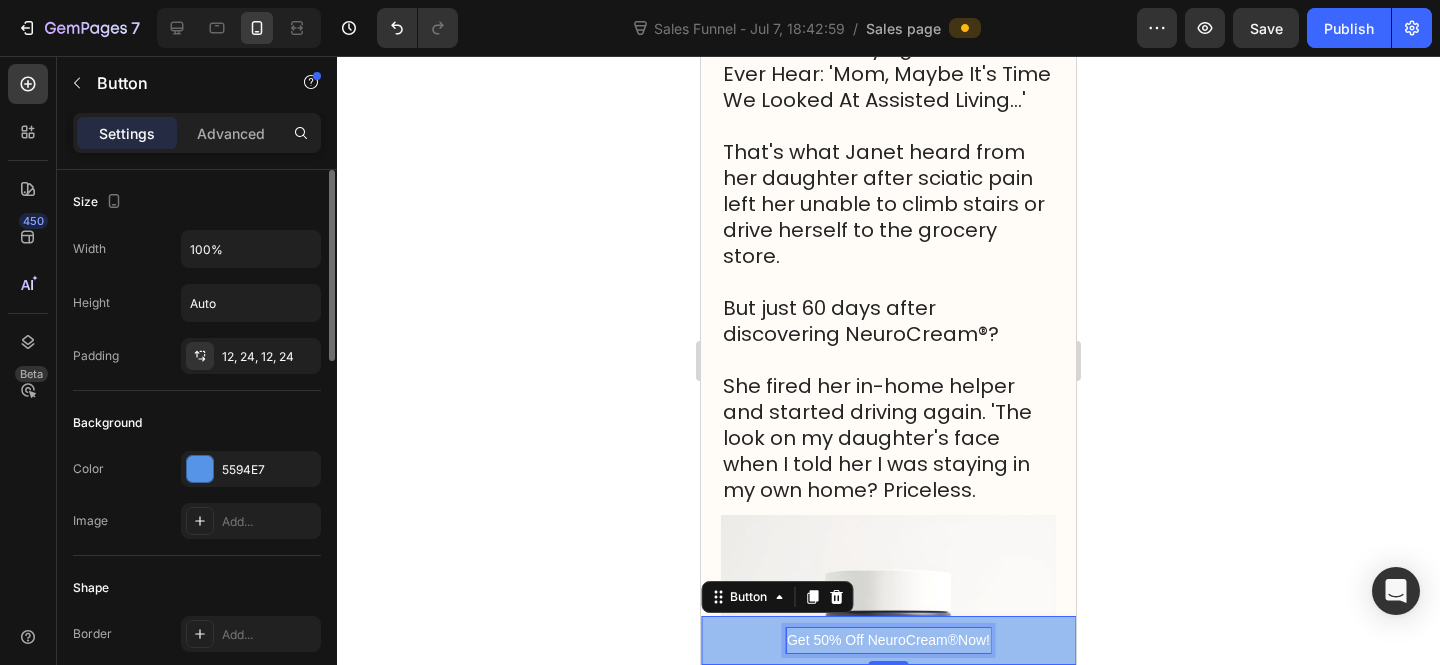 click on "Get 50% Off NeuroCream ®  Now!" at bounding box center [888, 640] 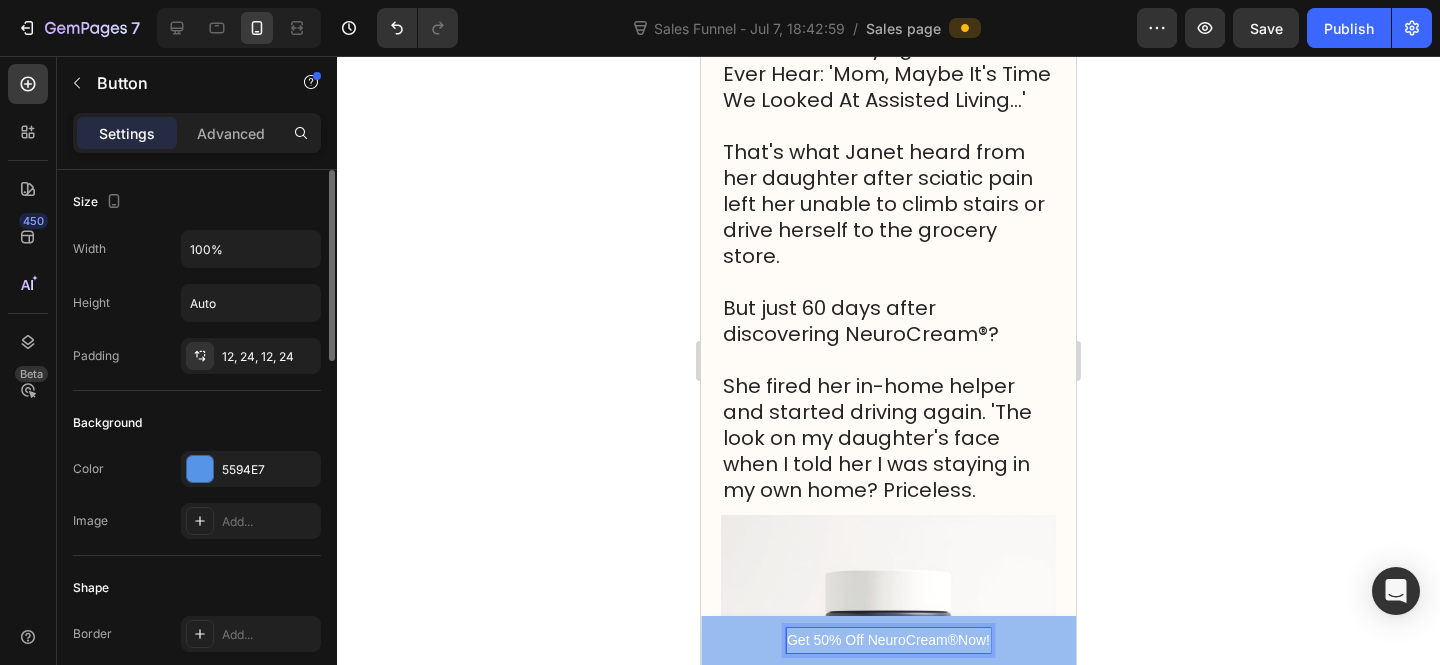 click on "Get 50% Off NeuroCream ®  Now!" at bounding box center (888, 640) 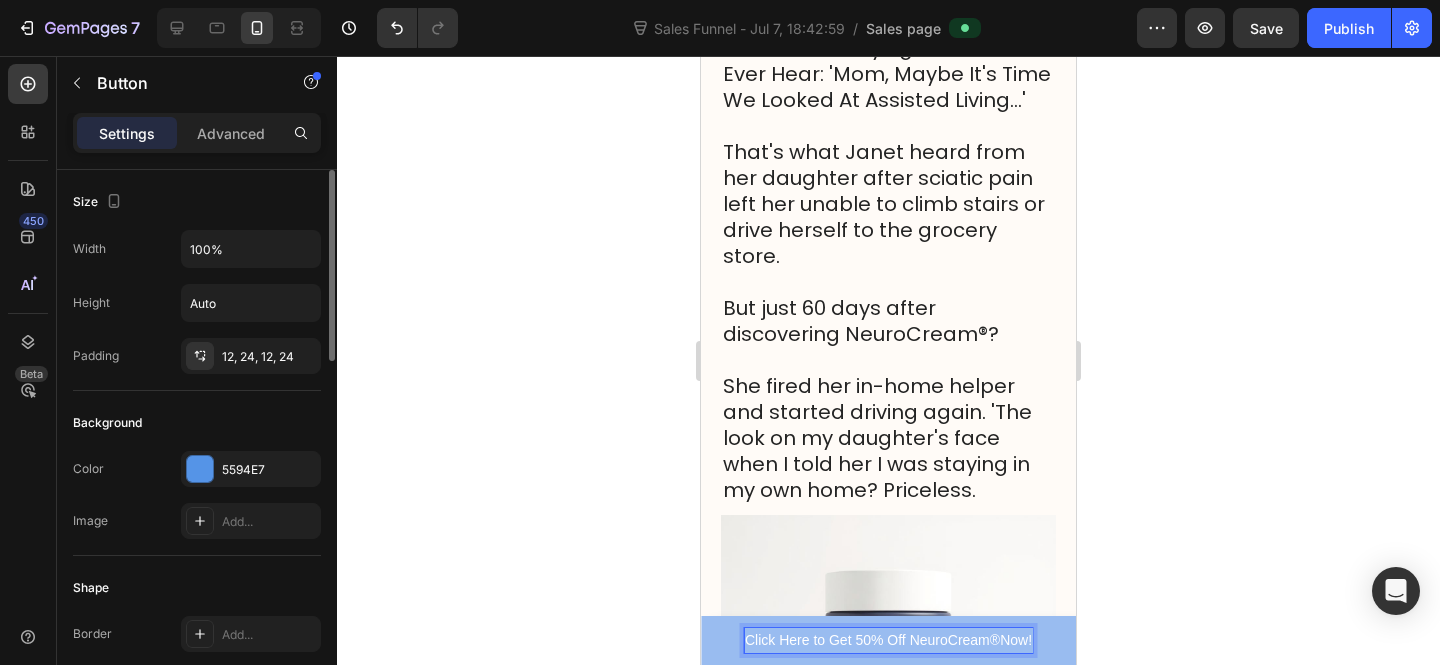 scroll, scrollTop: 17682, scrollLeft: 0, axis: vertical 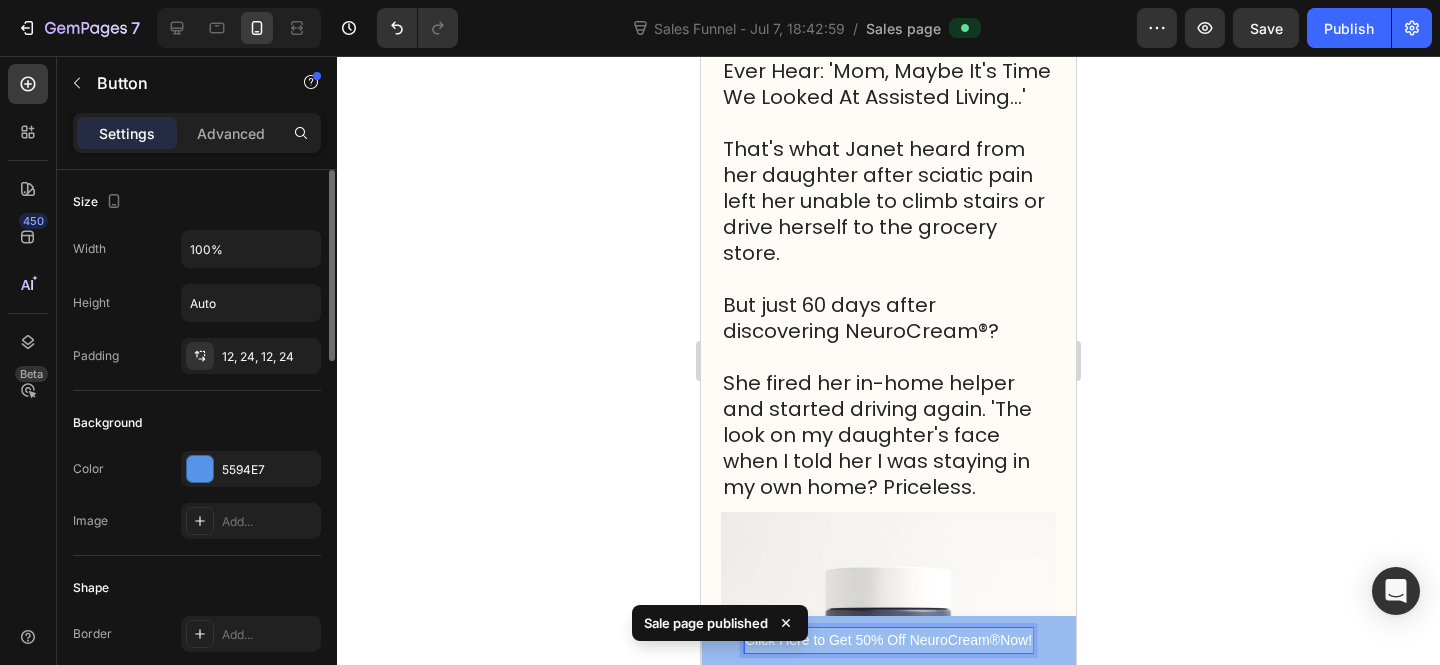 click on "Sale page published" at bounding box center (720, 627) 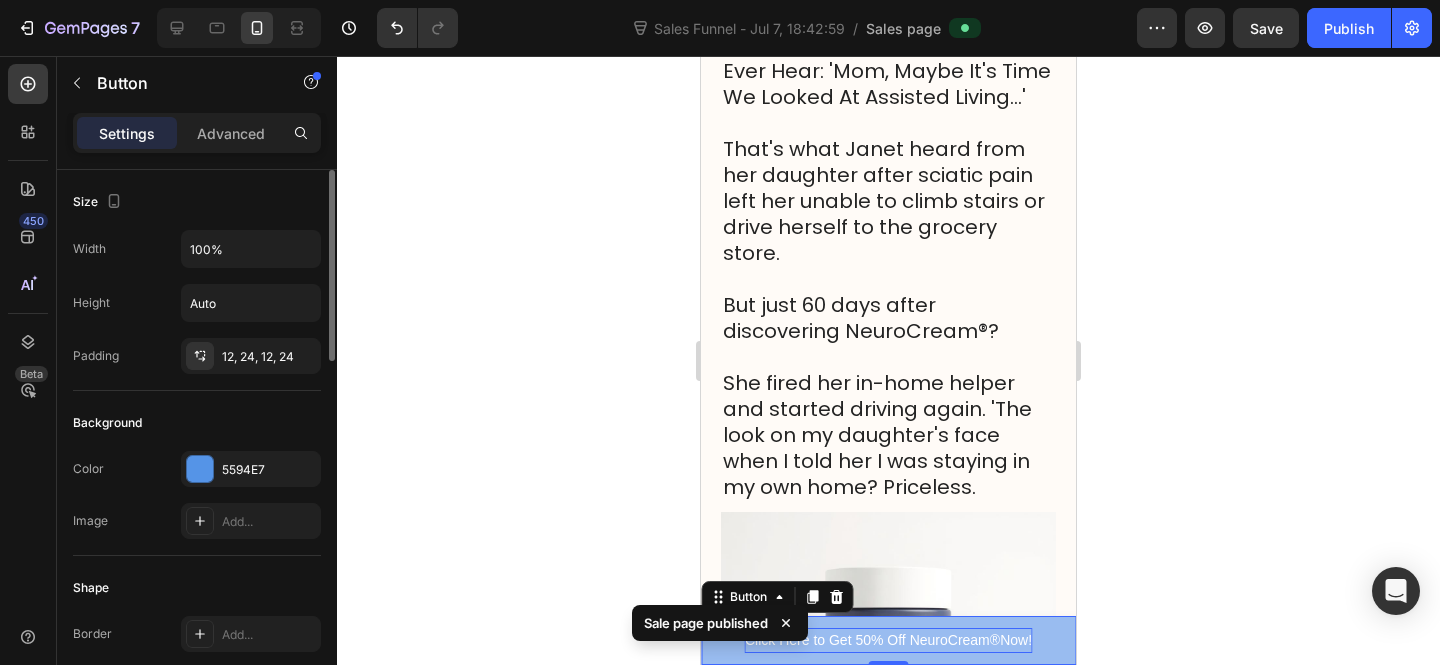 click on "Sale page published" at bounding box center [720, 627] 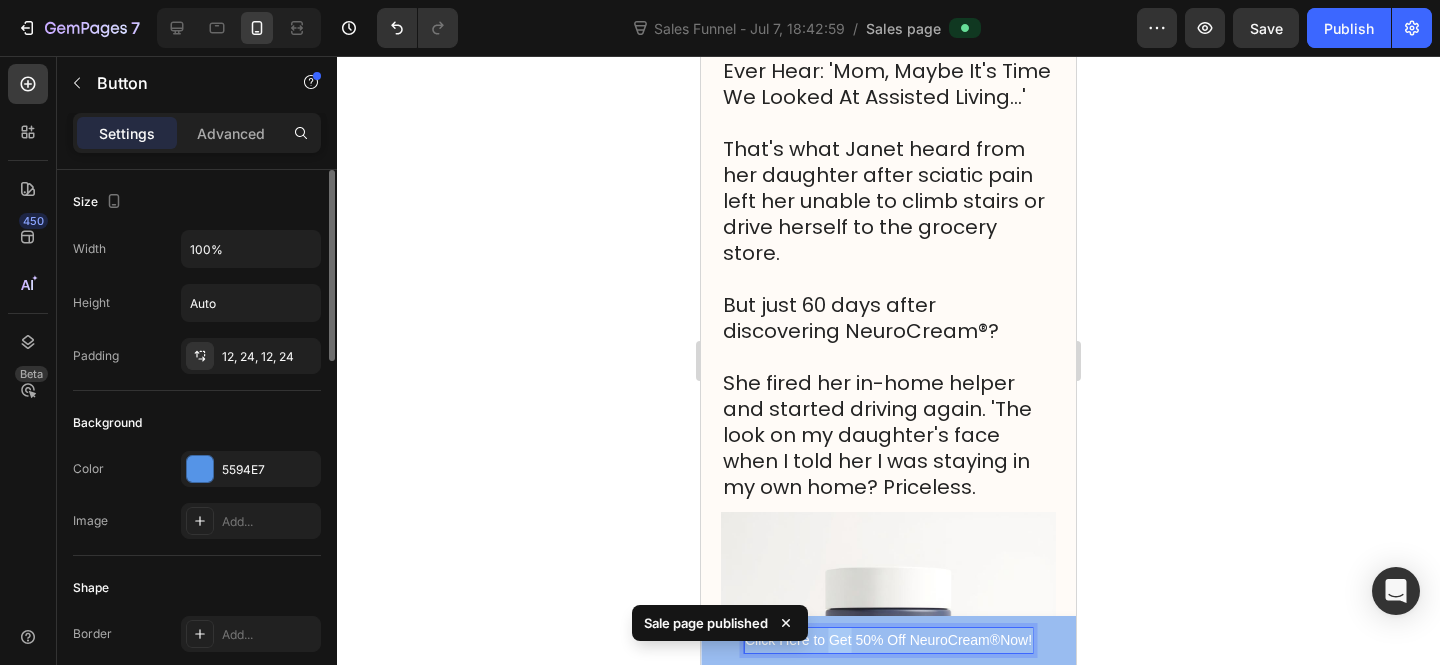 click on "Click Here to Get 50% Off NeuroCream ®  Now!" at bounding box center (888, 640) 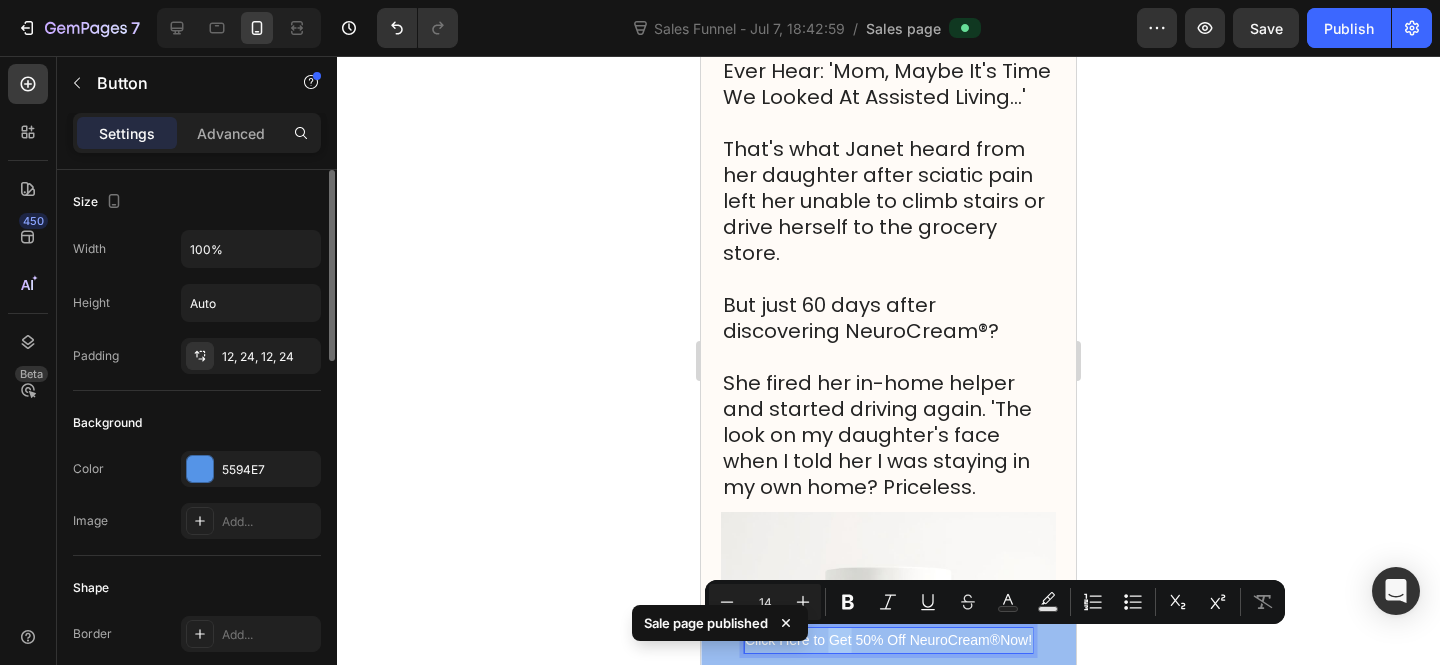 click on "Click Here to Get 50% Off NeuroCream ®  Now!" at bounding box center (888, 640) 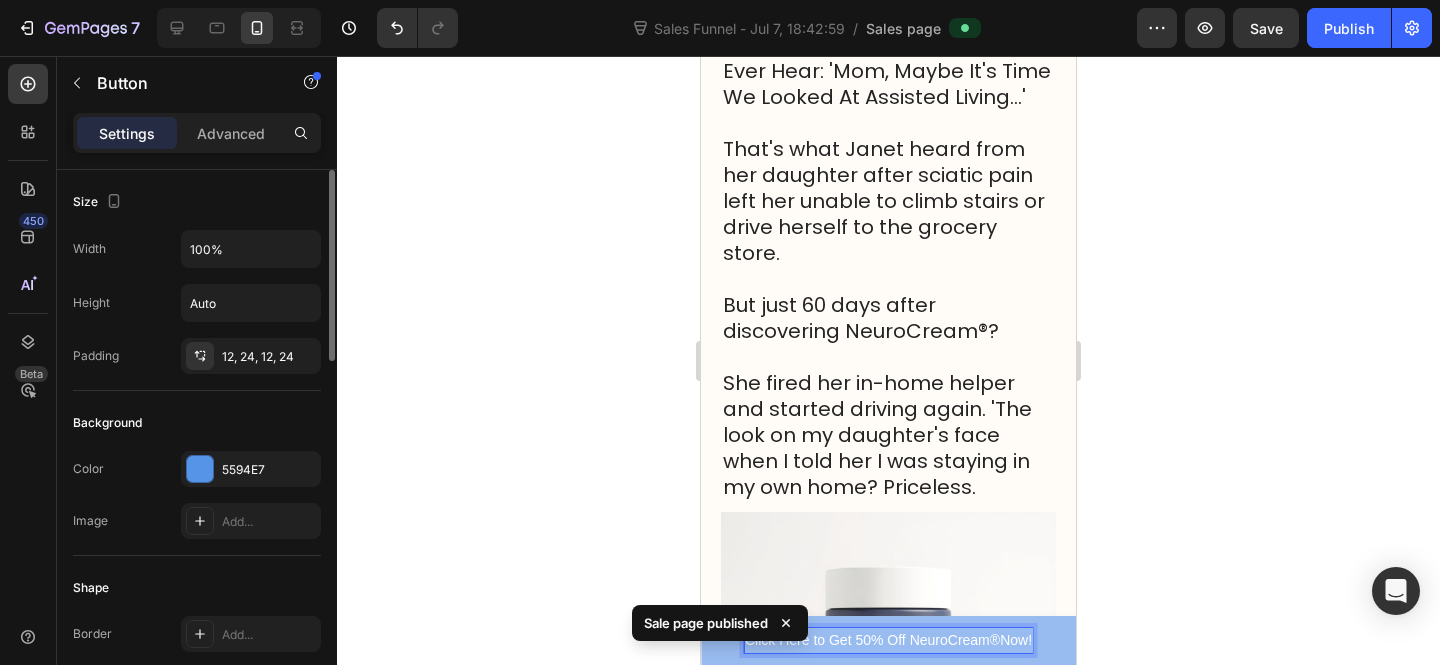 click on "Click Here to Get 50% Off NeuroCream ®  Now!" at bounding box center [888, 640] 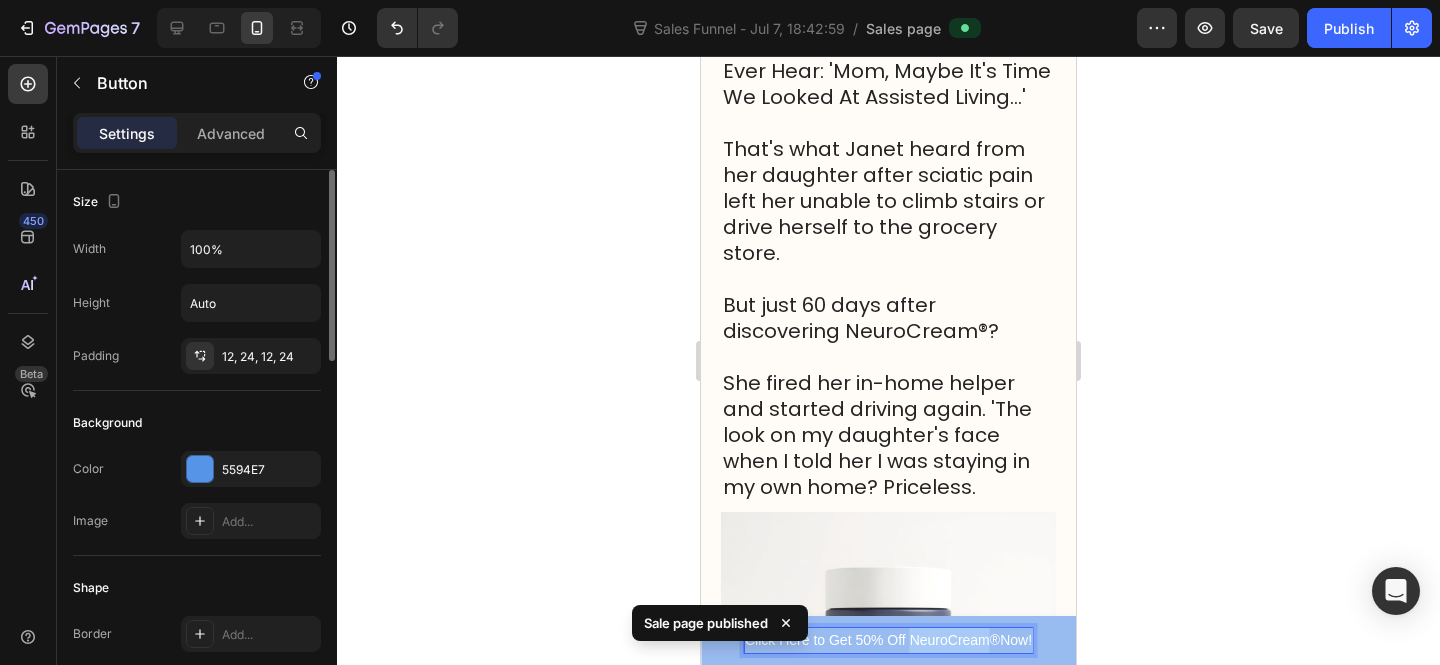 click on "Click Here to Get 50% Off NeuroCream ®  Now!" at bounding box center [888, 640] 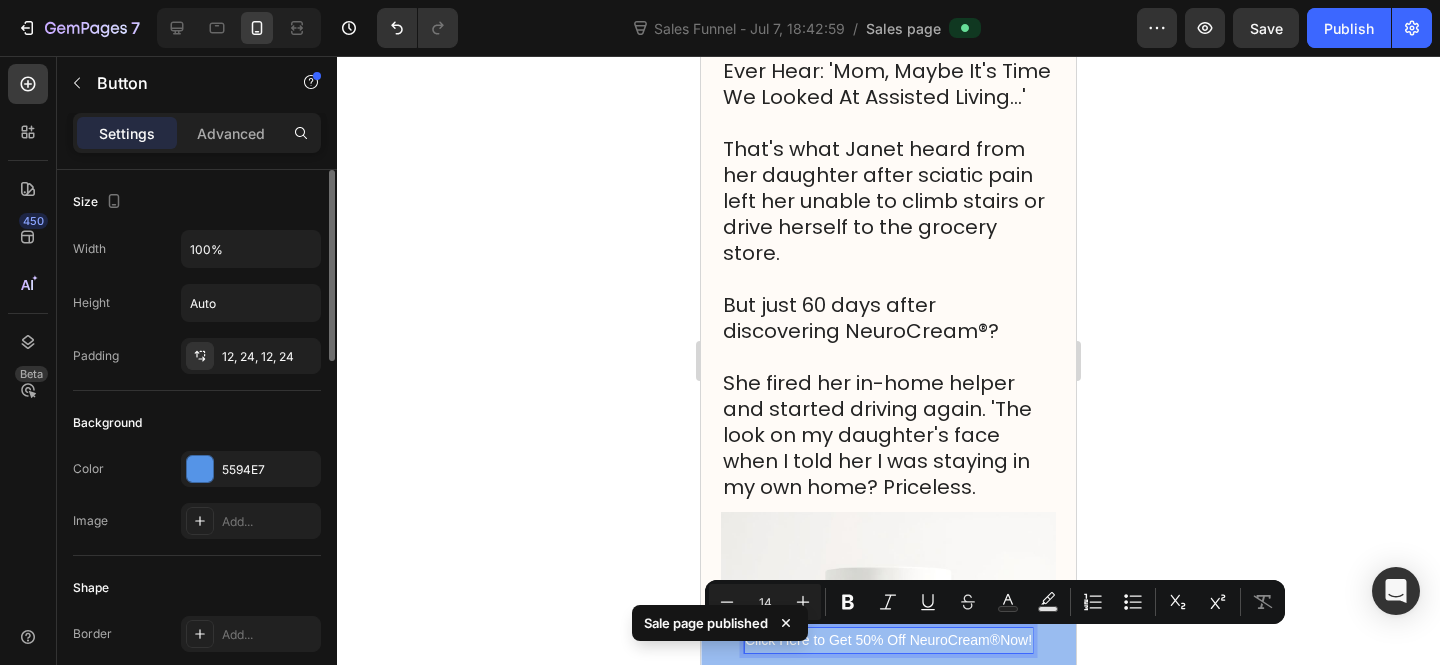 click on "Click Here to Get 50% Off NeuroCream ®  Now!" at bounding box center (888, 640) 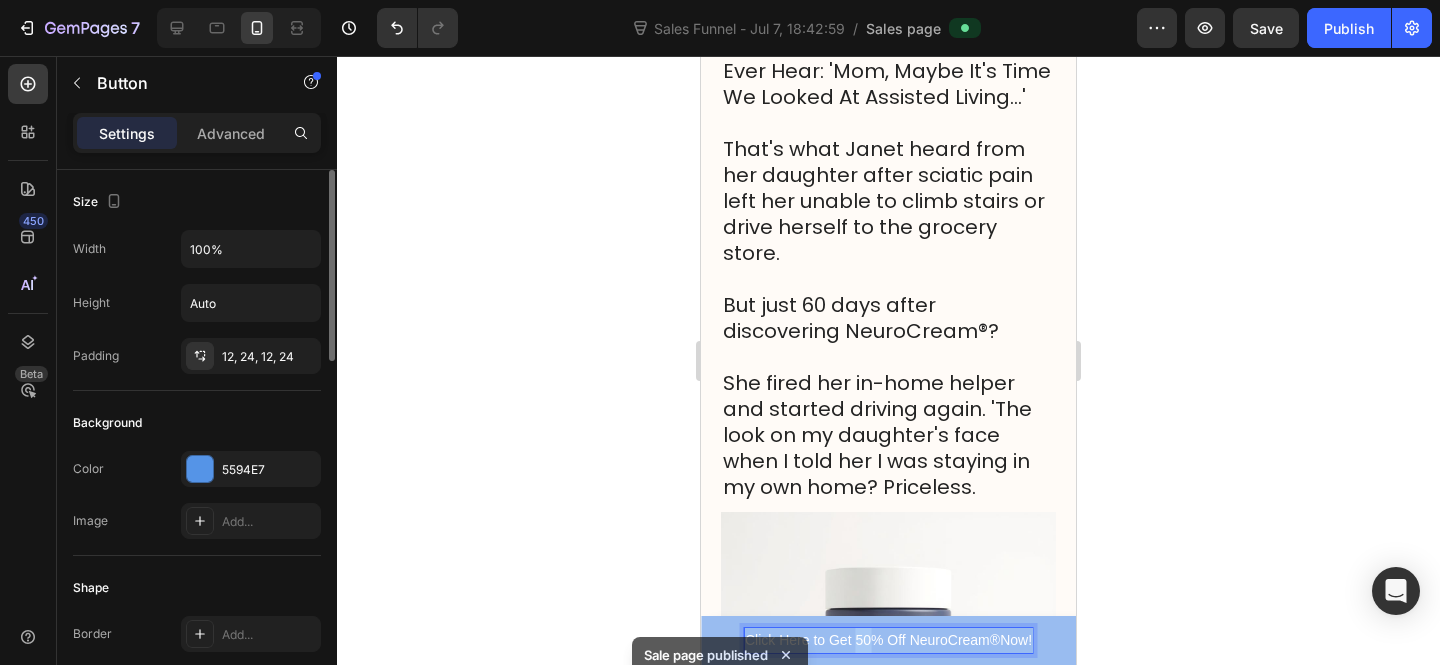click on "Click Here to Get 50% Off NeuroCream ®  Now!" at bounding box center [888, 640] 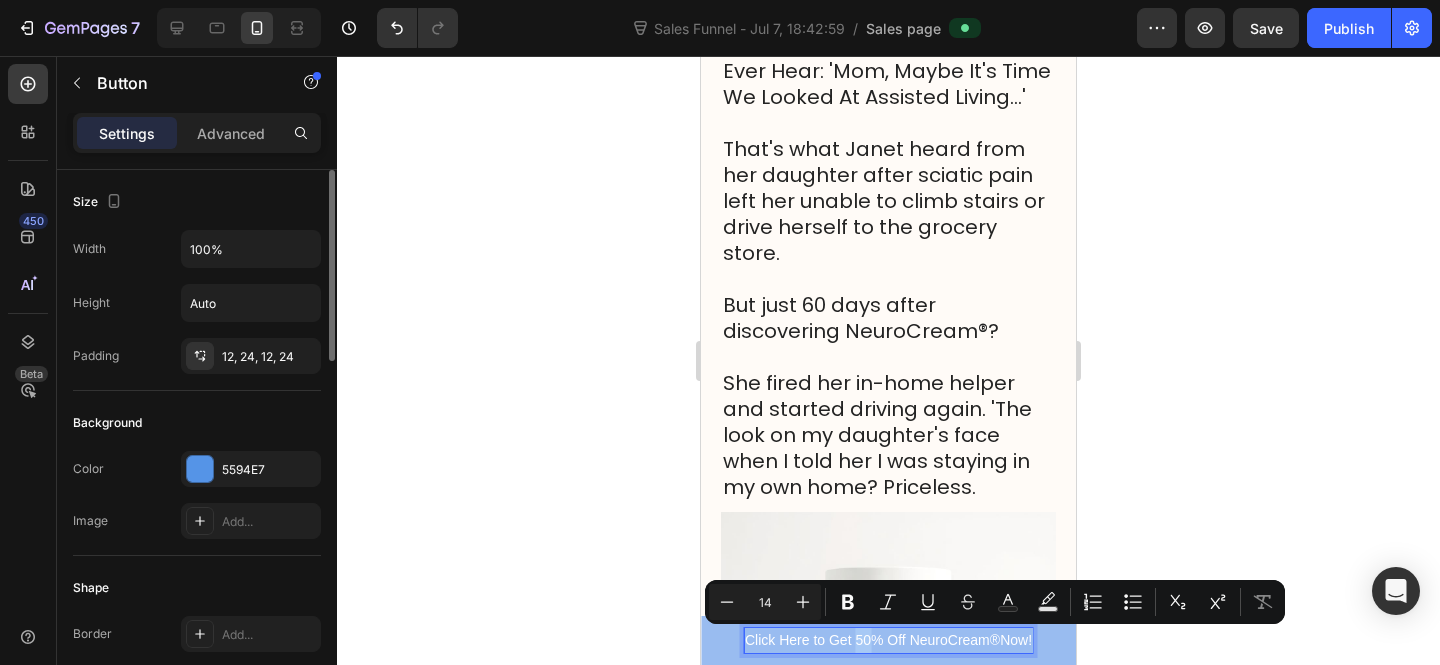 click on "Click Here to Get 50% Off NeuroCream ®  Now!" at bounding box center (888, 640) 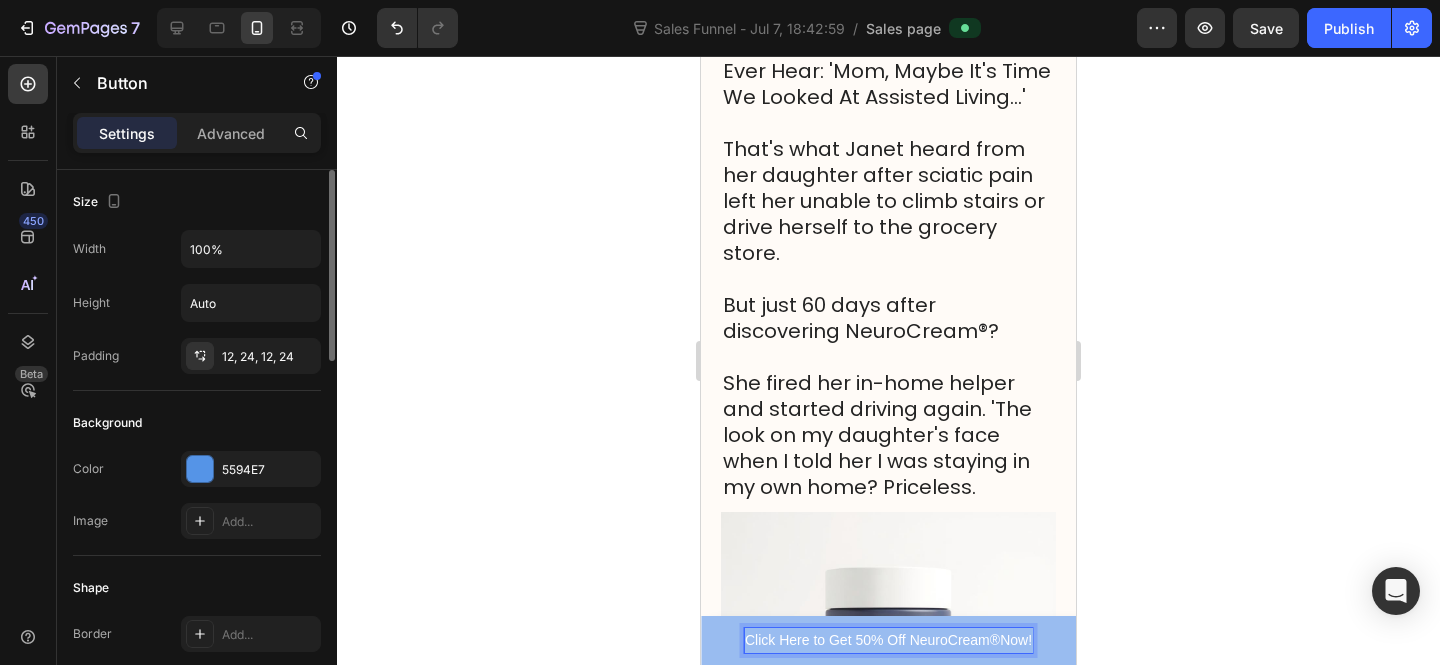 click on "Click Here to Get 50% Off NeuroCream ®  Now!" at bounding box center (888, 640) 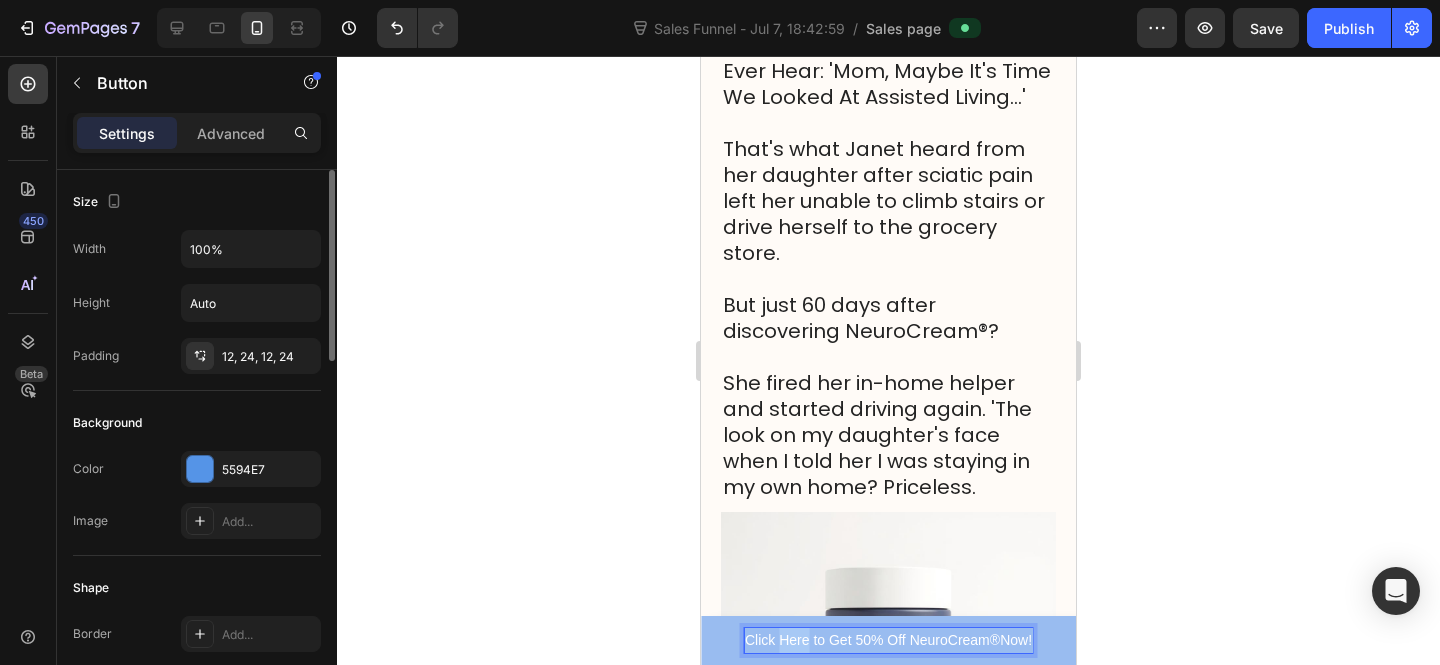 click on "Click Here to Get 50% Off NeuroCream ®  Now!" at bounding box center (888, 640) 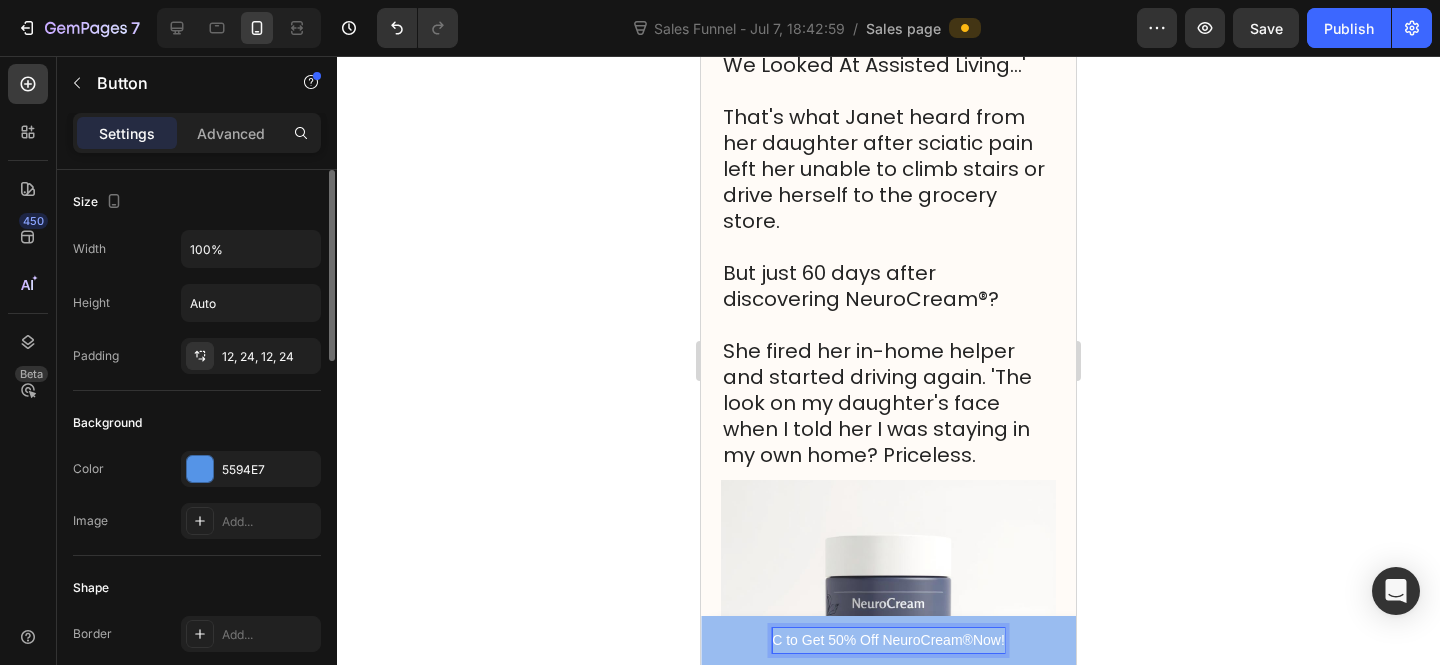scroll, scrollTop: 17717, scrollLeft: 0, axis: vertical 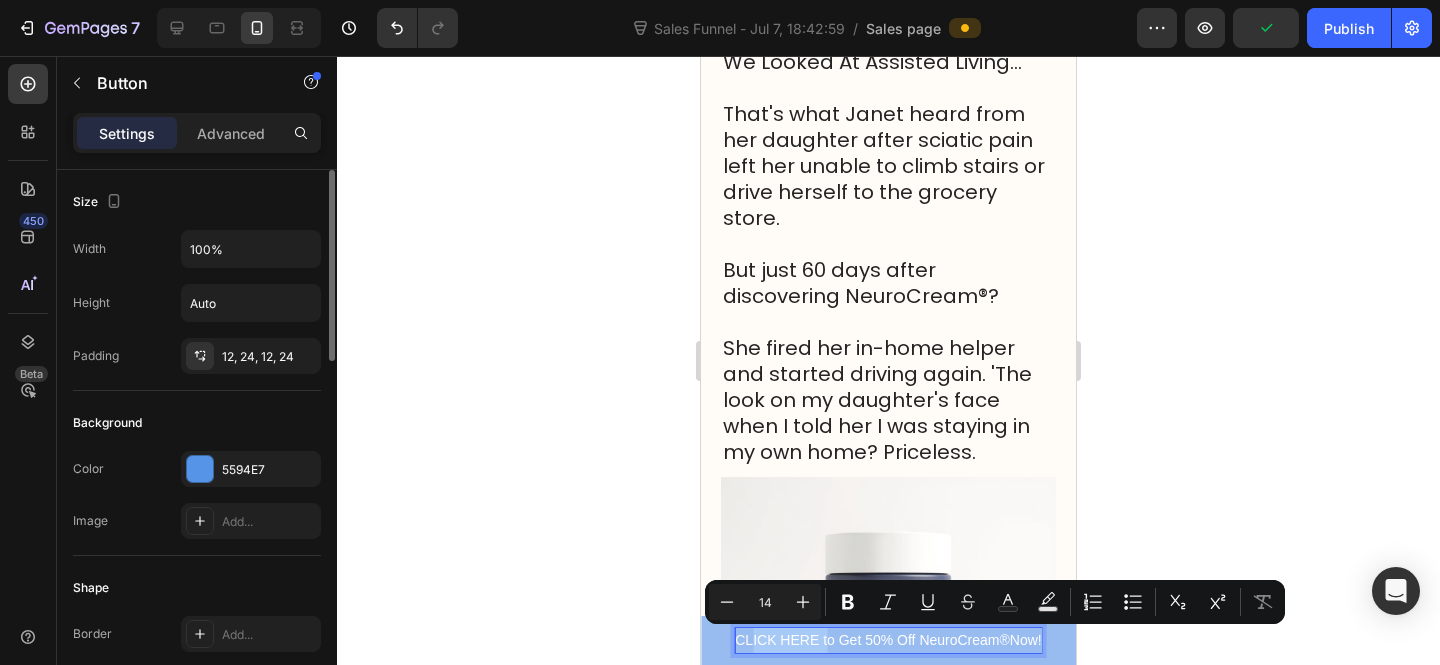 drag, startPoint x: 815, startPoint y: 638, endPoint x: 741, endPoint y: 631, distance: 74.330345 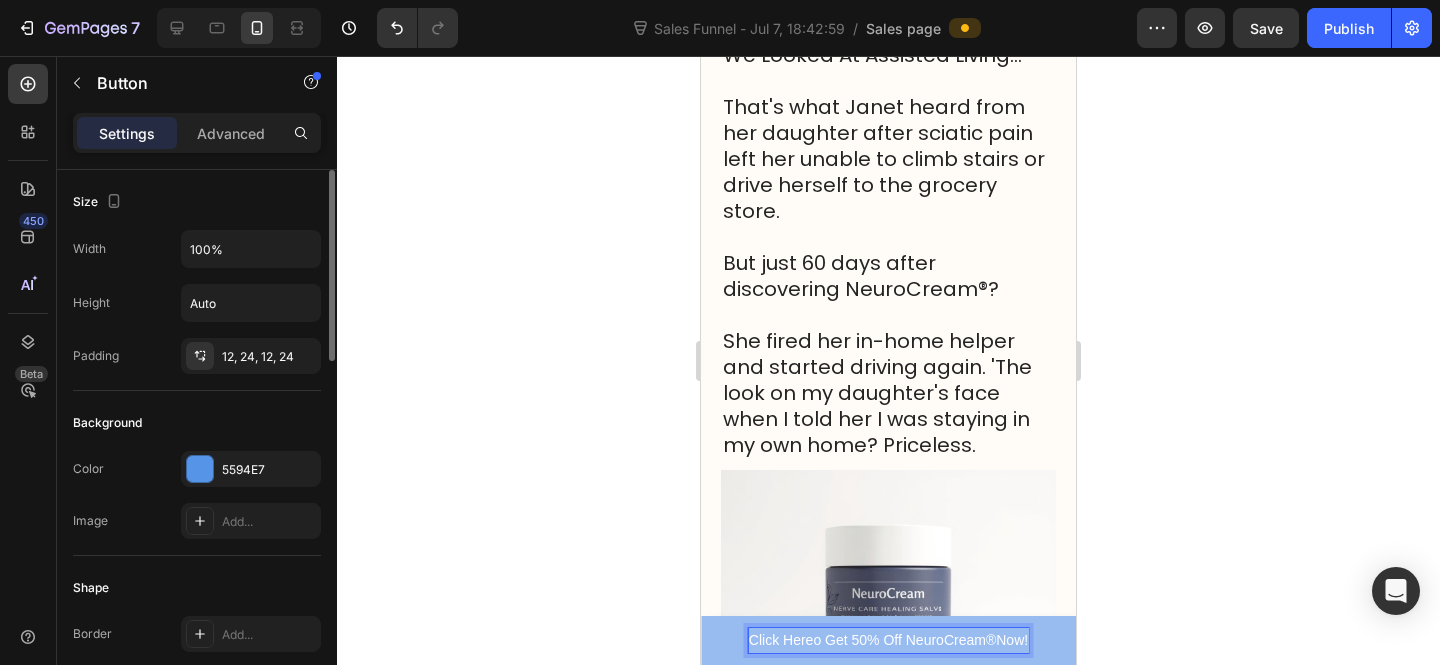 scroll, scrollTop: 17728, scrollLeft: 0, axis: vertical 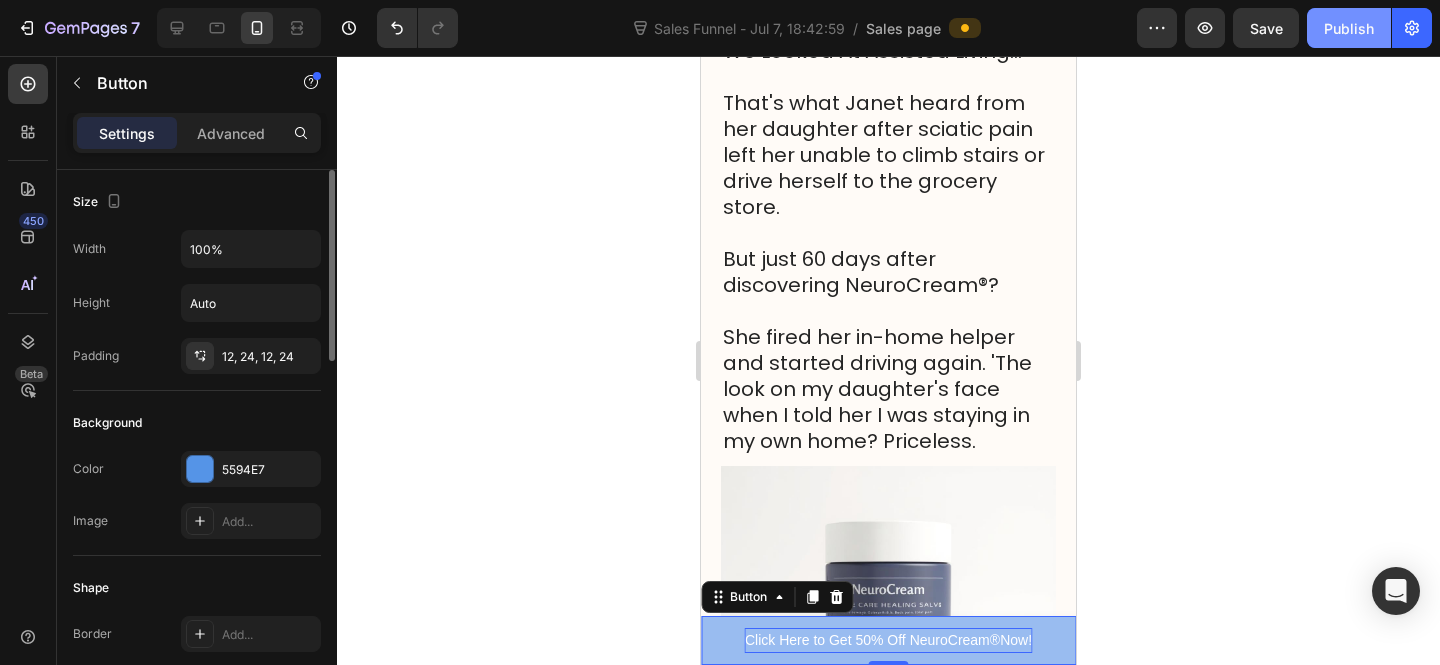 click on "Publish" at bounding box center [1349, 28] 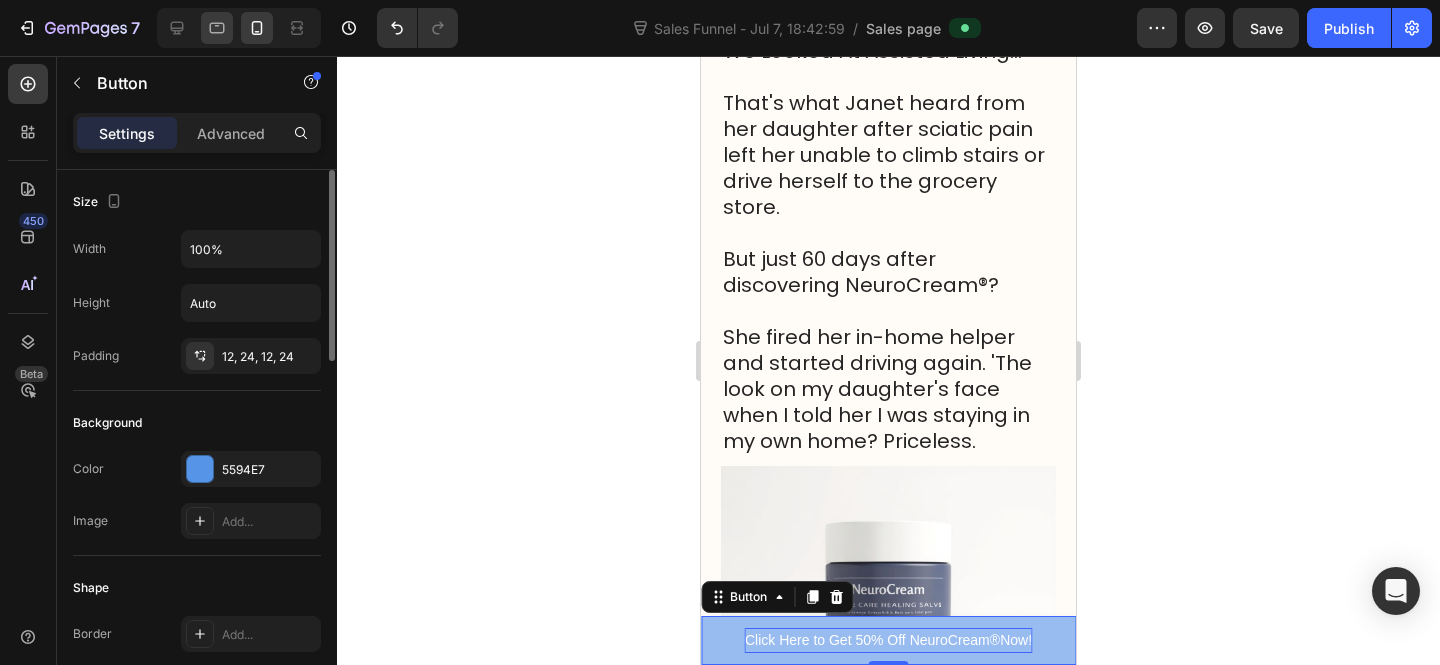 click 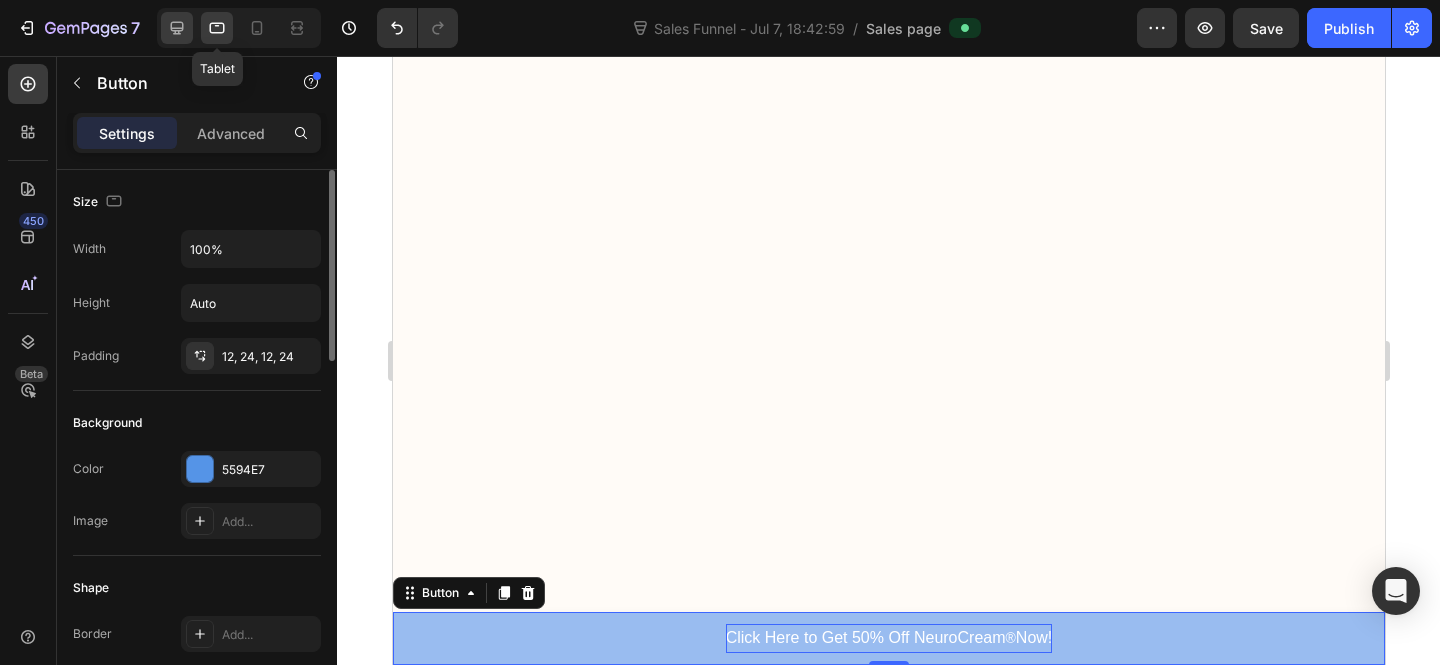 click 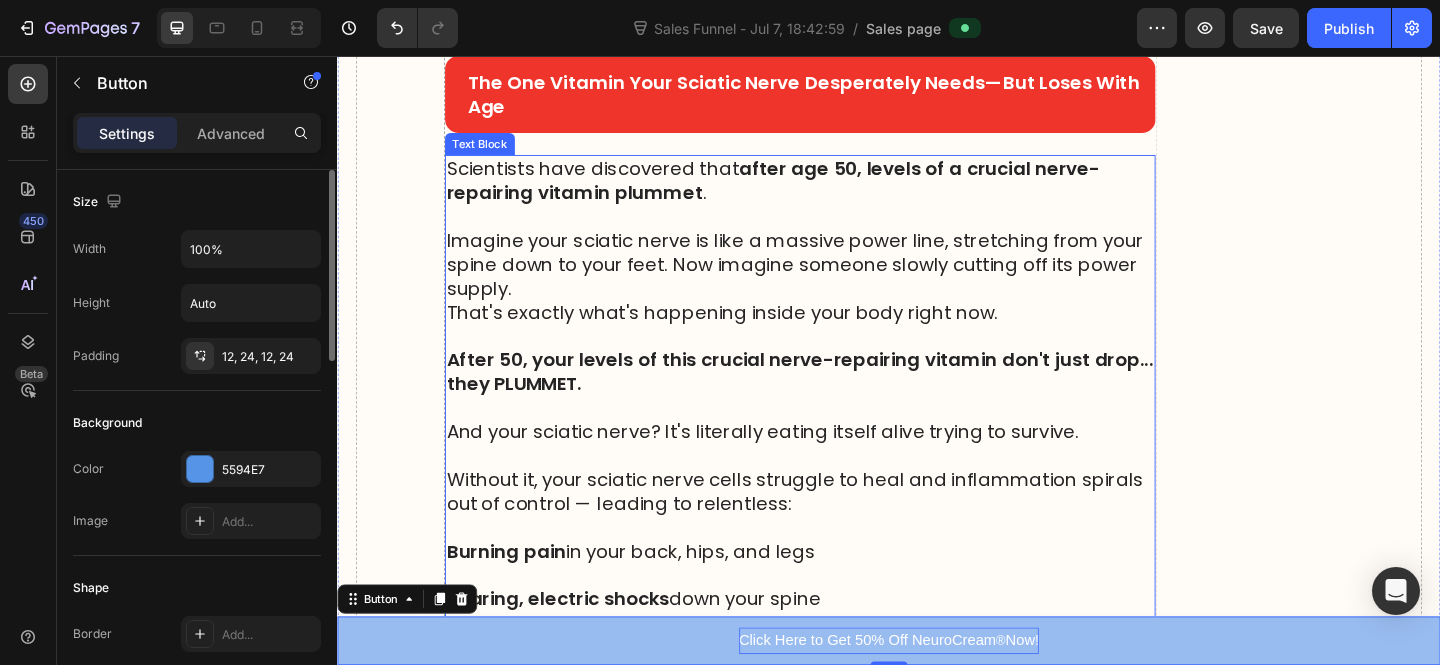 scroll, scrollTop: 3090, scrollLeft: 0, axis: vertical 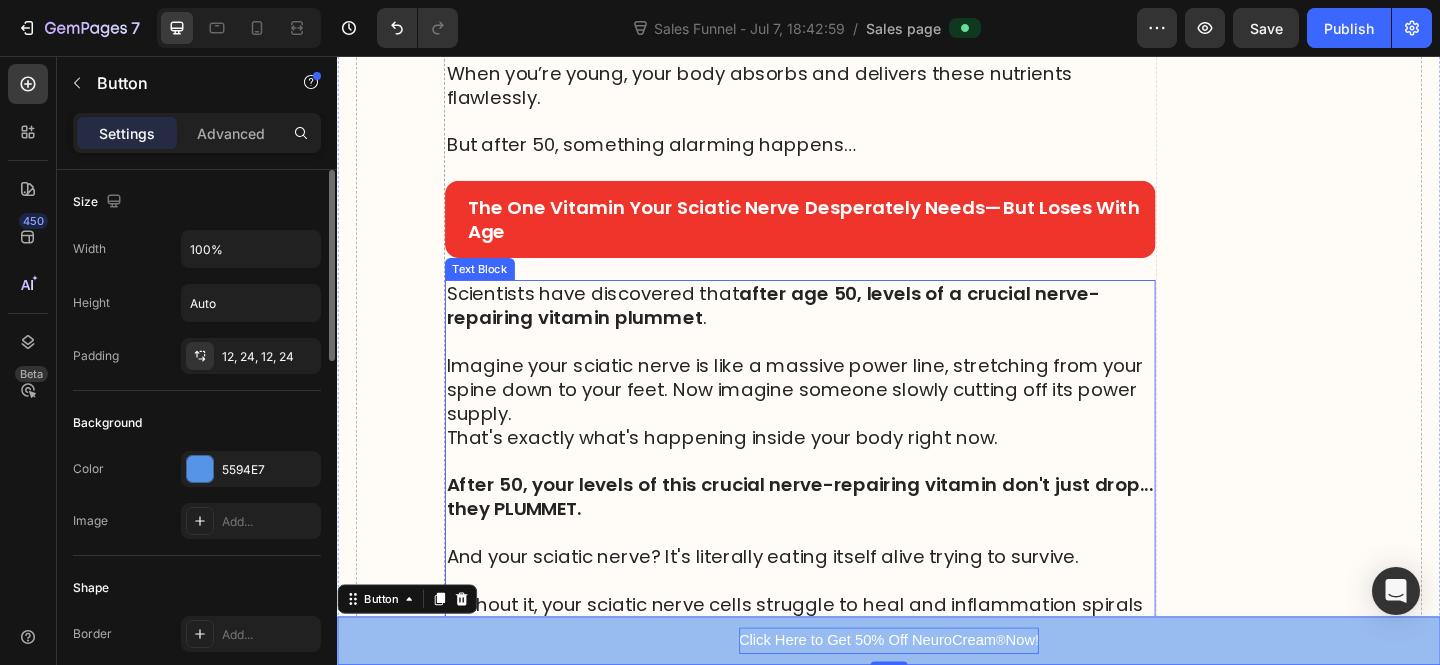 click on "That's exactly what's happening inside your body right now." at bounding box center (840, 471) 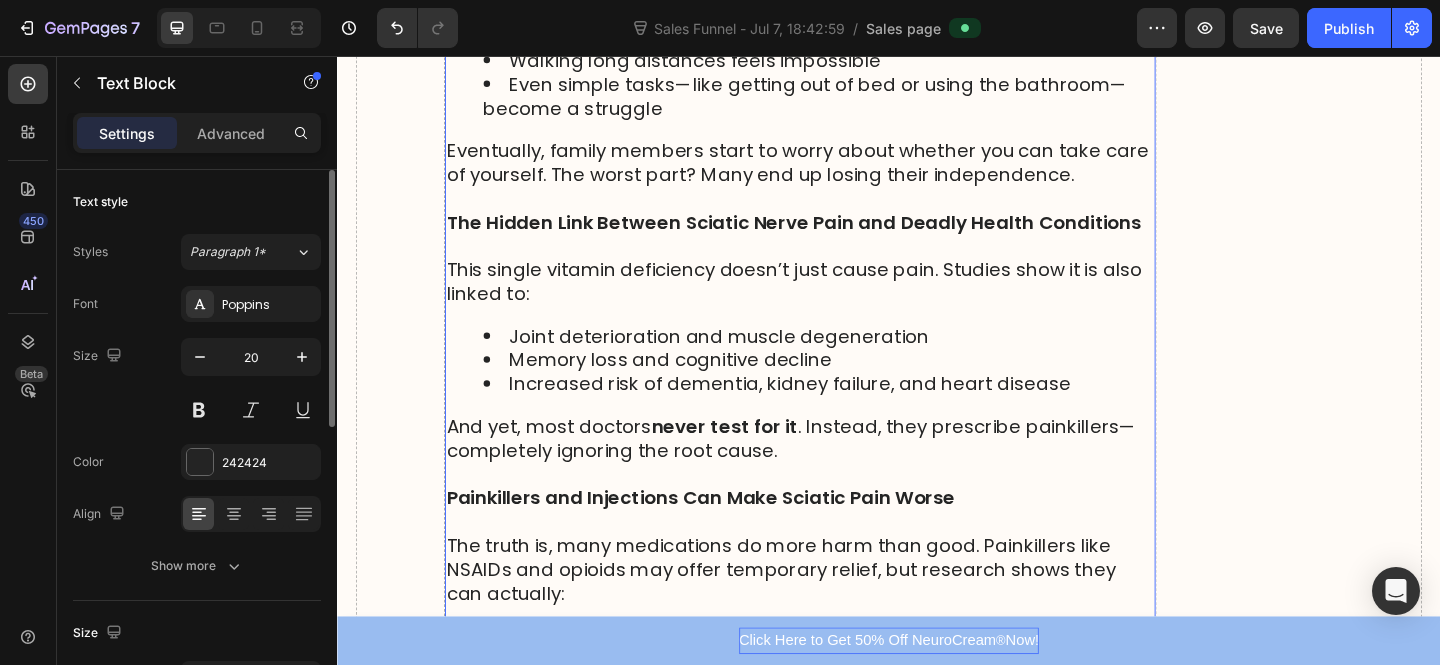 click on "Memory loss and cognitive decline" at bounding box center (860, 387) 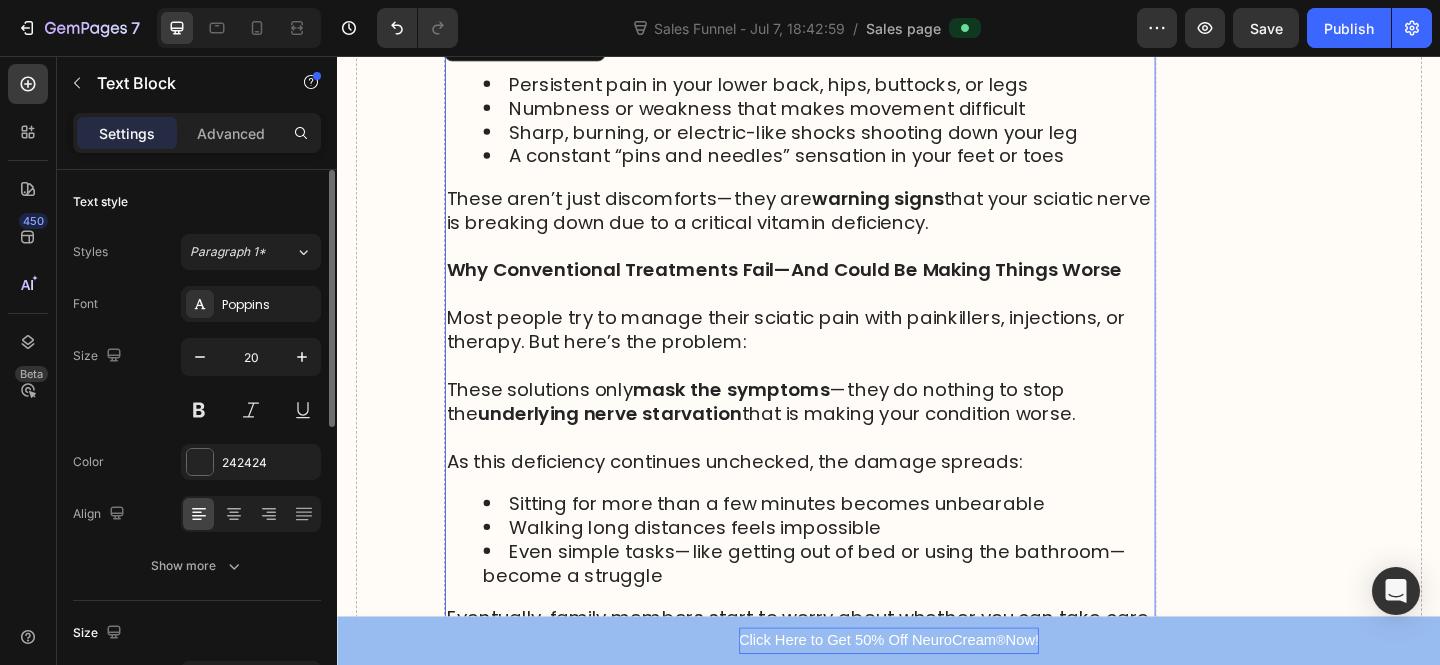 scroll, scrollTop: 4476, scrollLeft: 0, axis: vertical 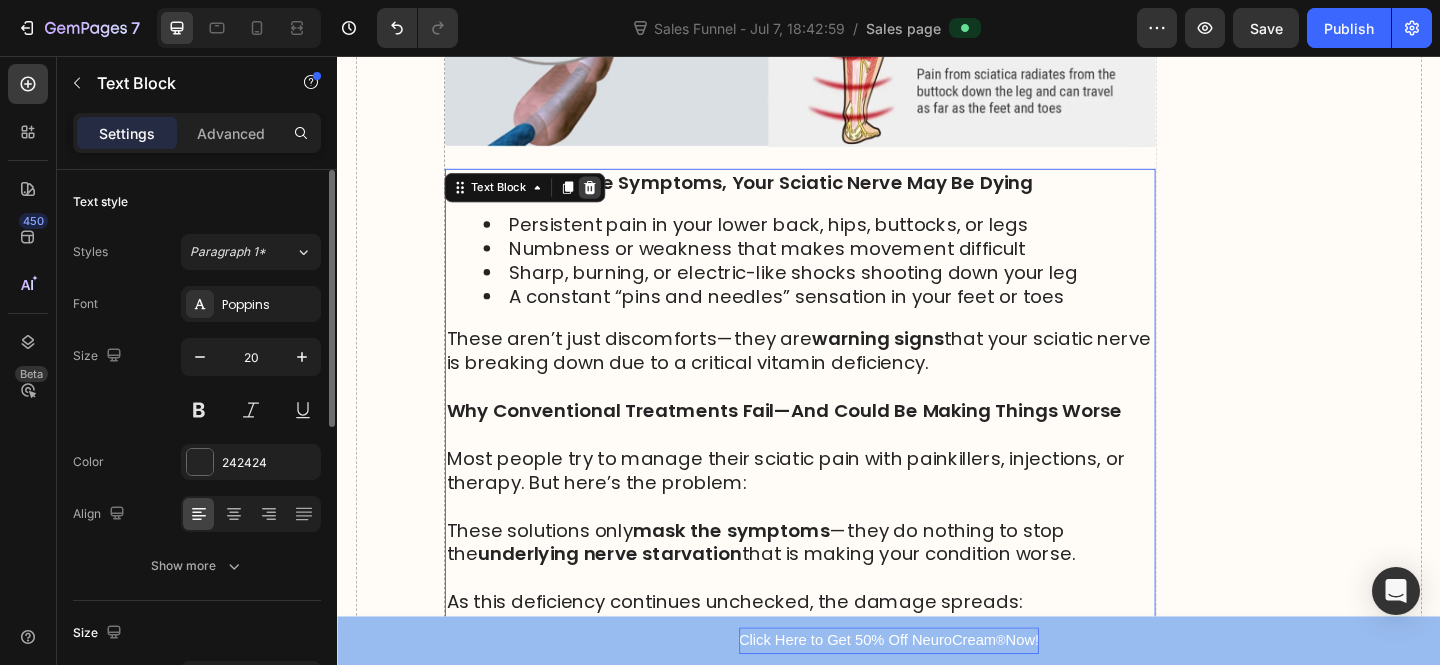 click 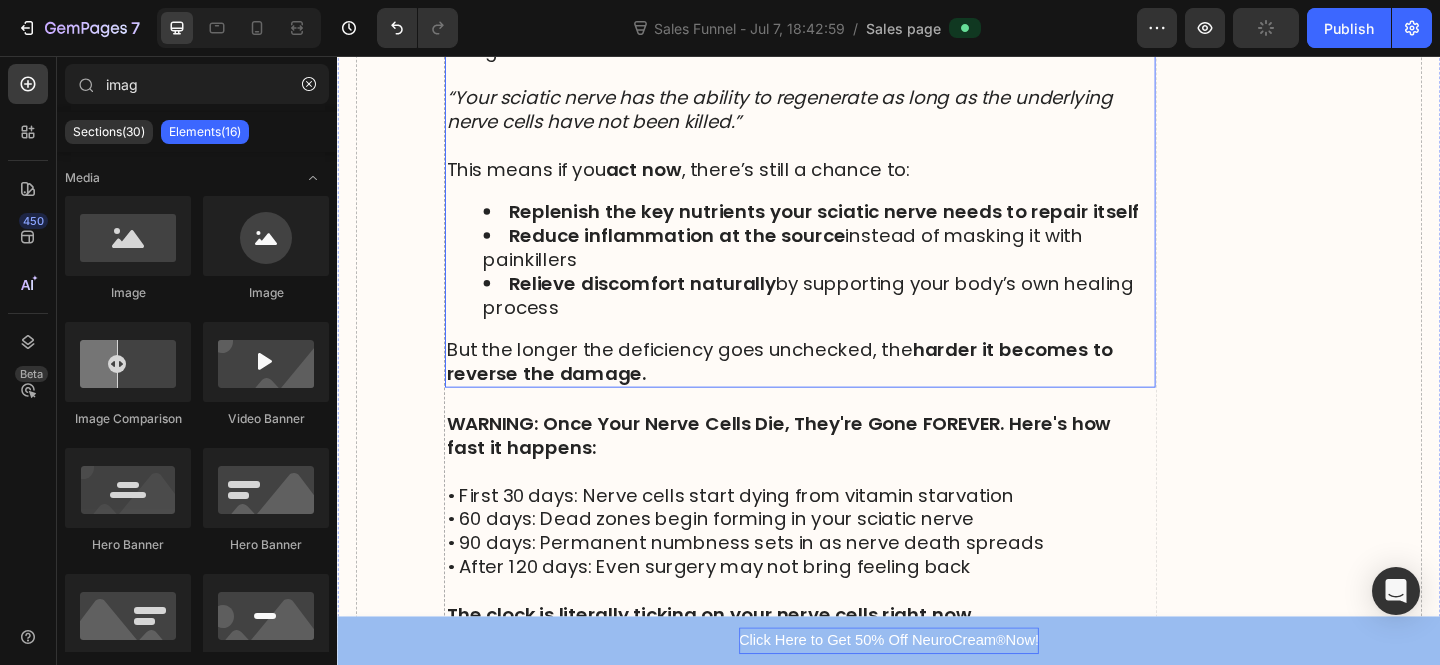 scroll, scrollTop: 7049, scrollLeft: 0, axis: vertical 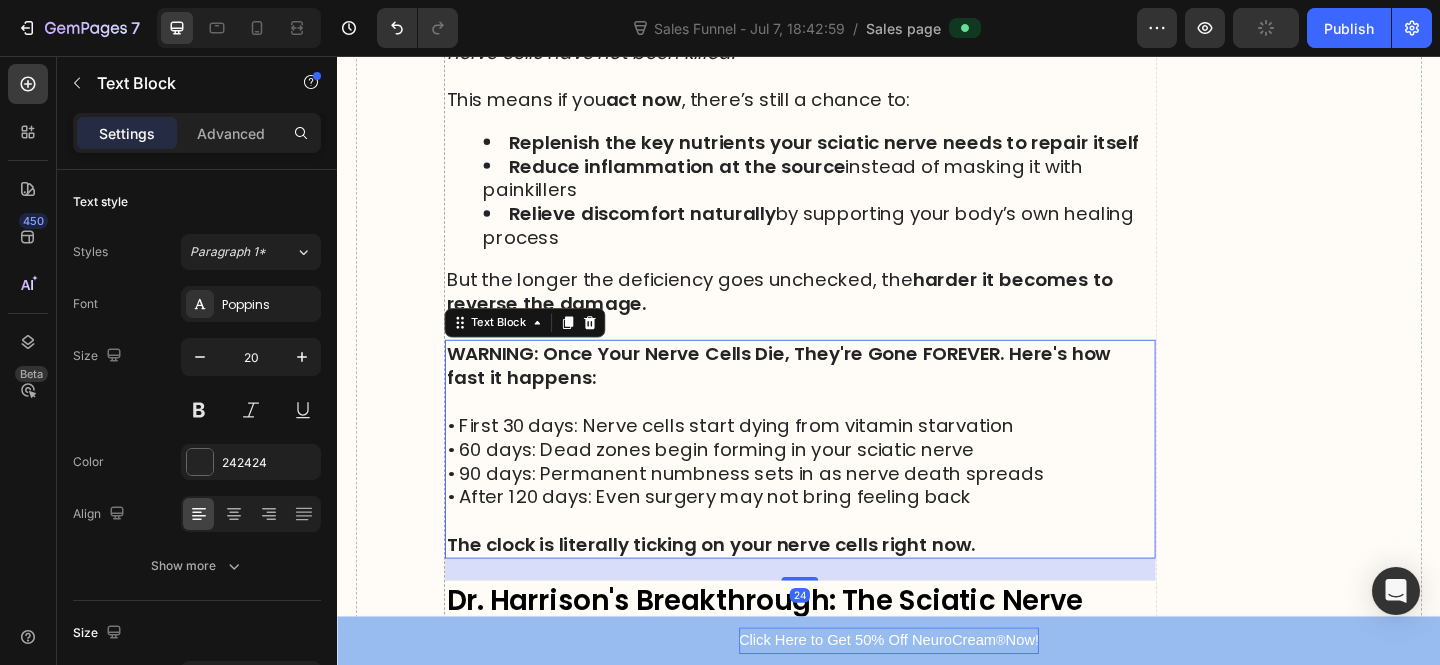 click on "WARNING: Once Your Nerve Cells Die, They're Gone FOREVER. Here's how fast it happens:" at bounding box center [840, 393] 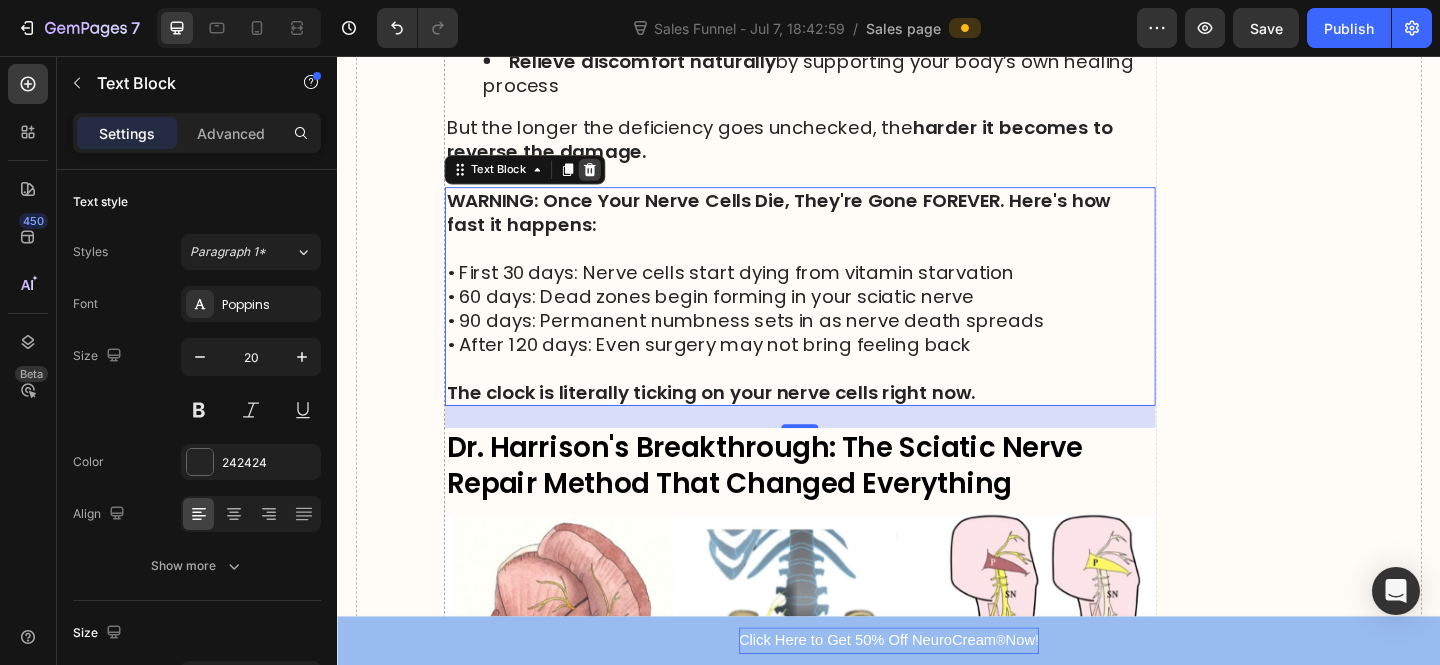 scroll, scrollTop: 7199, scrollLeft: 0, axis: vertical 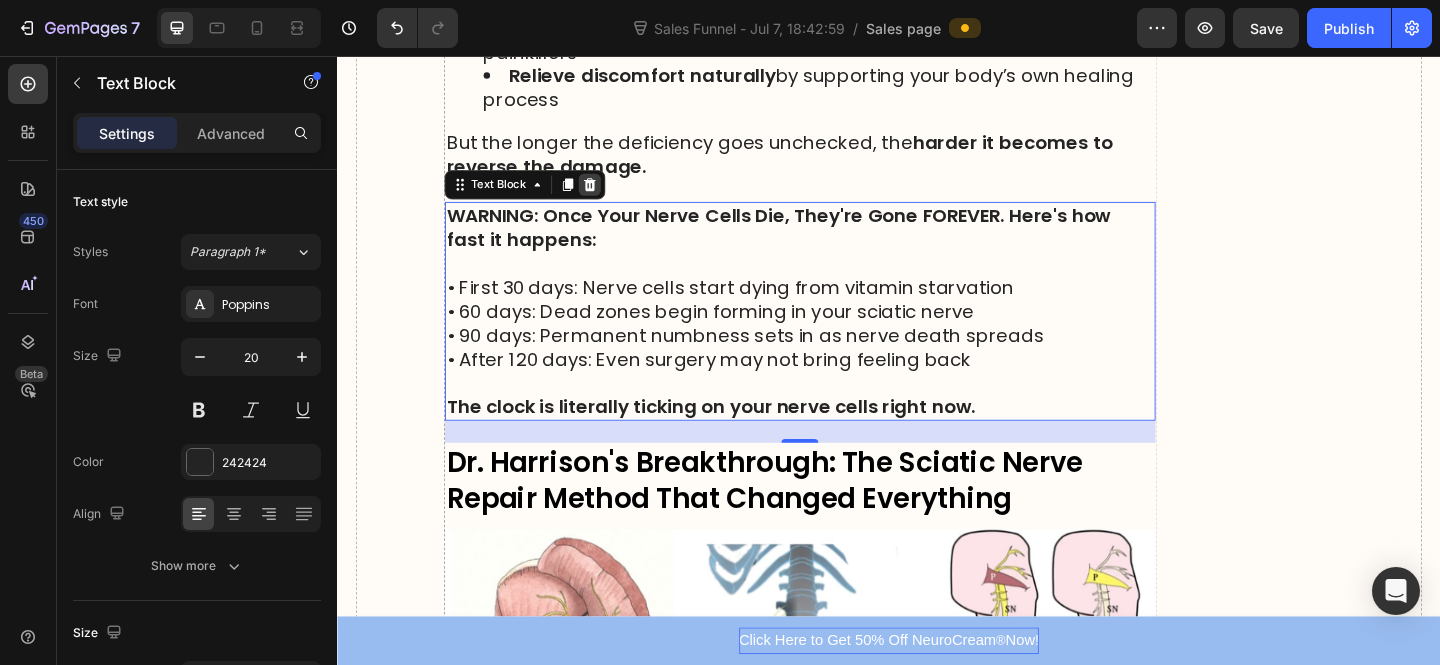 click at bounding box center [612, 196] 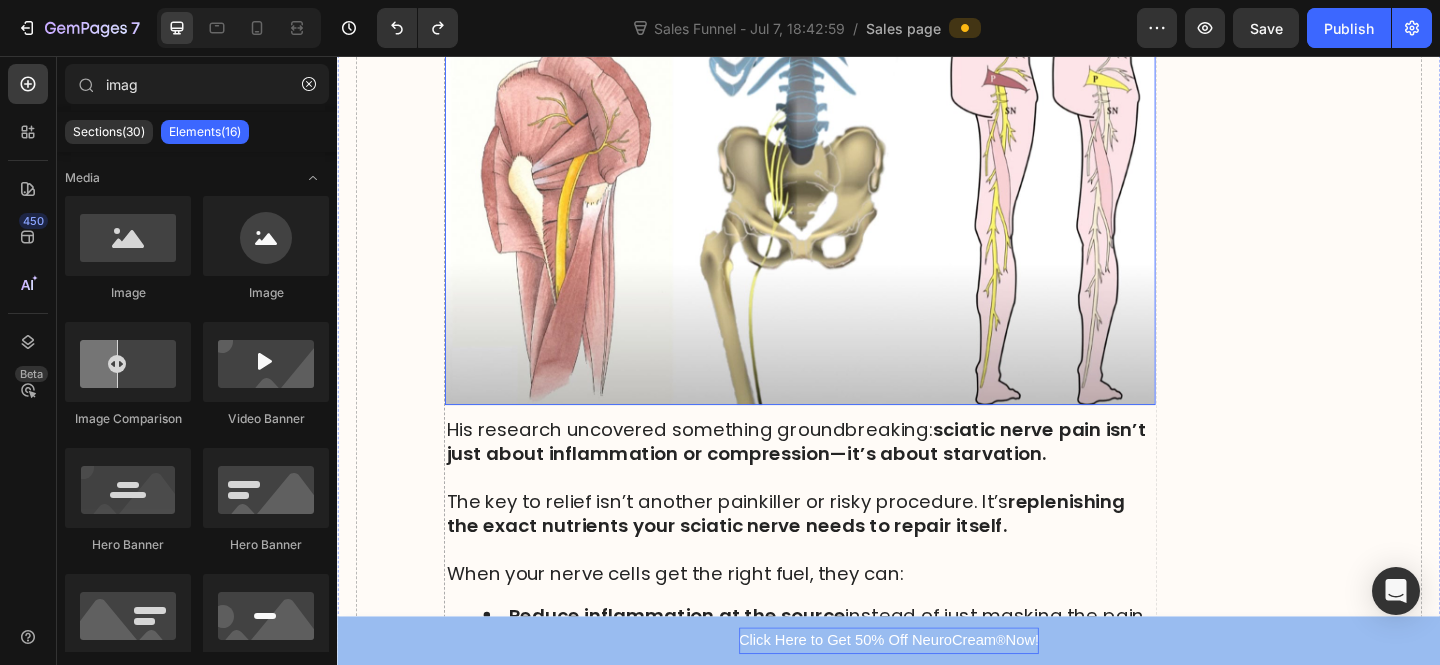 scroll, scrollTop: 7862, scrollLeft: 0, axis: vertical 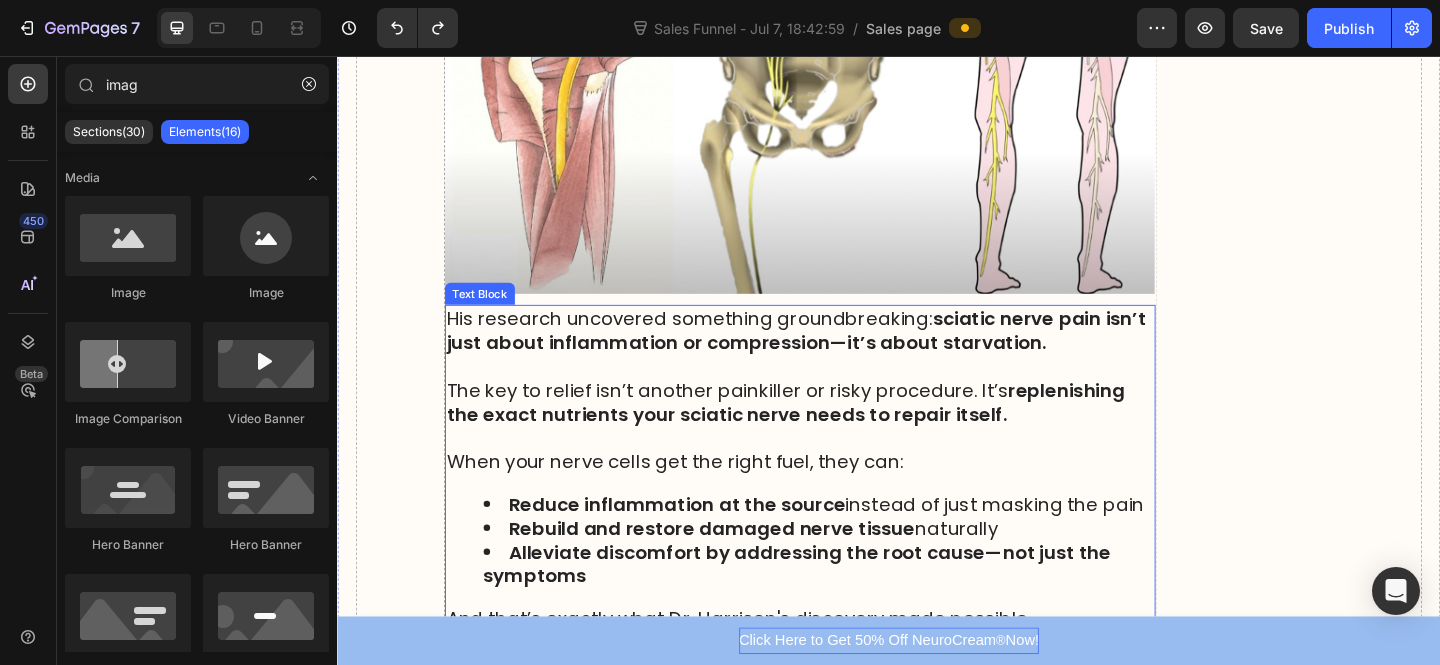click on "replenishing the exact nutrients your sciatic nerve needs to repair itself." at bounding box center [825, 433] 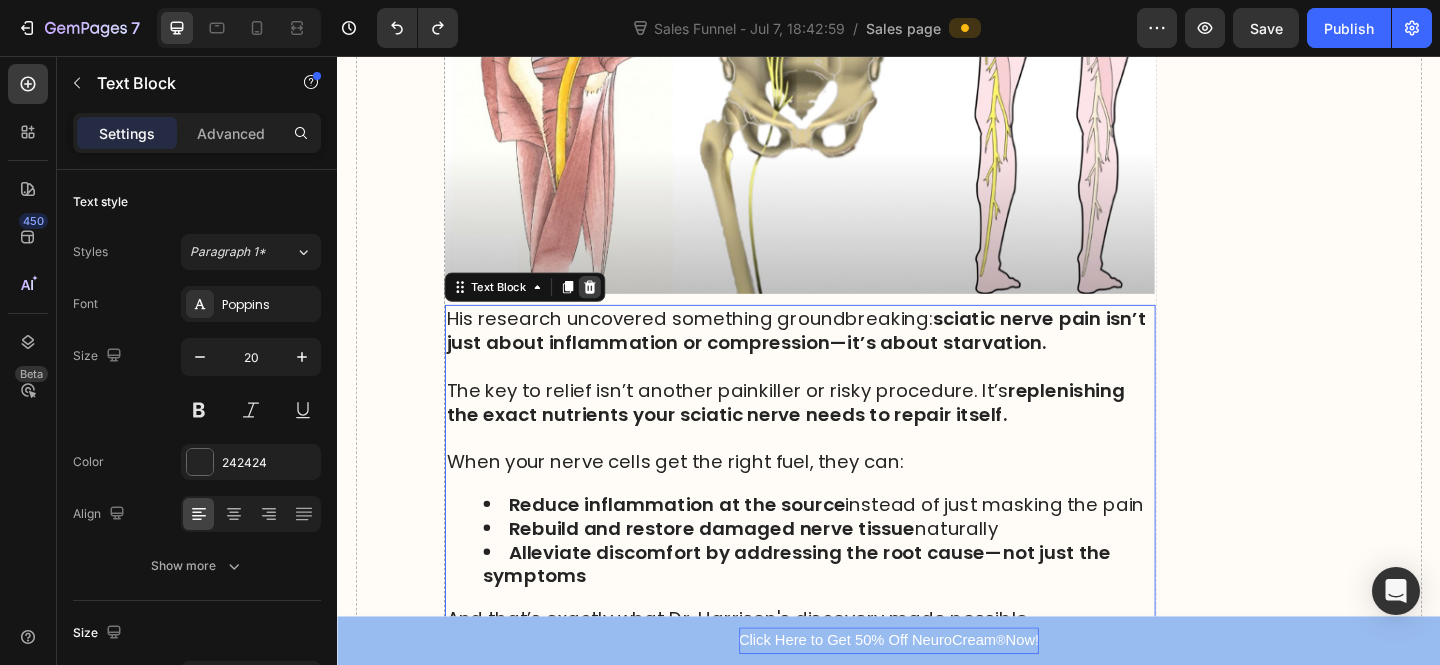 click 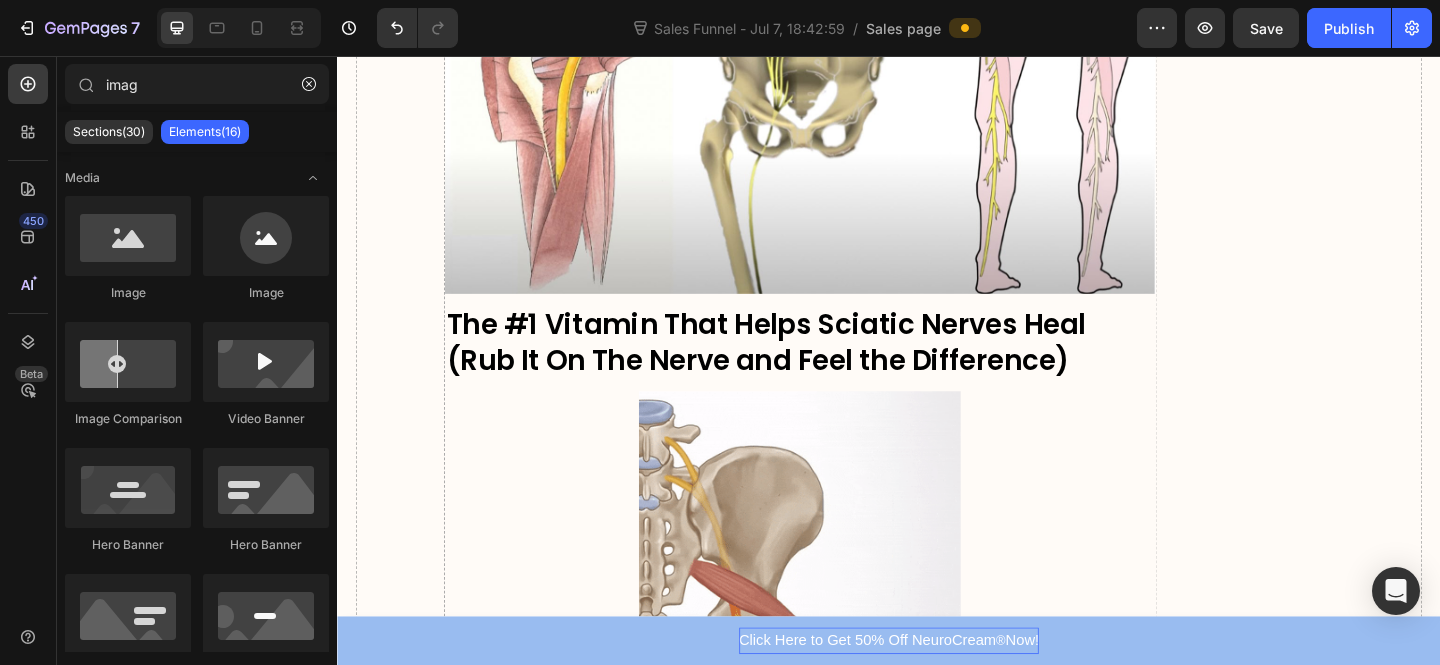 click at bounding box center (840, 111) 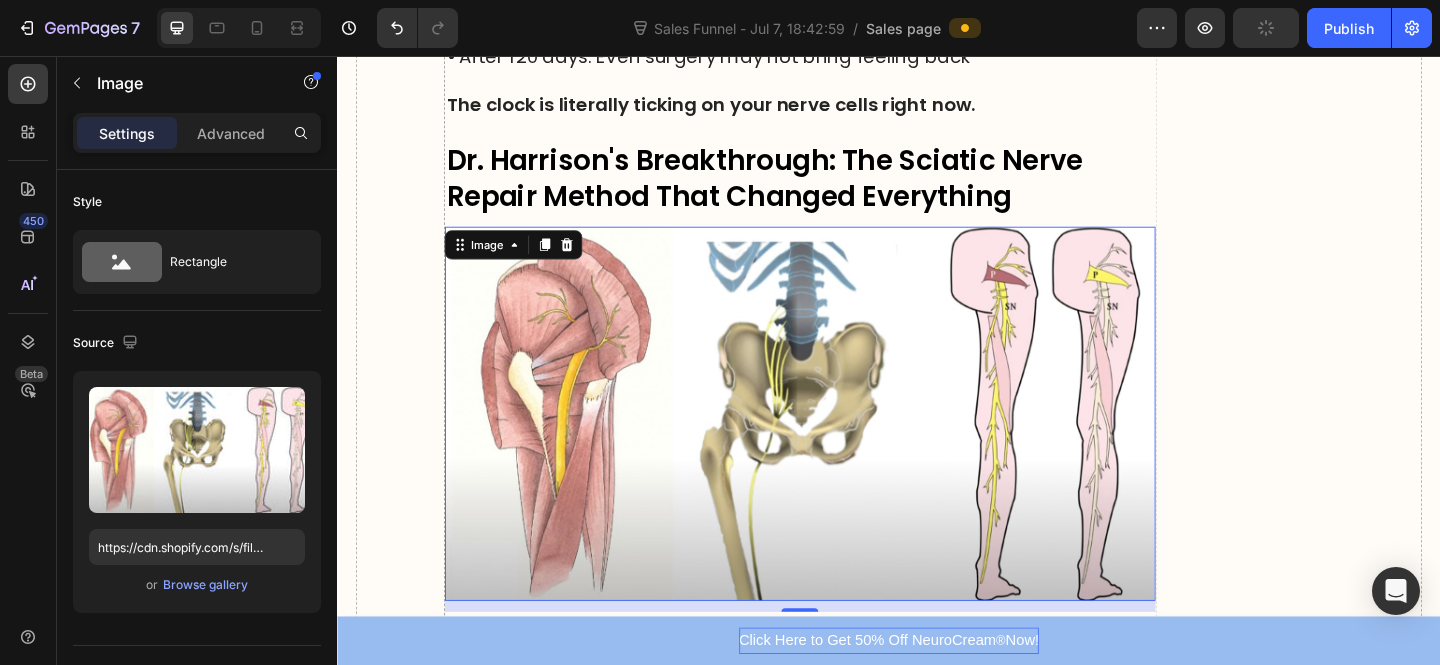 scroll, scrollTop: 7379, scrollLeft: 0, axis: vertical 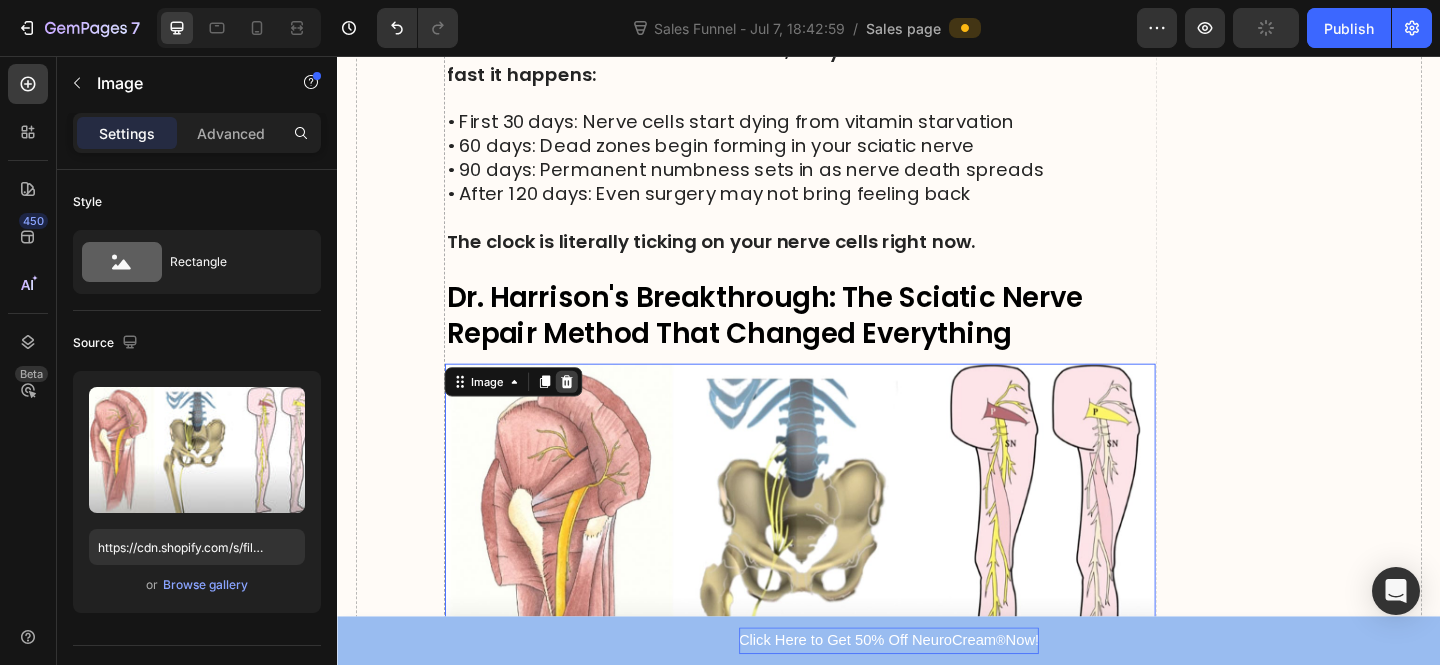 click 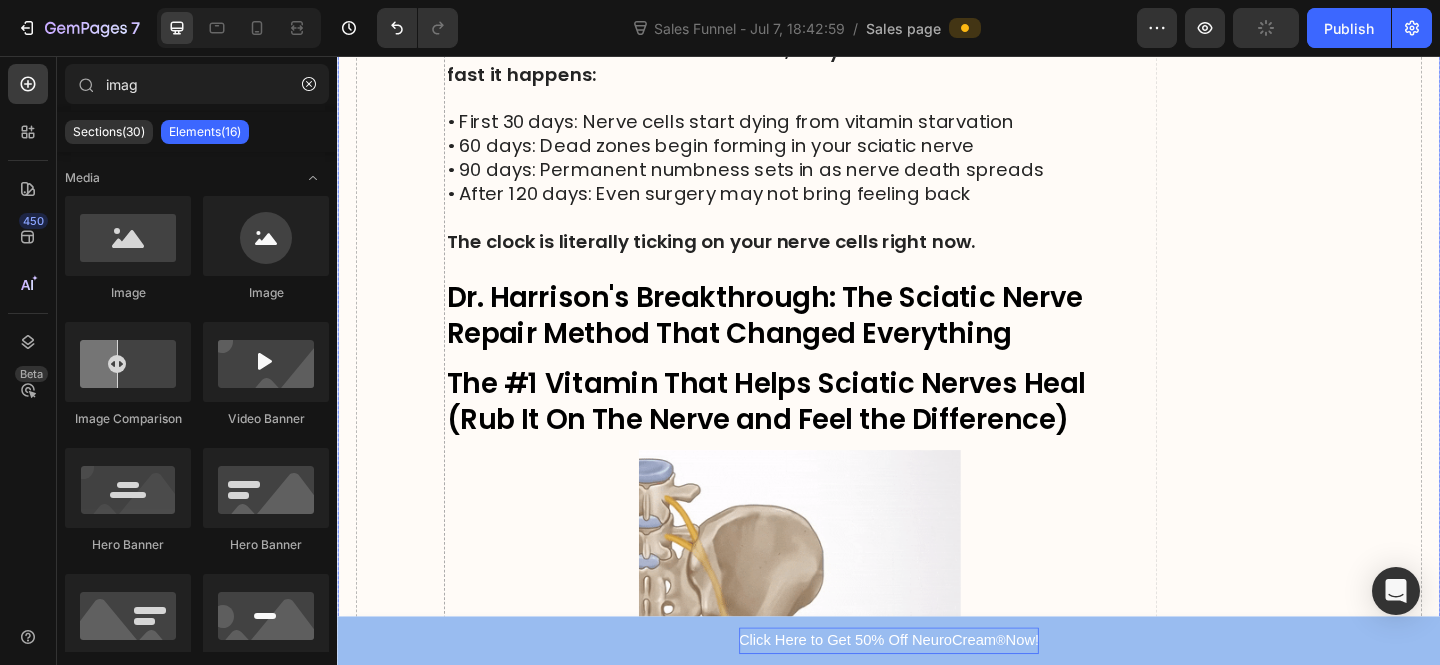 click on "Dr. Harrison's Breakthrough: The Sciatic Nerve Repair Method That Changed Everything" at bounding box center (802, 338) 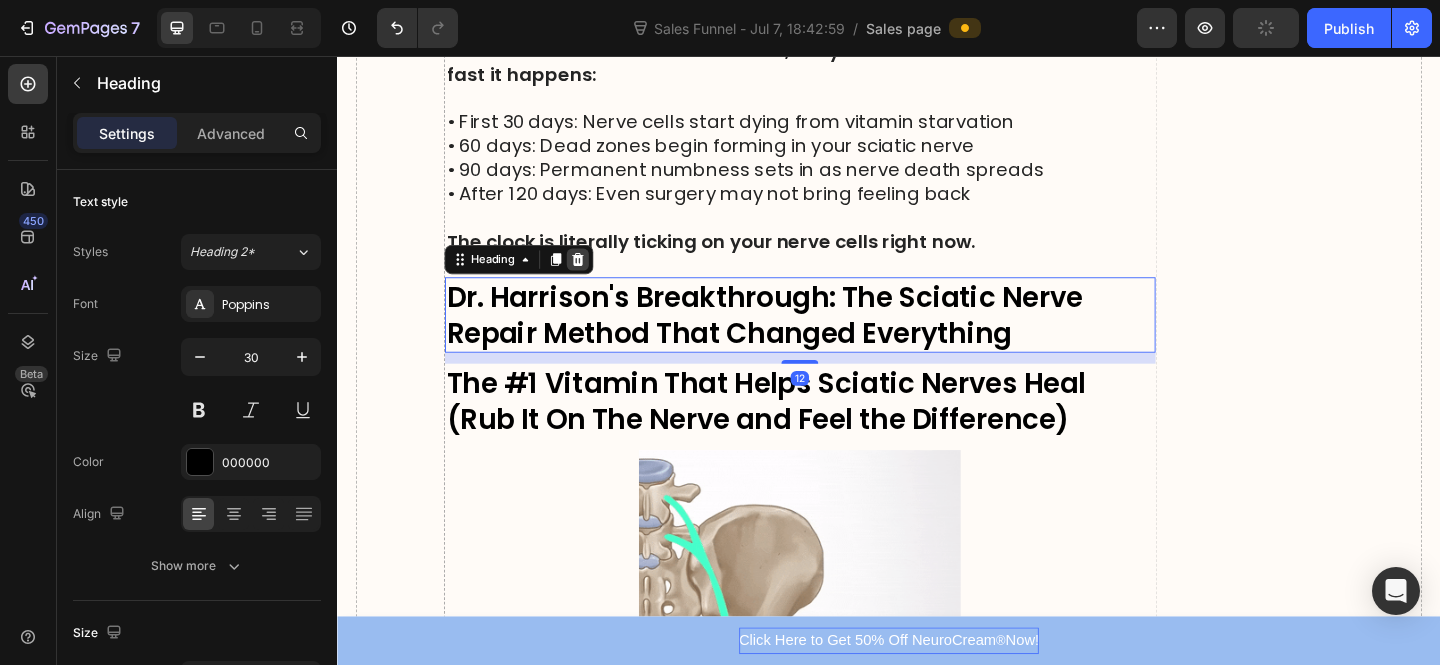 click 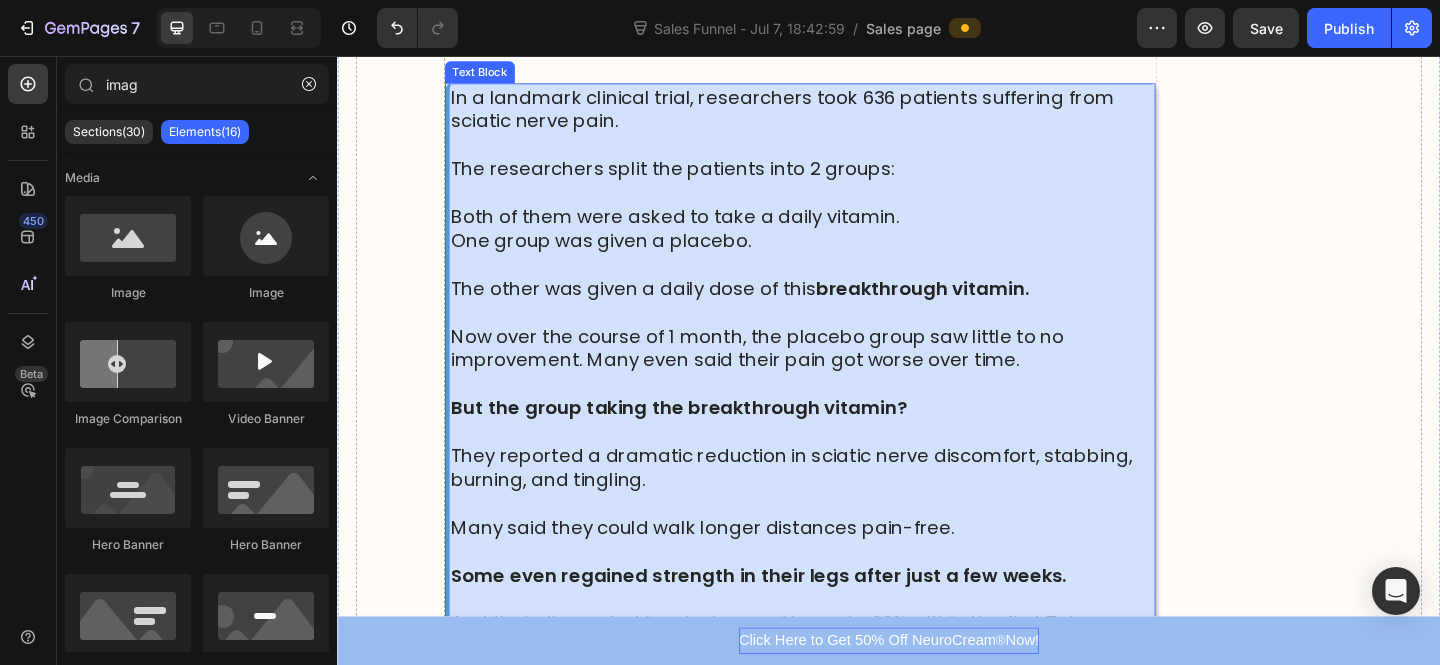 scroll, scrollTop: 8153, scrollLeft: 0, axis: vertical 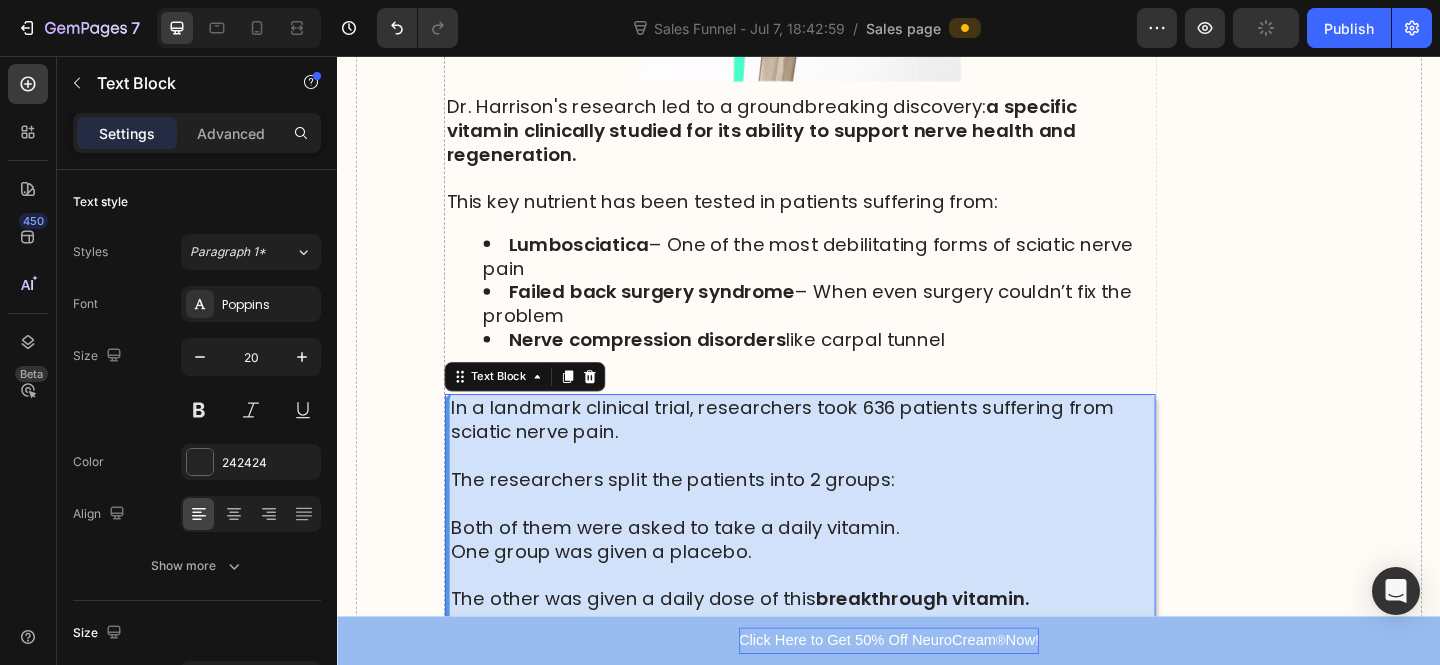 click on "In a landmark clinical trial, researchers took 636 patients suffering from sciatic nerve pain." at bounding box center [843, 452] 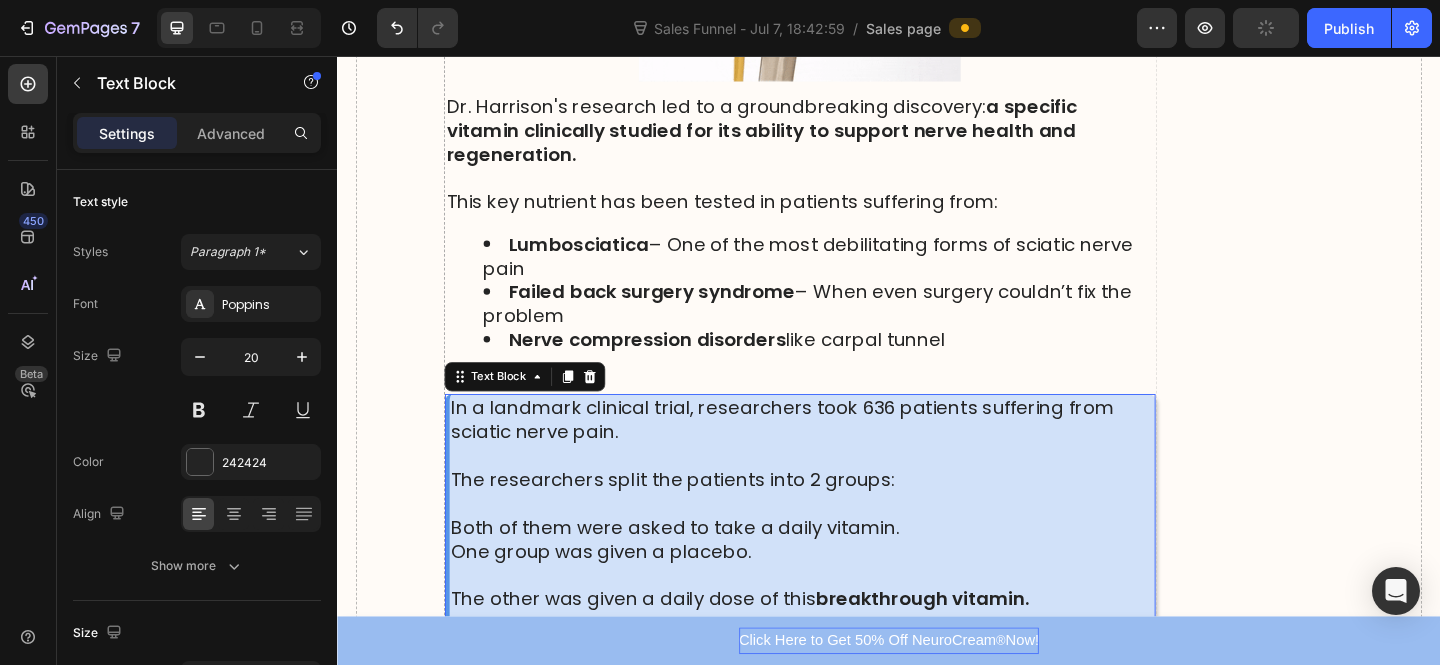 click at bounding box center [843, 491] 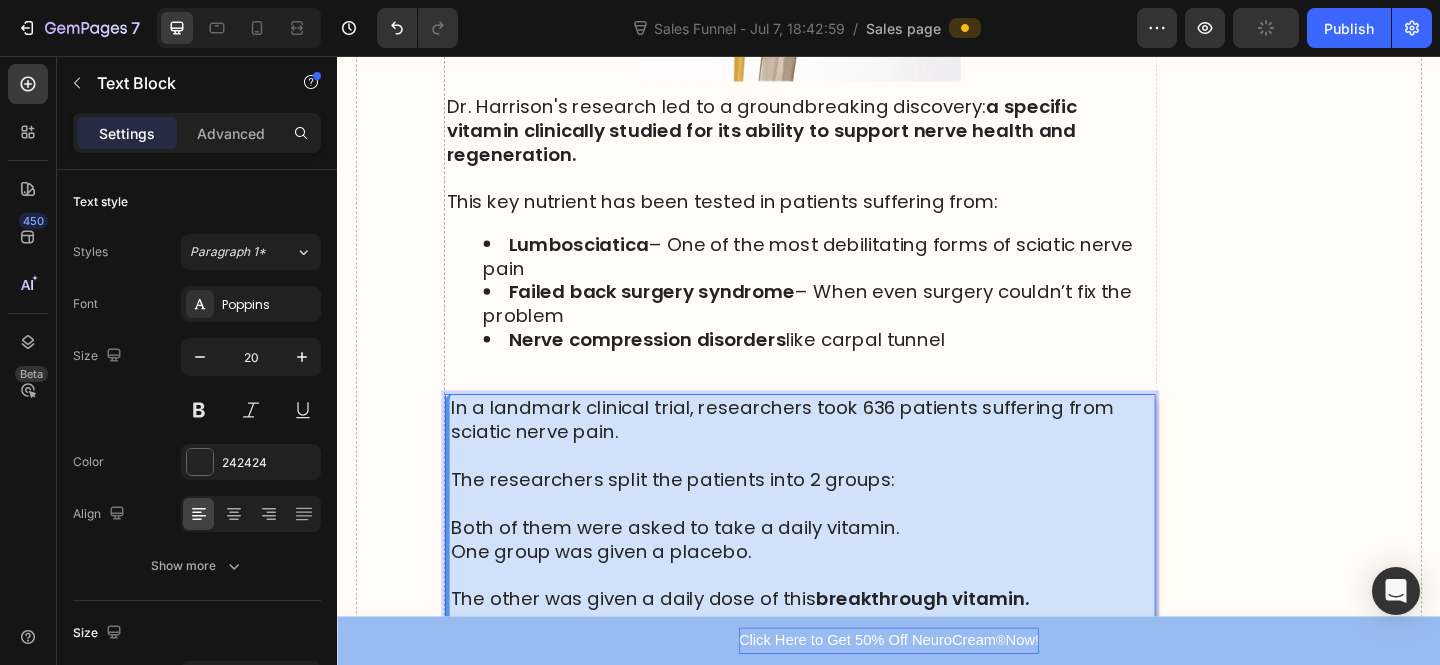 click on "In a landmark clinical trial, researchers took 636 patients suffering from sciatic nerve pain." at bounding box center (843, 452) 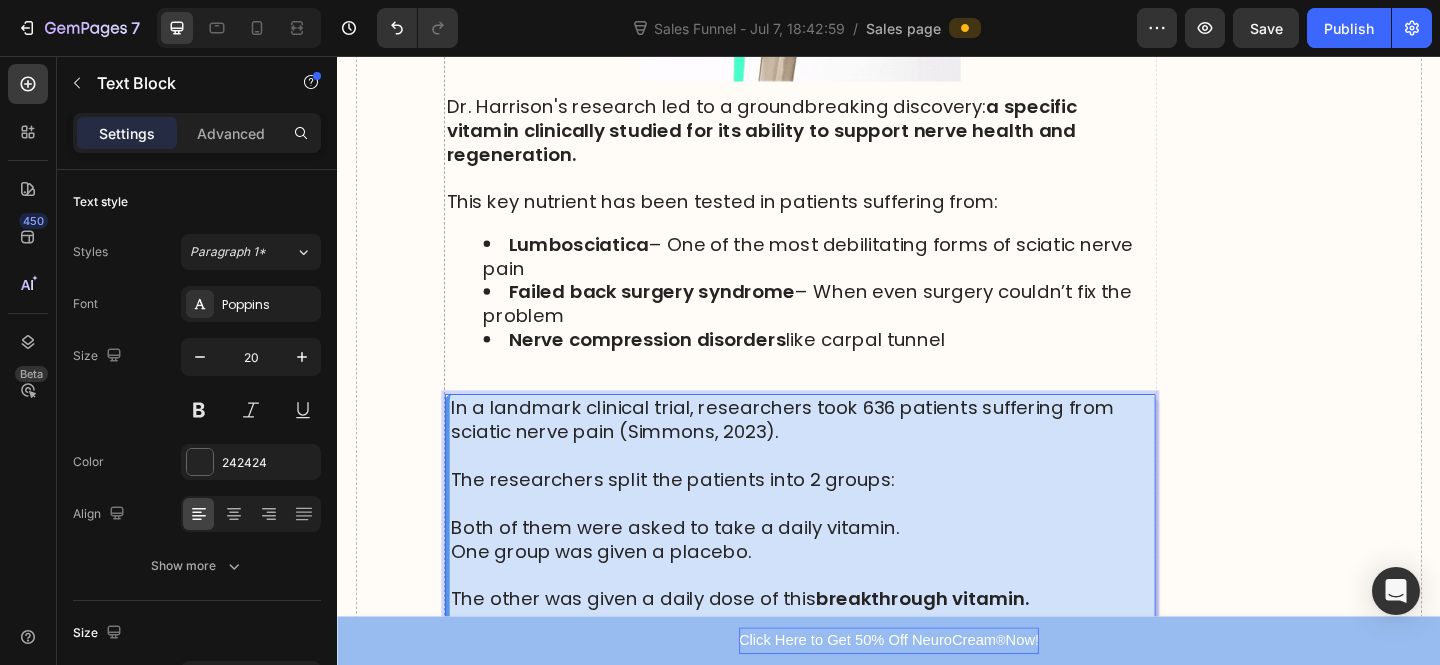 click on "One group was given a placebo." at bounding box center [843, 595] 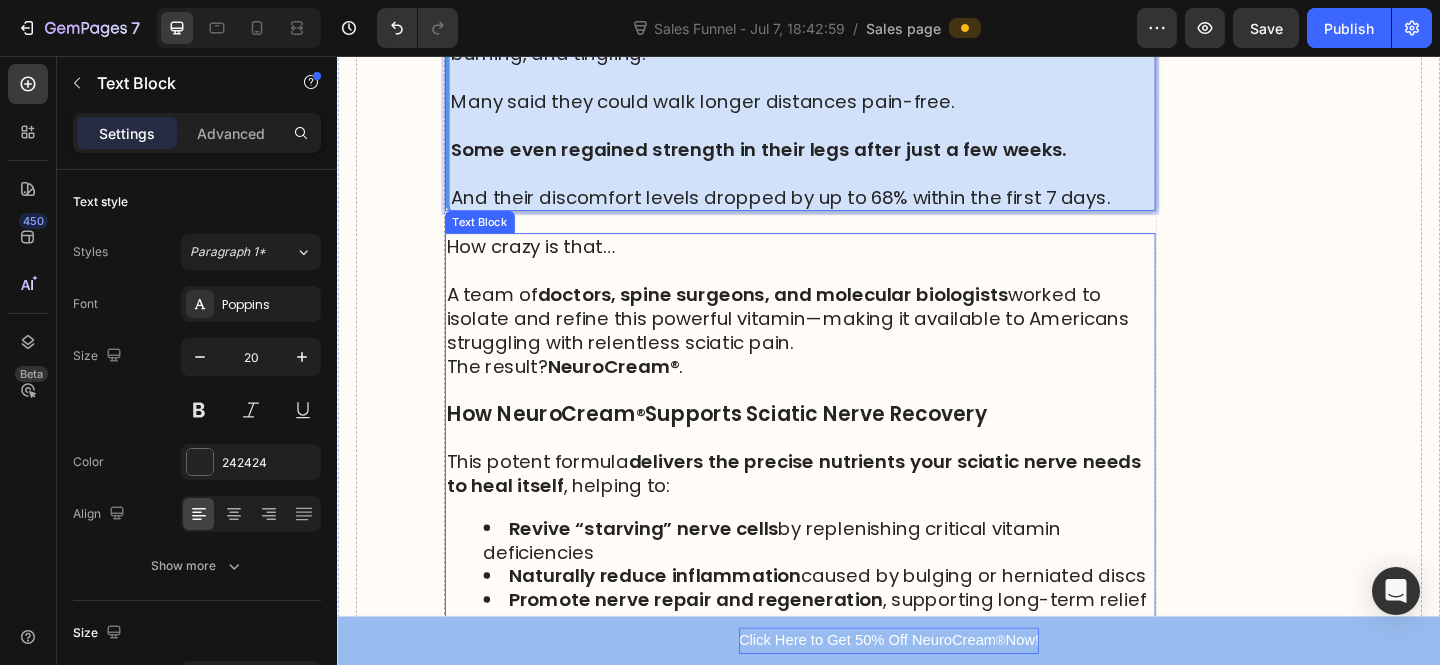 click on "How NeuroCream" at bounding box center (559, 445) 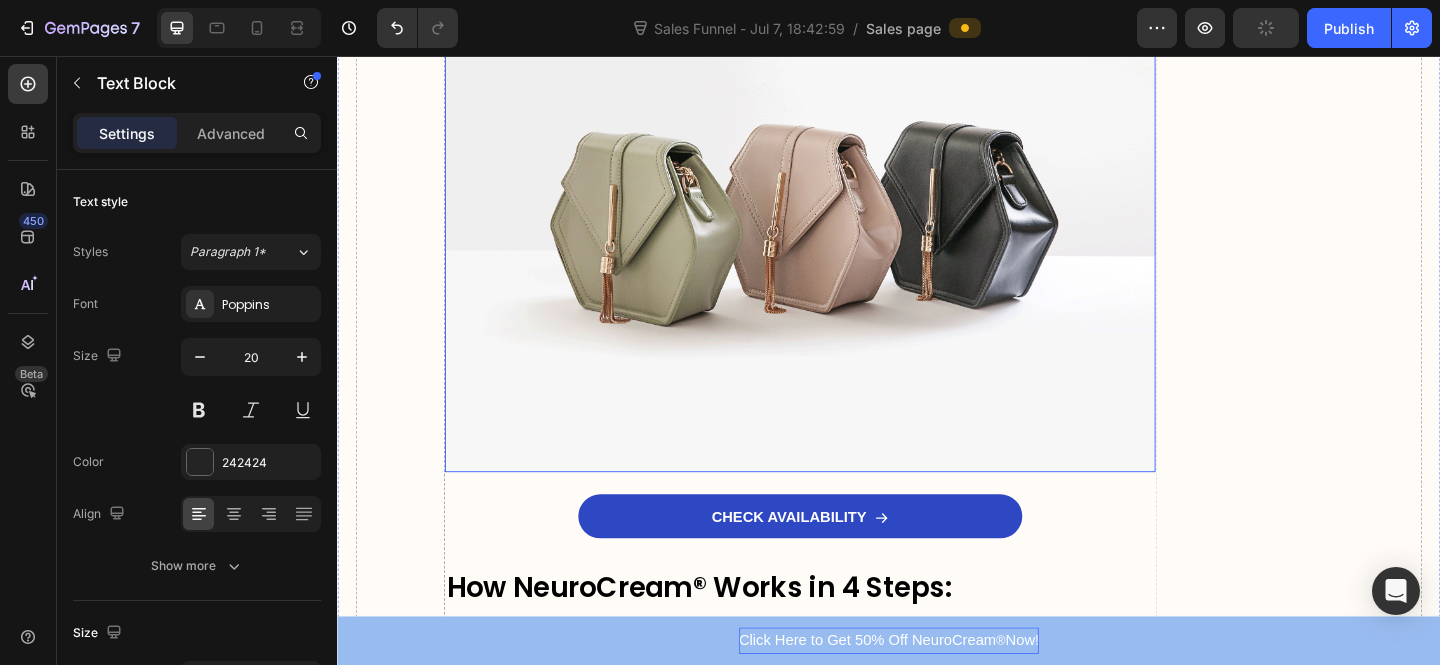 scroll, scrollTop: 9810, scrollLeft: 0, axis: vertical 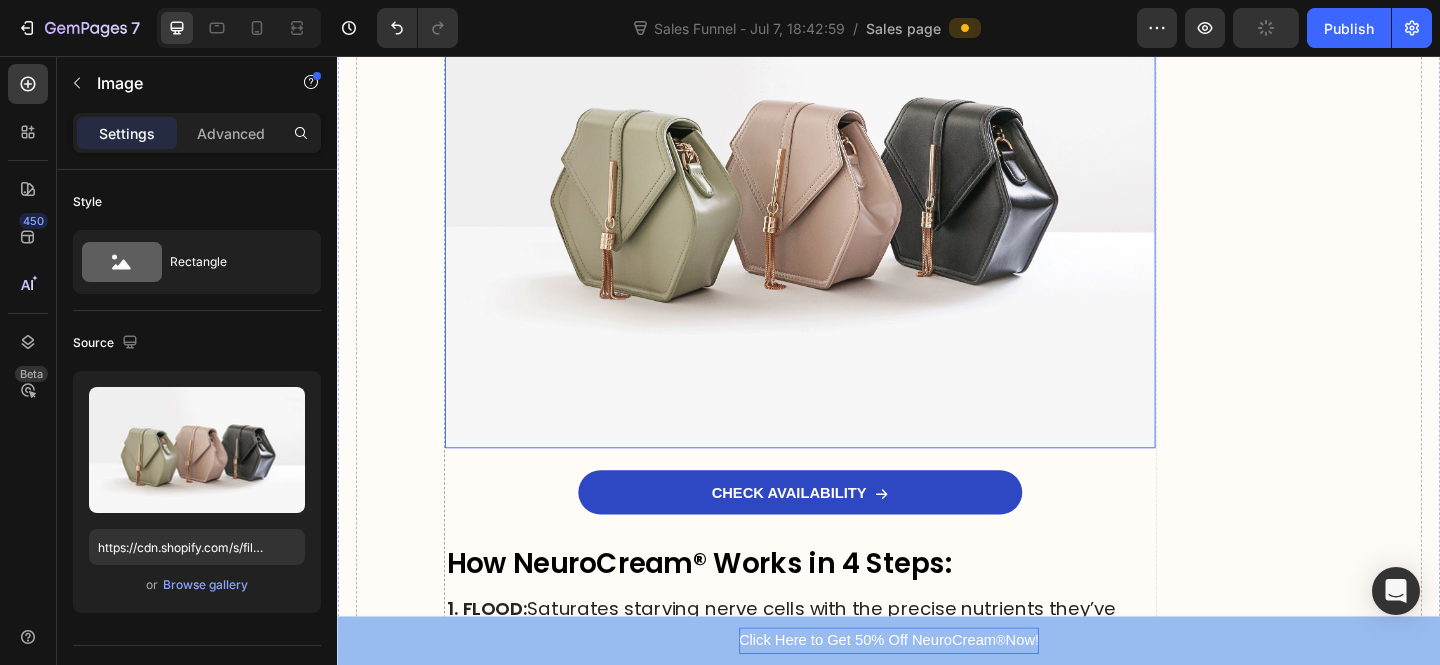 click at bounding box center (840, 193) 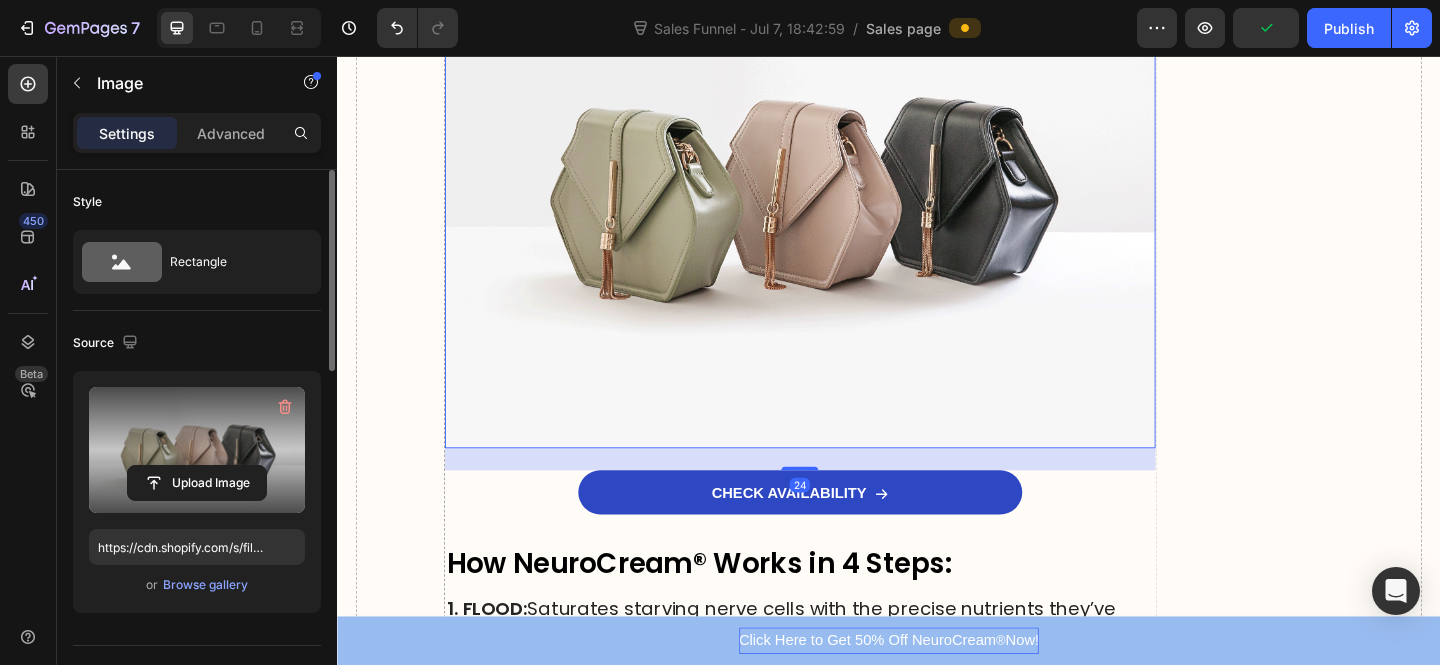 click at bounding box center (197, 450) 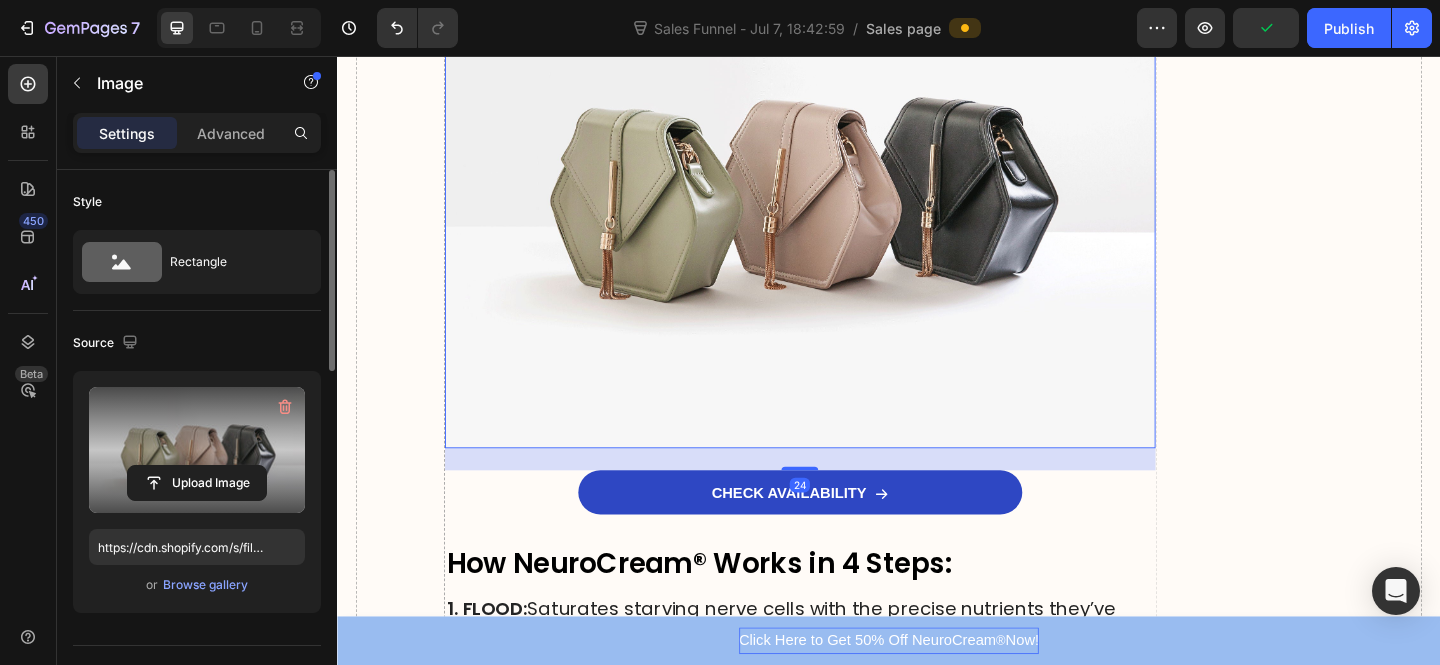 click 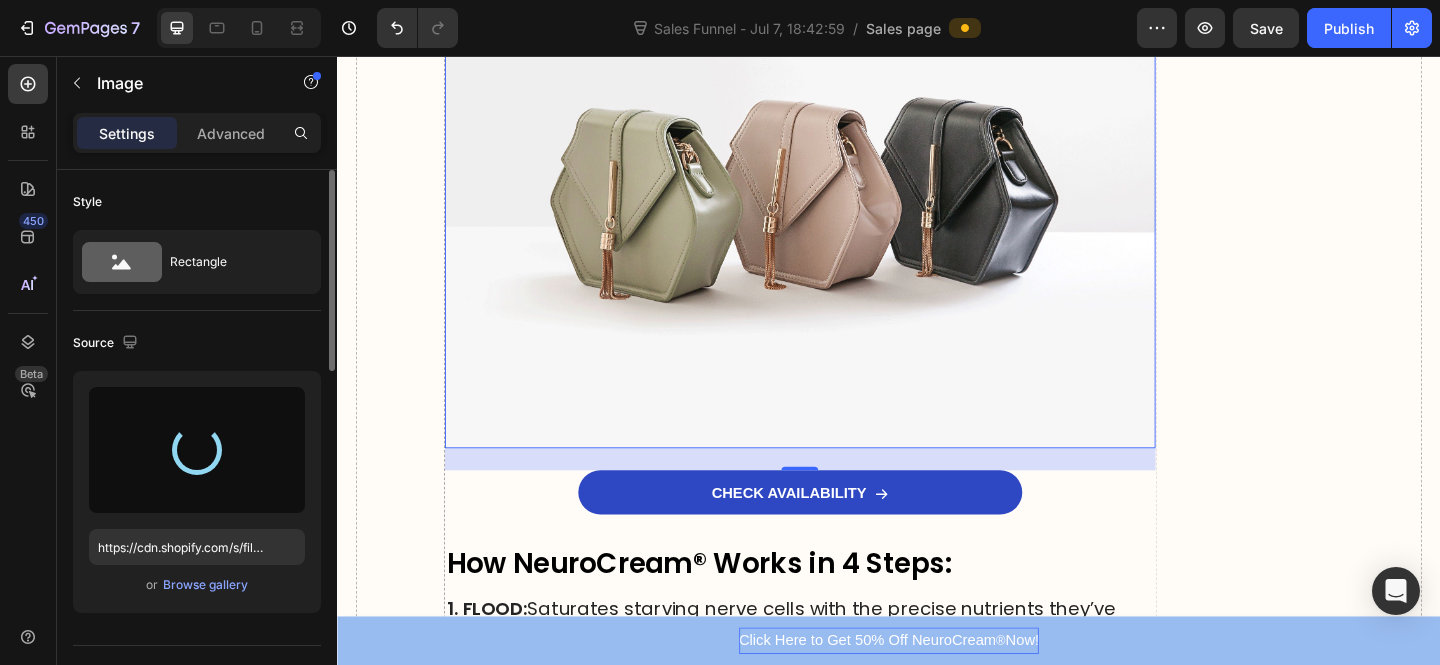 type on "https://cdn.shopify.com/s/files/1/0610/7503/0071/files/gempages_574314754814771993-0215fc33-082e-425e-b868-69887348ff3e.jpg" 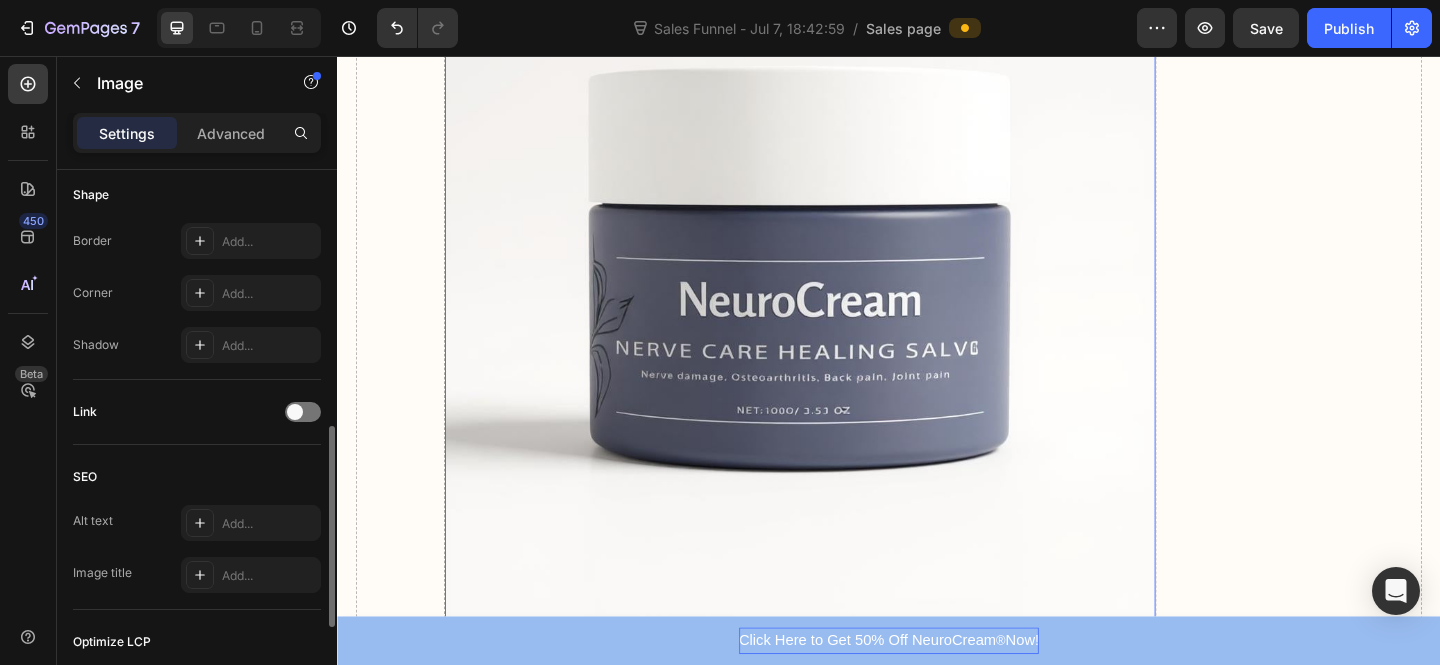 scroll, scrollTop: 445, scrollLeft: 0, axis: vertical 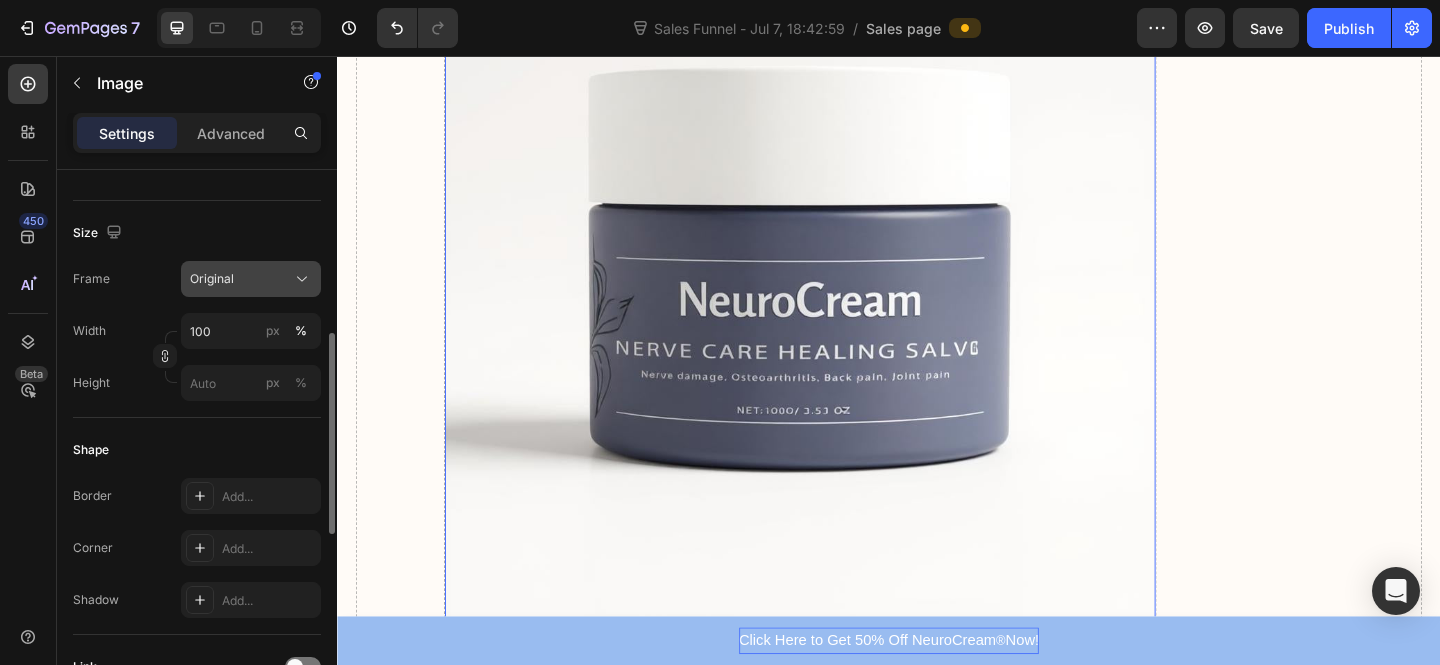click on "Original" at bounding box center (212, 279) 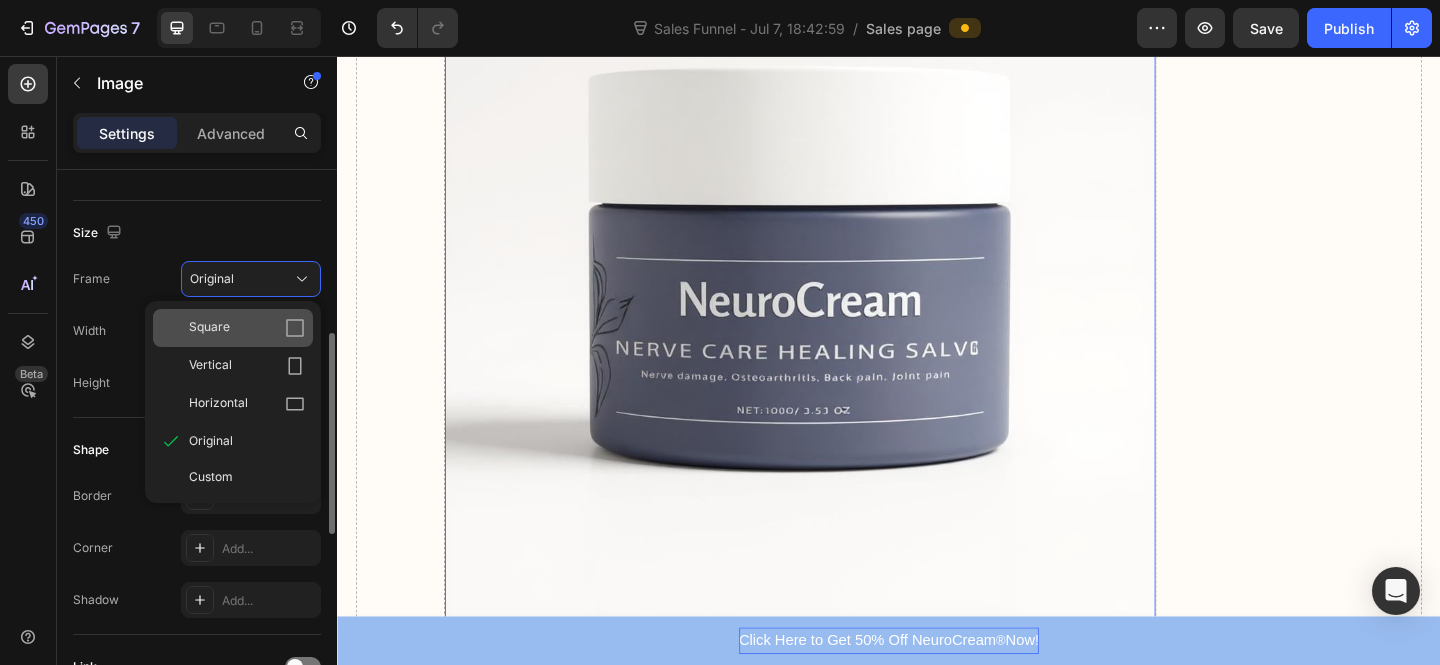 click on "Square" 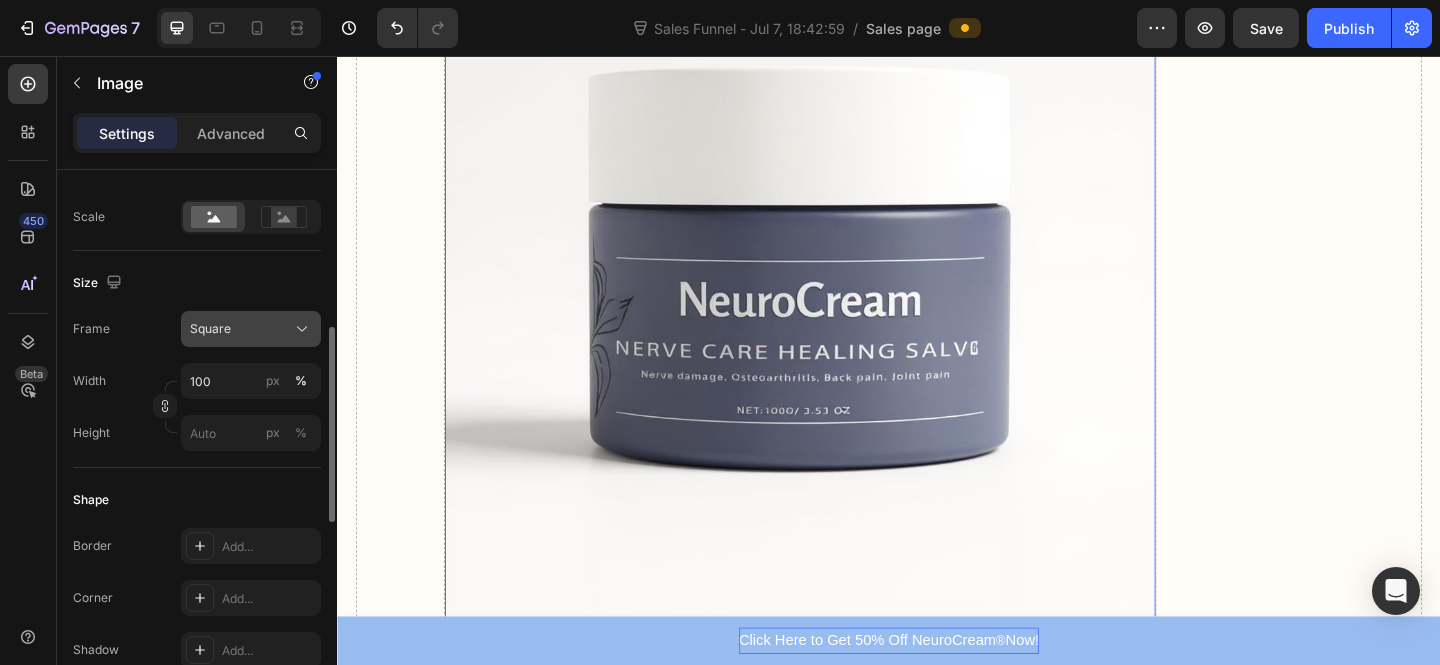click on "Square" 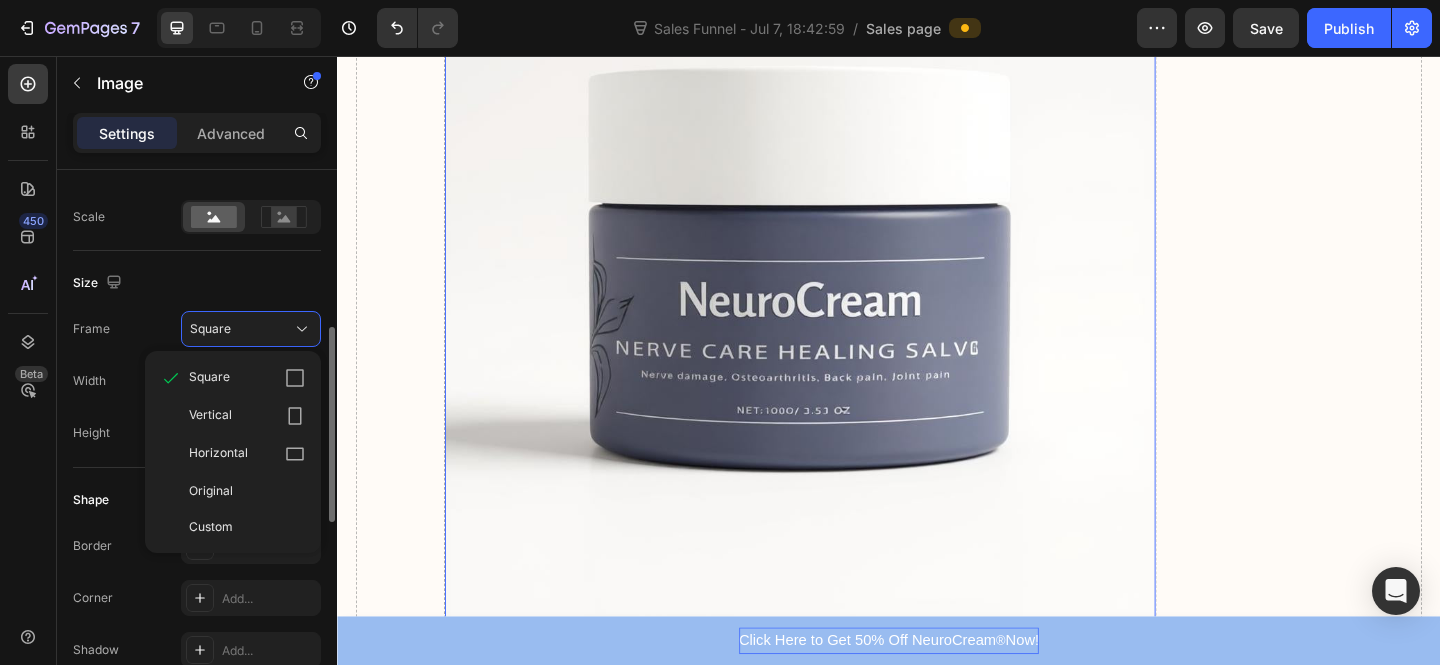 click on "Frame" at bounding box center (91, 329) 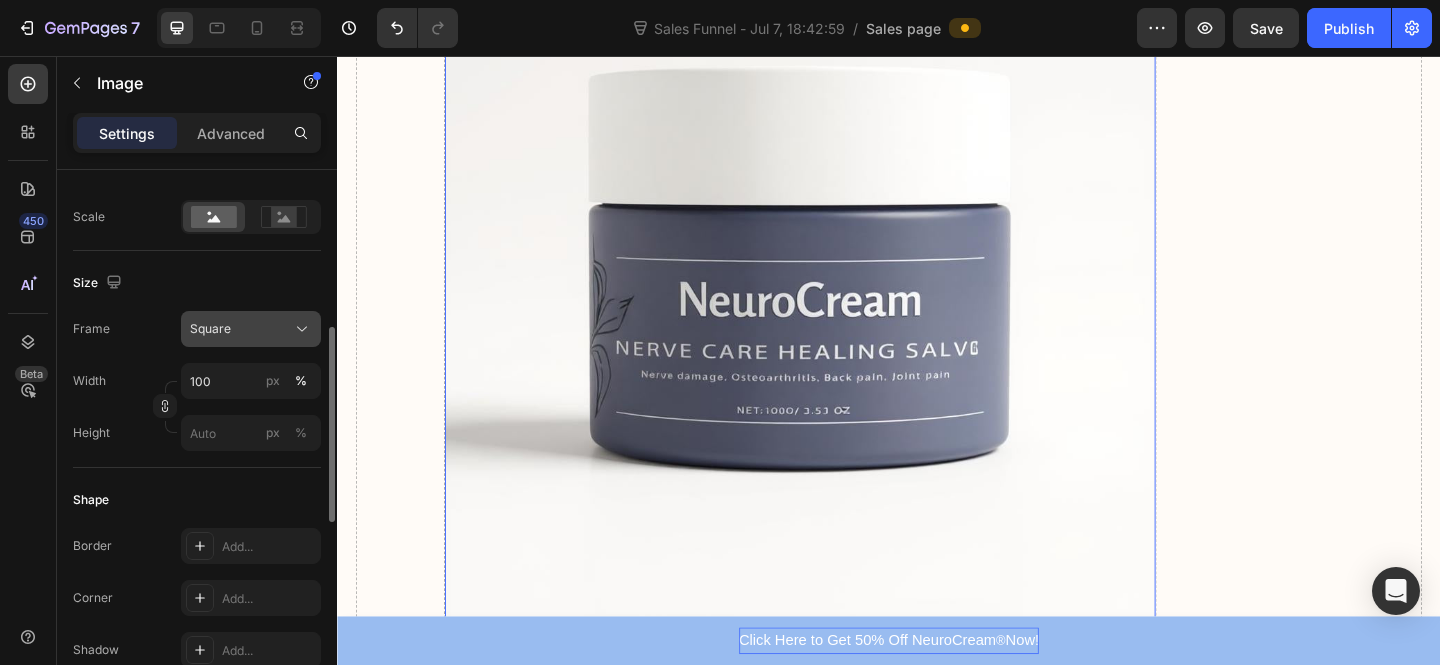 click on "Square" 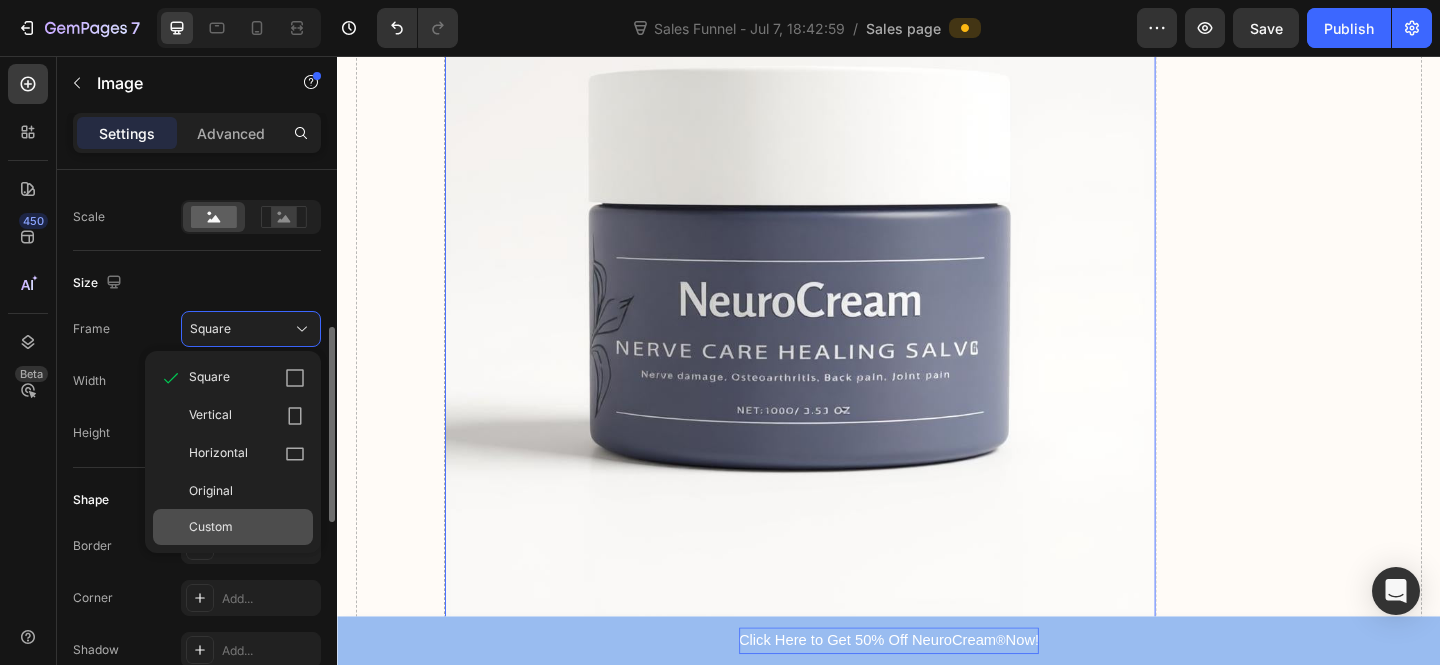 click on "Custom" at bounding box center (247, 527) 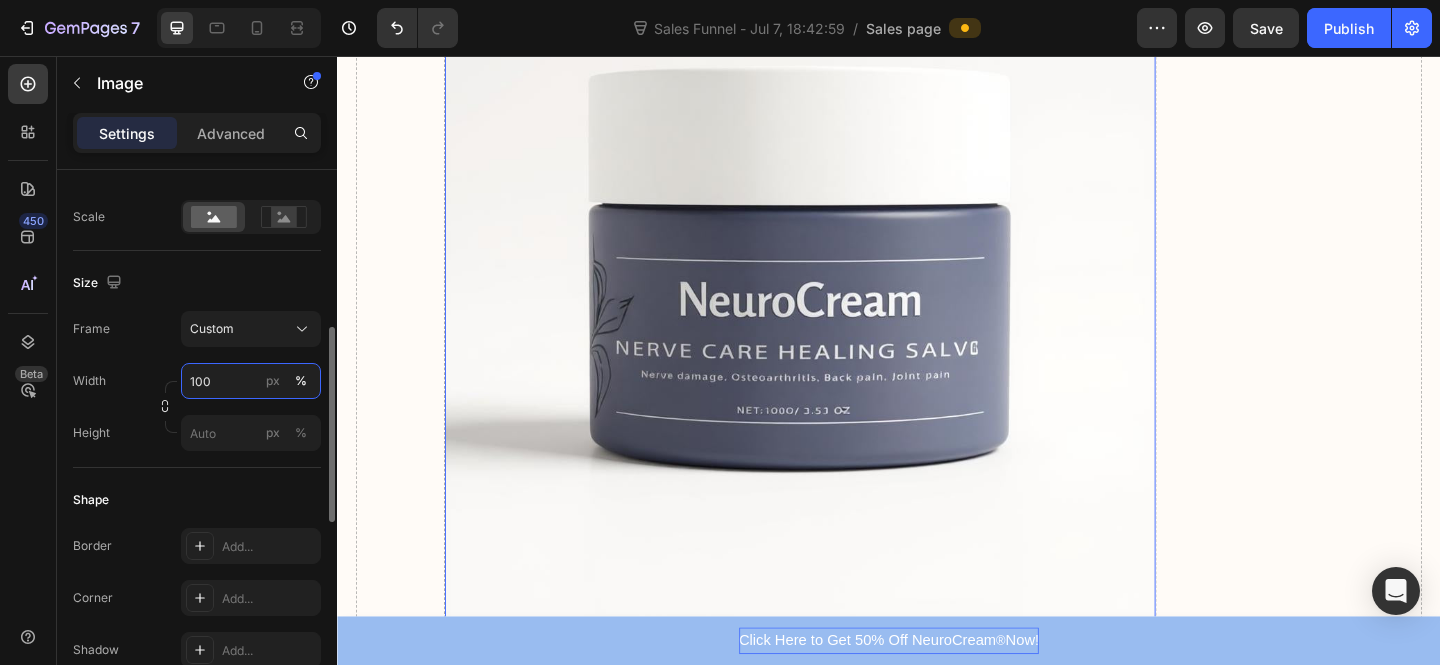 click on "100" at bounding box center (251, 381) 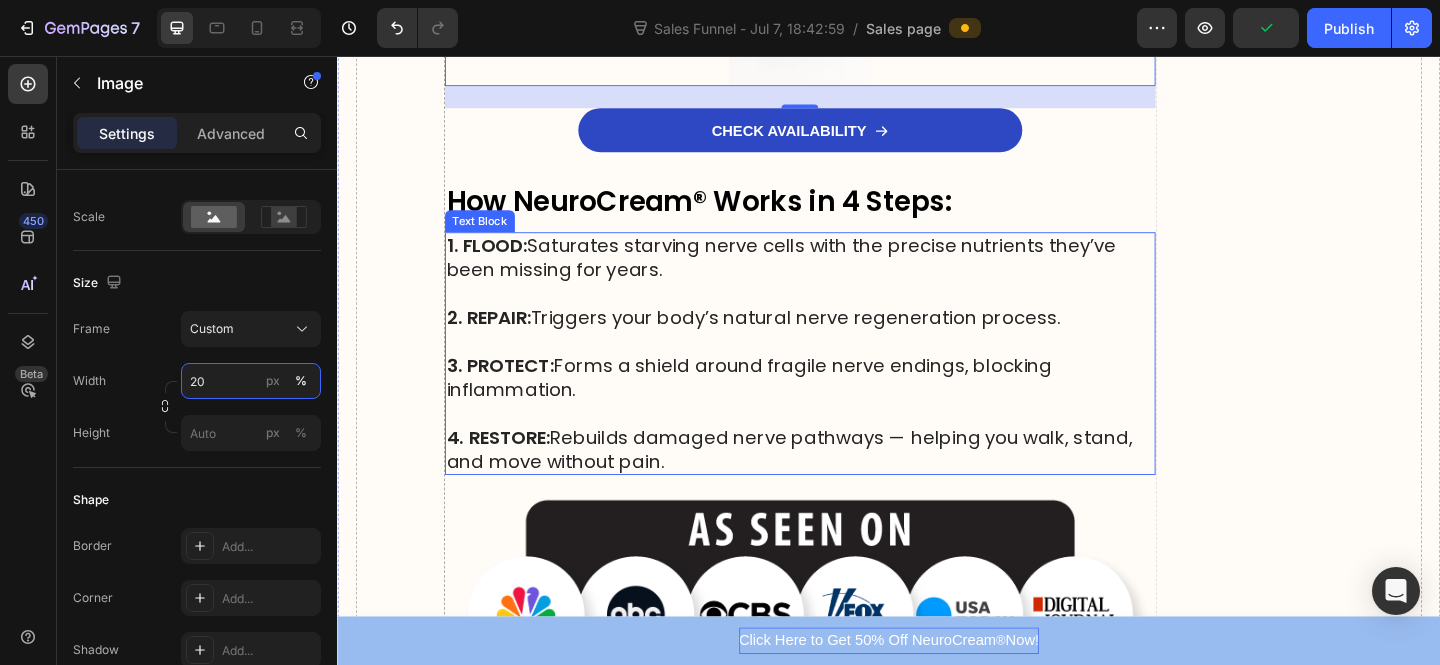scroll, scrollTop: 9462, scrollLeft: 0, axis: vertical 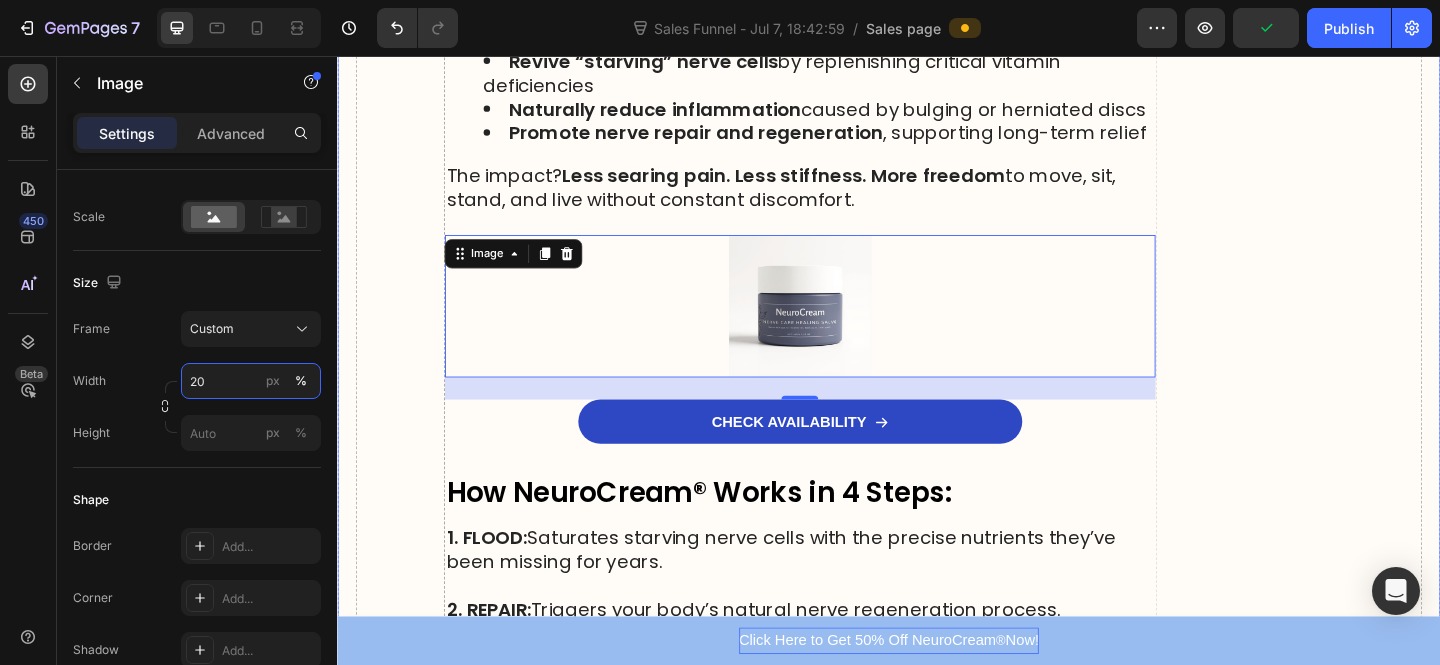 type on "2" 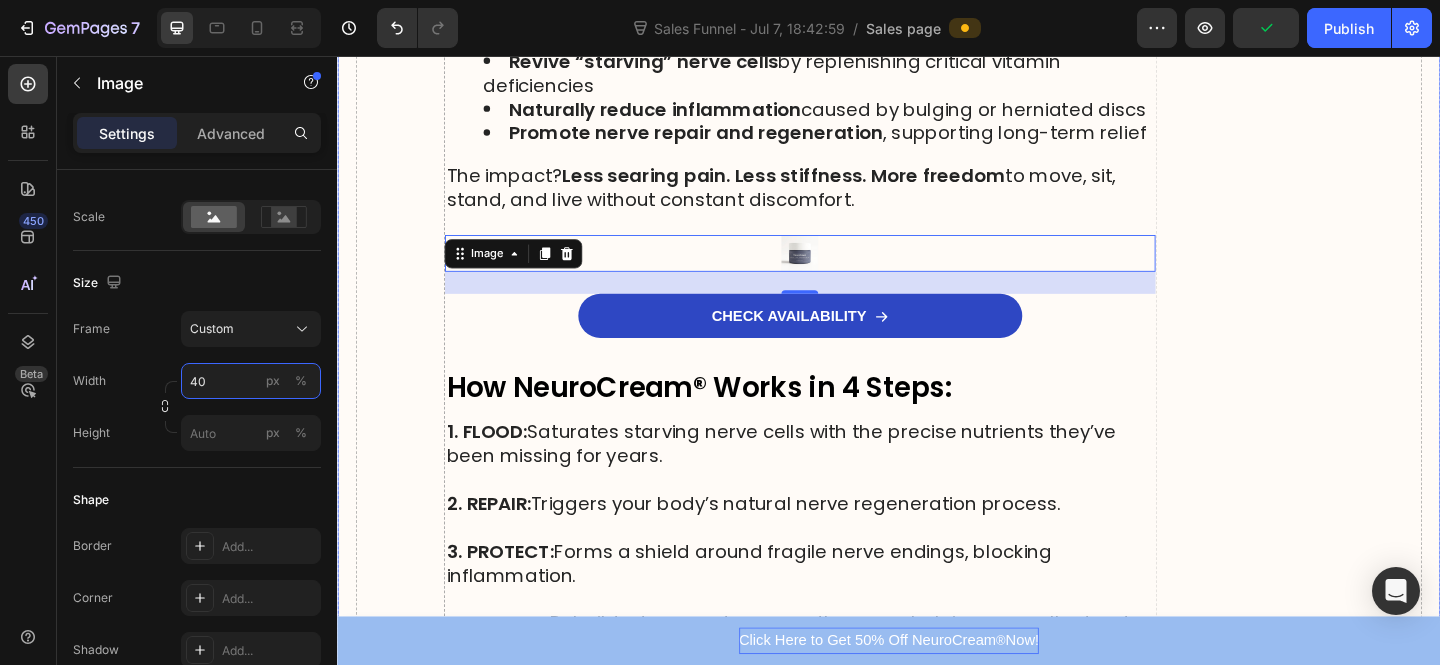 type on "400" 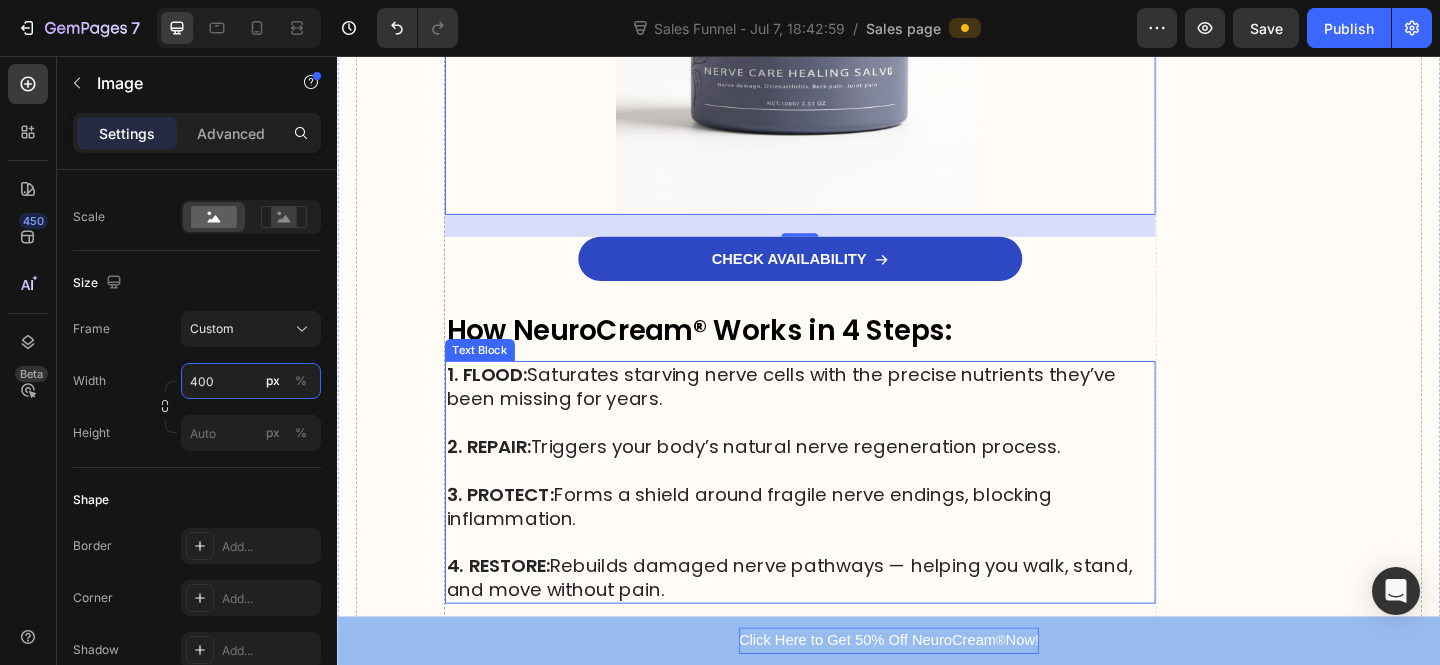 scroll, scrollTop: 9945, scrollLeft: 0, axis: vertical 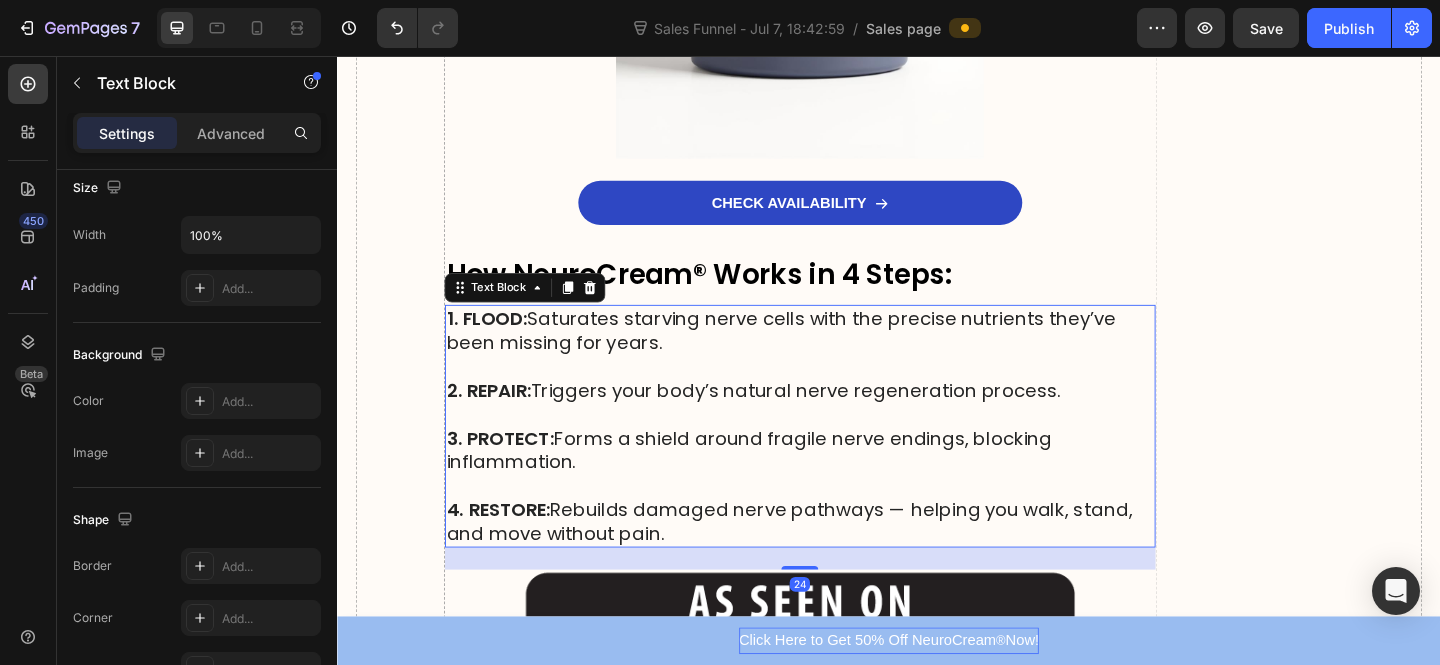 click on "2. REPAIR:  Triggers your body’s natural nerve regeneration process." at bounding box center [840, 420] 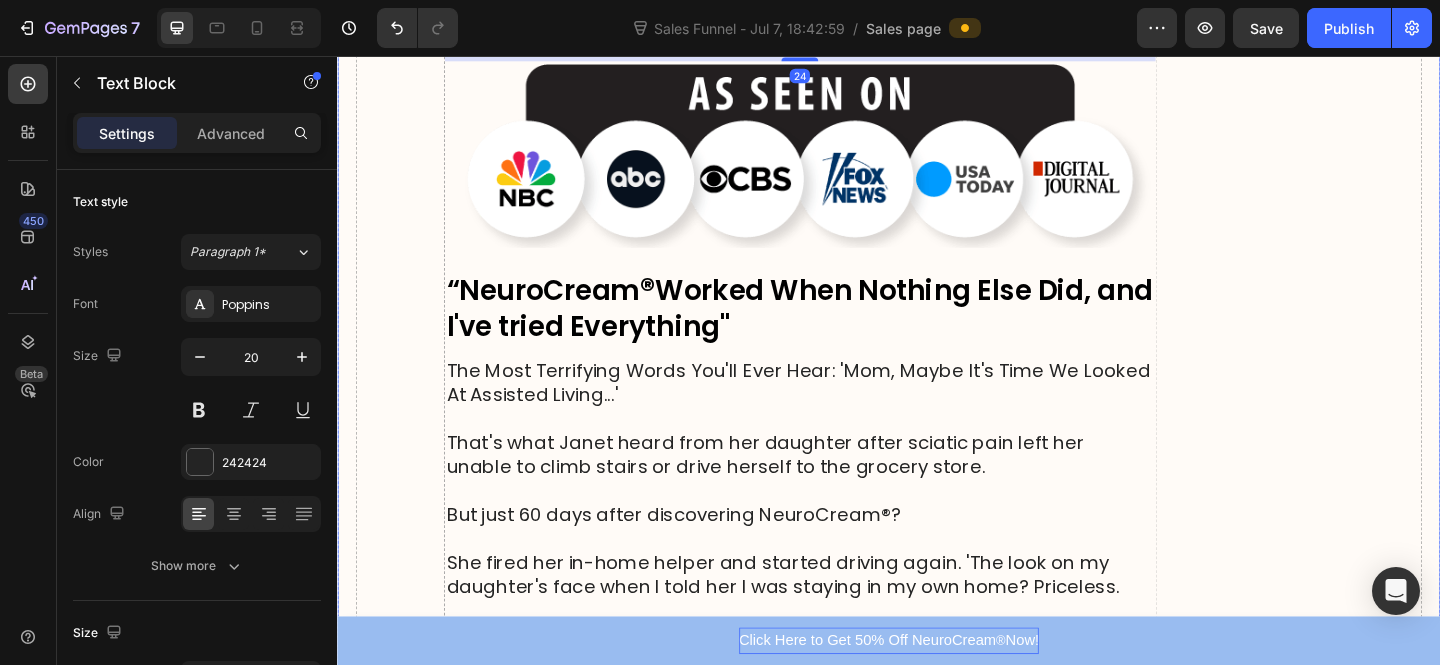 scroll, scrollTop: 10701, scrollLeft: 0, axis: vertical 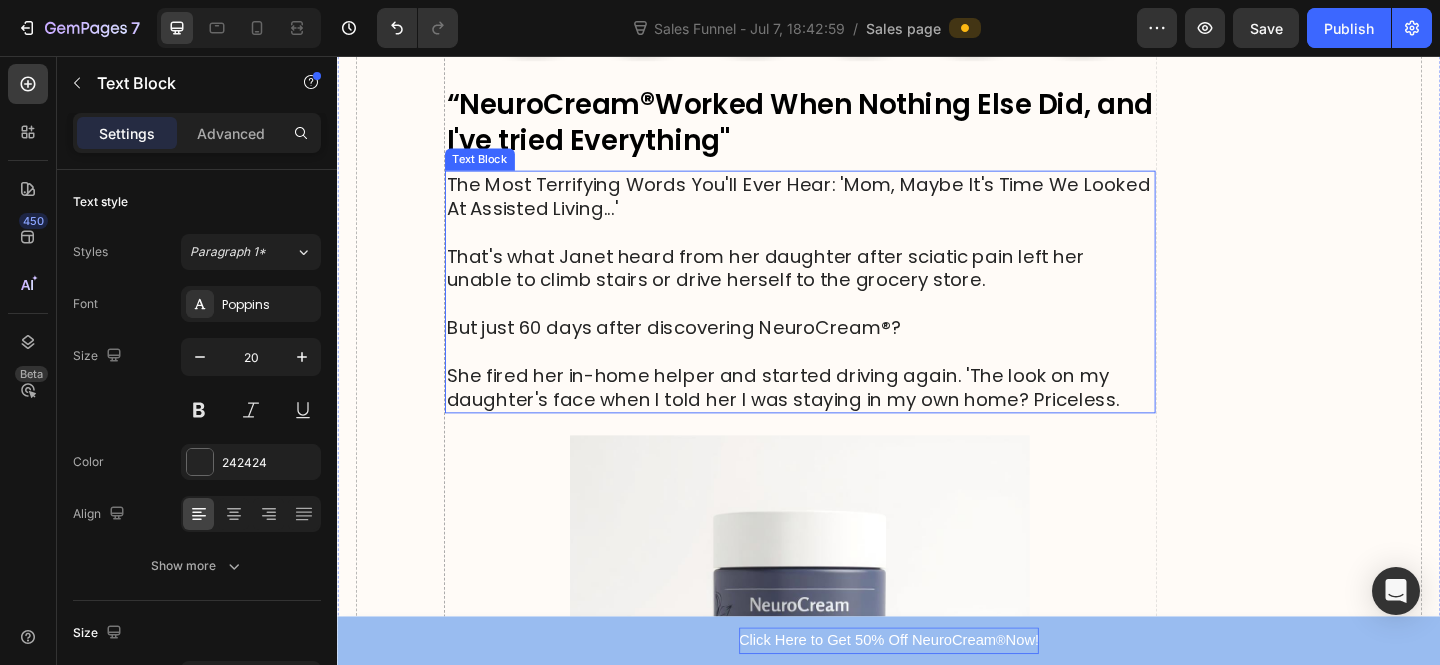 click on "That's what Janet heard from her daughter after sciatic pain left her unable to climb stairs or drive herself to the grocery store." at bounding box center (840, 287) 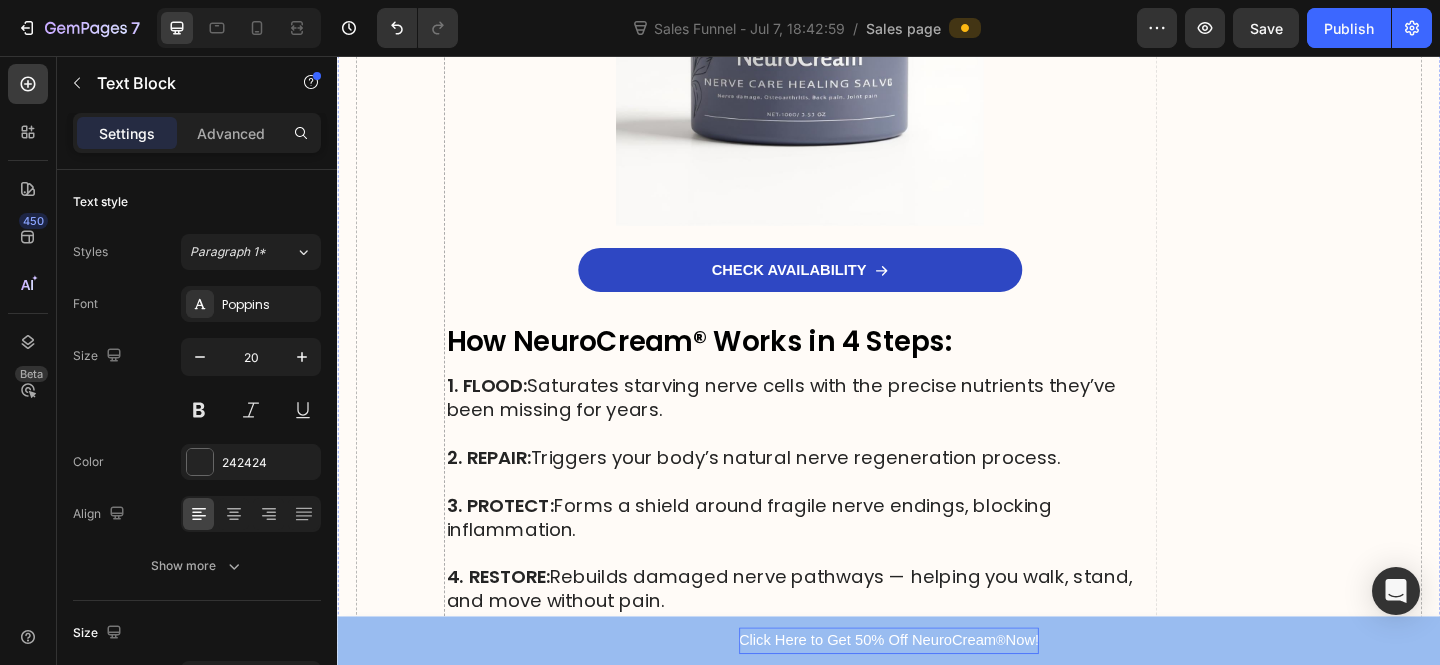 scroll, scrollTop: 9625, scrollLeft: 0, axis: vertical 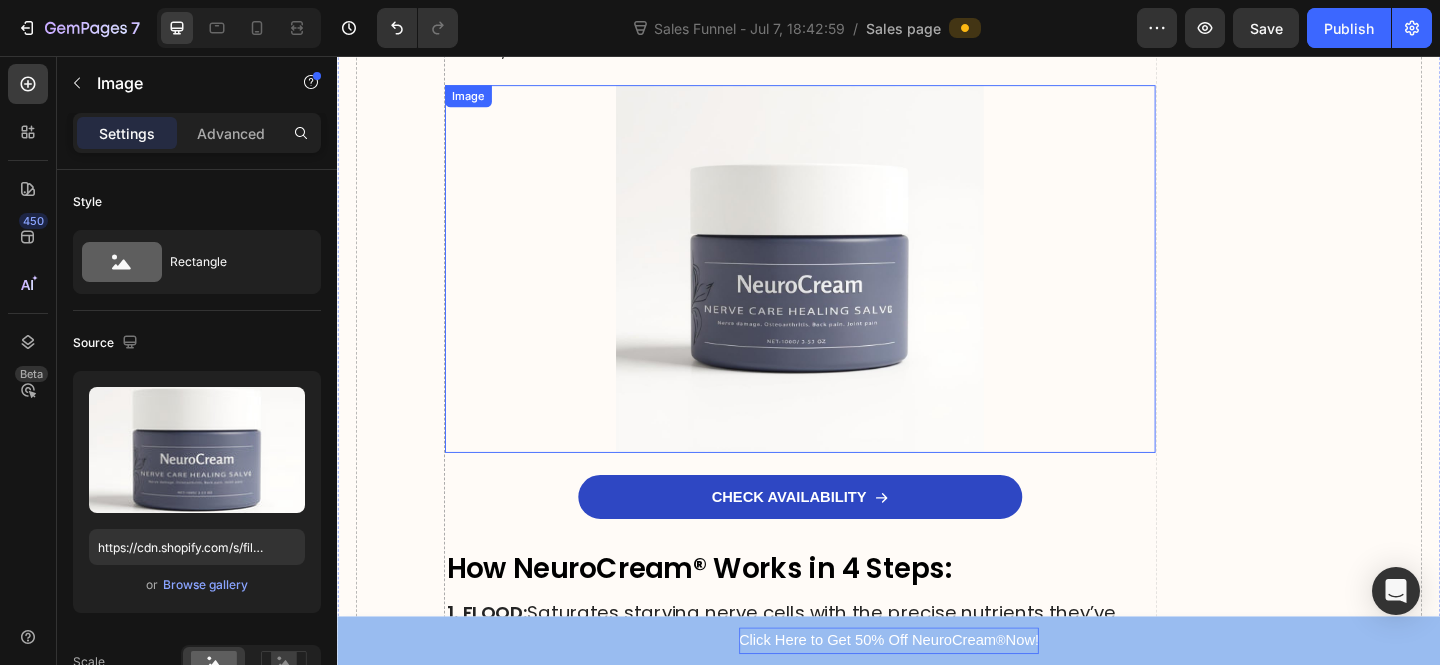 click at bounding box center (840, 288) 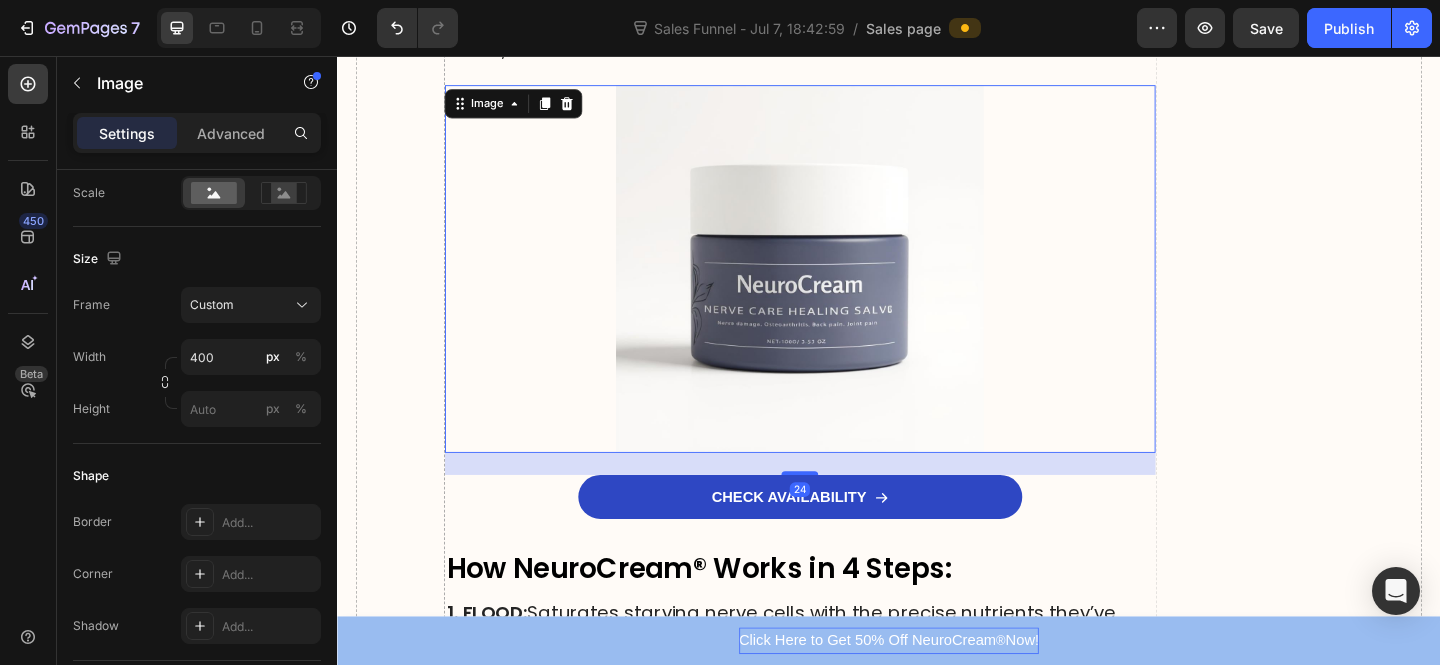 scroll, scrollTop: 599, scrollLeft: 0, axis: vertical 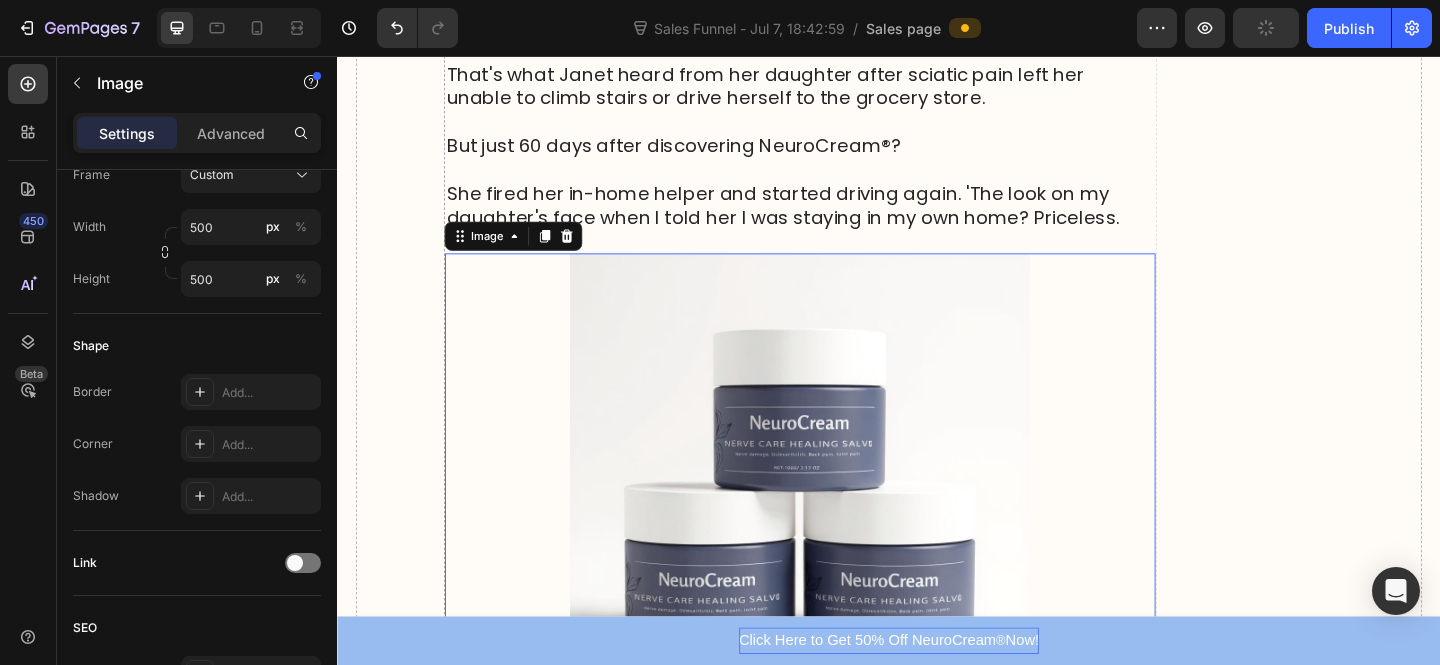 click at bounding box center [840, 521] 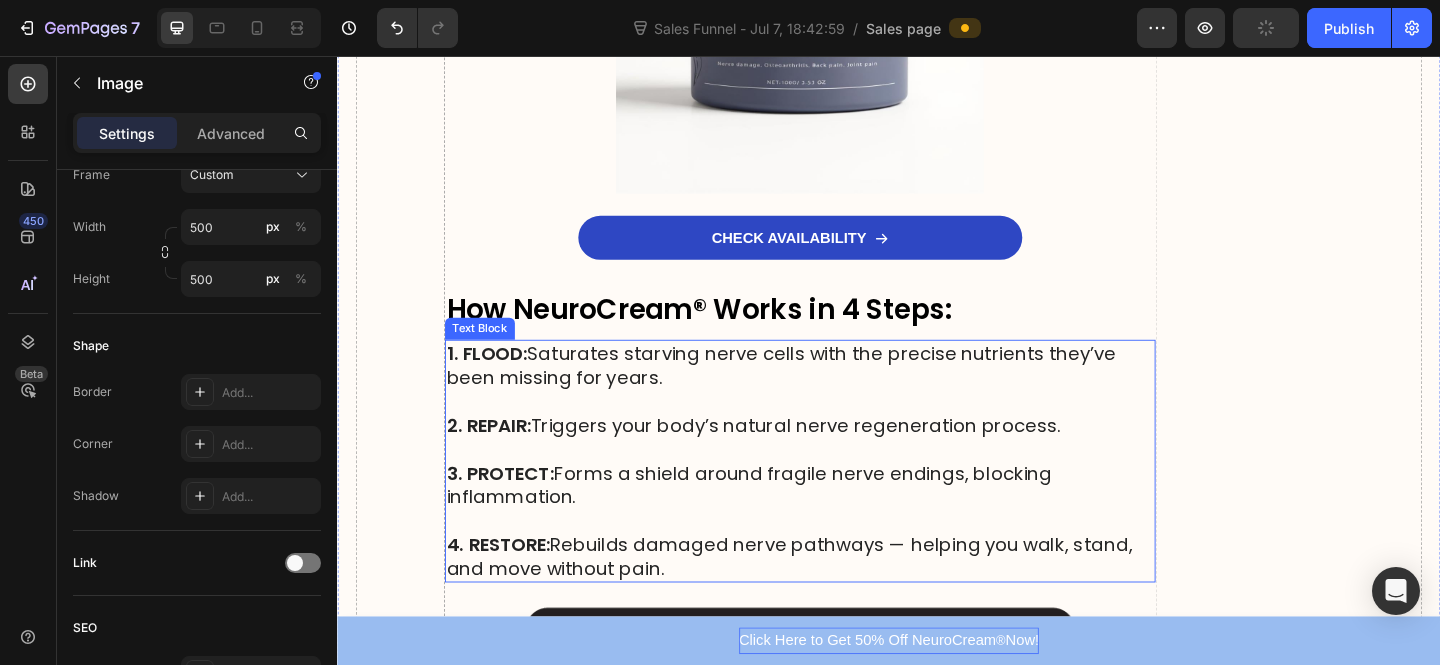scroll, scrollTop: 9799, scrollLeft: 0, axis: vertical 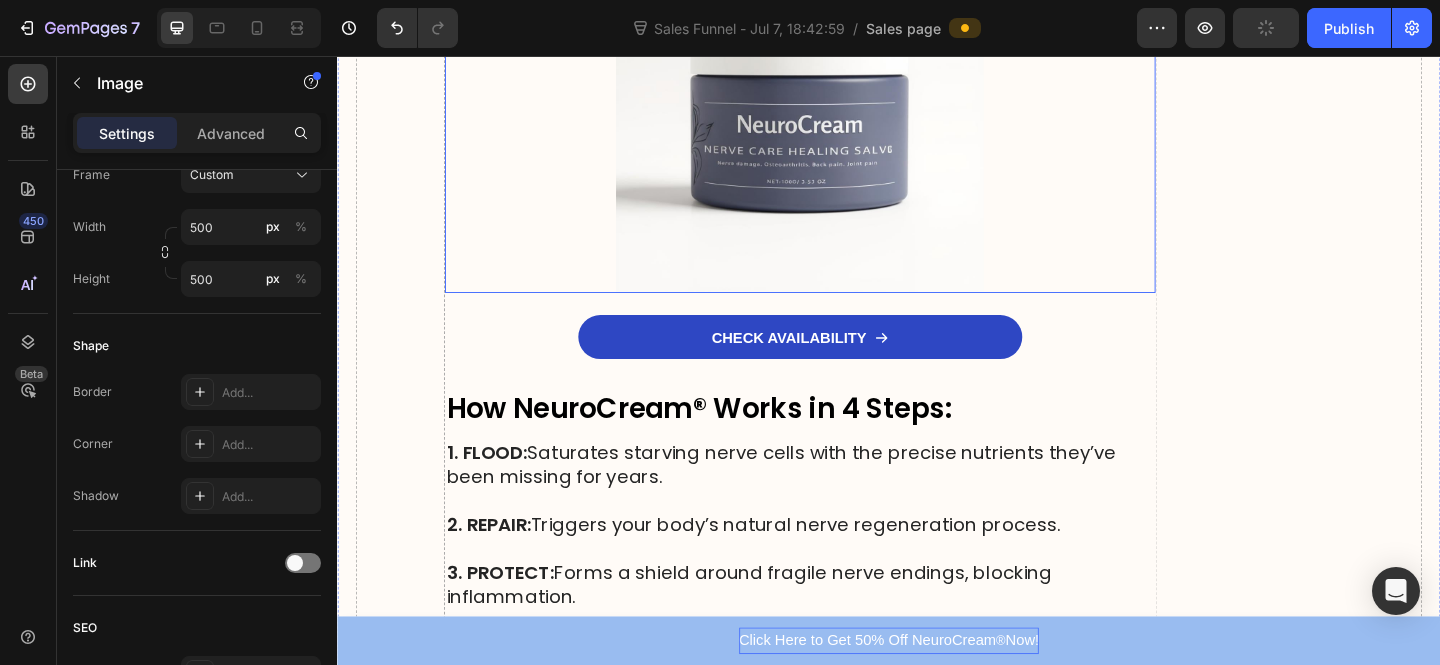 click at bounding box center (840, 114) 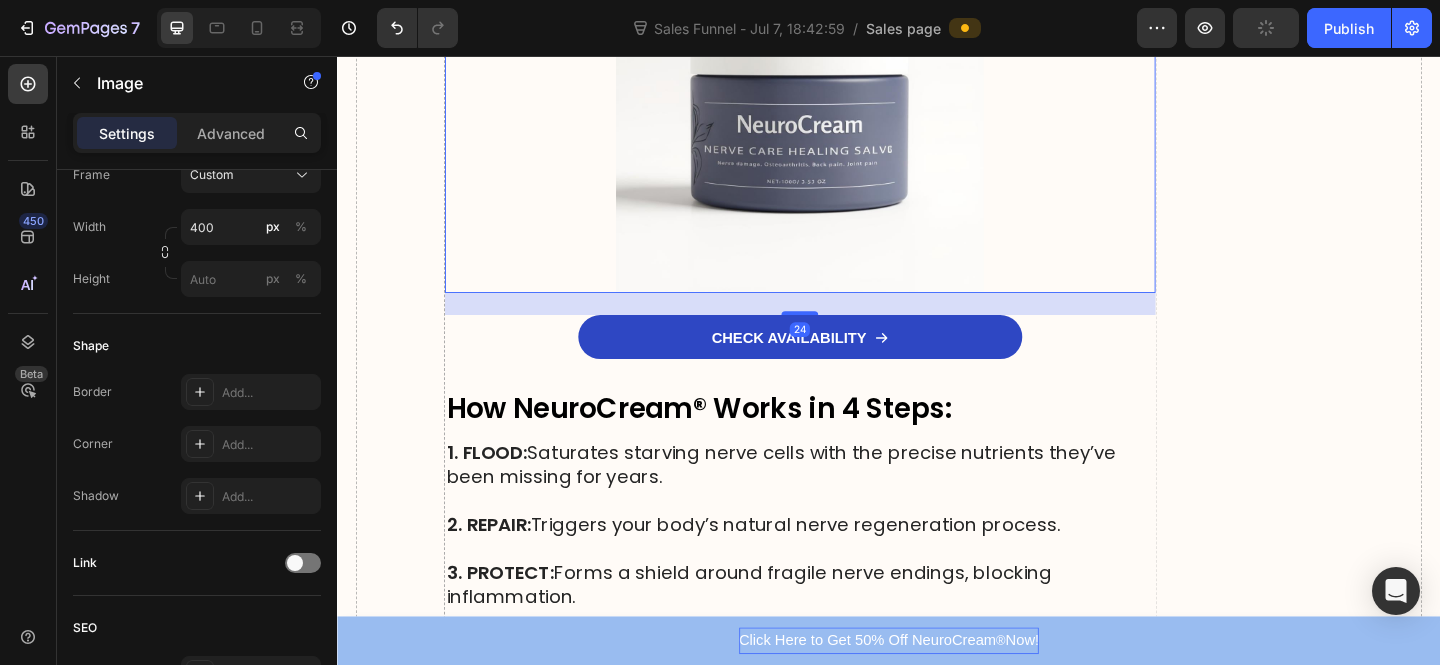 click at bounding box center [840, 114] 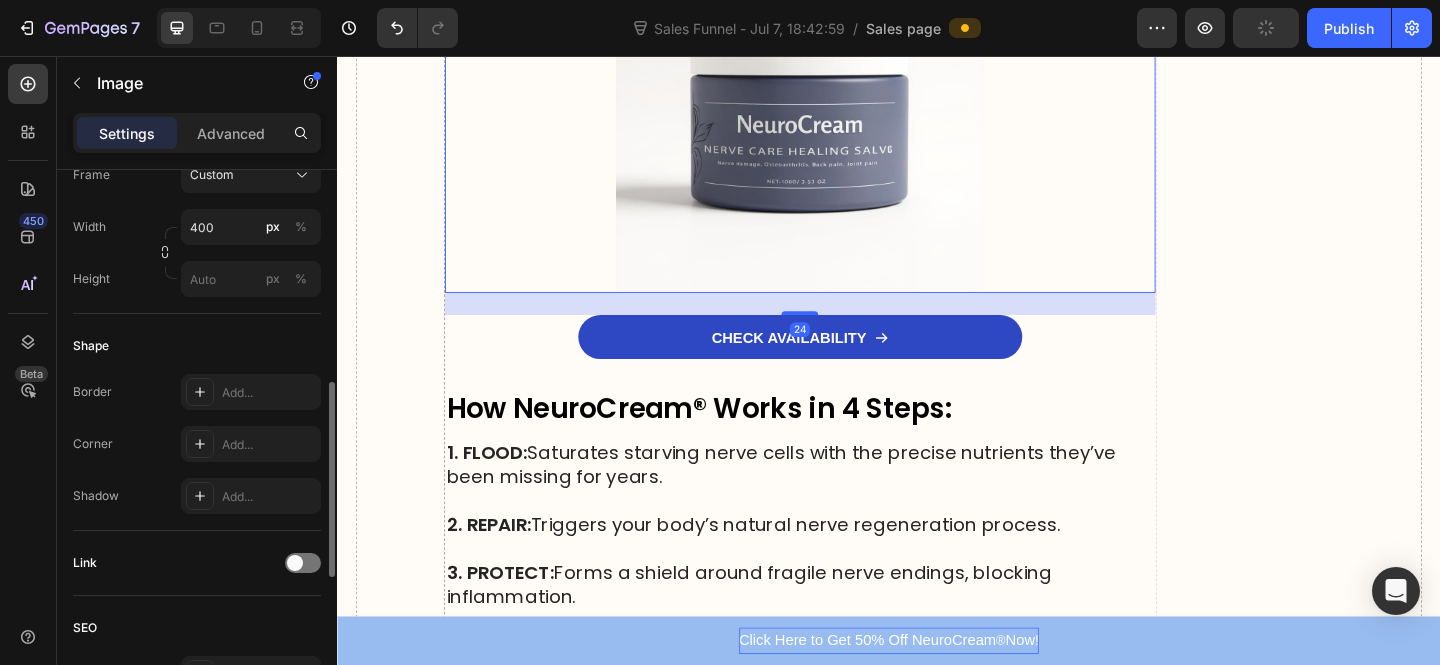 click on "Width 400 px % Height px %" at bounding box center [197, 253] 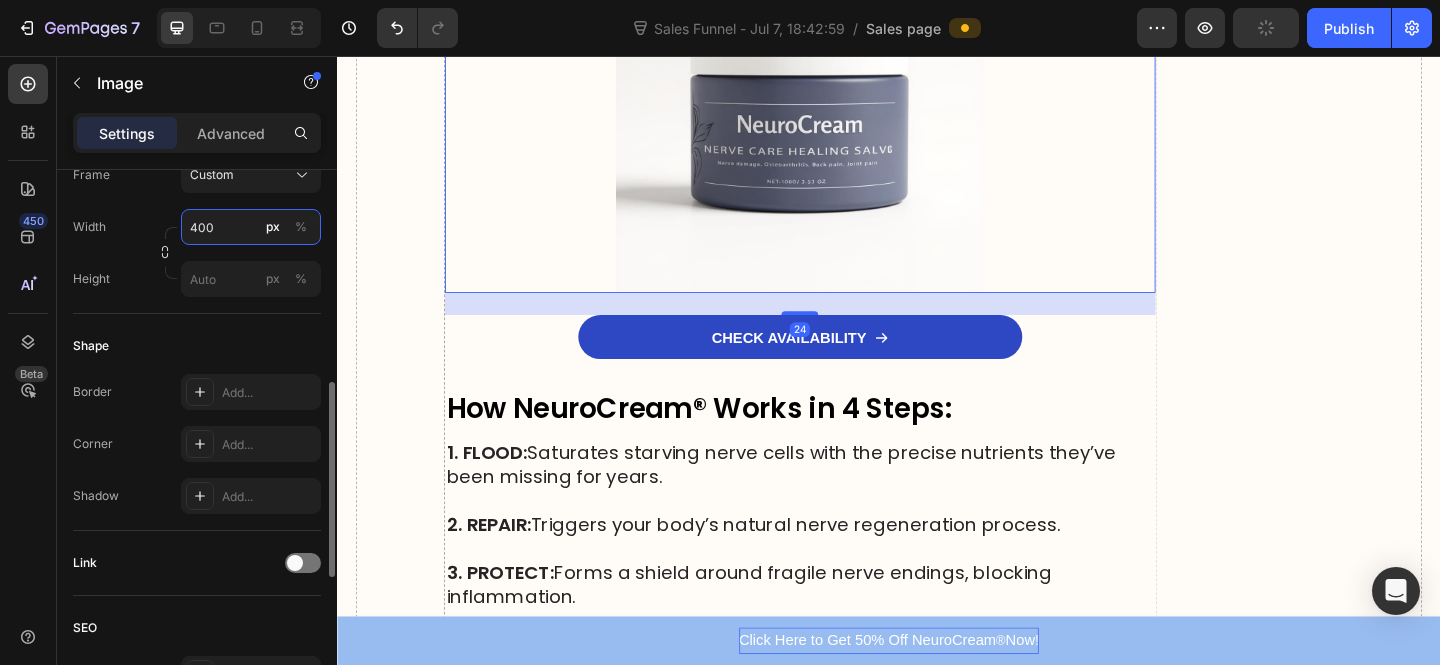click on "400" at bounding box center [251, 227] 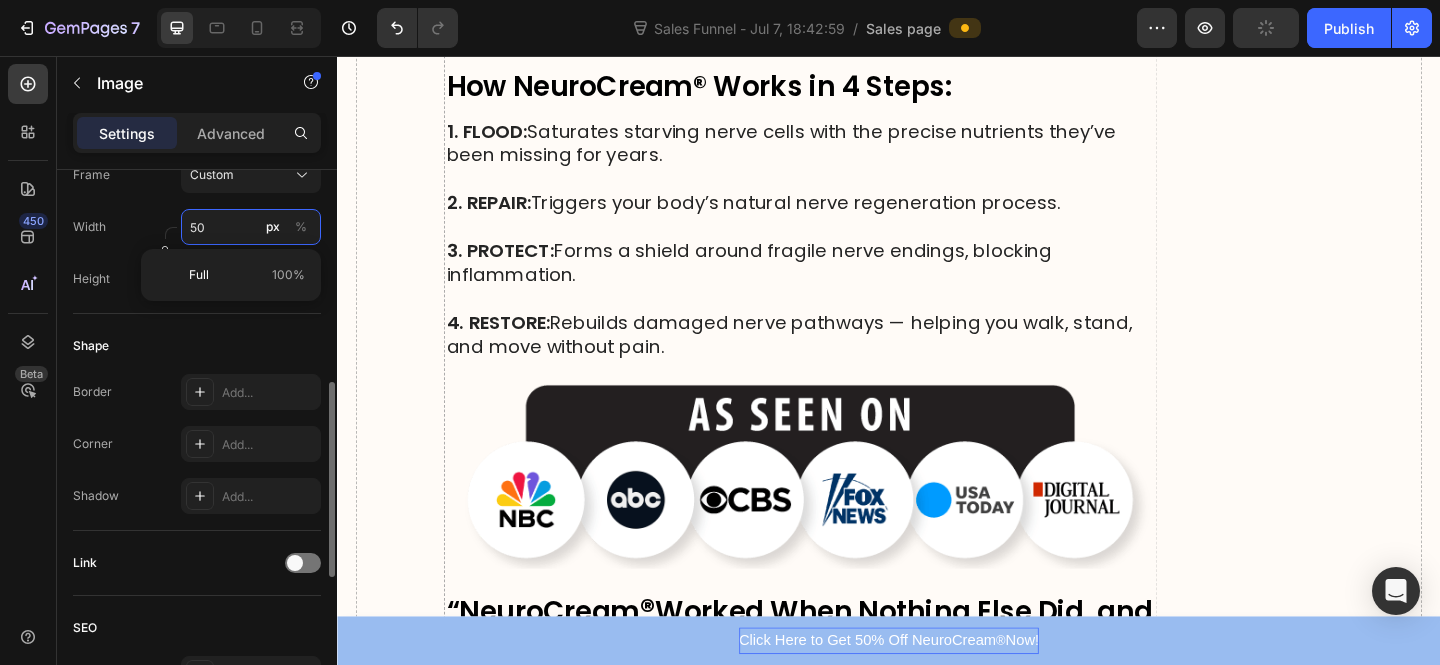 type on "500" 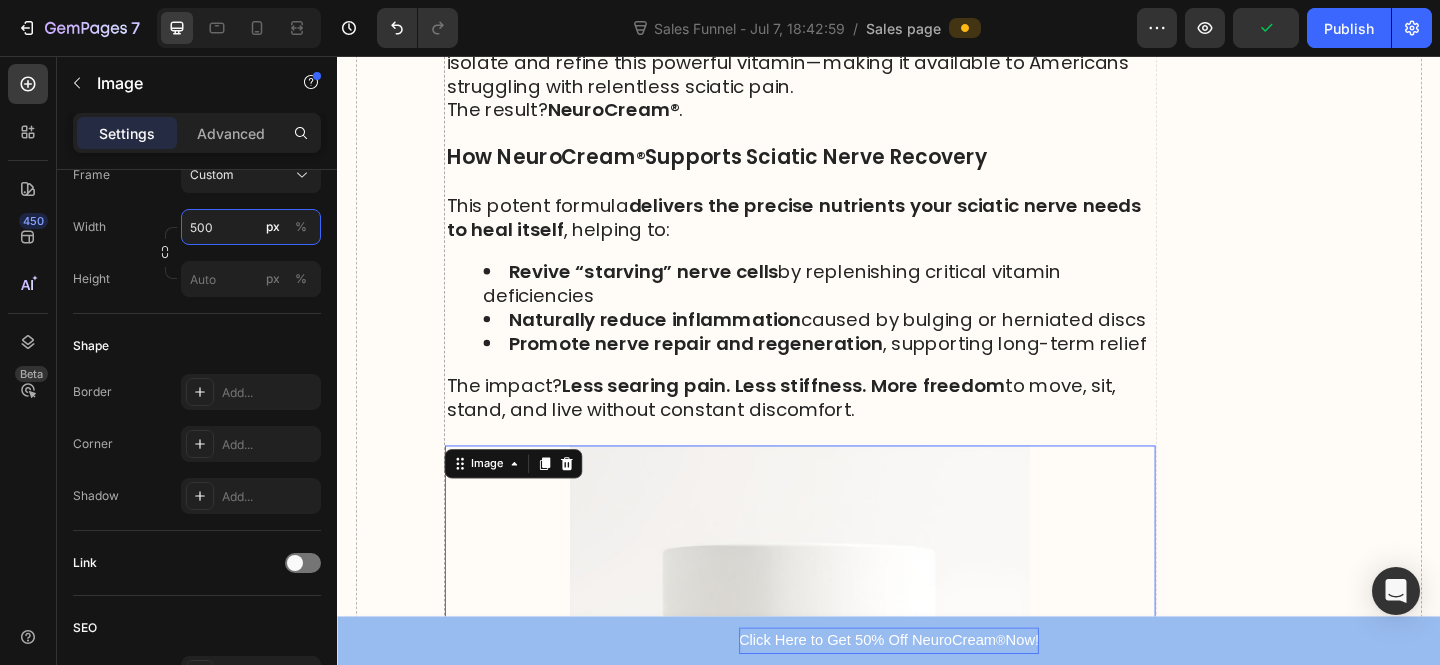 scroll, scrollTop: 9081, scrollLeft: 0, axis: vertical 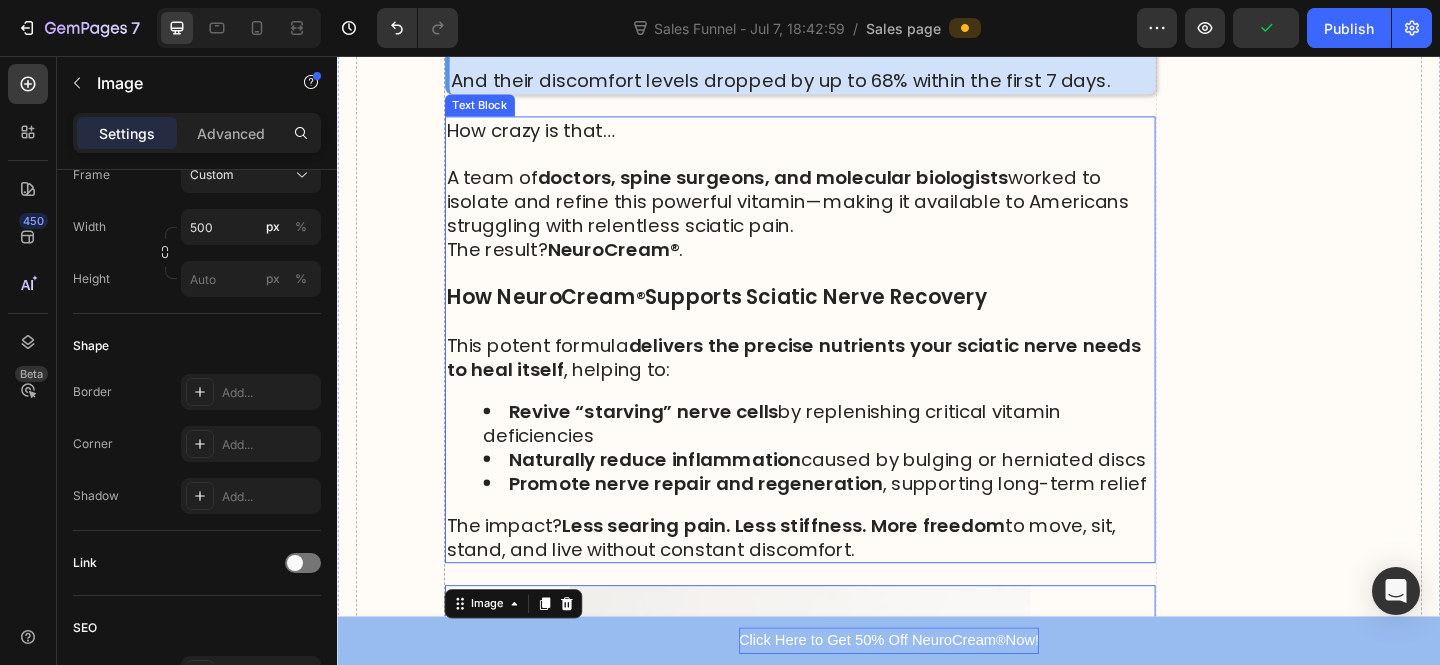 click on "Revive “starving” nerve cells  by replenishing critical vitamin deficiencies" at bounding box center [860, 456] 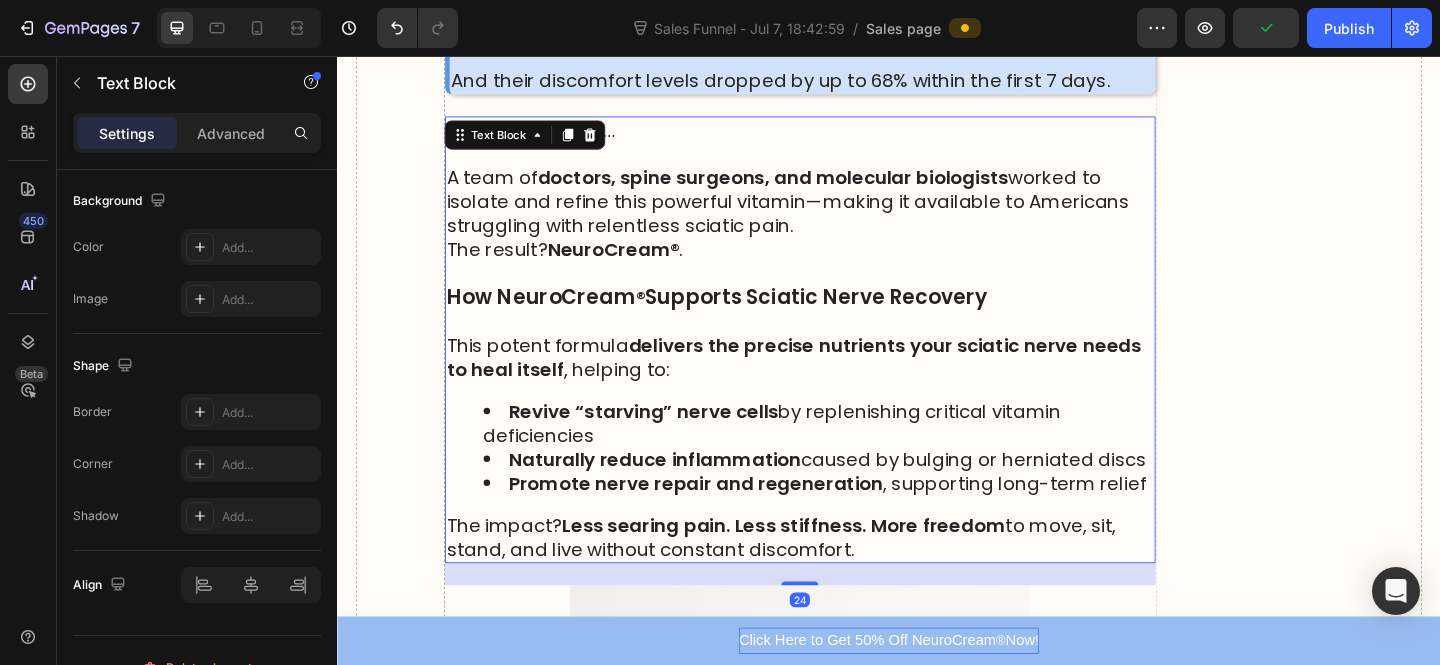 scroll, scrollTop: 0, scrollLeft: 0, axis: both 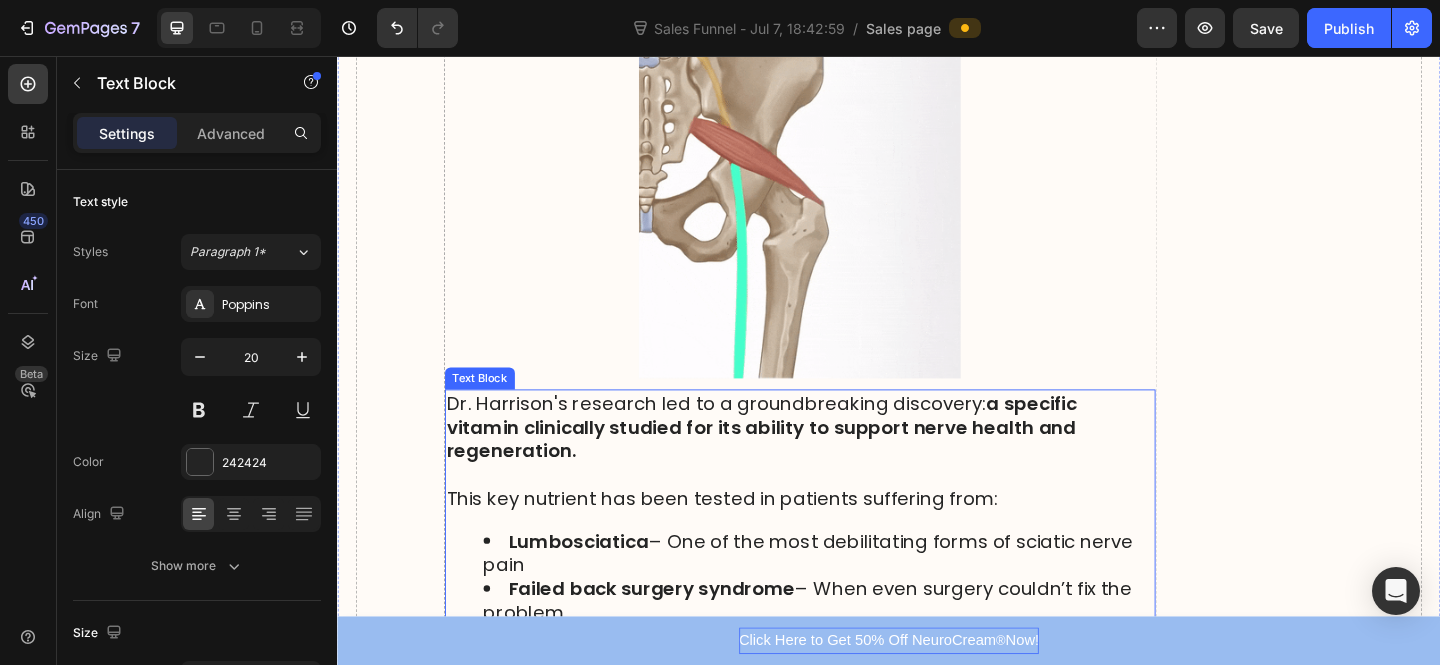 click at bounding box center [840, 512] 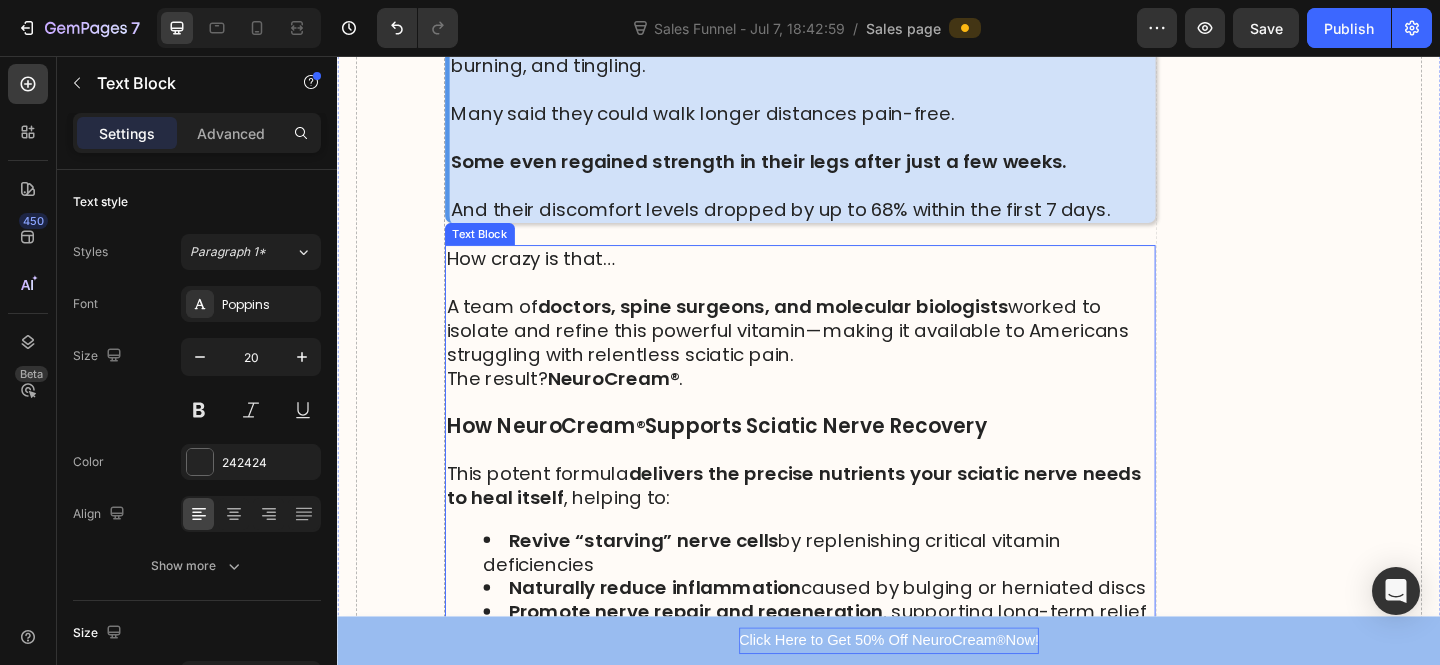 scroll, scrollTop: 9163, scrollLeft: 0, axis: vertical 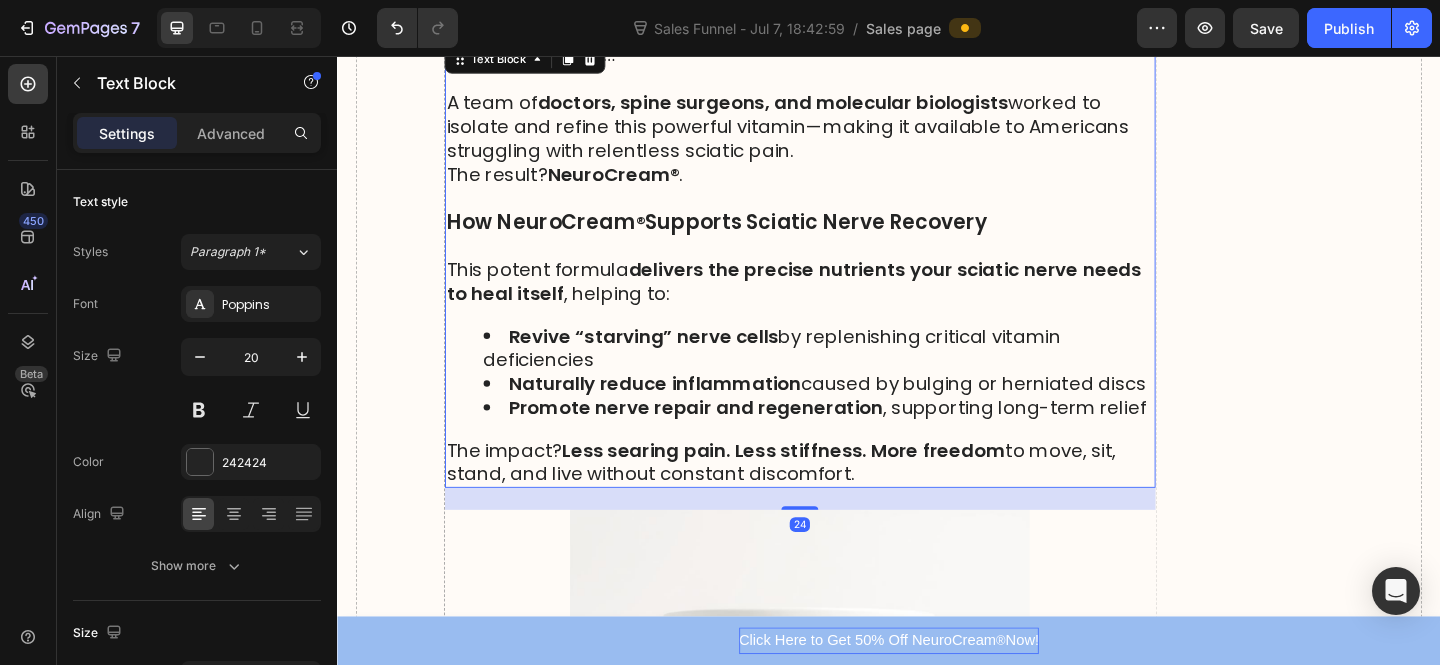 click on "Less searing pain. Less stiffness. More freedom" at bounding box center [823, 485] 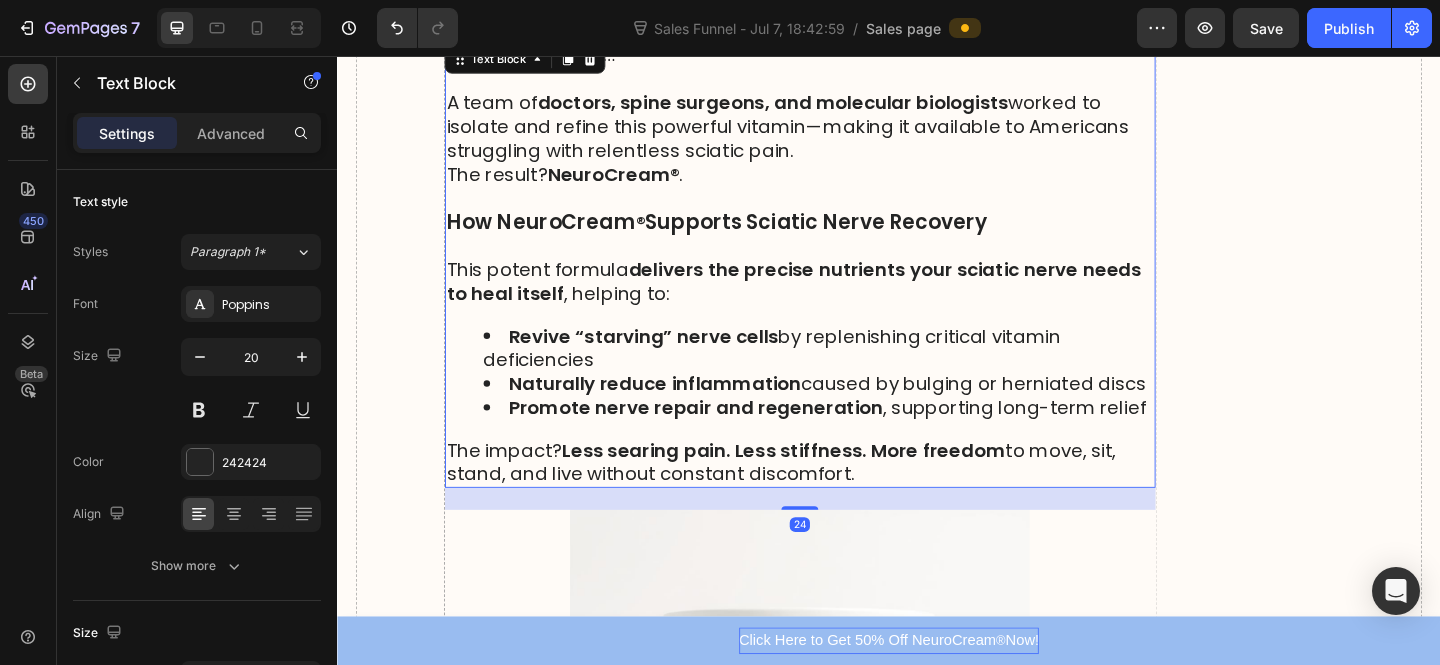 click on "Promote nerve repair and regeneration" at bounding box center [727, 439] 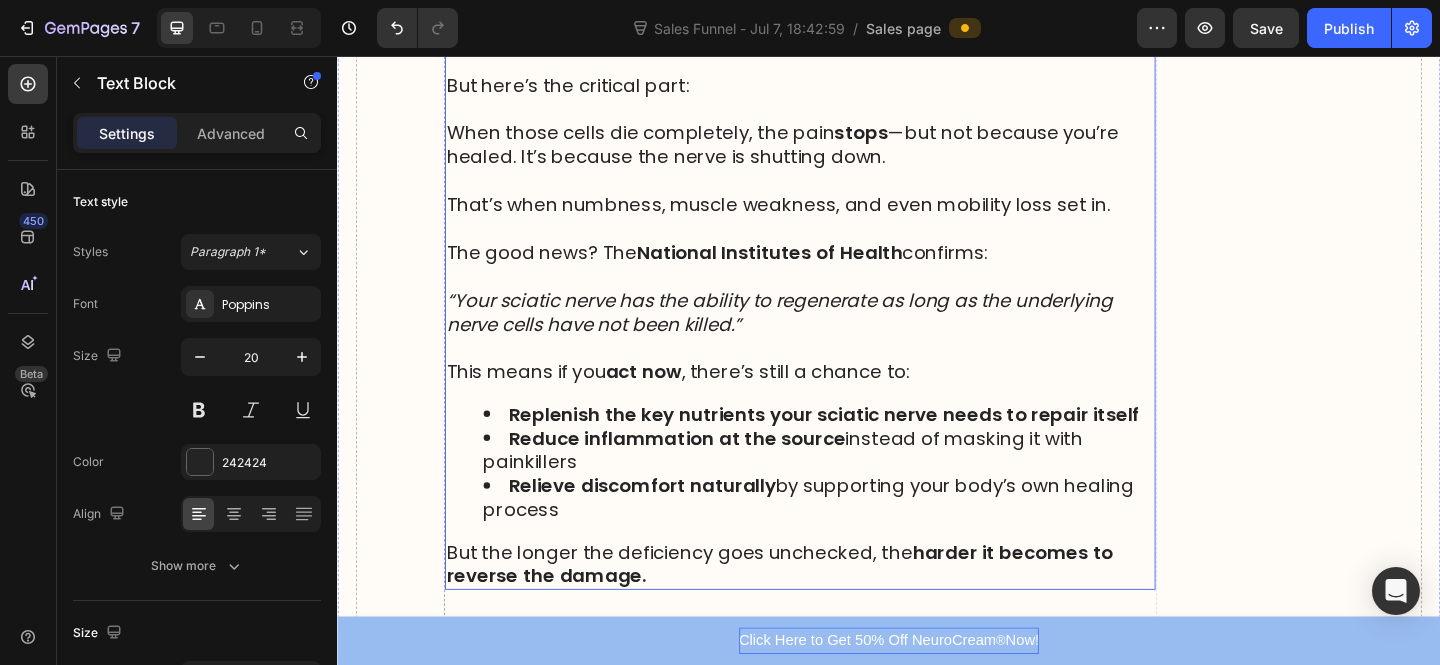 scroll, scrollTop: 7030, scrollLeft: 0, axis: vertical 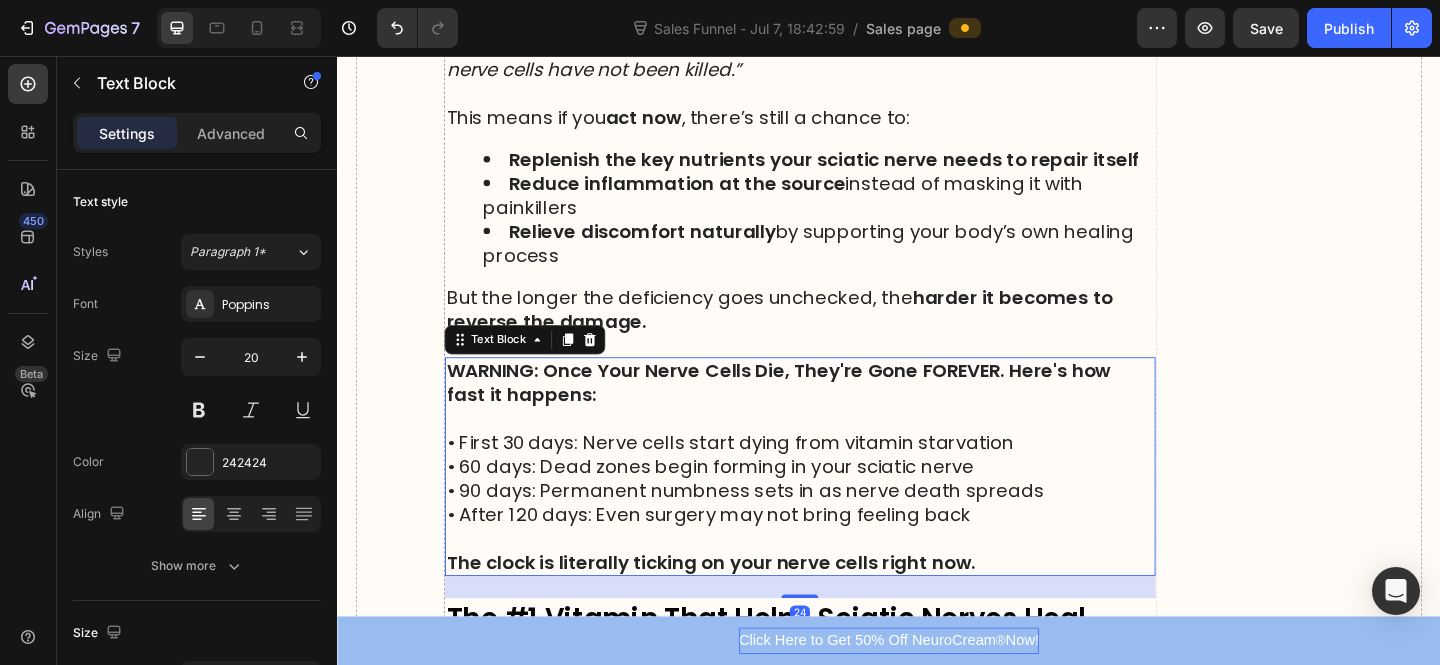 click on "• 60 days: Dead zones begin forming in your sciatic nerve" at bounding box center (840, 503) 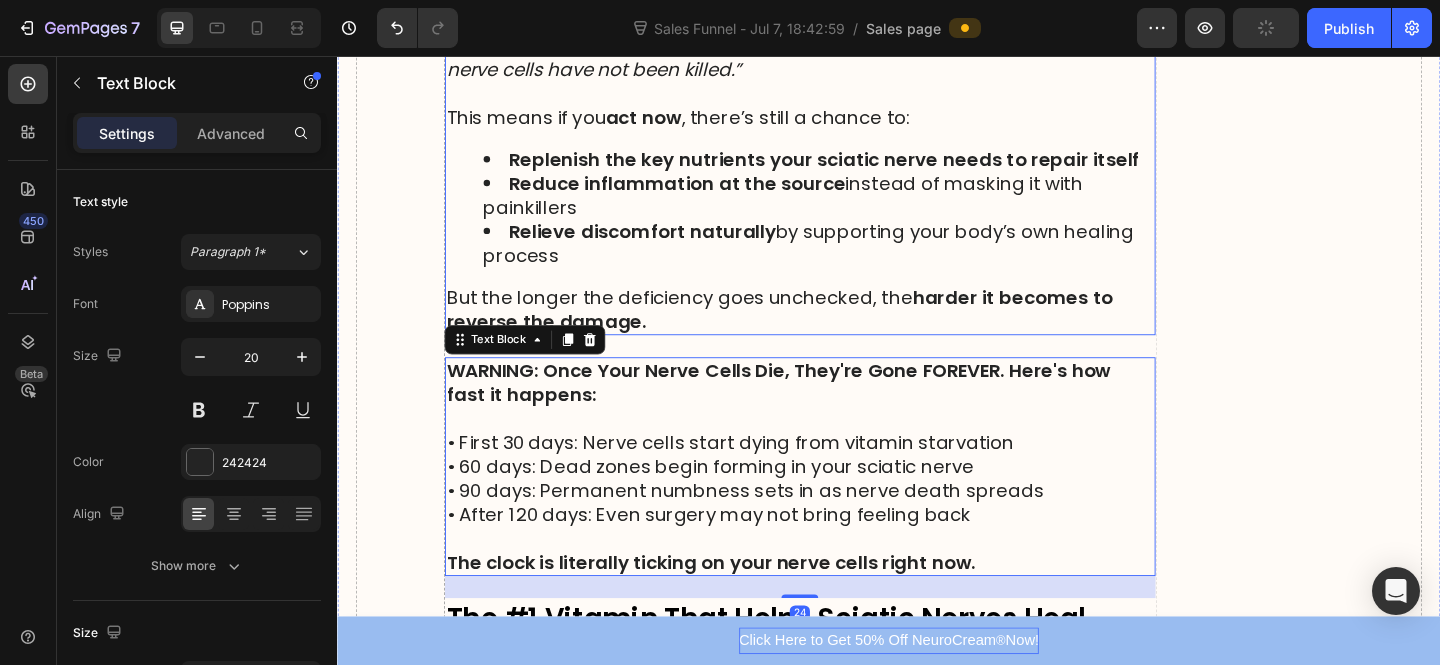 click on "Pain  isn’t just a signal—it’s a warning.   Your sciatic nerve doesn’t just “hurt” for no reason. It screams in pain when it’s  starving for nutrients —a sign that the cells inside it are  weakened but still alive .   But here’s the critical part:   When those cells die completely, the pain  stops —but not because you’re healed. It’s because the nerve is shutting down.   That’s when numbness, muscle weakness, and even mobility loss set in.   The good news? The  National Institutes of Health  confirms:   “Your sciatic nerve has the ability to regenerate as long as the underlying nerve cells have not been killed.”   This means if you  act now , there’s still a chance to: Replenish the key nutrients your sciatic nerve needs to repair itself Reduce inflammation at the source  instead of masking it with painkillers Relieve discomfort naturally  by supporting your body’s own healing process But the longer the deficiency goes unchecked, the" at bounding box center [840, 0] 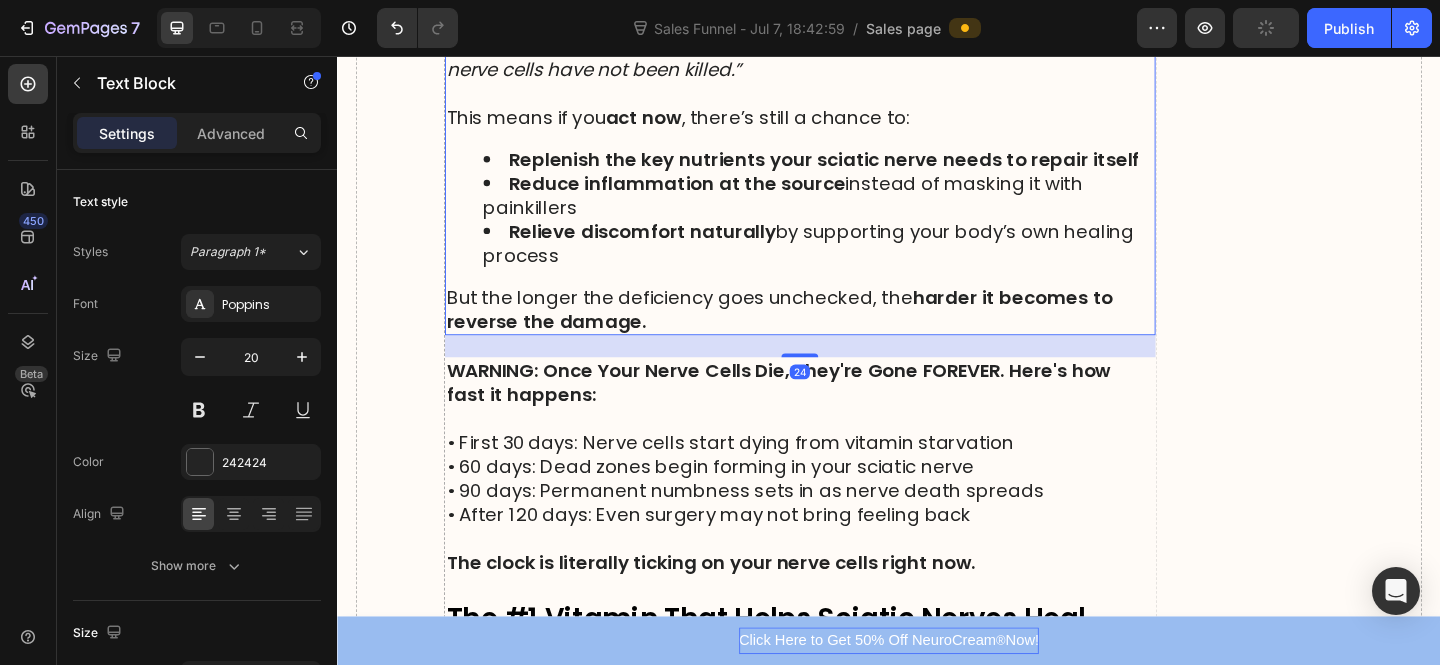 click on "24" at bounding box center (840, 372) 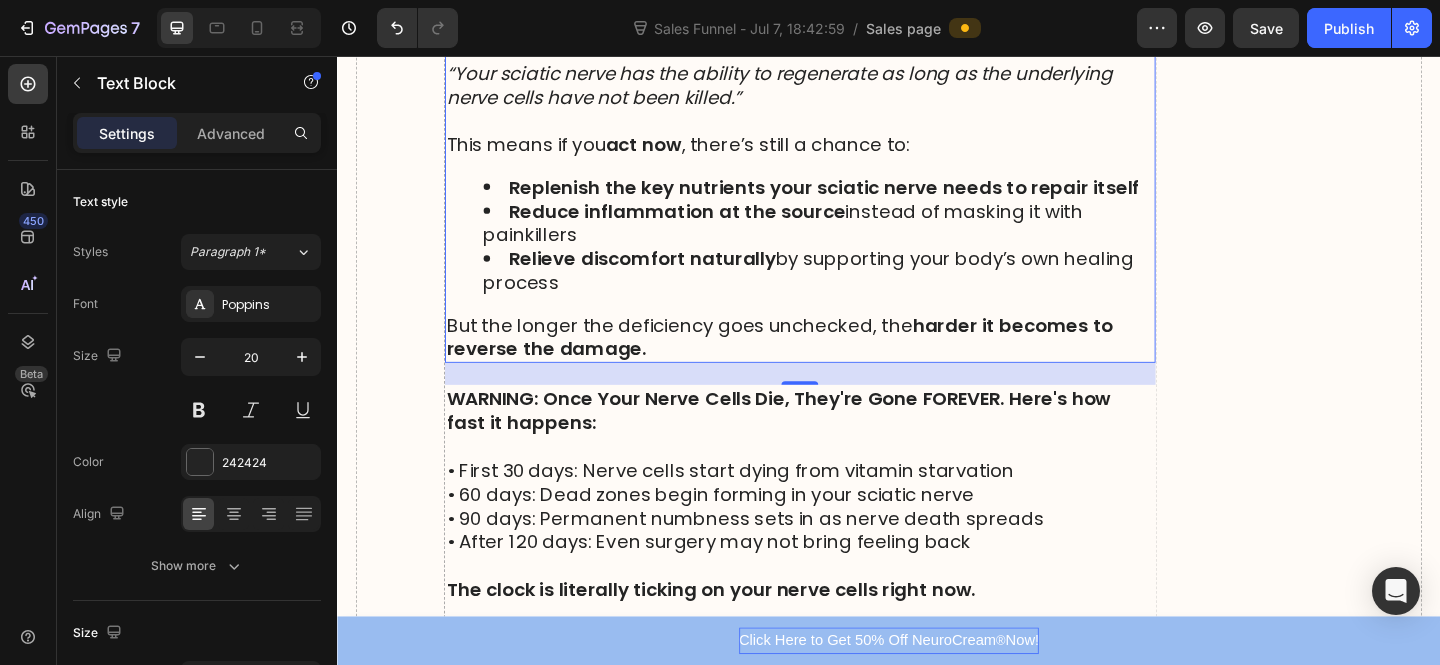 scroll, scrollTop: 7115, scrollLeft: 0, axis: vertical 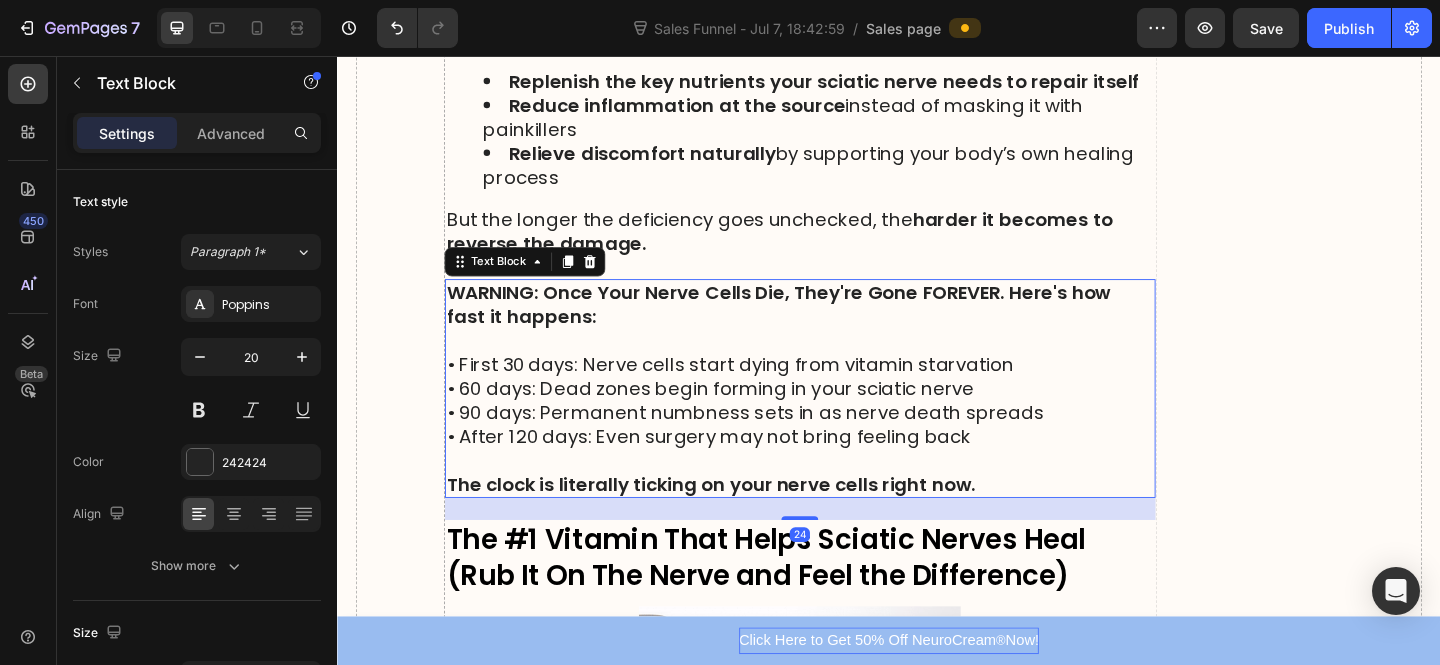 click on "• After 120 days: Even surgery may not bring feeling back" at bounding box center [840, 470] 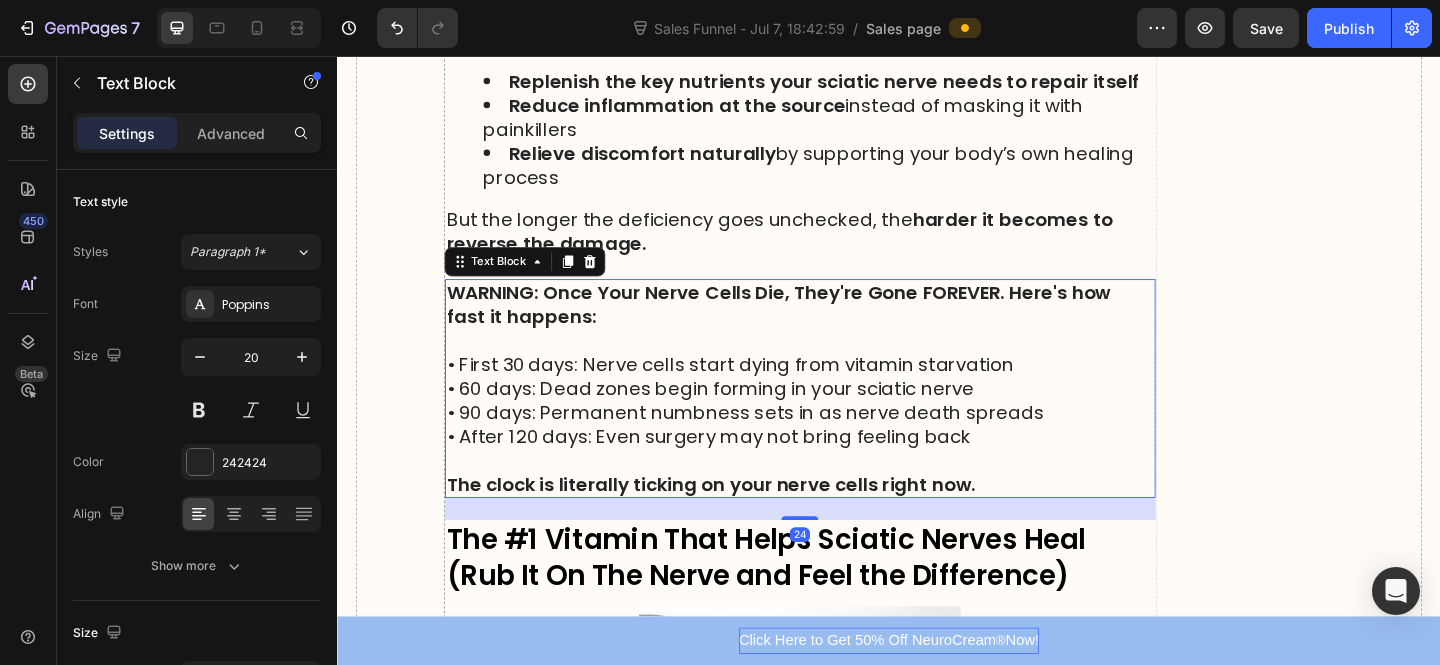 click on "• 90 days: Permanent numbness sets in as nerve death spreads" at bounding box center [840, 444] 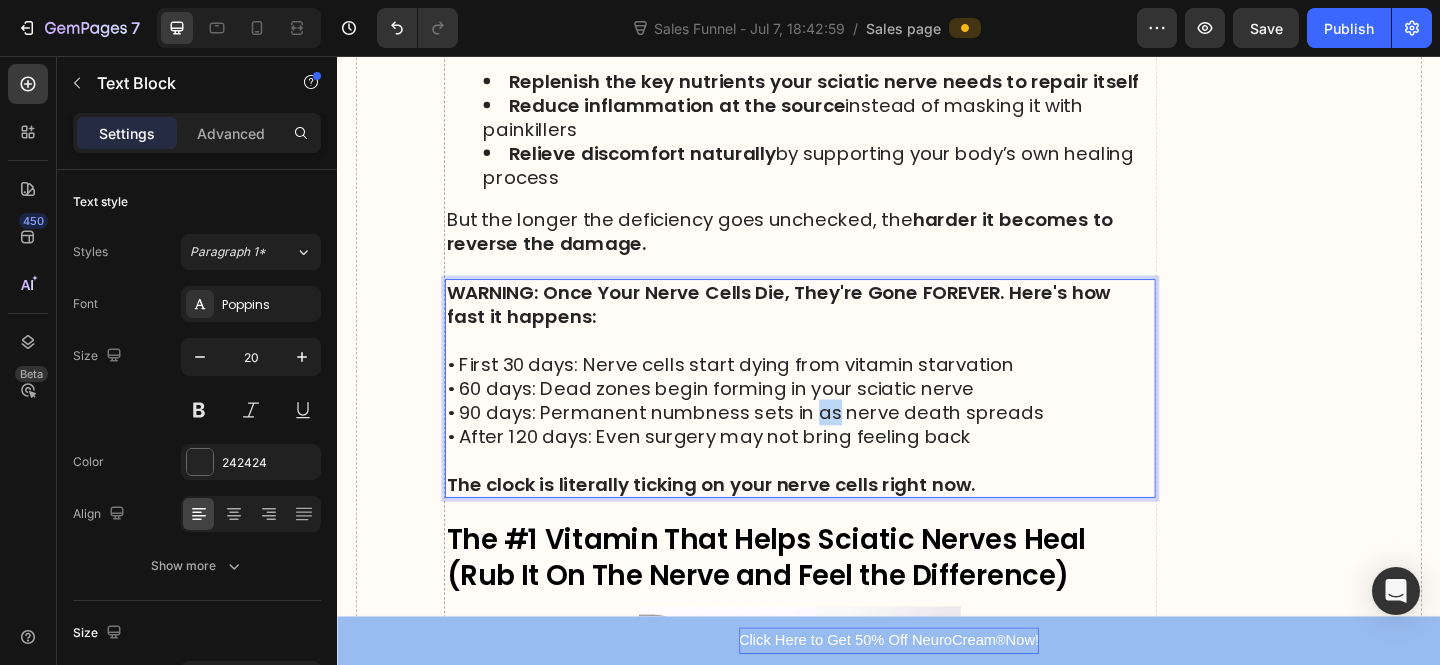 click on "• 90 days: Permanent numbness sets in as nerve death spreads" at bounding box center [840, 444] 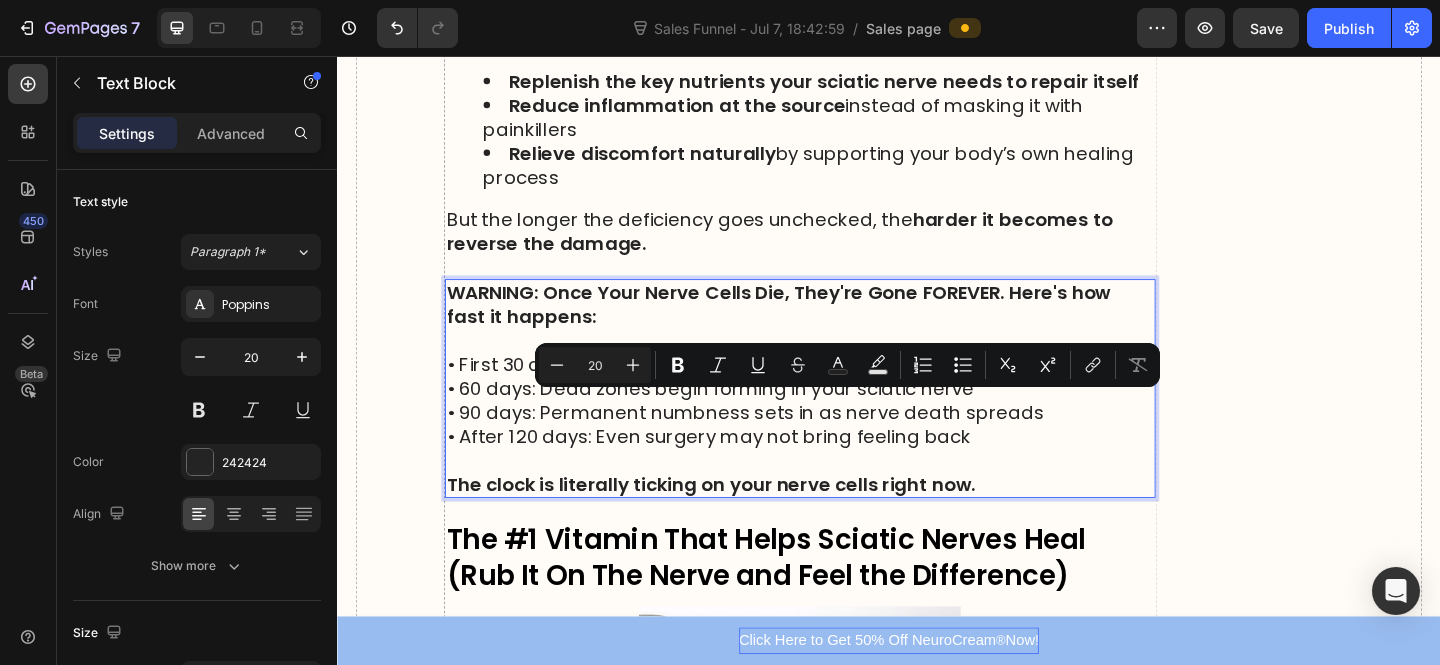 click on "• After 120 days: Even surgery may not bring feeling back" at bounding box center (840, 470) 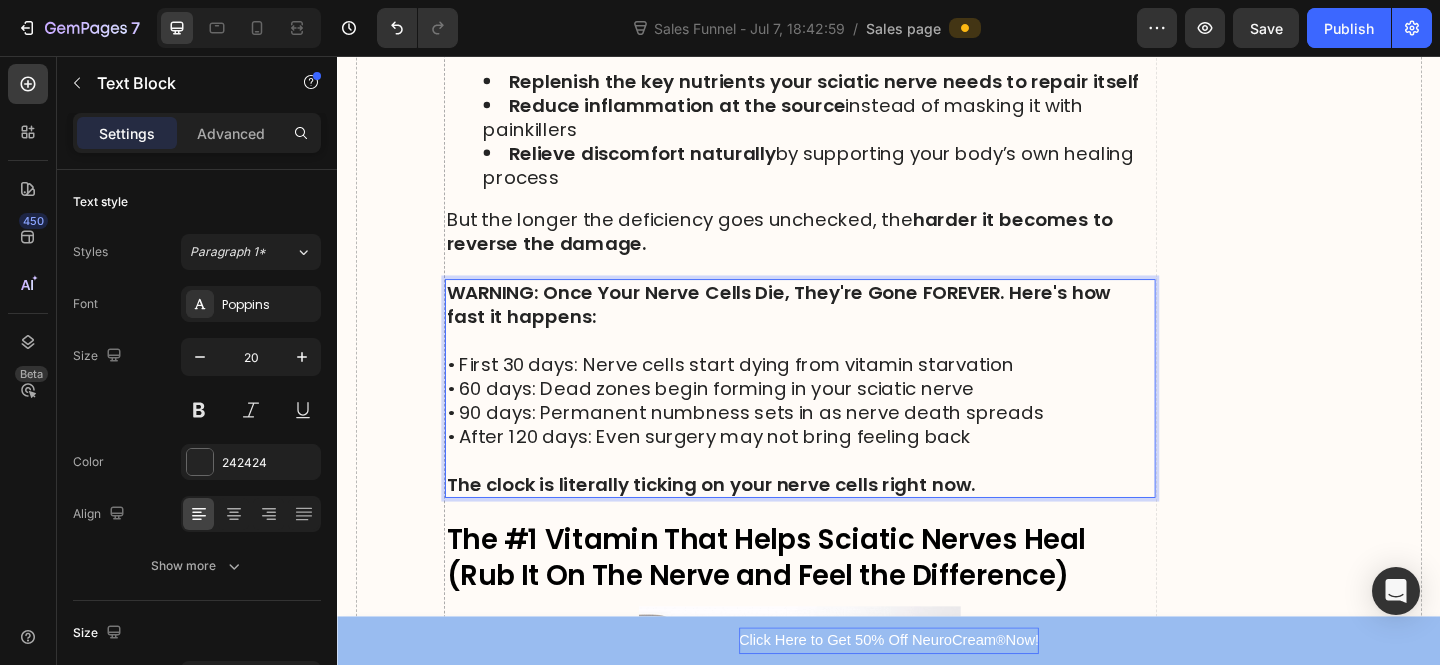click at bounding box center [840, 496] 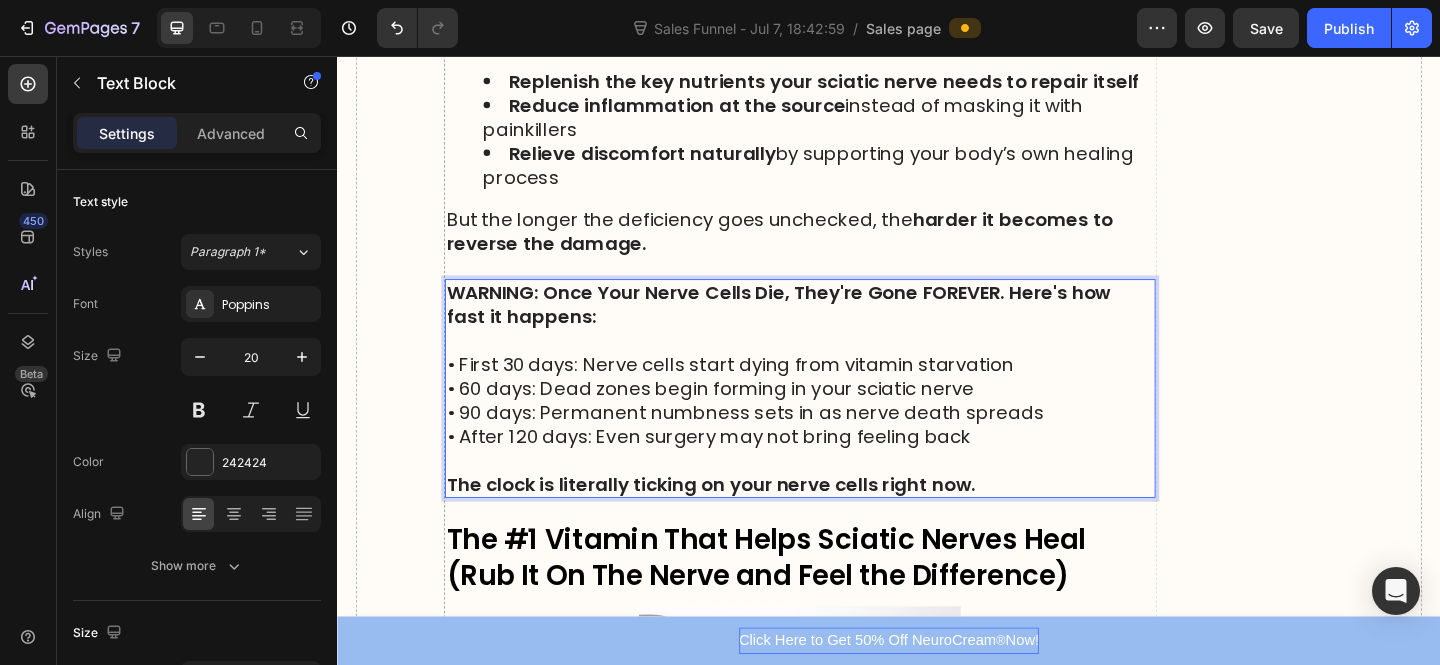 click at bounding box center (840, 496) 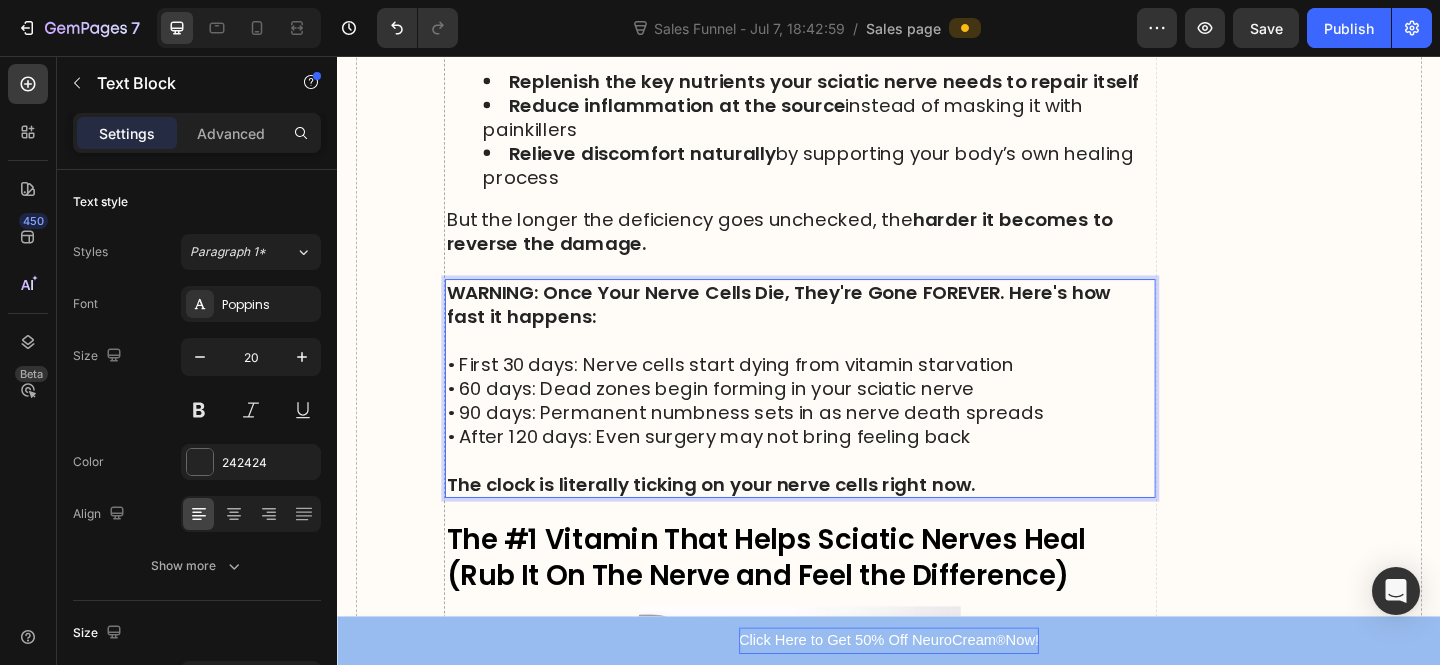 click at bounding box center [840, 496] 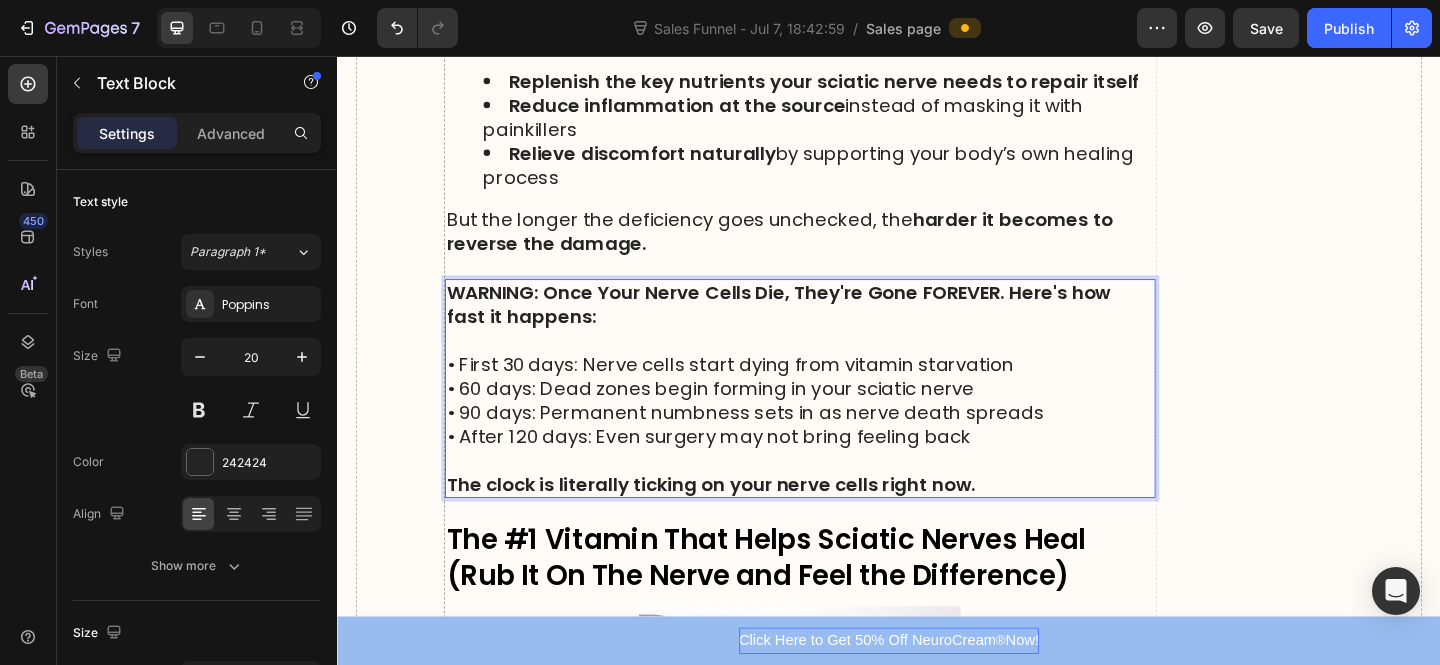 click on "The clock is literally ticking on your nerve cells right now." at bounding box center (840, 522) 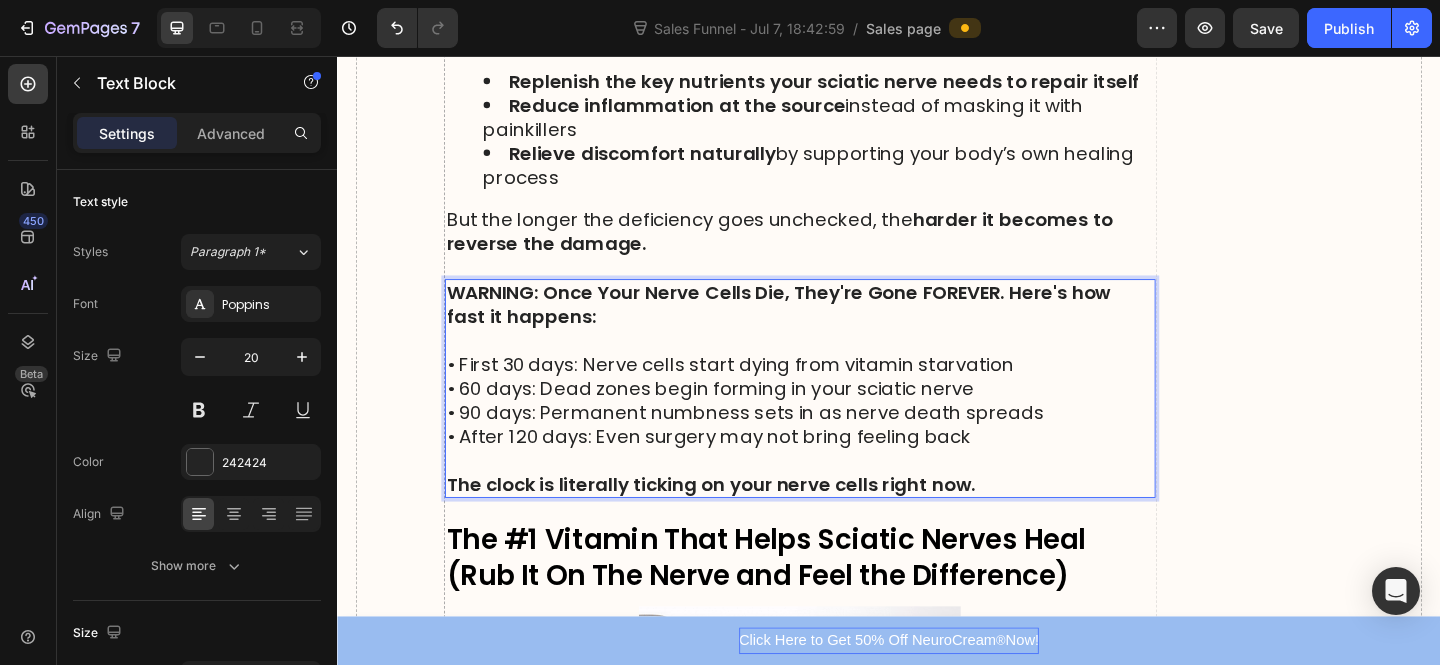 click on "The clock is literally ticking on your nerve cells right now." at bounding box center [840, 522] 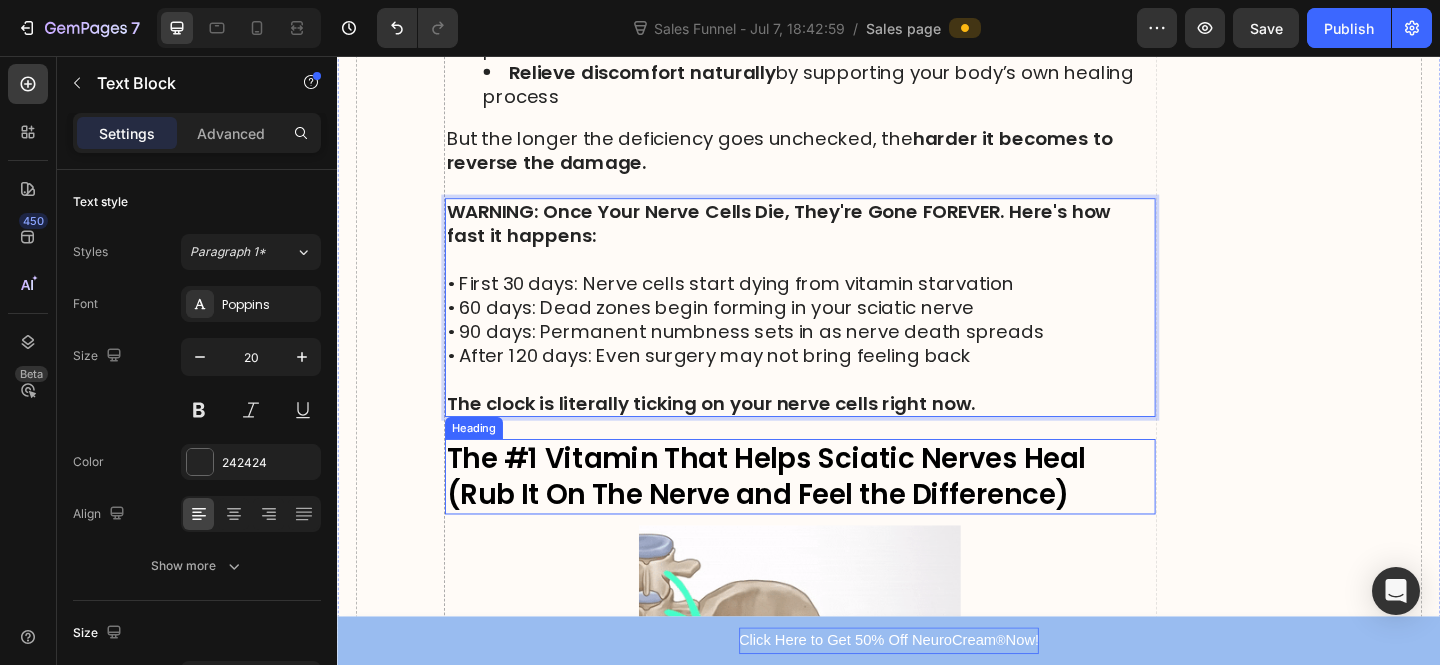 scroll, scrollTop: 7107, scrollLeft: 0, axis: vertical 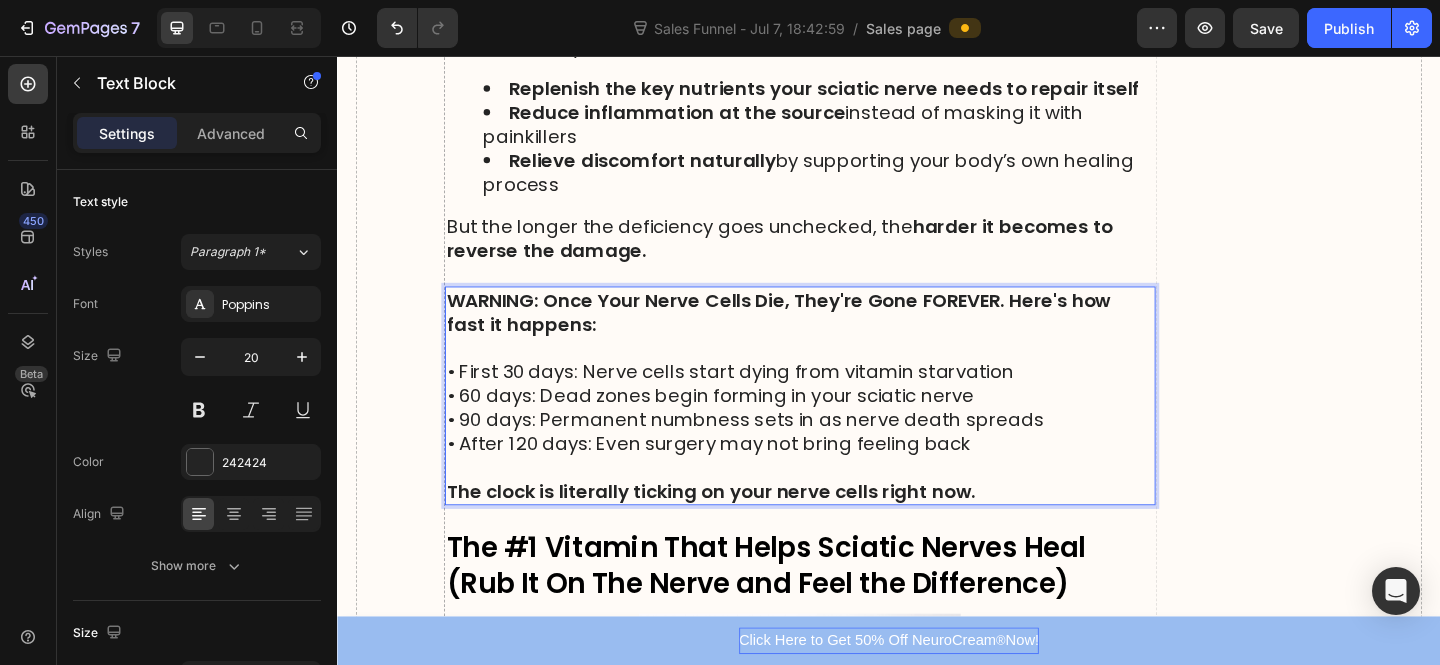 click on "WARNING: Once Your Nerve Cells Die, They're Gone FOREVER. Here's how fast it happens:" at bounding box center [817, 335] 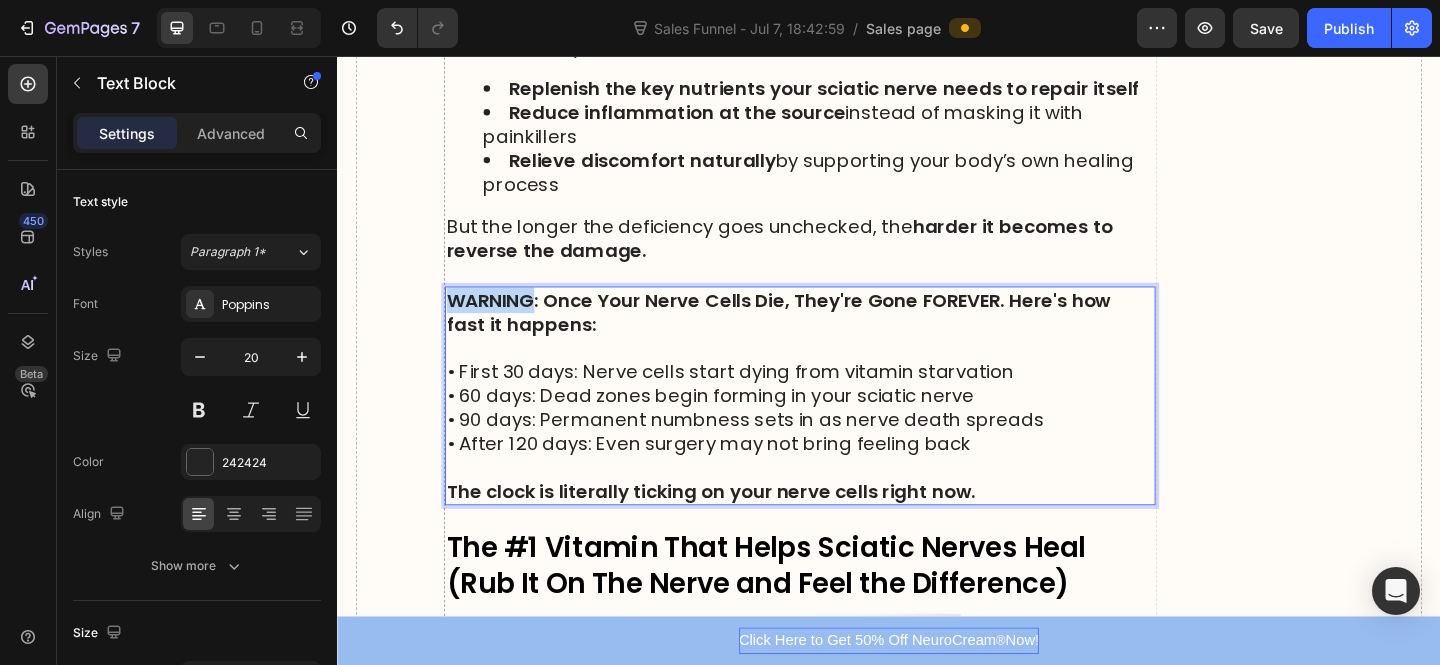 click on "WARNING: Once Your Nerve Cells Die, They're Gone FOREVER. Here's how fast it happens:" at bounding box center (817, 335) 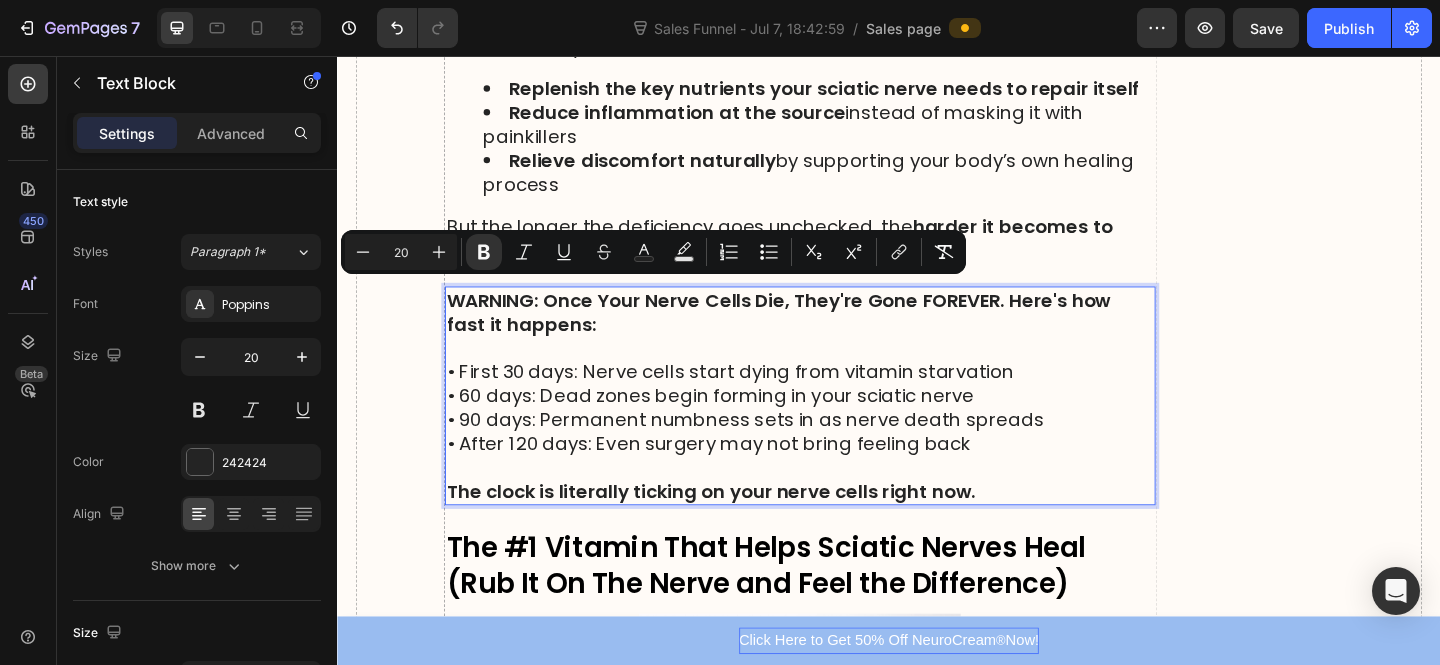click on "• First 30 days: Nerve cells start dying from vitamin starvation" at bounding box center [840, 400] 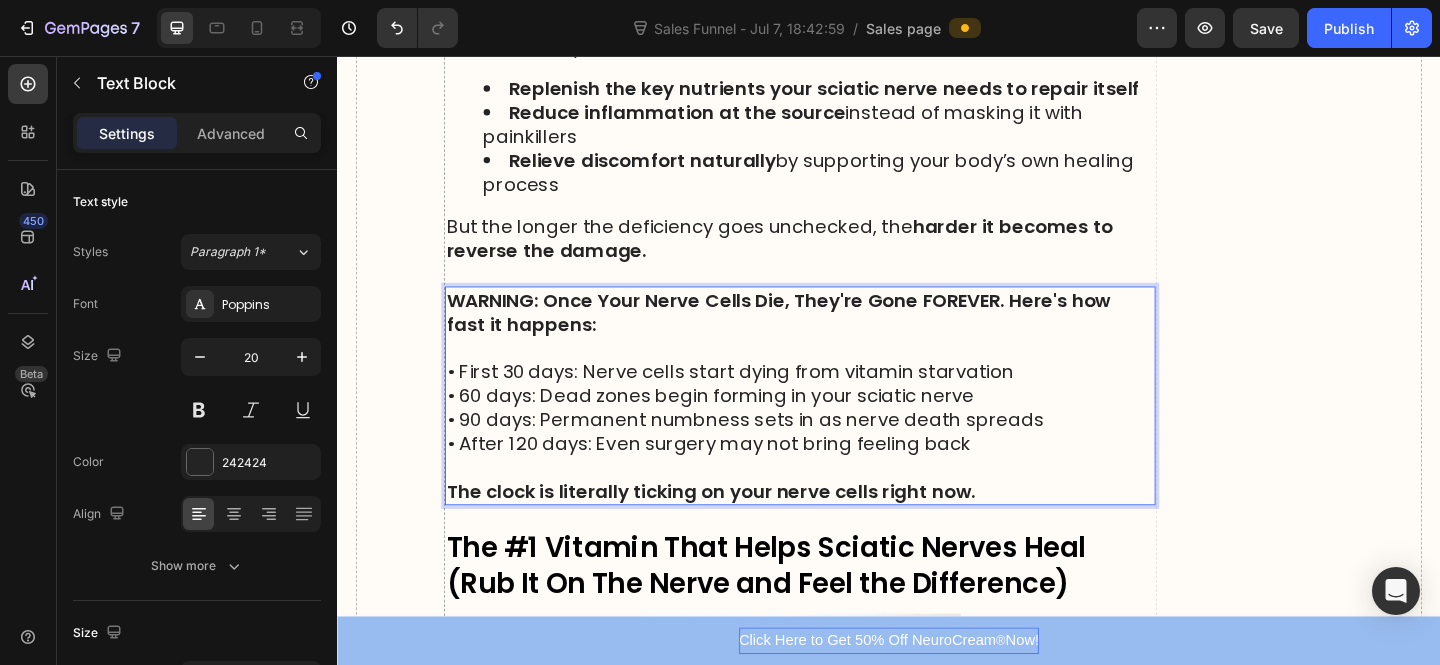 click on "WARNING: Once Your Nerve Cells Die, They're Gone FOREVER. Here's how fast it happens:" at bounding box center [840, 335] 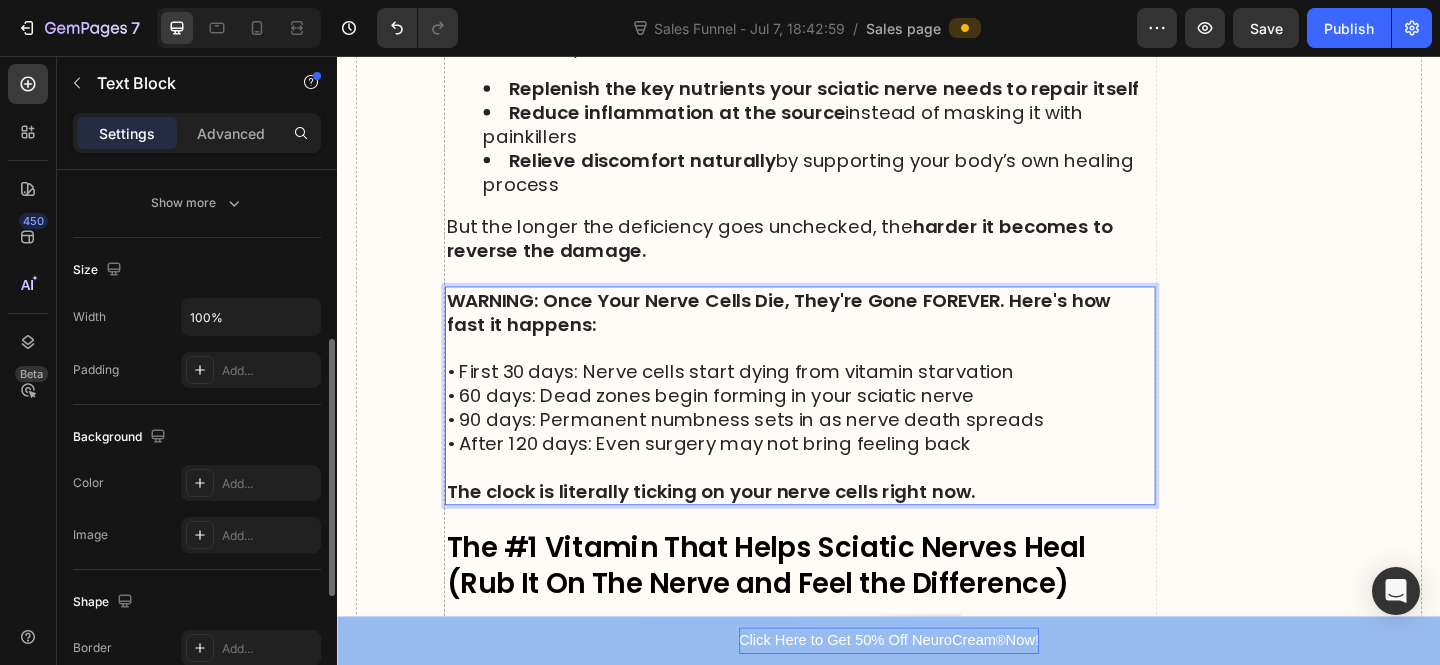 scroll, scrollTop: 384, scrollLeft: 0, axis: vertical 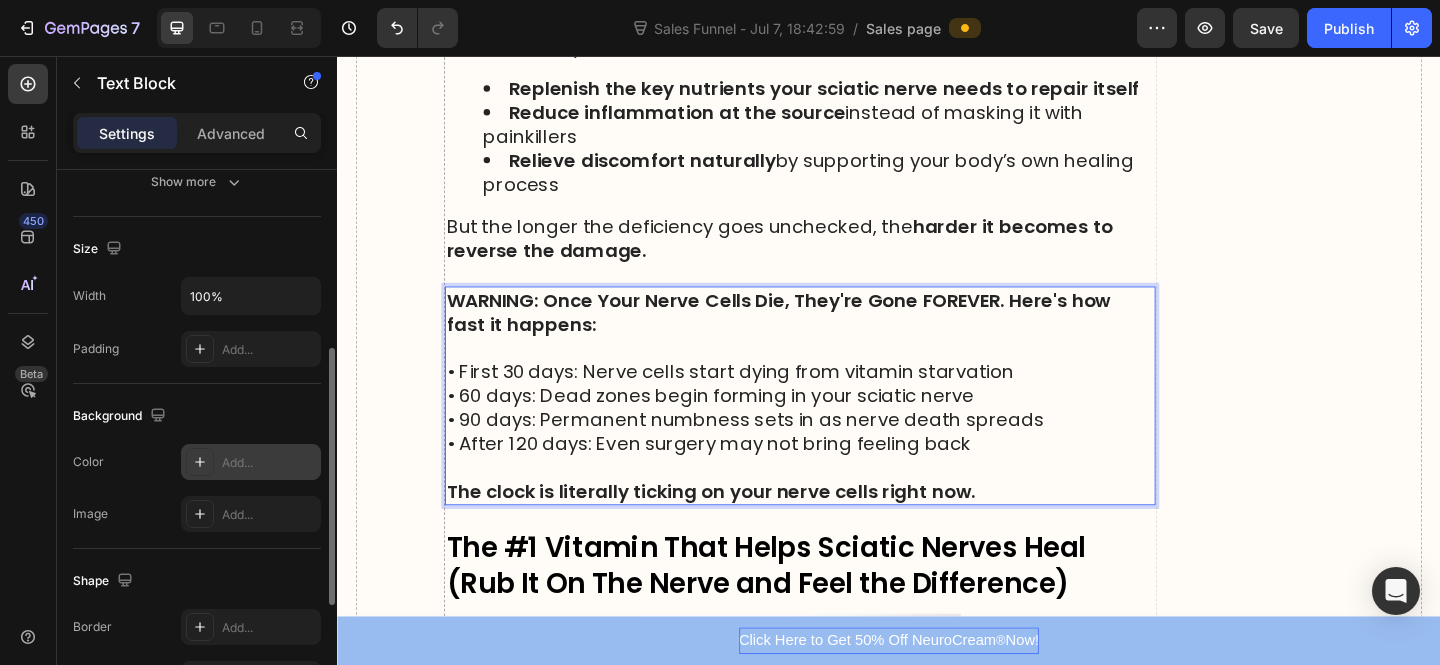 click on "Add..." at bounding box center (251, 462) 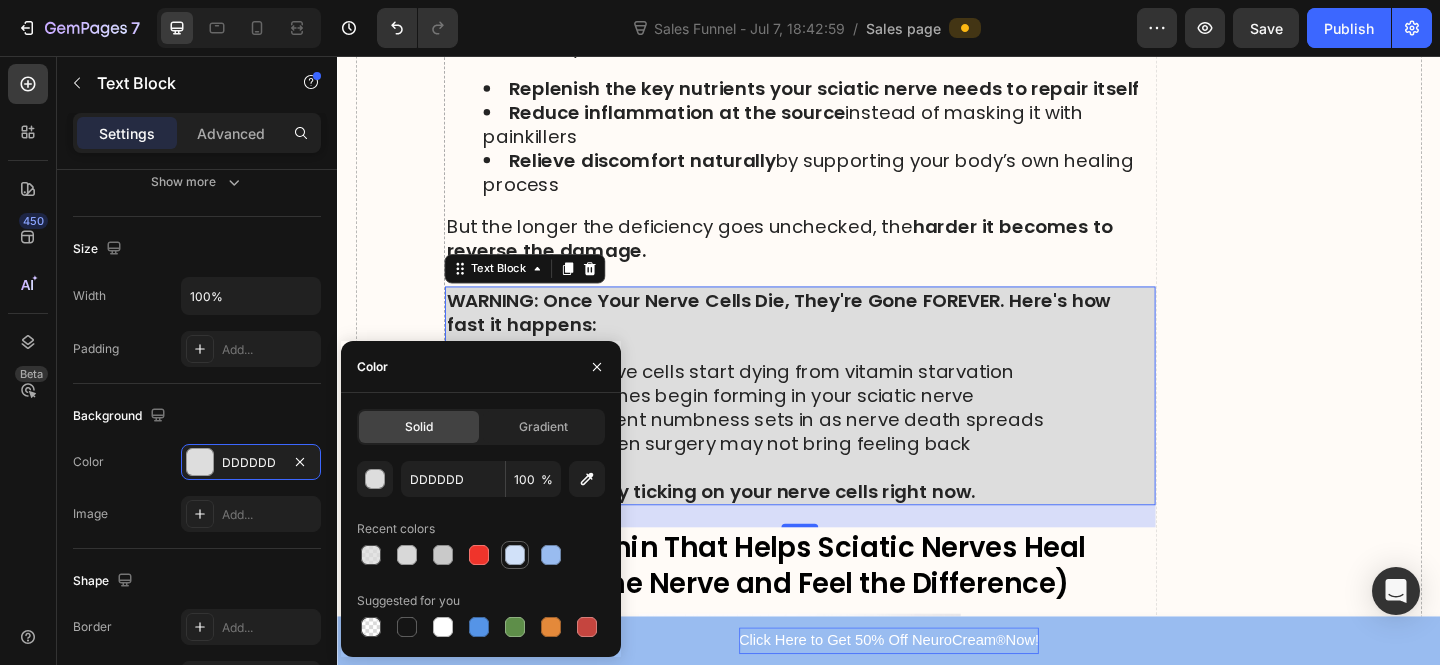 click at bounding box center (515, 555) 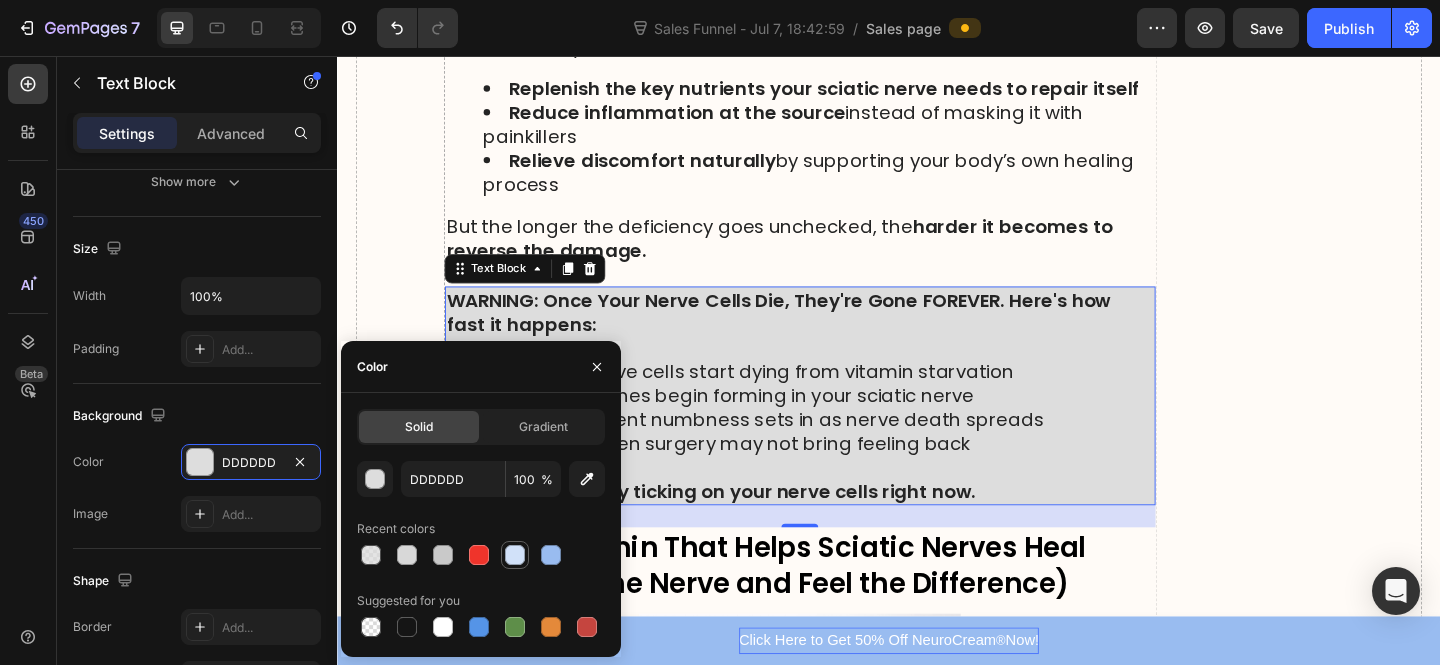 type on "D1E1F9" 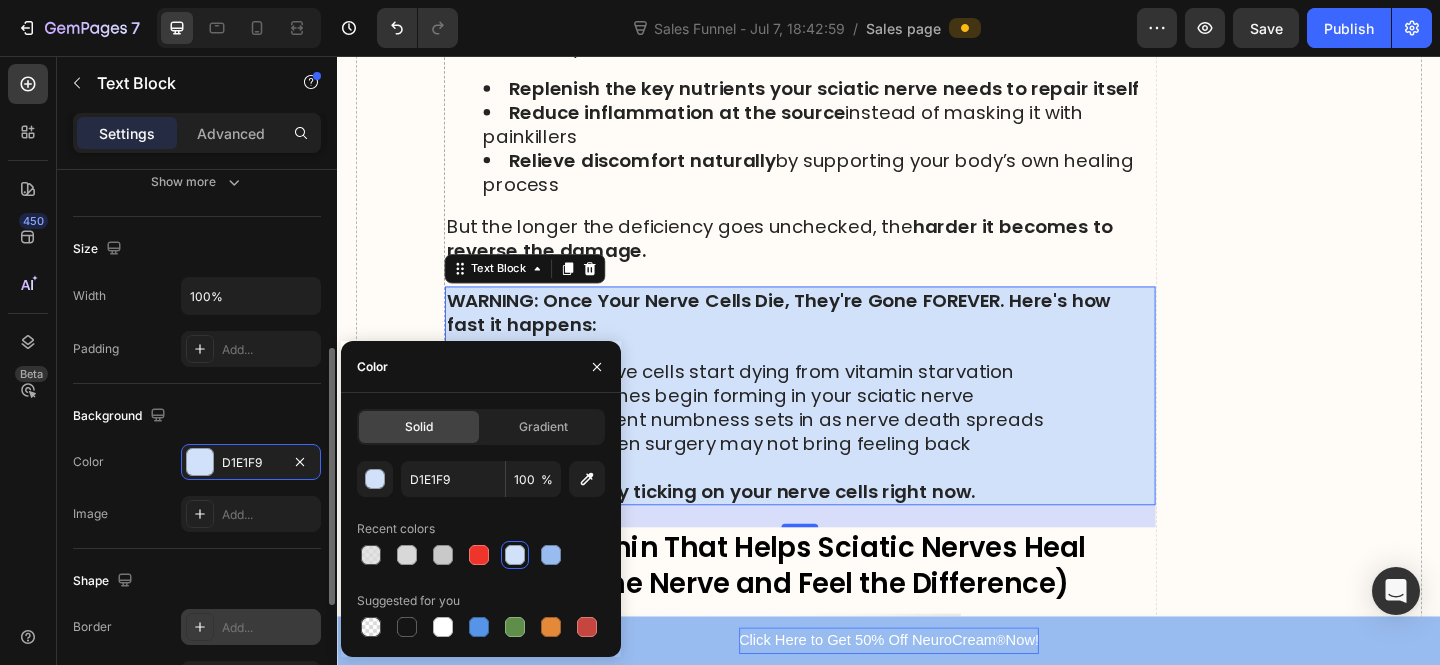 click on "Add..." at bounding box center [269, 628] 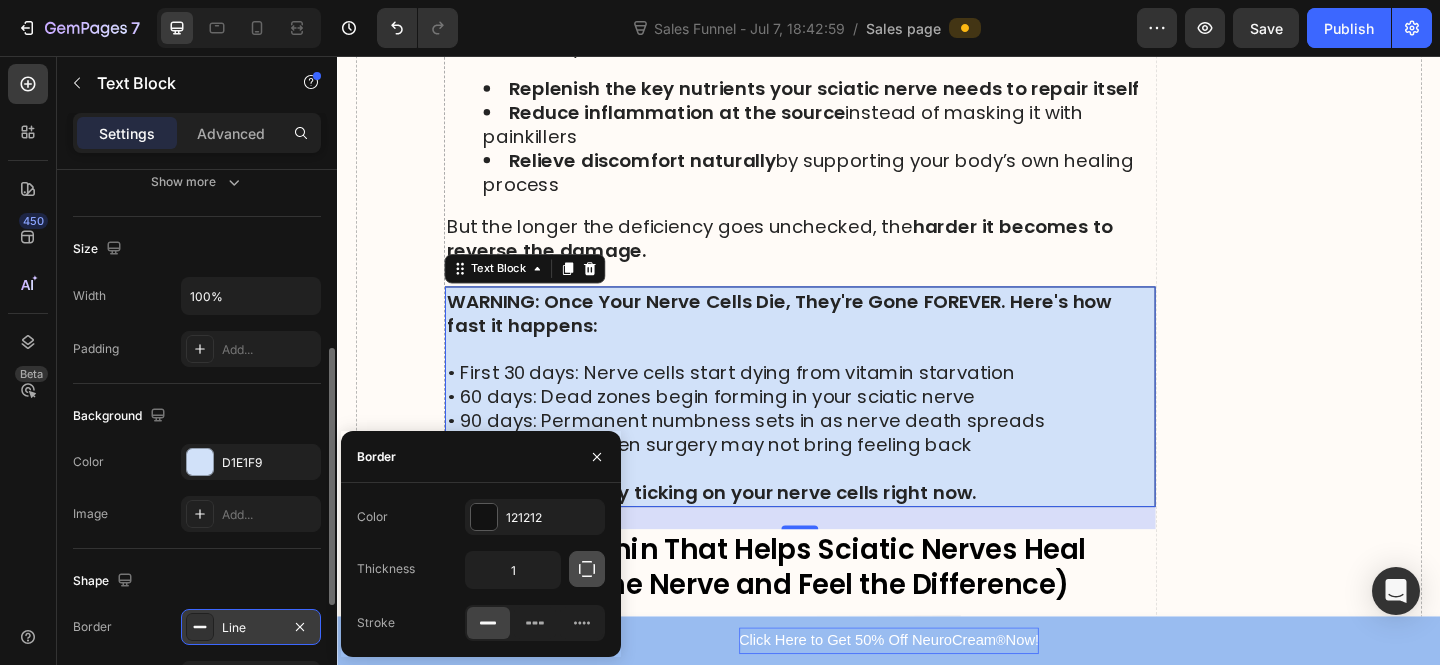 click 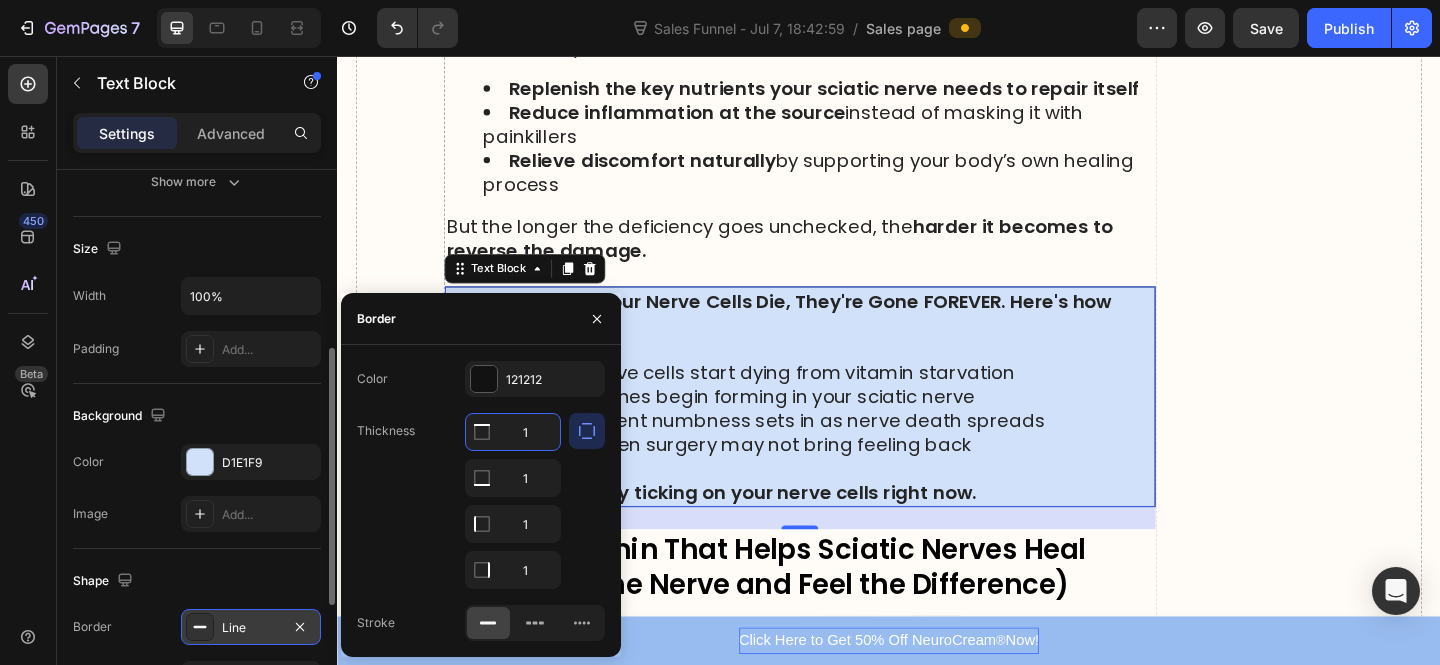 click on "1" at bounding box center [513, 432] 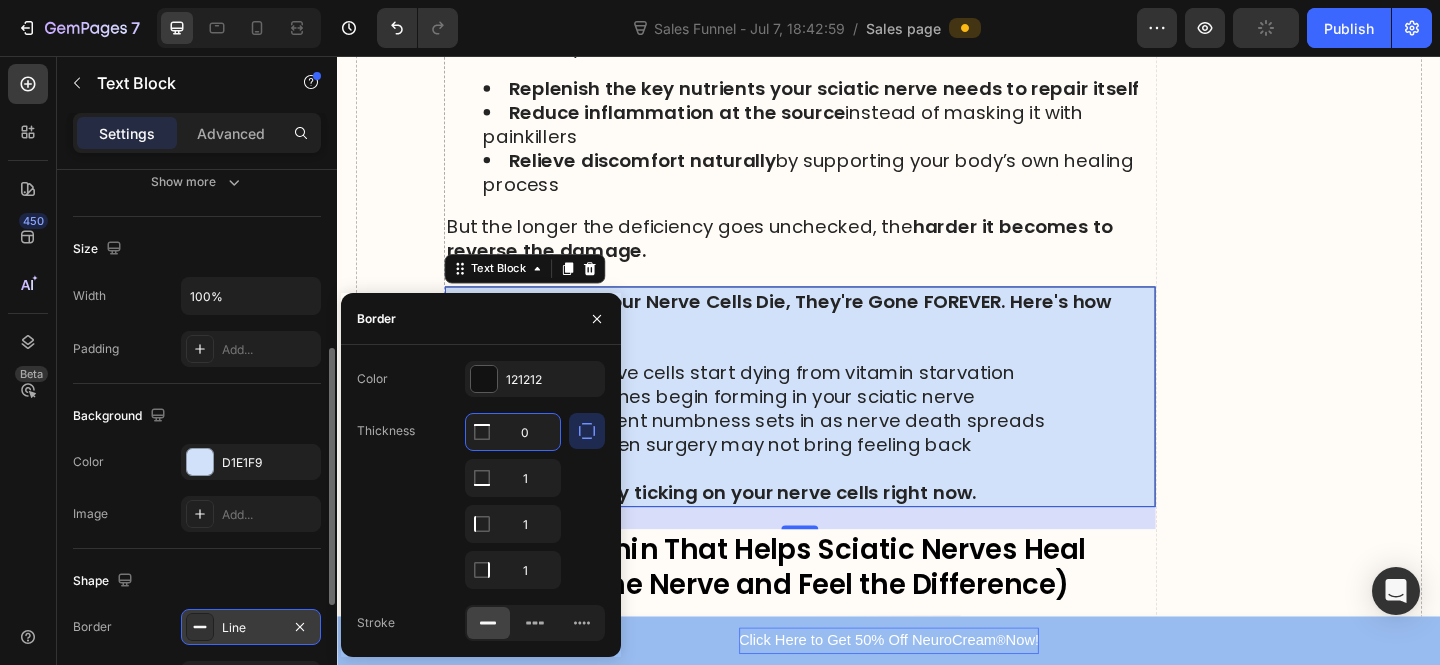 type on "0" 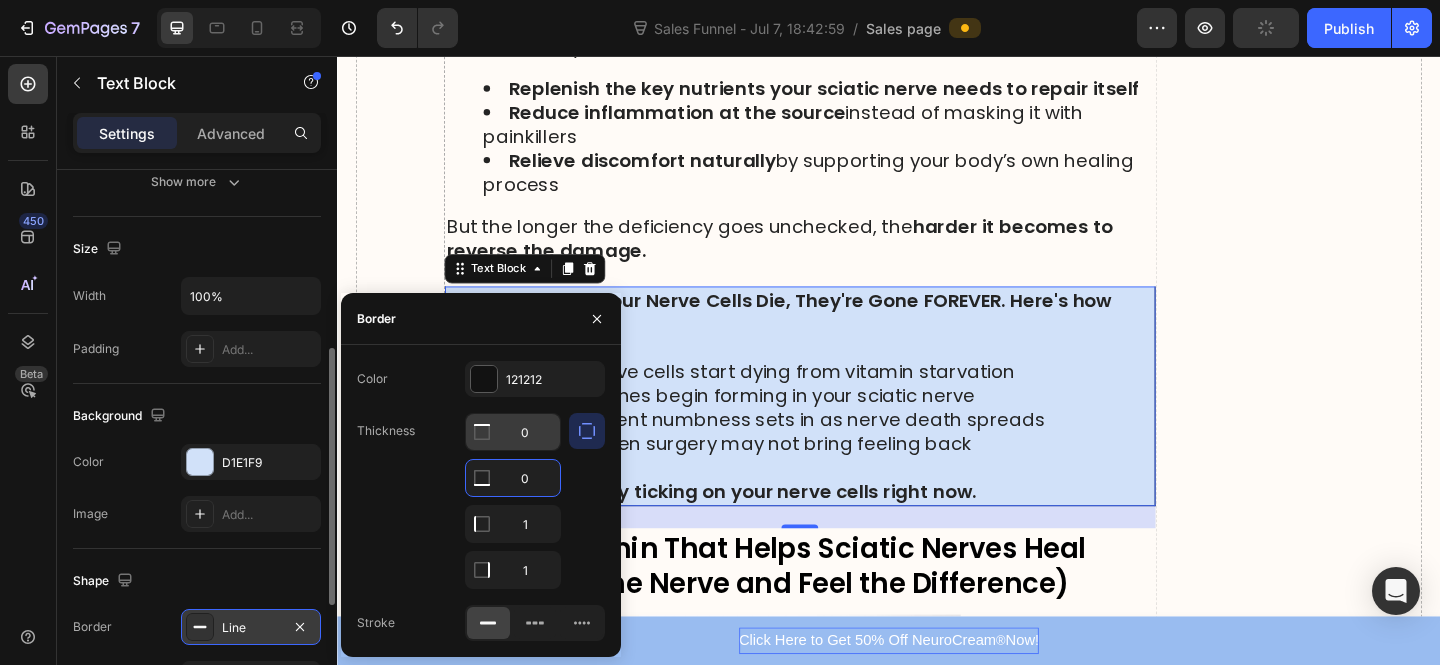 type on "0" 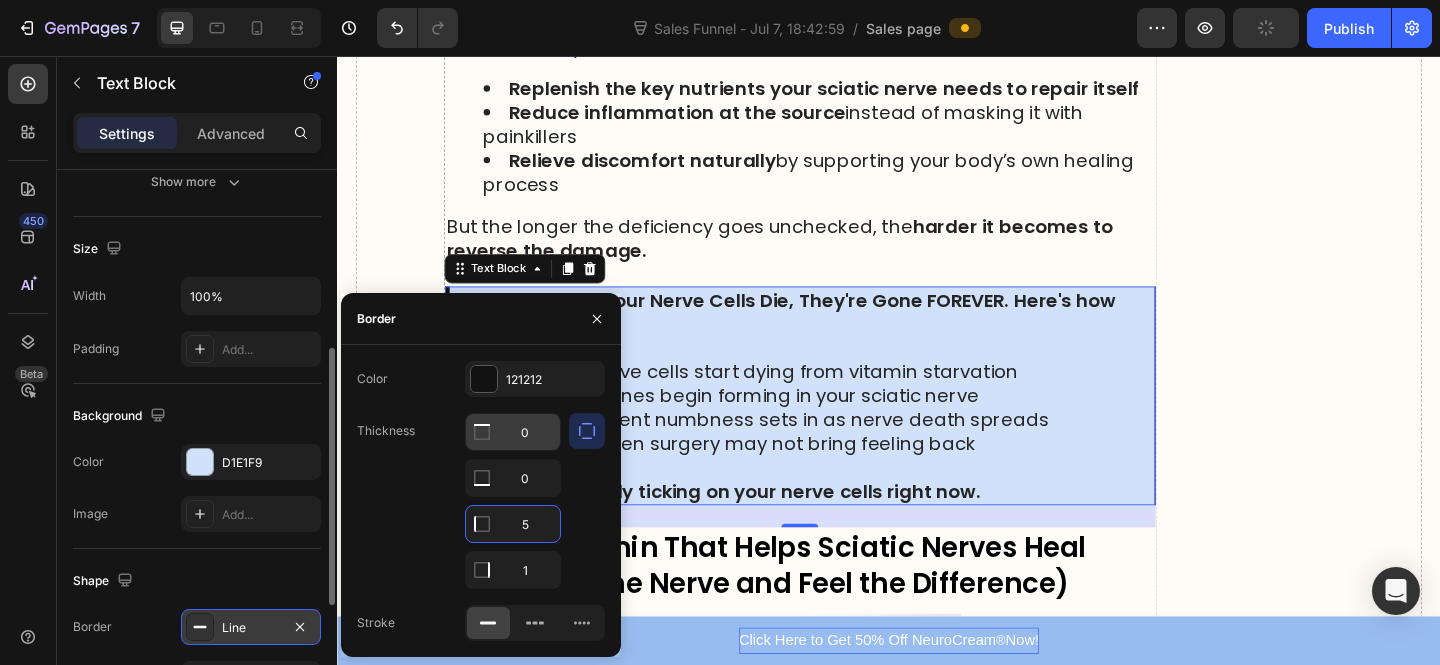 type on "5" 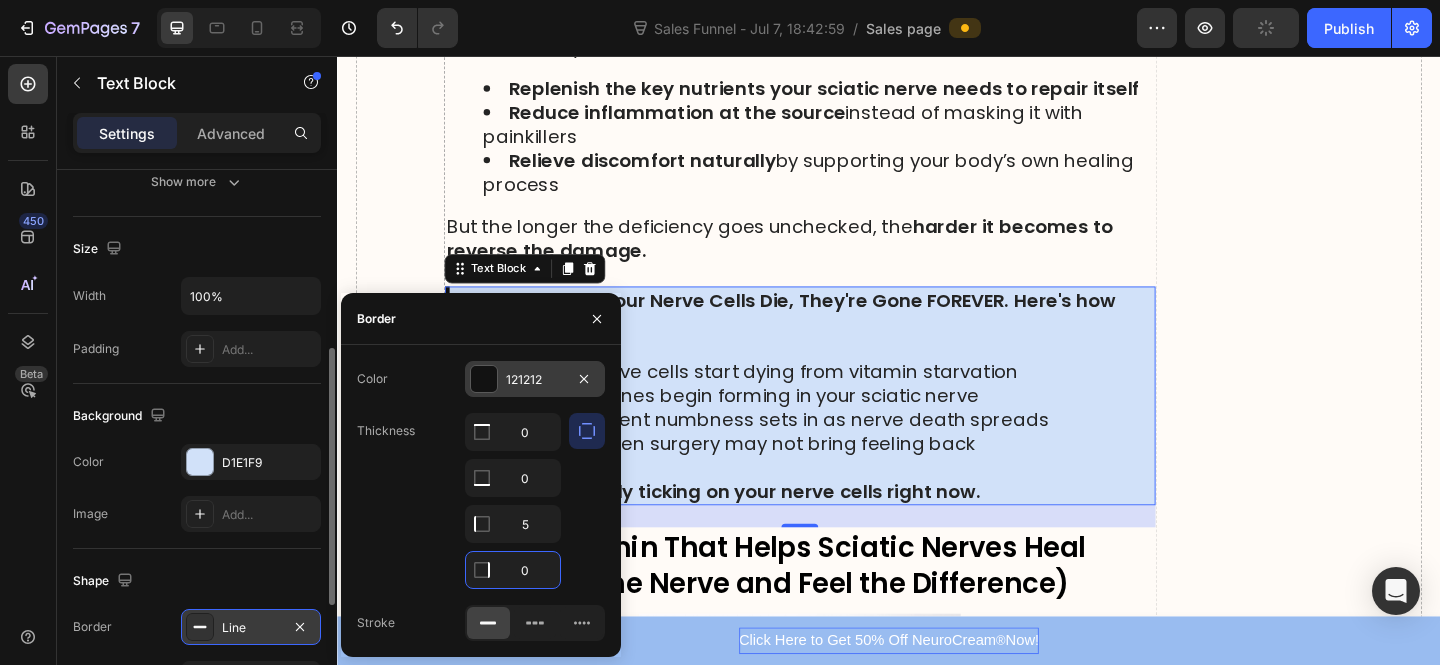type on "0" 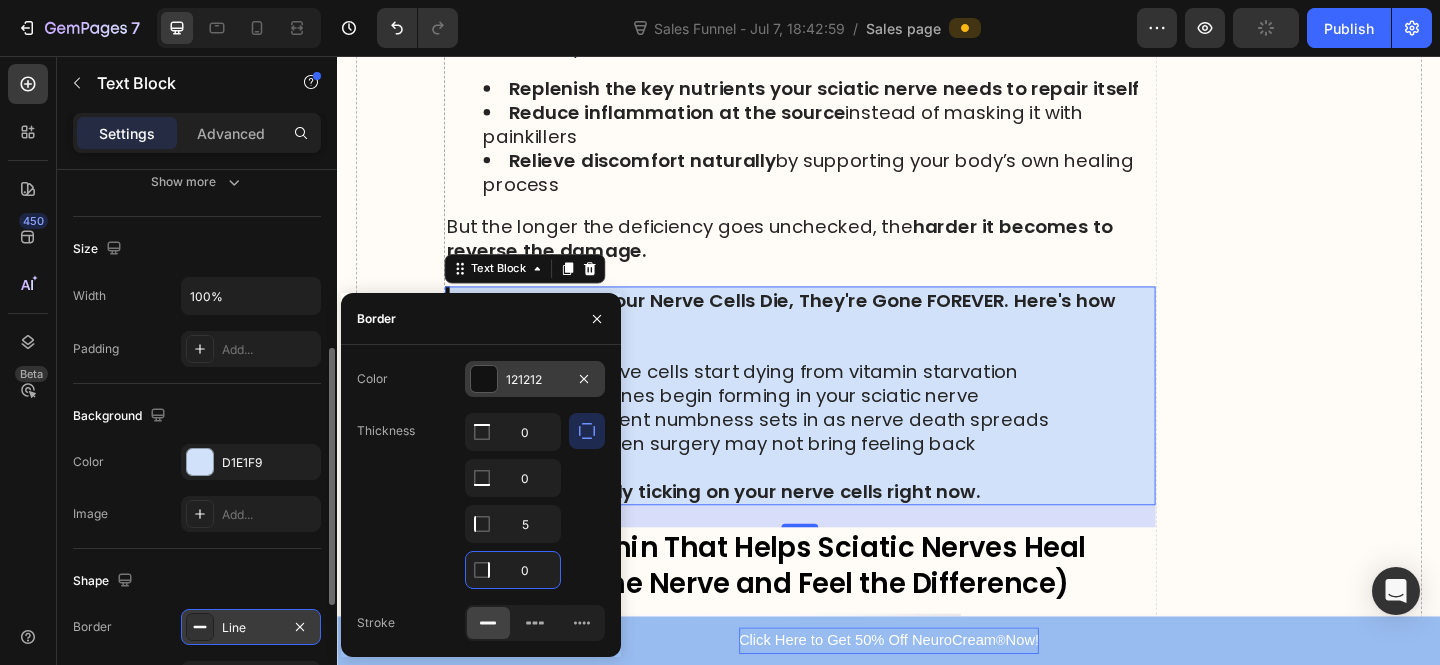 click on "121212" at bounding box center (535, 380) 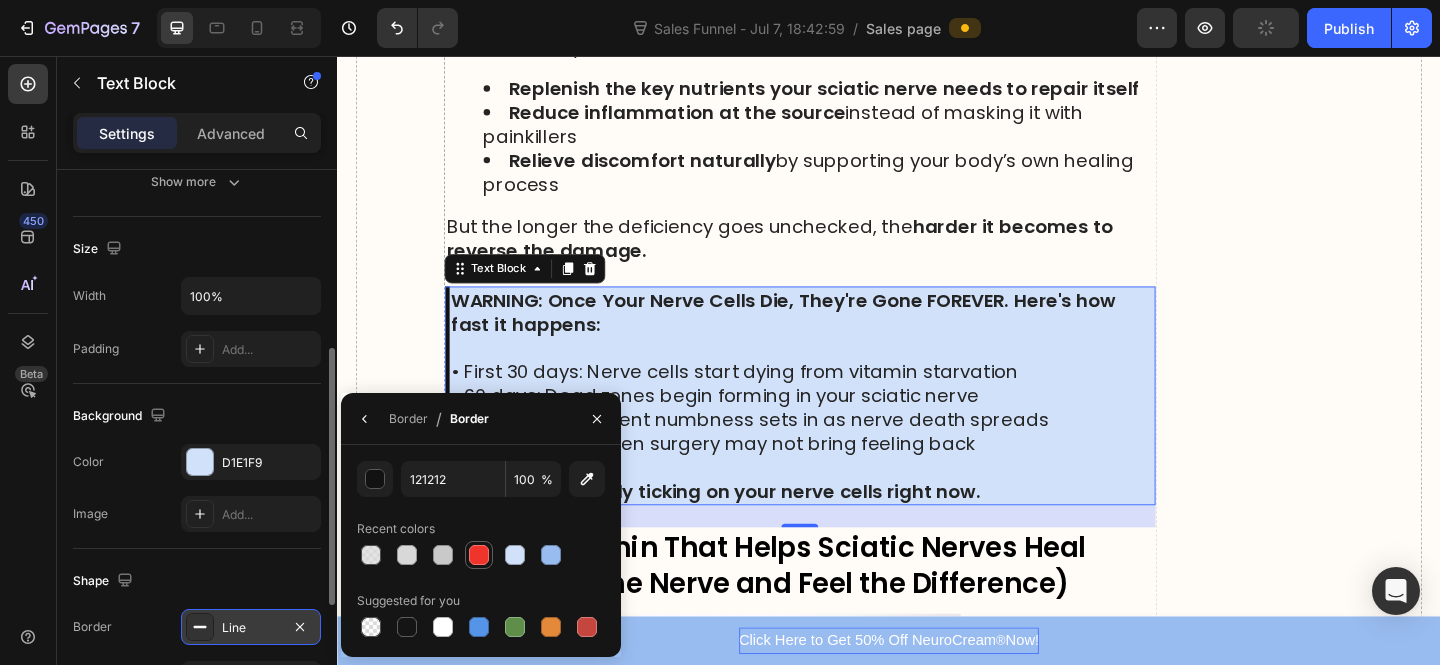click at bounding box center [479, 555] 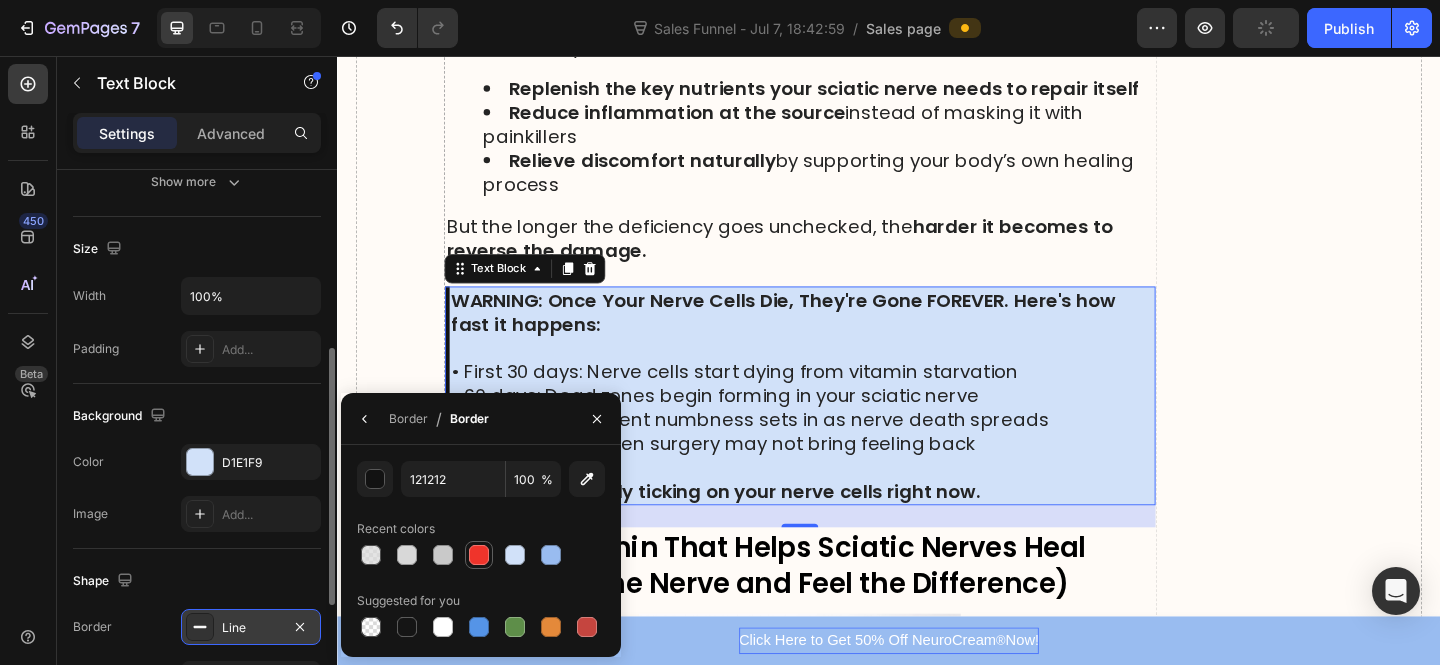 type on "EF342B" 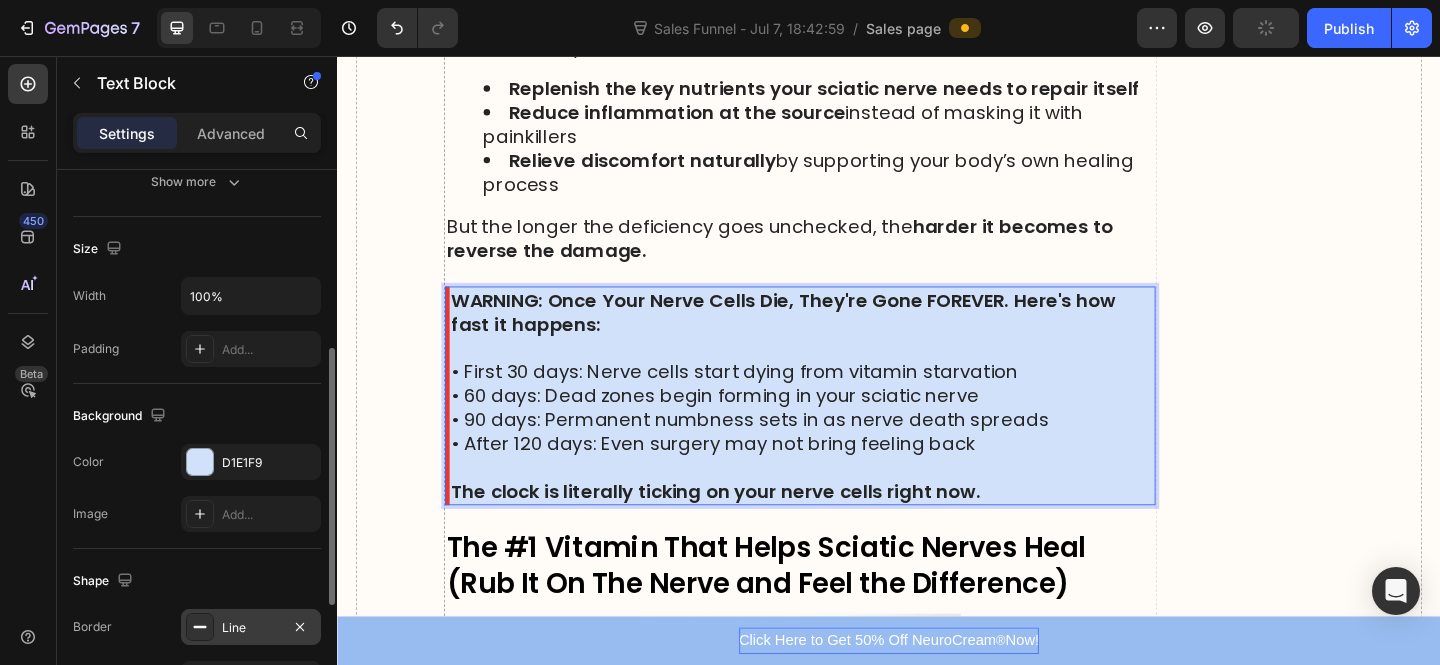 click on "WARNING: Once Your Nerve Cells Die, They're Gone FOREVER. Here's how fast it happens:" at bounding box center [822, 335] 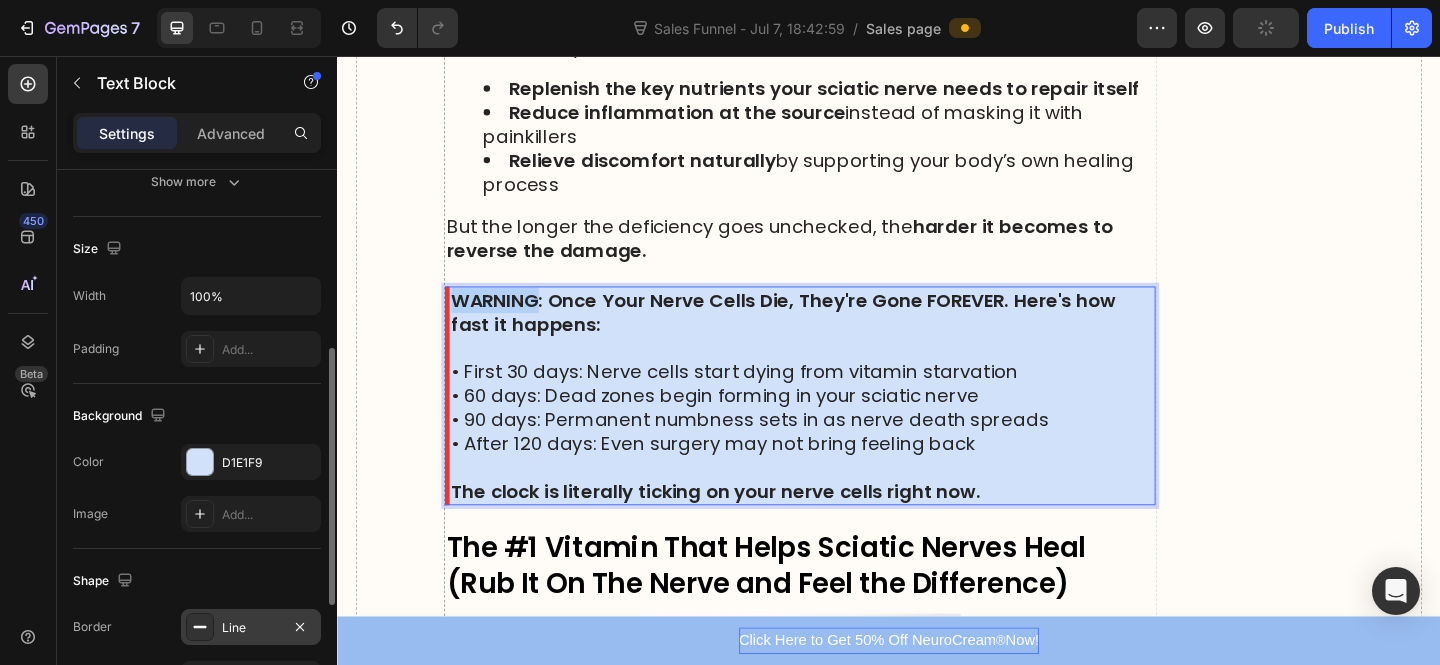 click on "WARNING: Once Your Nerve Cells Die, They're Gone FOREVER. Here's how fast it happens:" at bounding box center [822, 335] 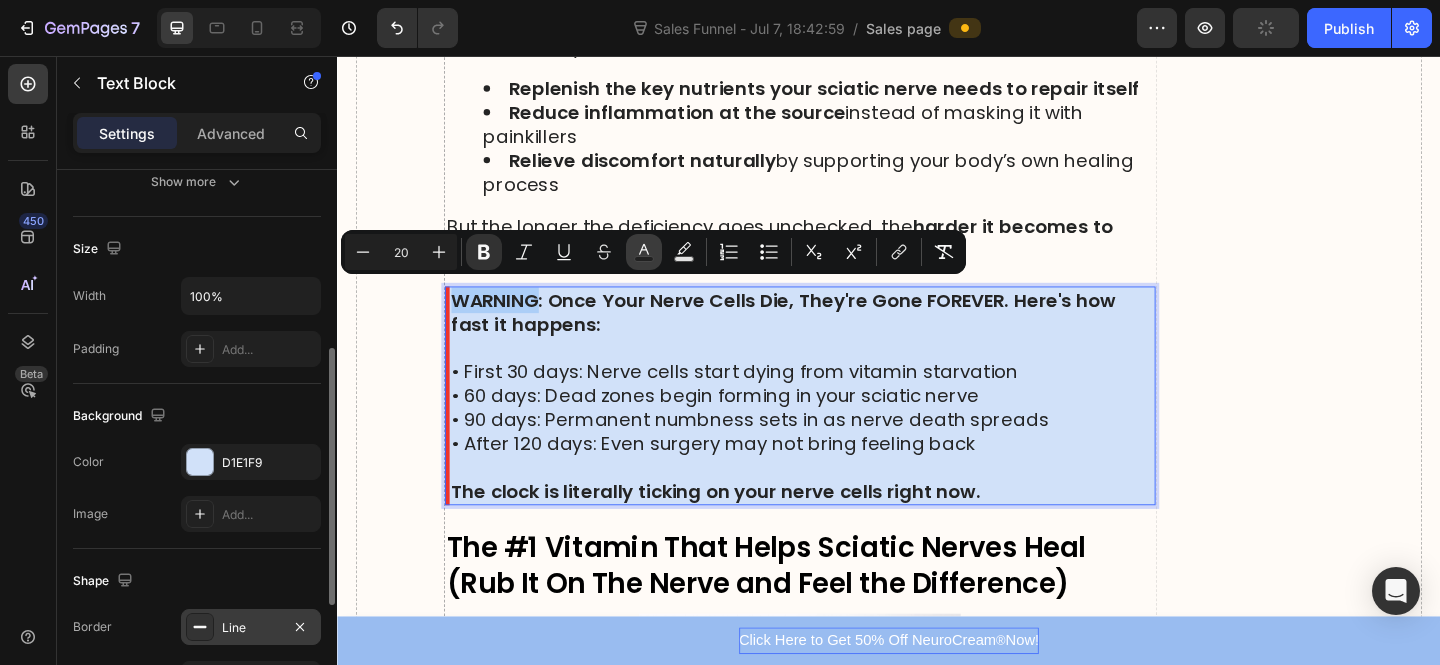 click 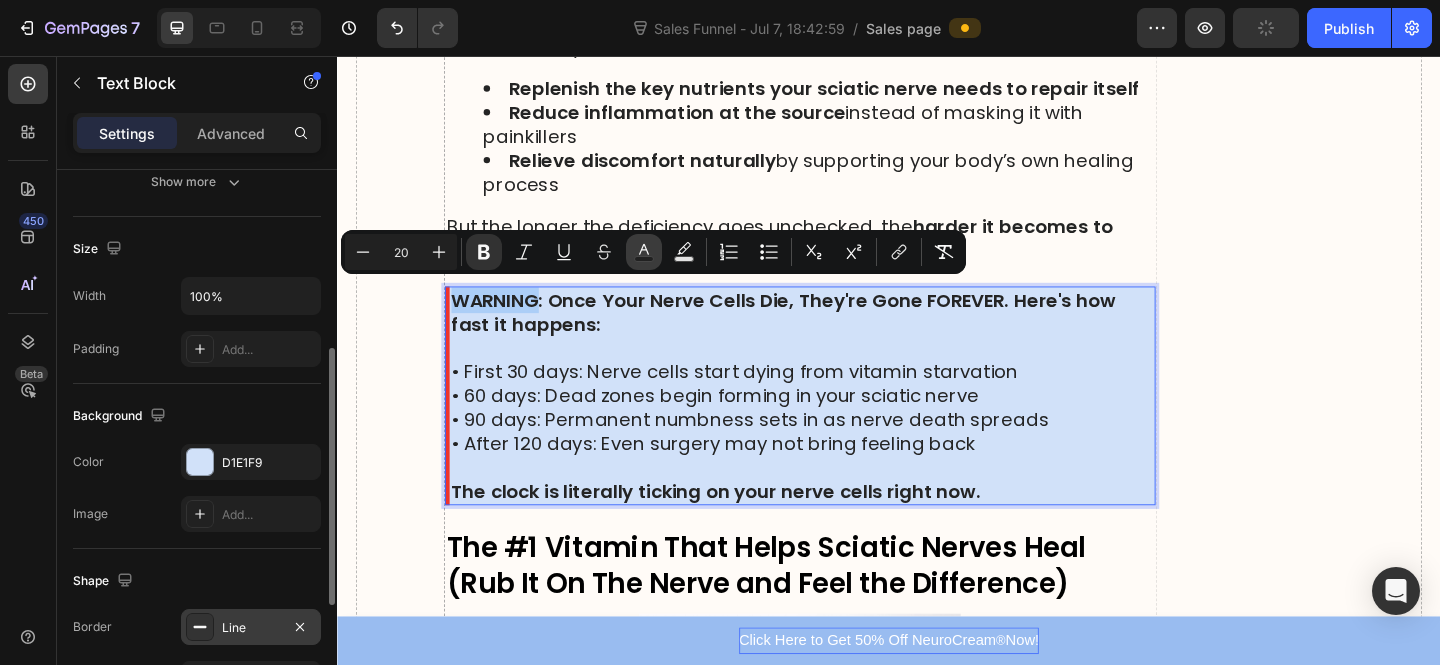 type on "242424" 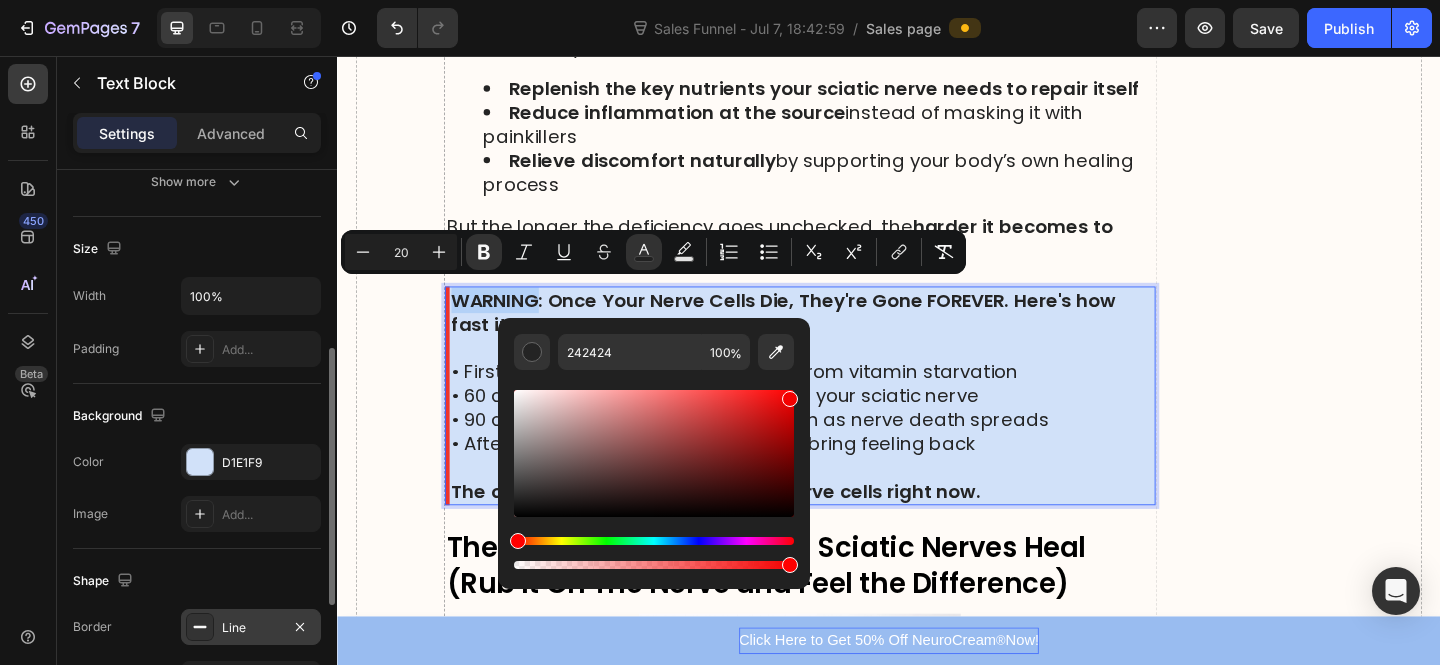 drag, startPoint x: 764, startPoint y: 445, endPoint x: 802, endPoint y: 399, distance: 59.665737 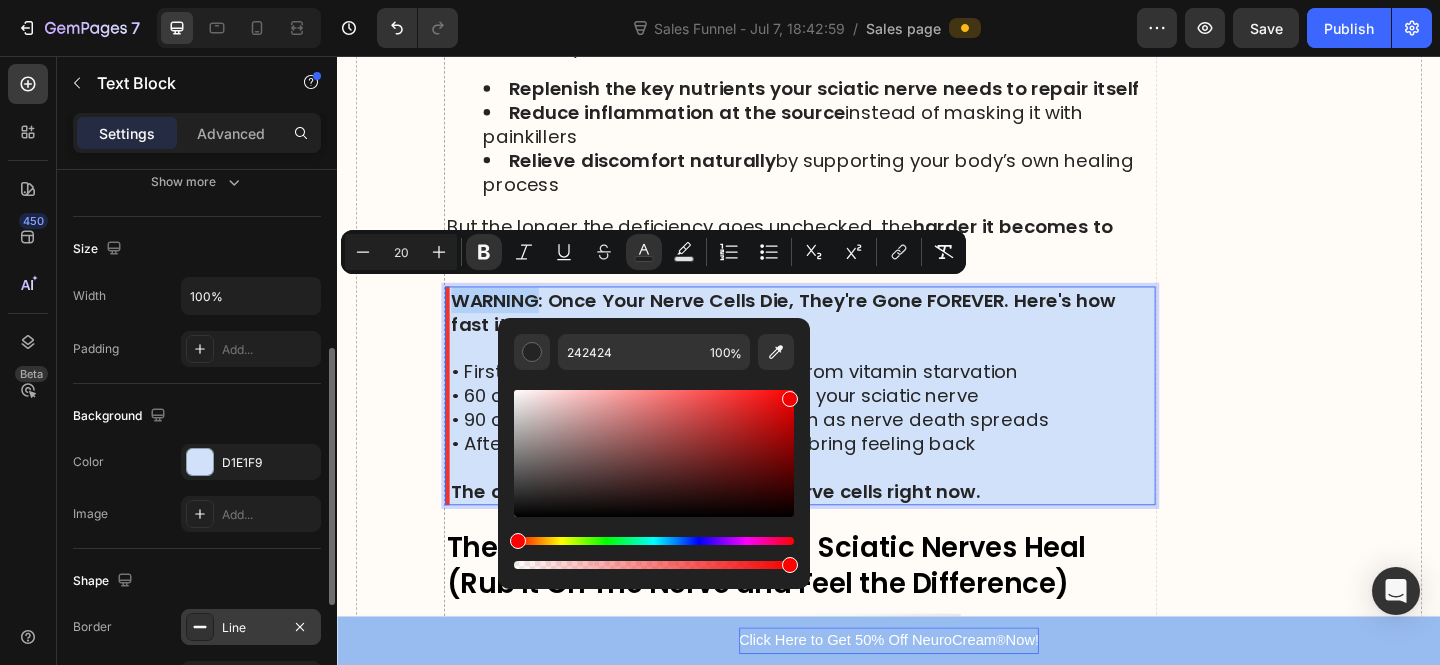 click on "242424 100 %" at bounding box center [654, 445] 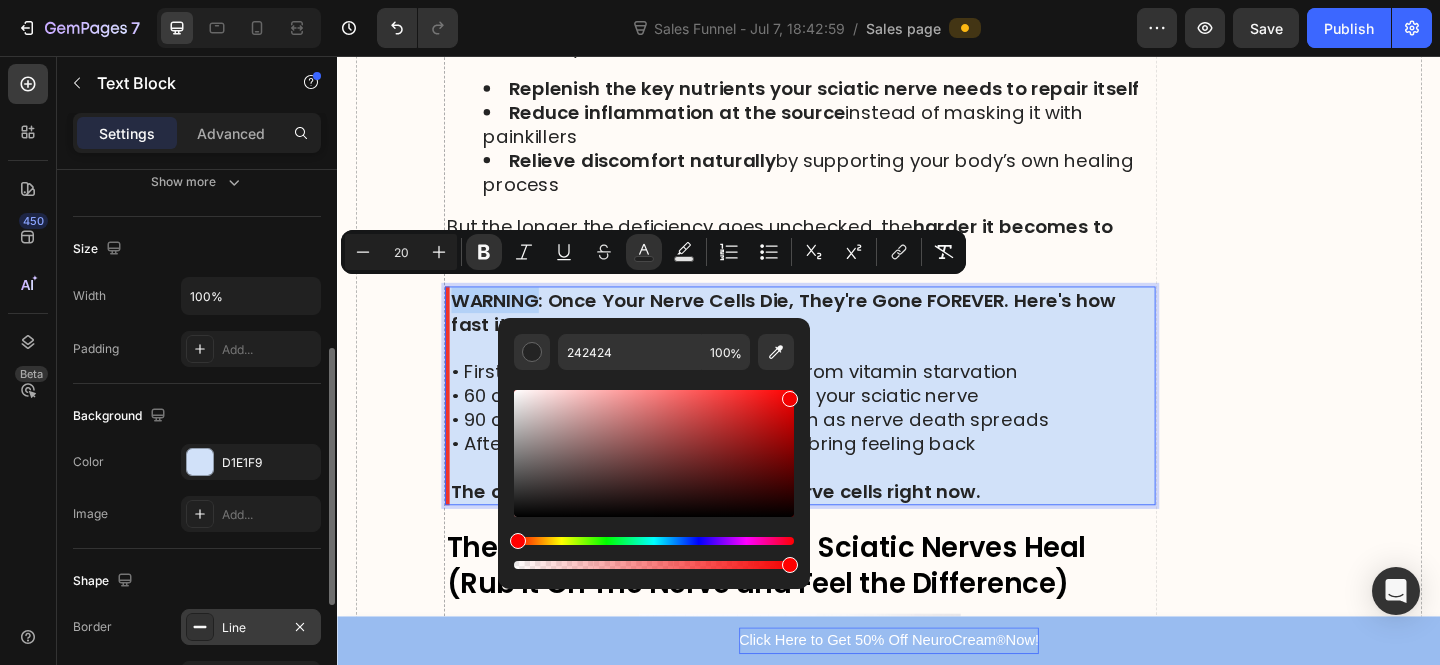 type on "F40000" 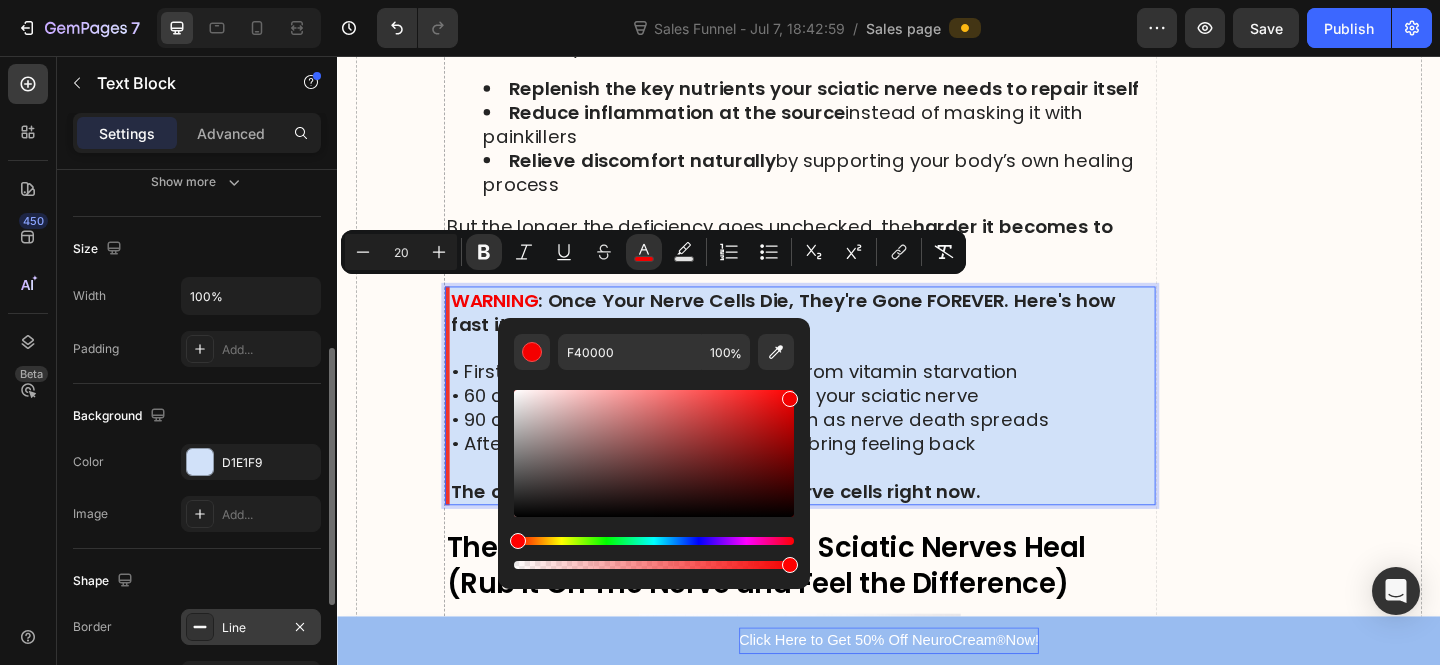 click on "• 60 days: Dead zones begin forming in your sciatic nerve" at bounding box center (843, 426) 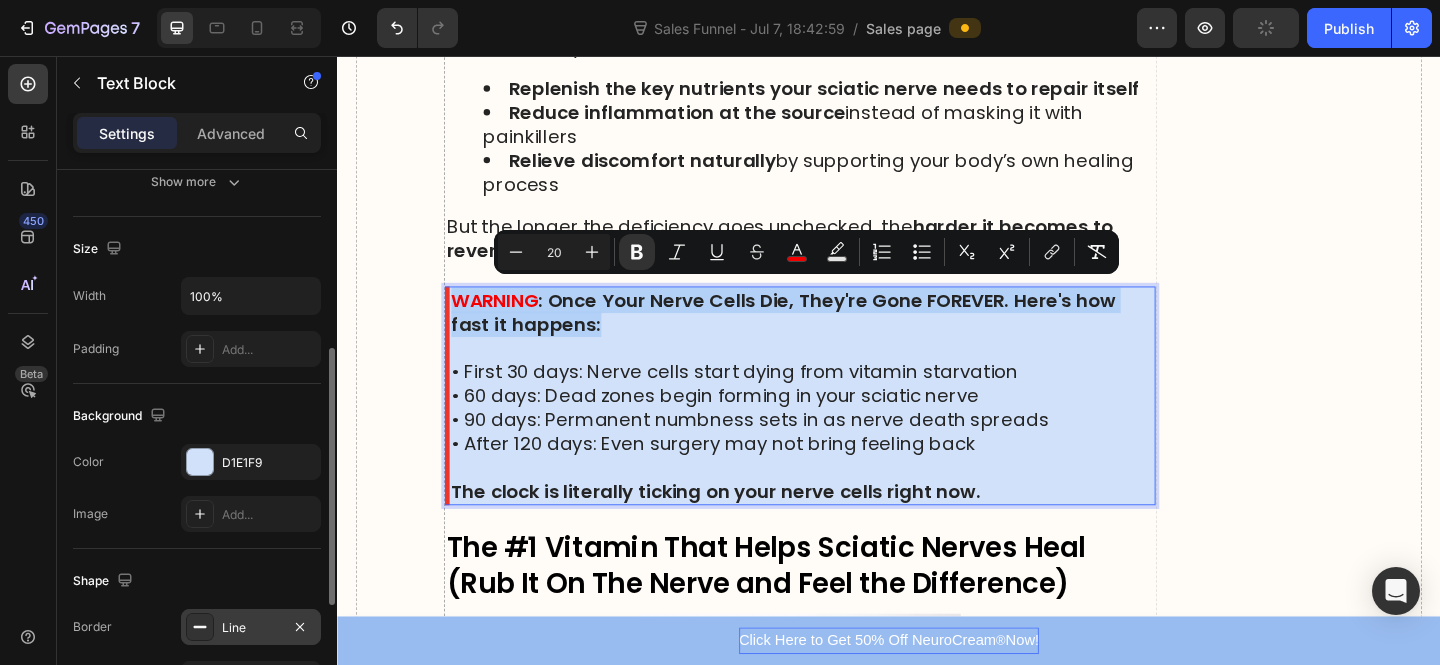 drag, startPoint x: 636, startPoint y: 341, endPoint x: 464, endPoint y: 308, distance: 175.13708 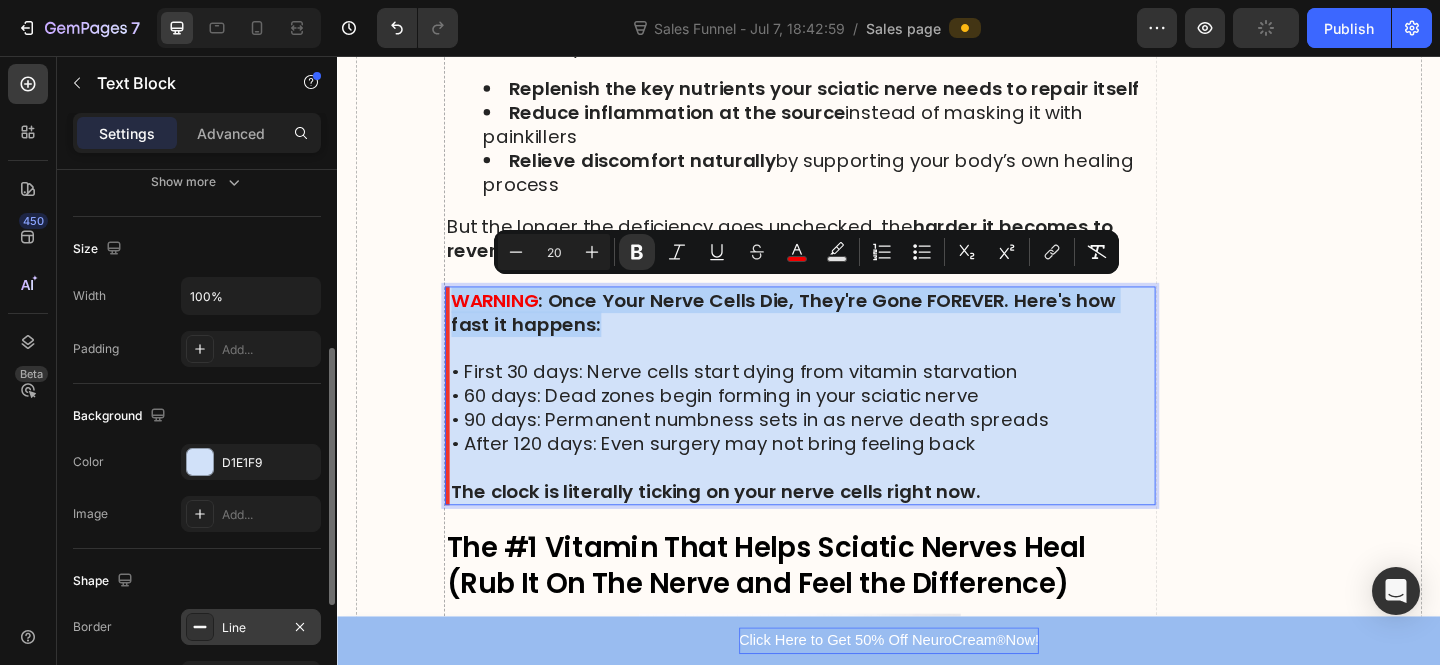 click on "WARNING : Once Your Nerve Cells Die, They're Gone FOREVER. Here's how fast it happens:" at bounding box center (843, 335) 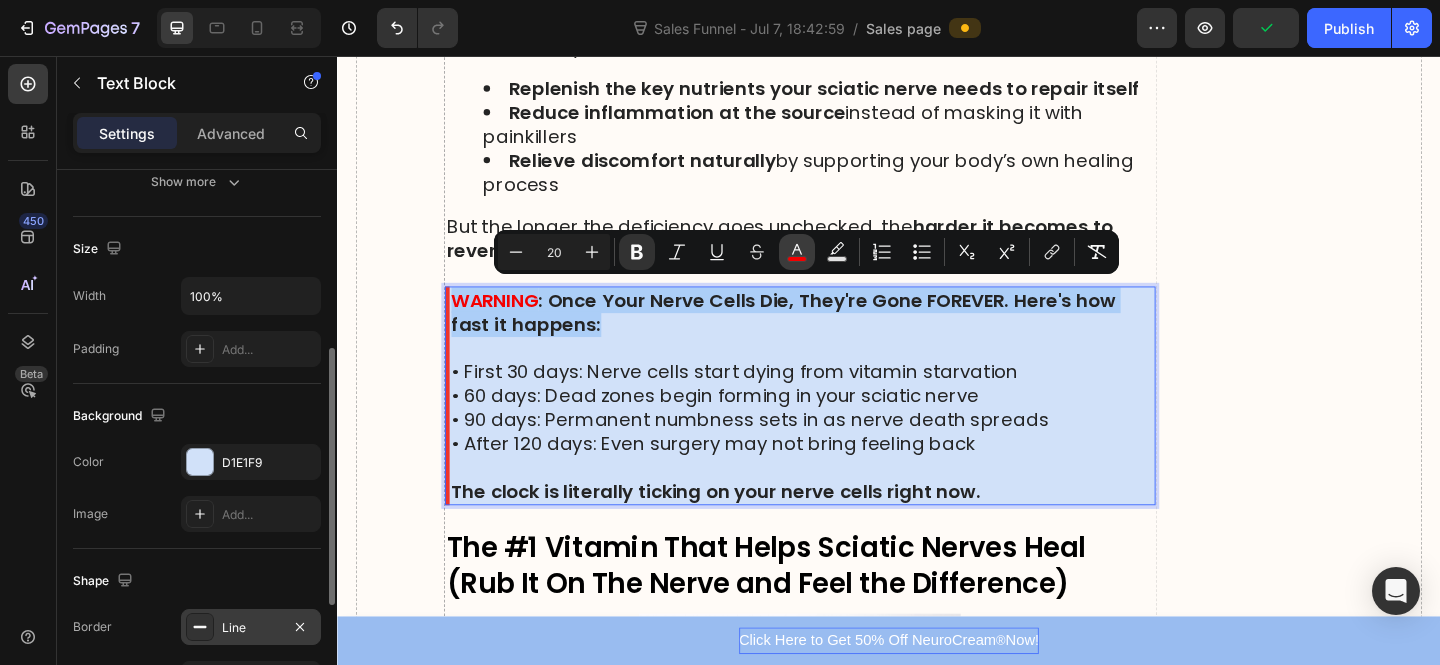 click 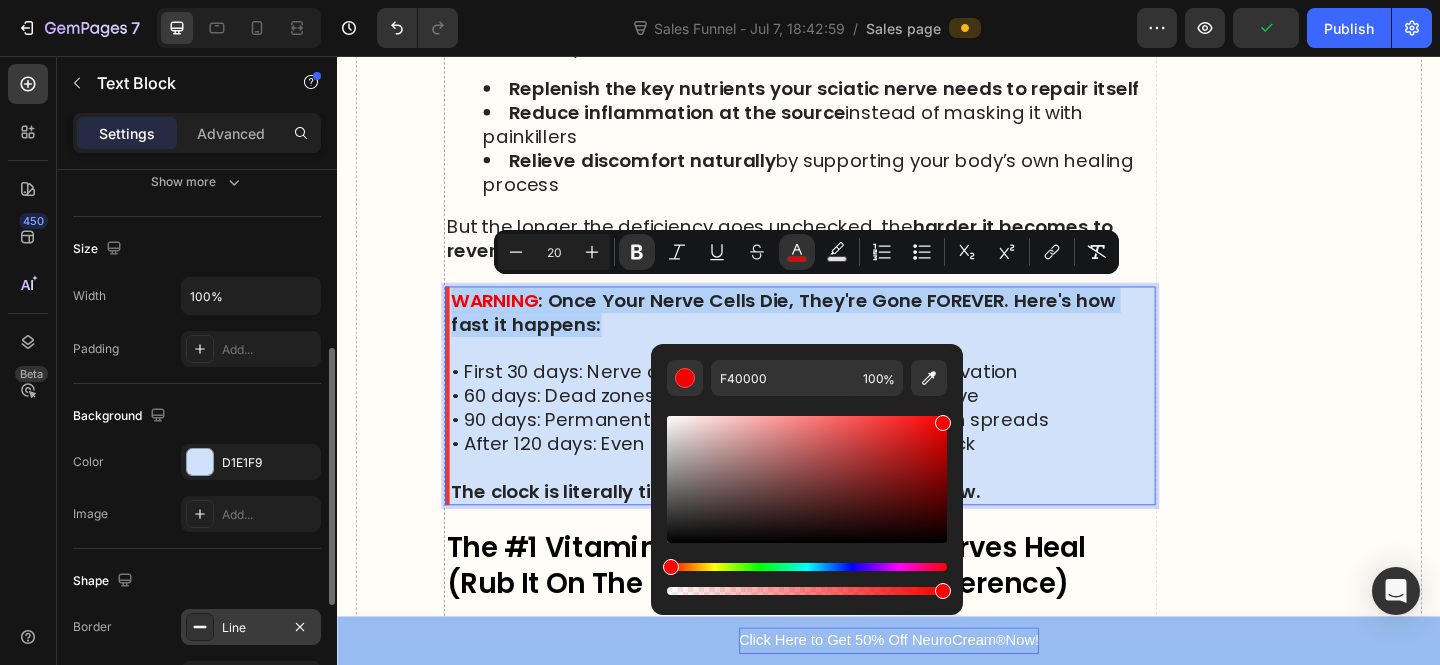 drag, startPoint x: 1271, startPoint y: 488, endPoint x: 1061, endPoint y: 419, distance: 221.04524 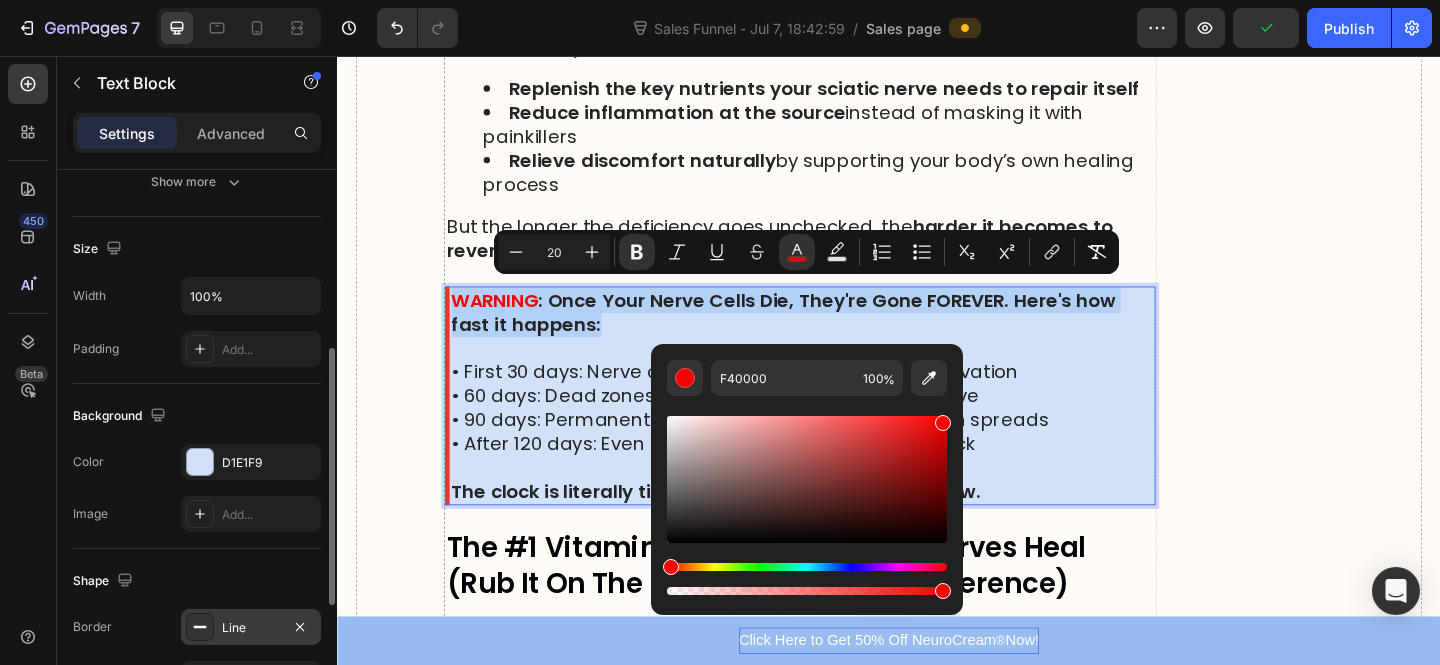 type on "F70000" 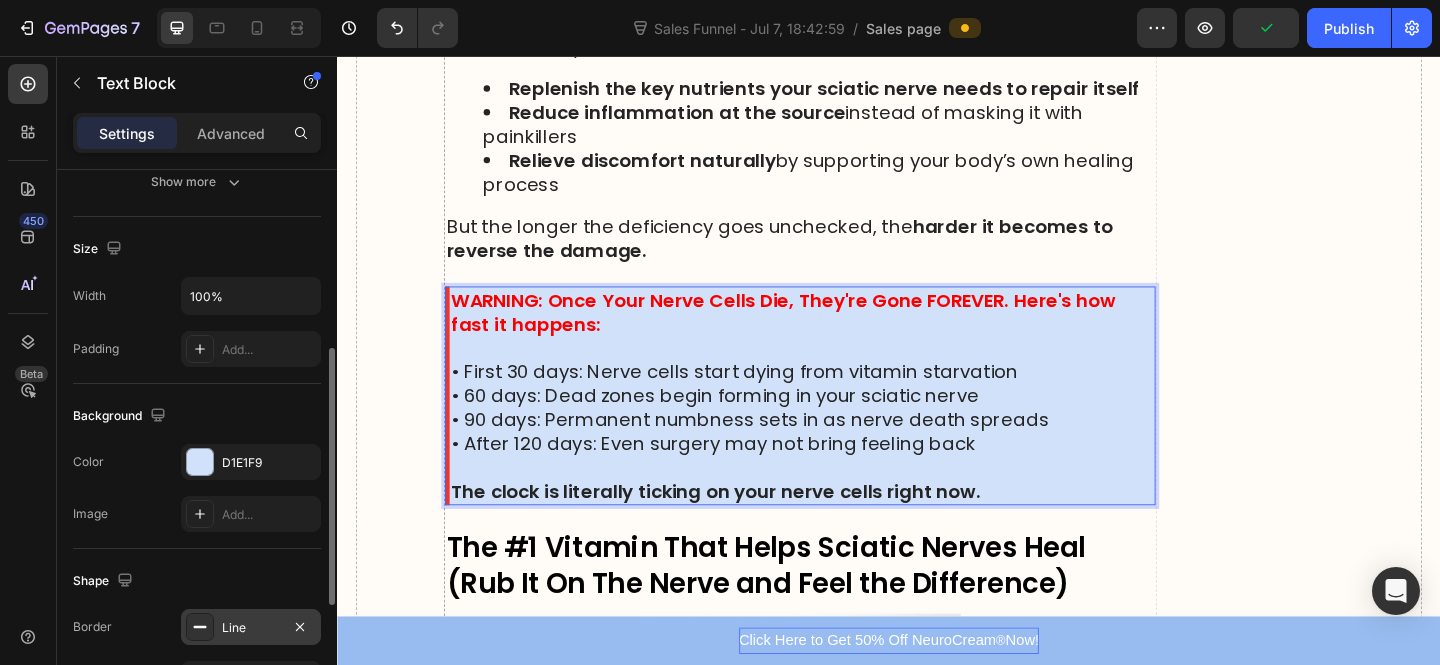 click on "• 60 days: Dead zones begin forming in your sciatic nerve" at bounding box center [843, 426] 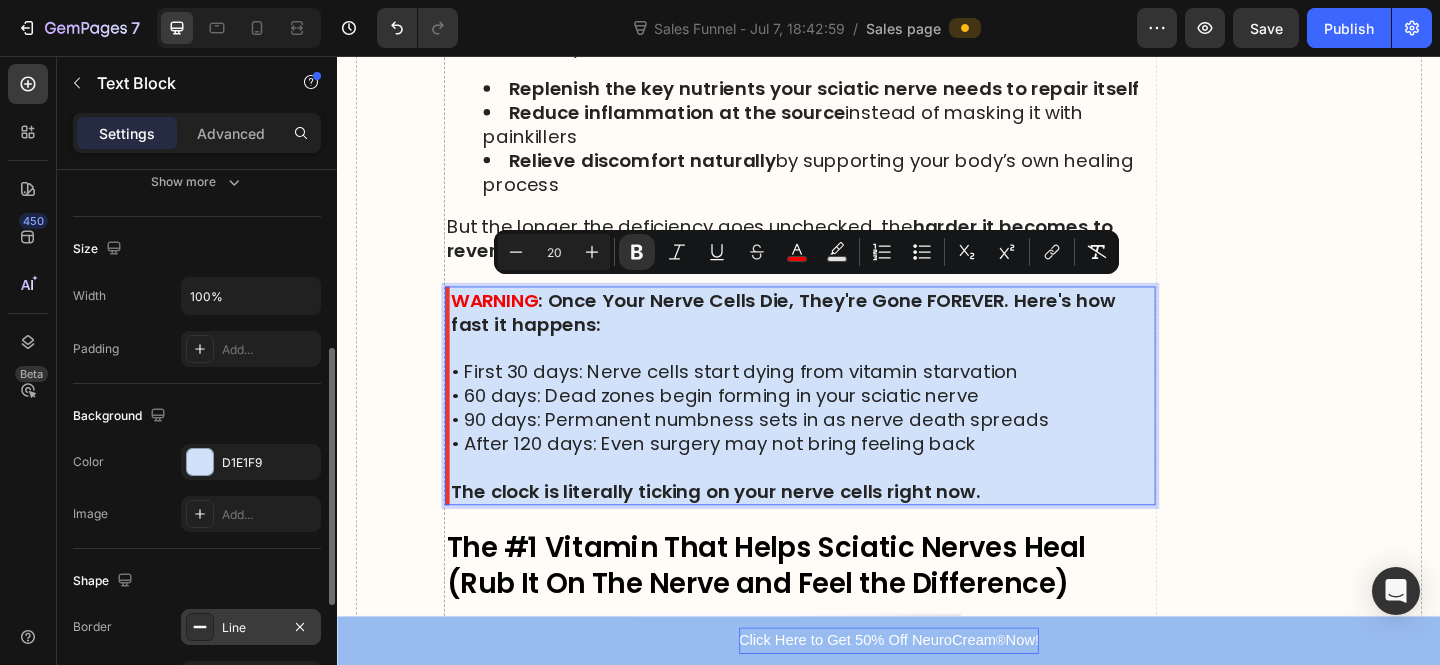 click on "WARNING : Once Your Nerve Cells Die, They're Gone FOREVER. Here's how fast it happens:" at bounding box center (843, 335) 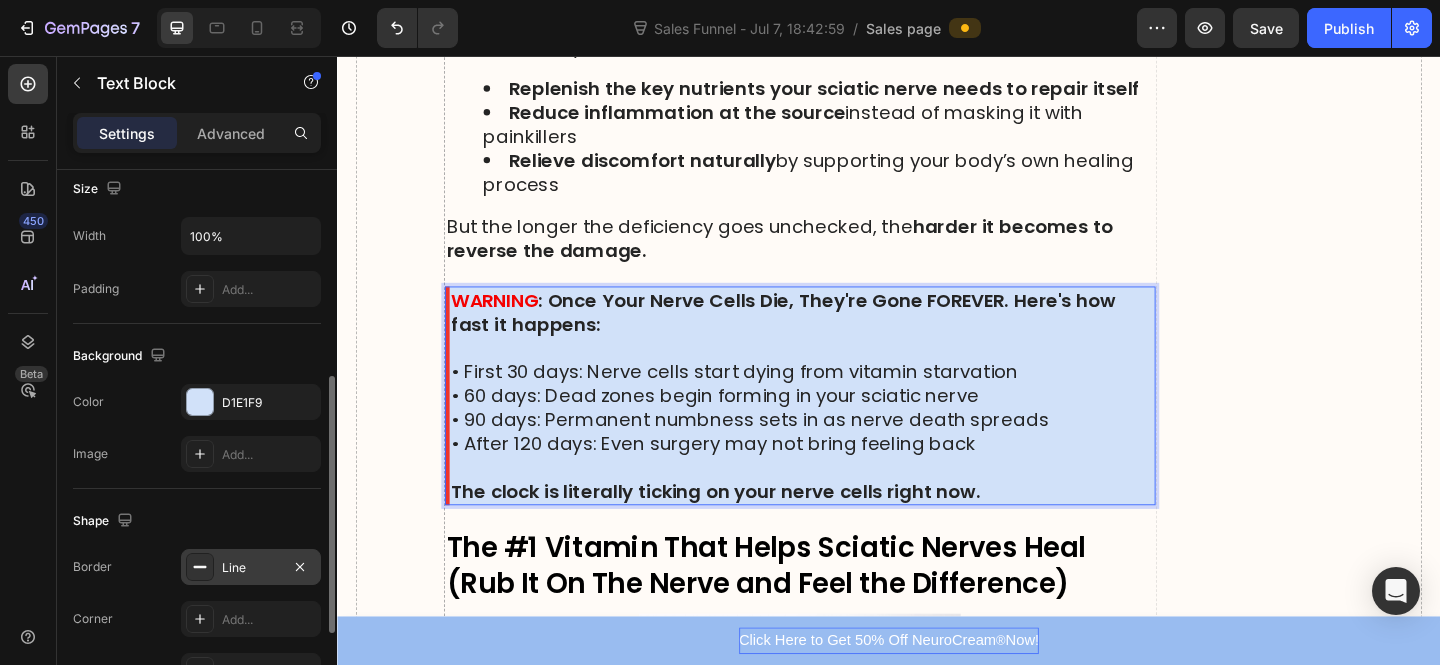 scroll, scrollTop: 578, scrollLeft: 0, axis: vertical 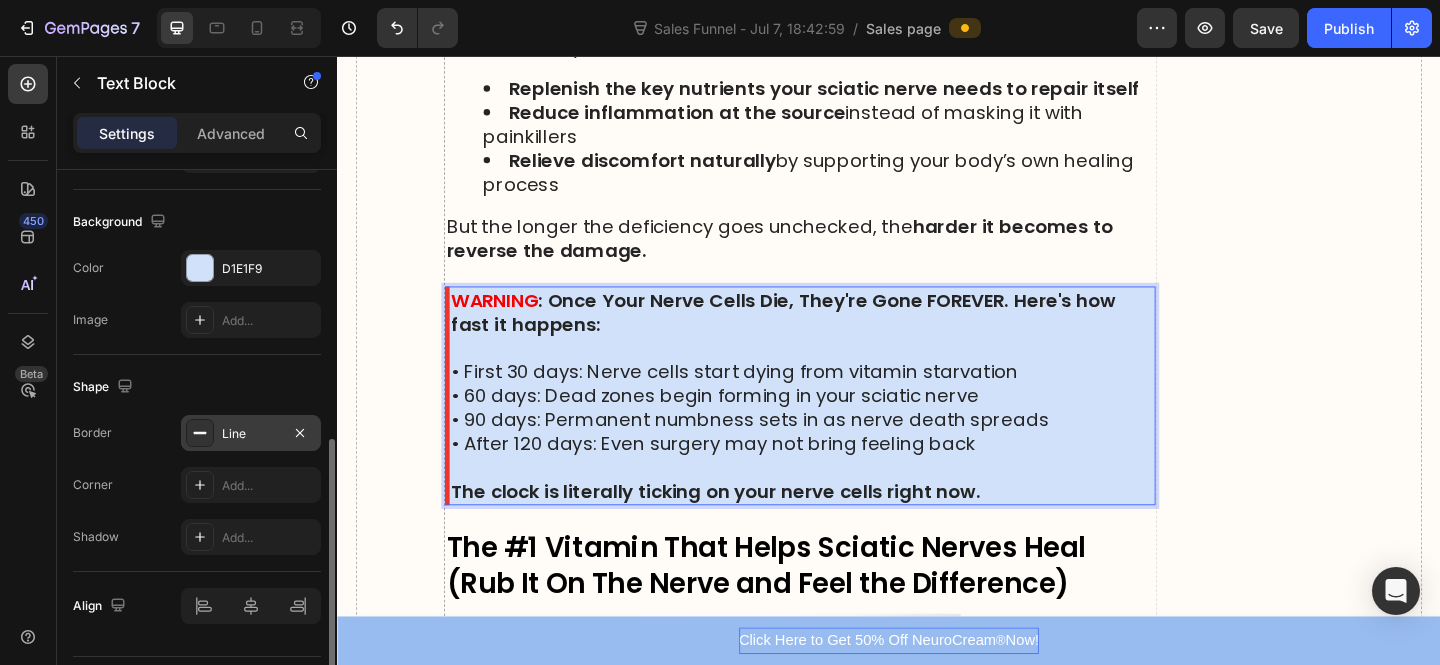 click on "Line" at bounding box center (251, 434) 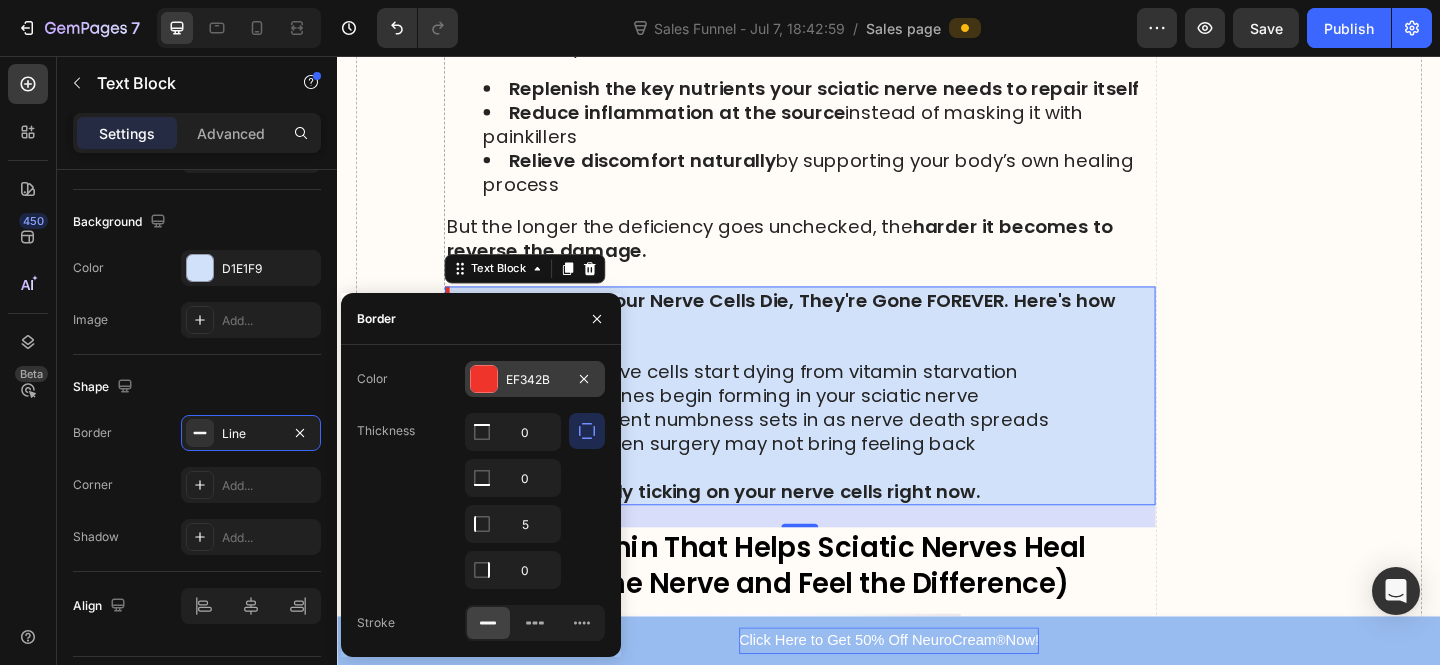 drag, startPoint x: 554, startPoint y: 379, endPoint x: 236, endPoint y: 352, distance: 319.14417 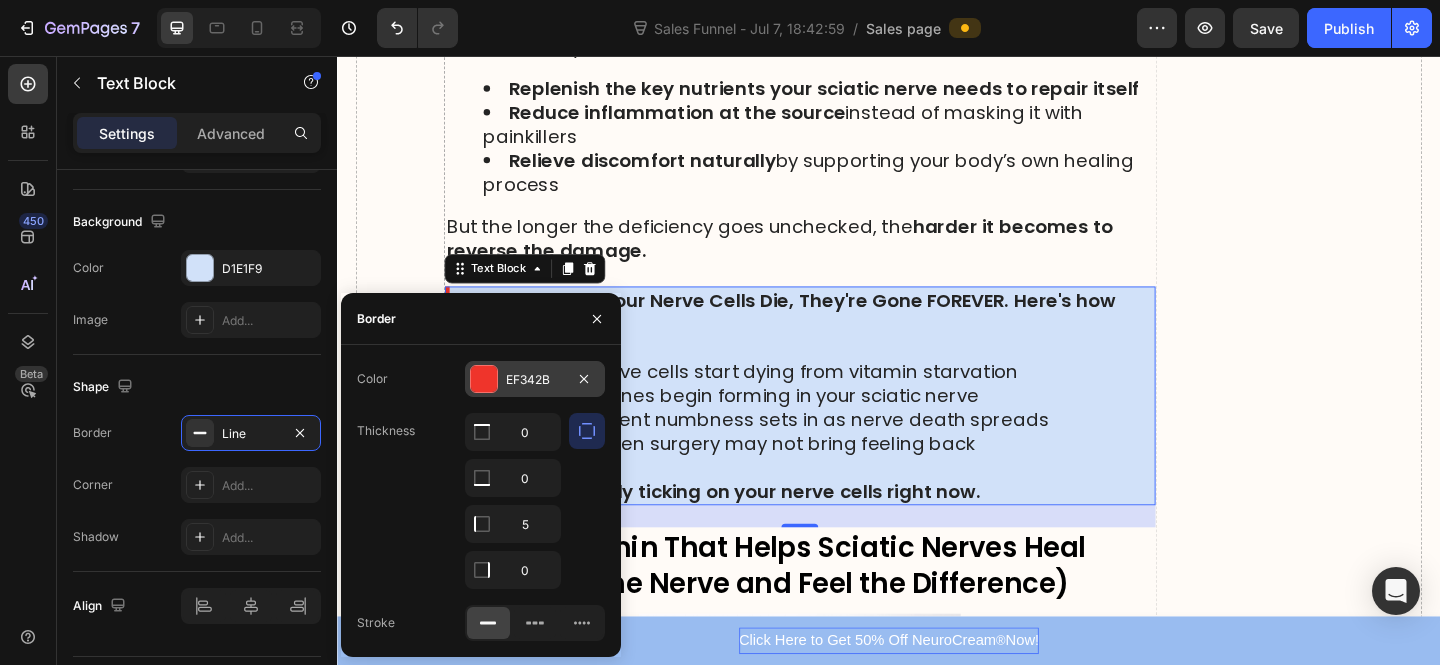 click on "EF342B" at bounding box center (535, 380) 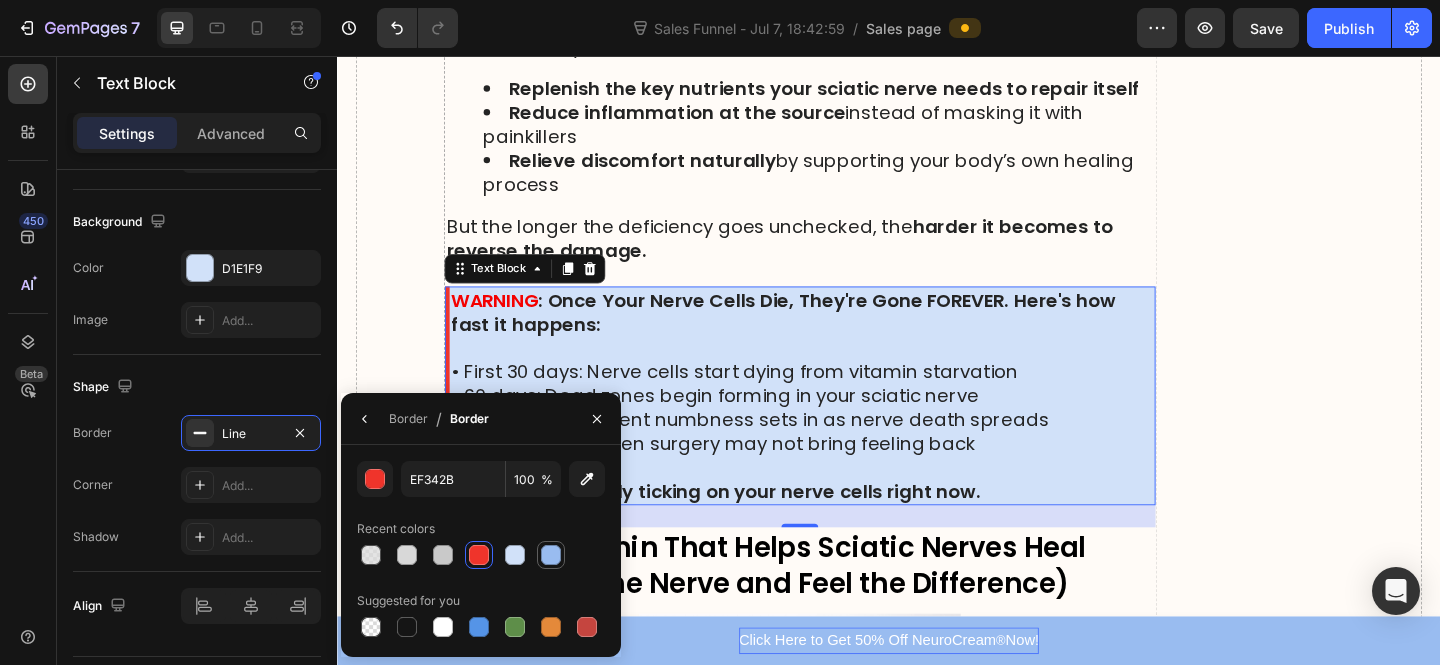 drag, startPoint x: 475, startPoint y: 625, endPoint x: 560, endPoint y: 545, distance: 116.72617 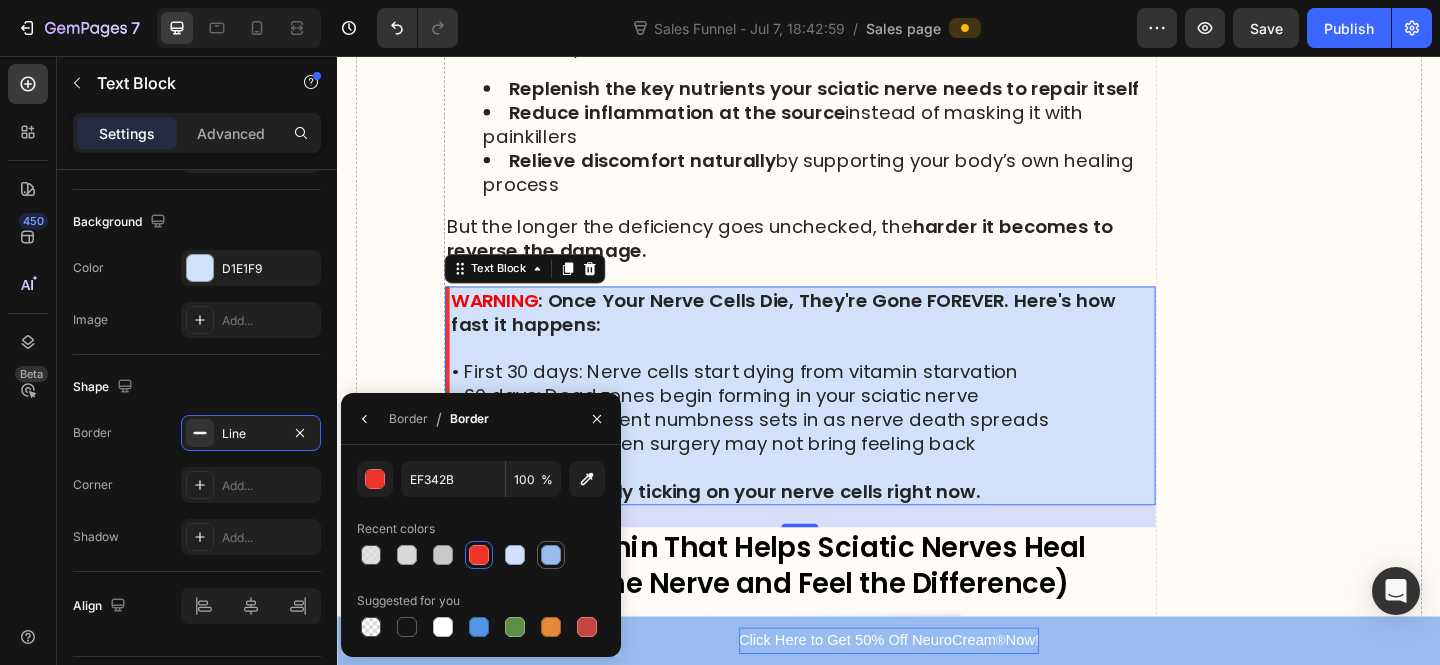click at bounding box center (479, 627) 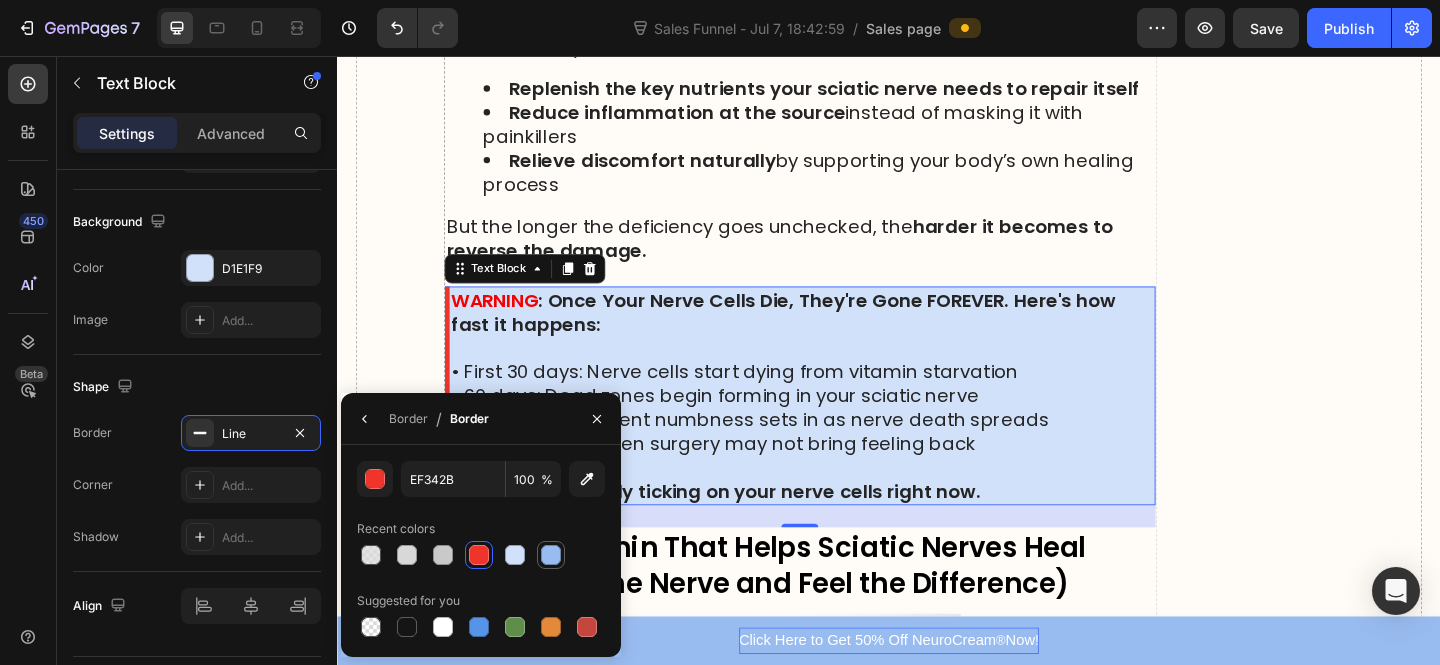type on "5594E7" 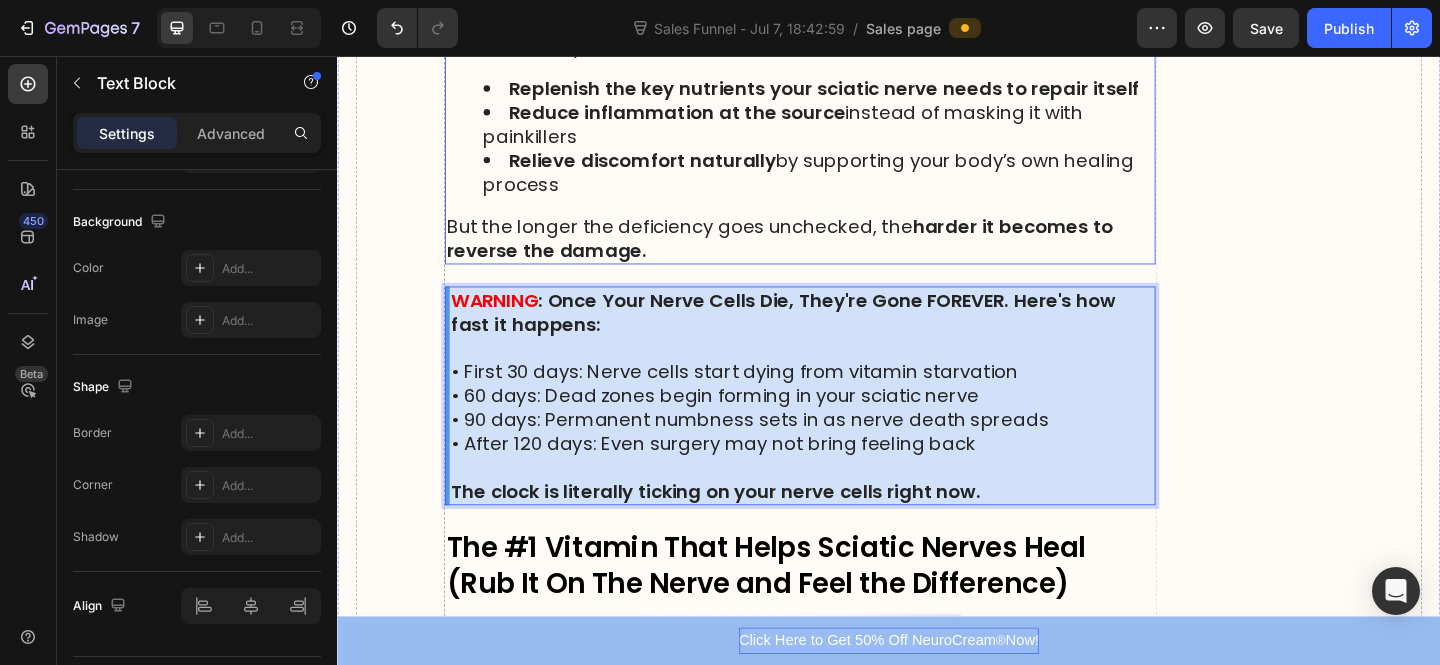 click on "But the longer the deficiency goes unchecked, the  harder it becomes to reverse the damage." at bounding box center [840, 255] 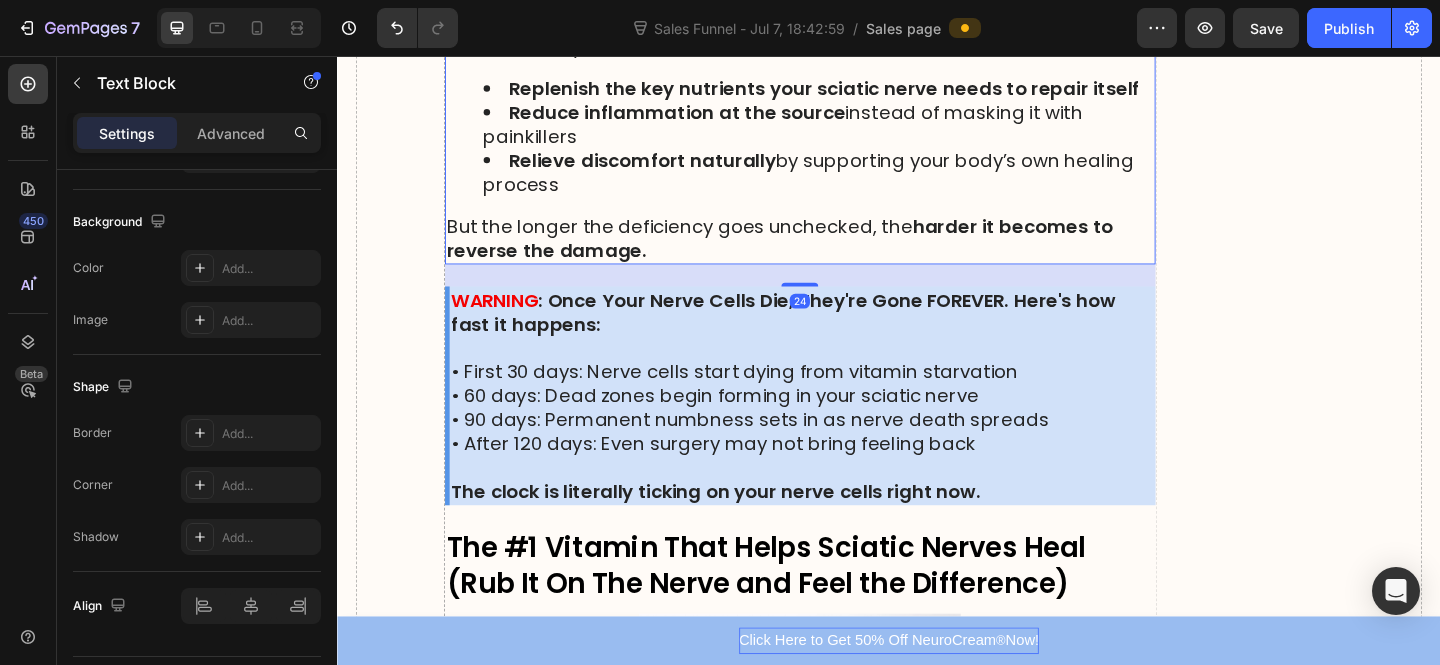 click on "Relieve discomfort naturally  by supporting your body’s own healing process" at bounding box center [860, 183] 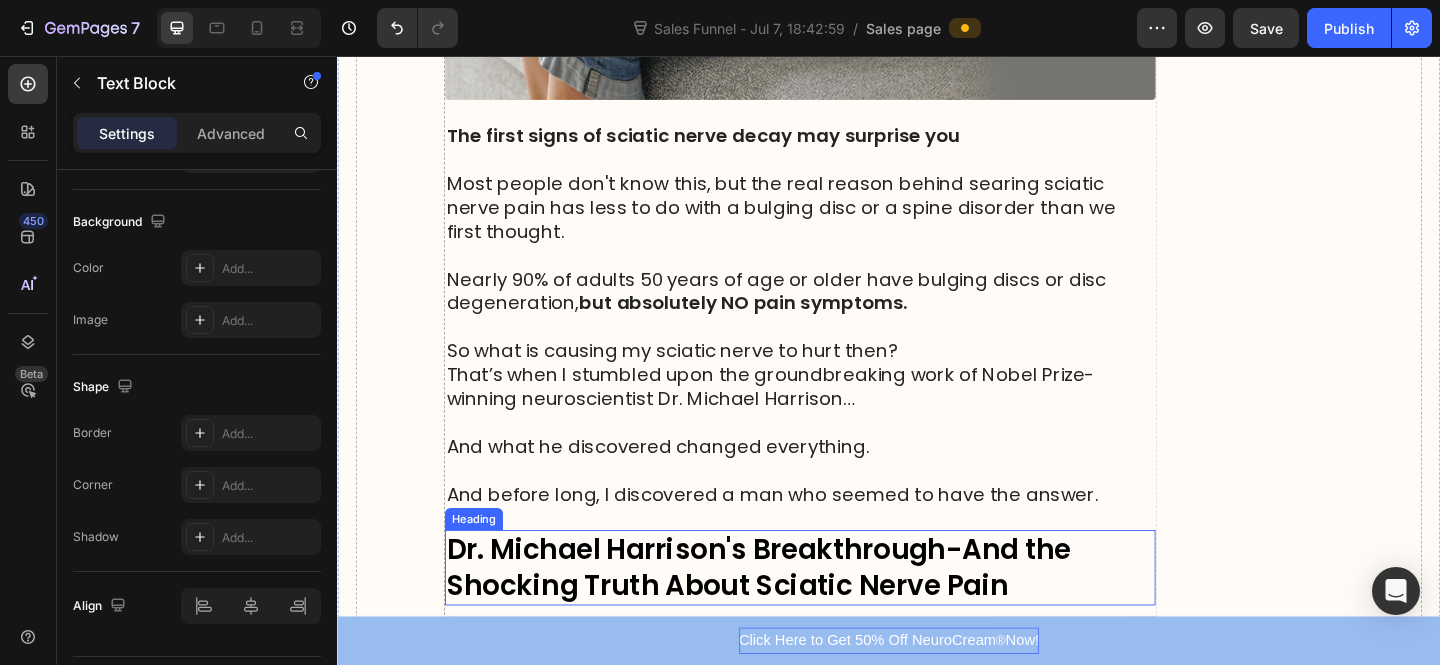 scroll, scrollTop: 706, scrollLeft: 0, axis: vertical 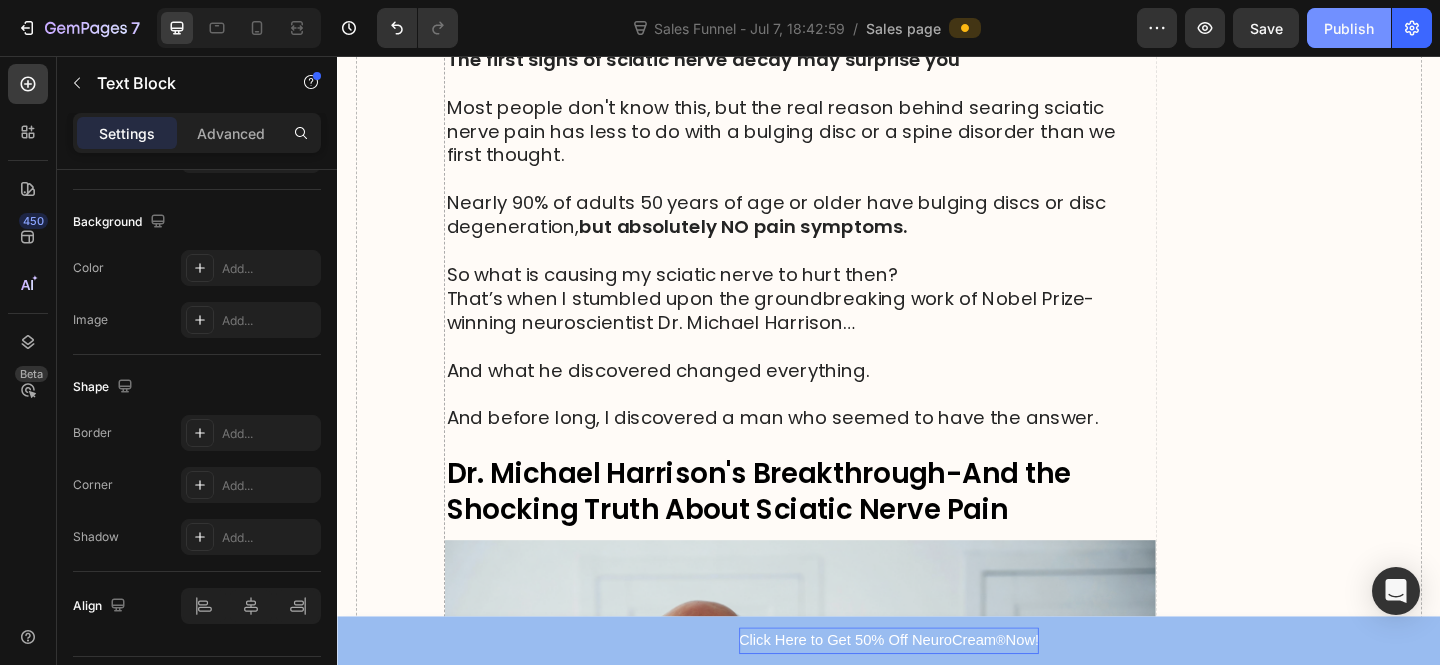 click on "Publish" 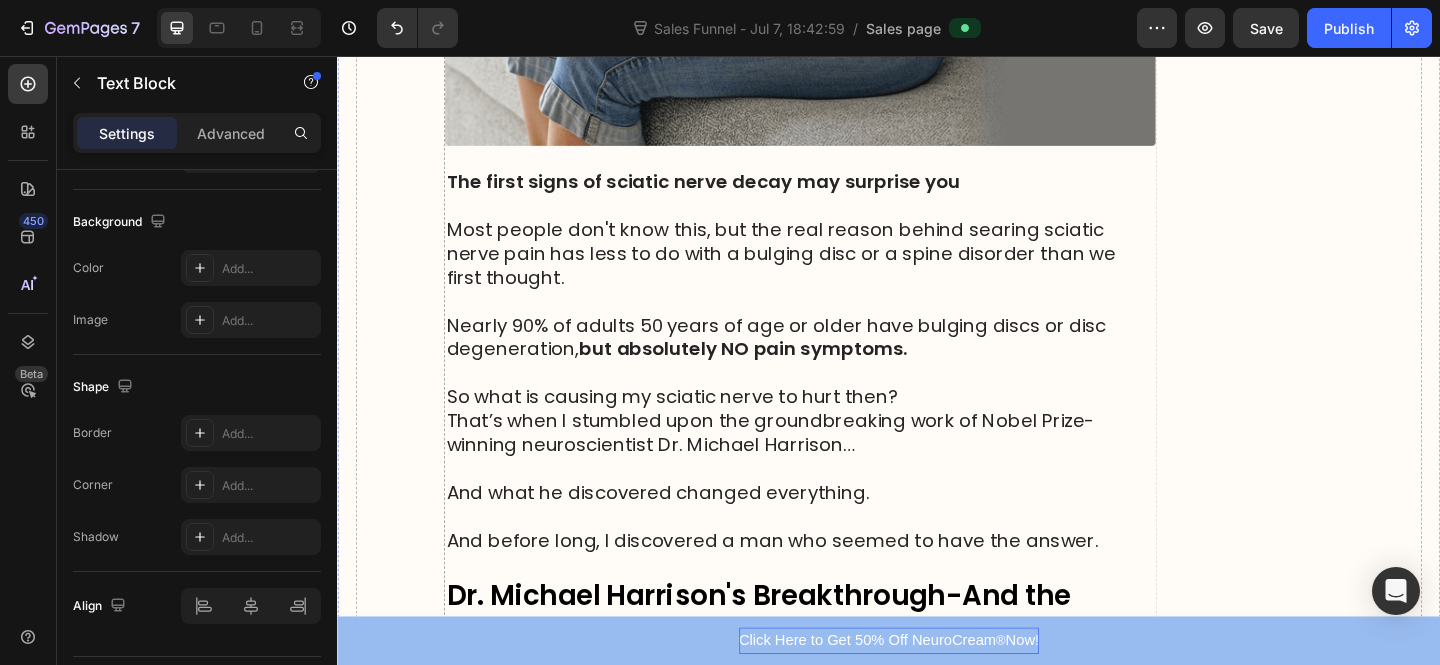 scroll, scrollTop: 0, scrollLeft: 0, axis: both 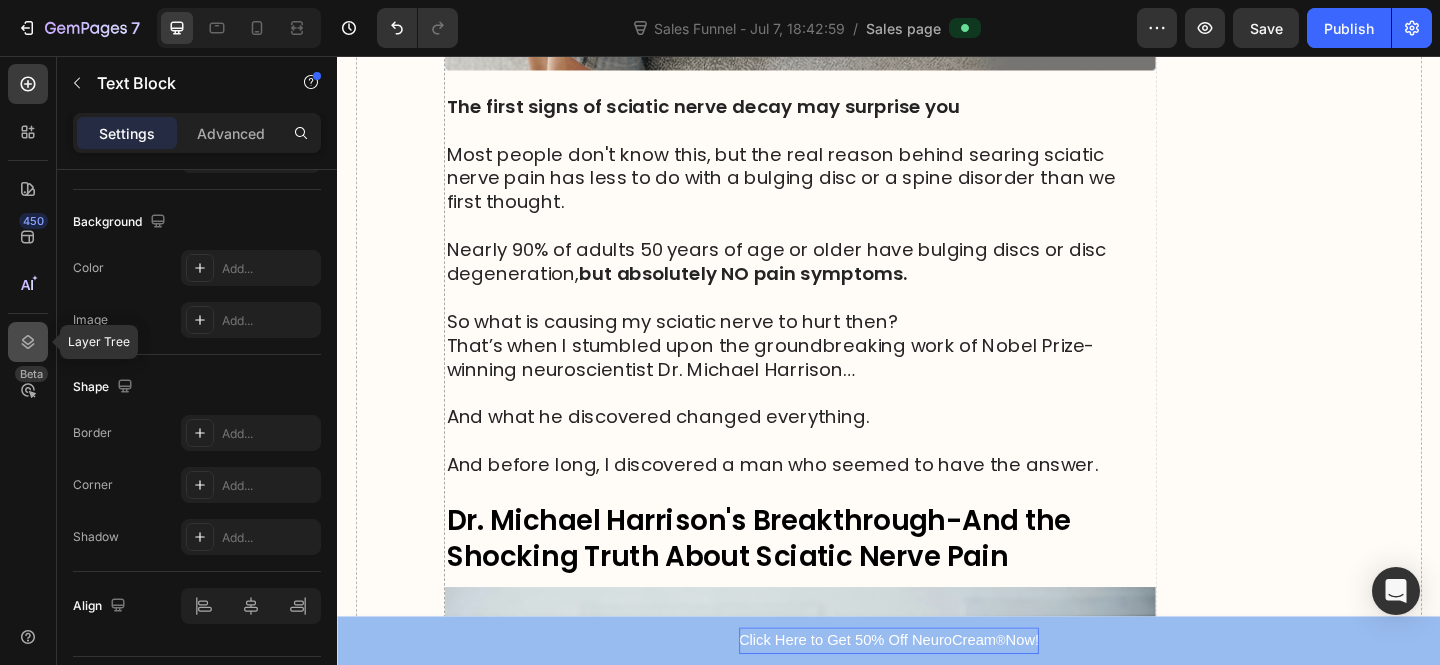 click 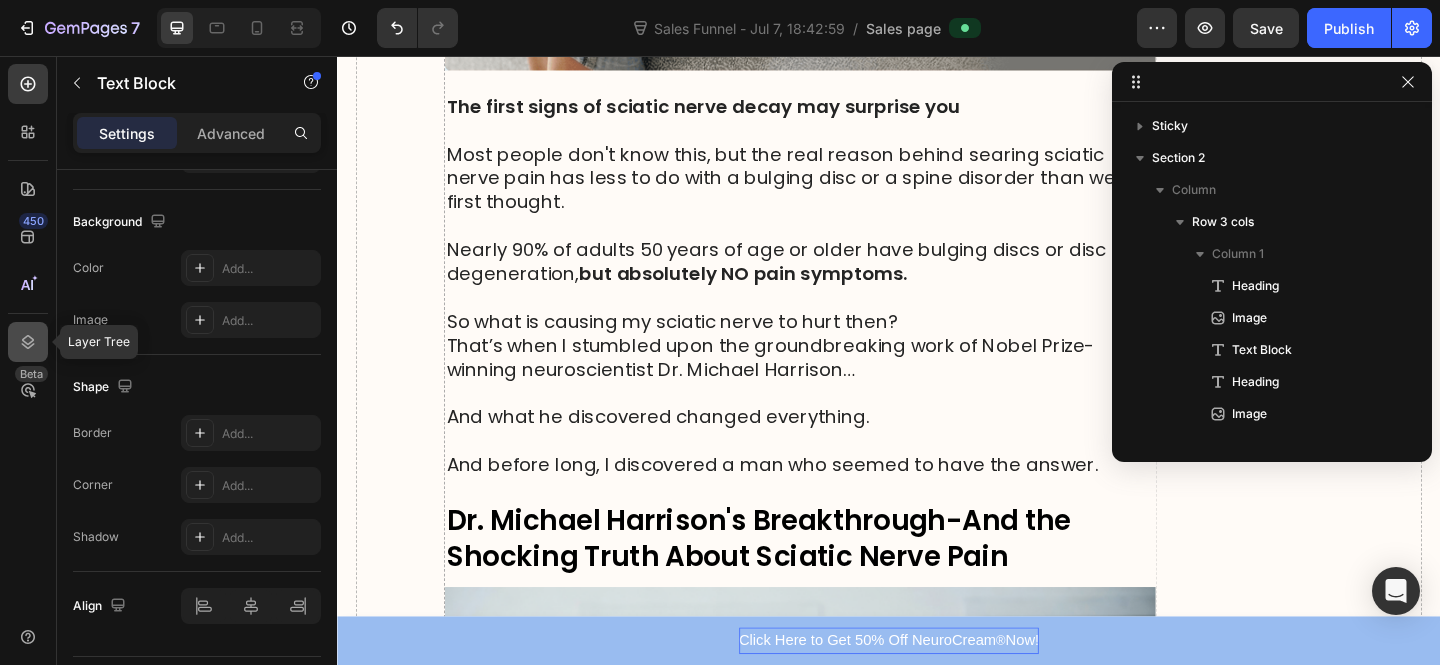 scroll, scrollTop: 570, scrollLeft: 0, axis: vertical 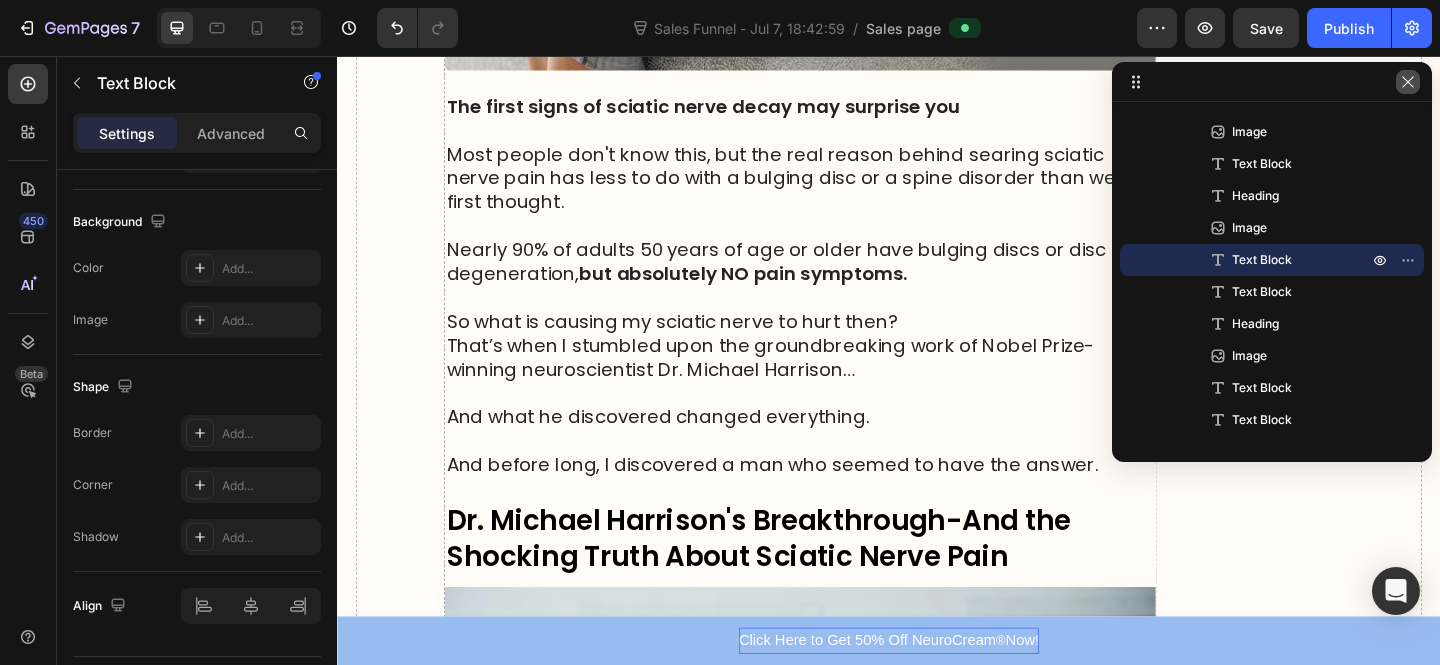 click 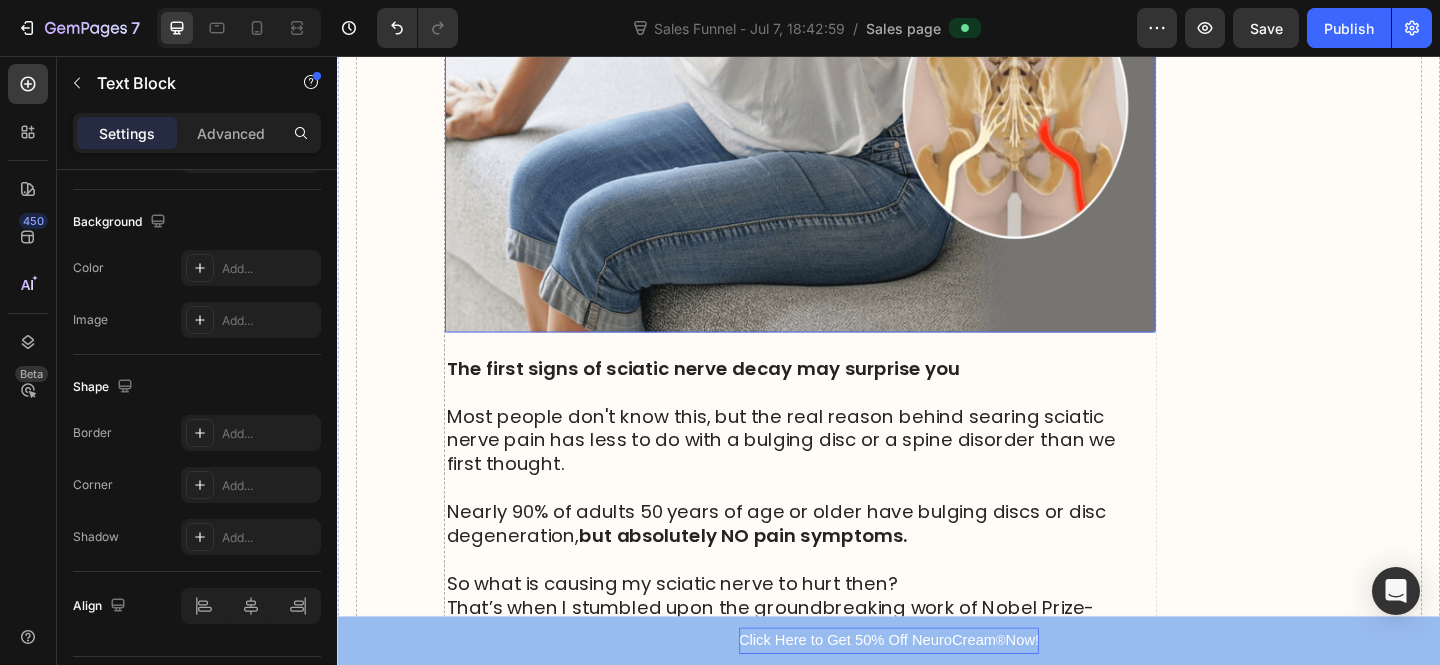 scroll, scrollTop: 433, scrollLeft: 0, axis: vertical 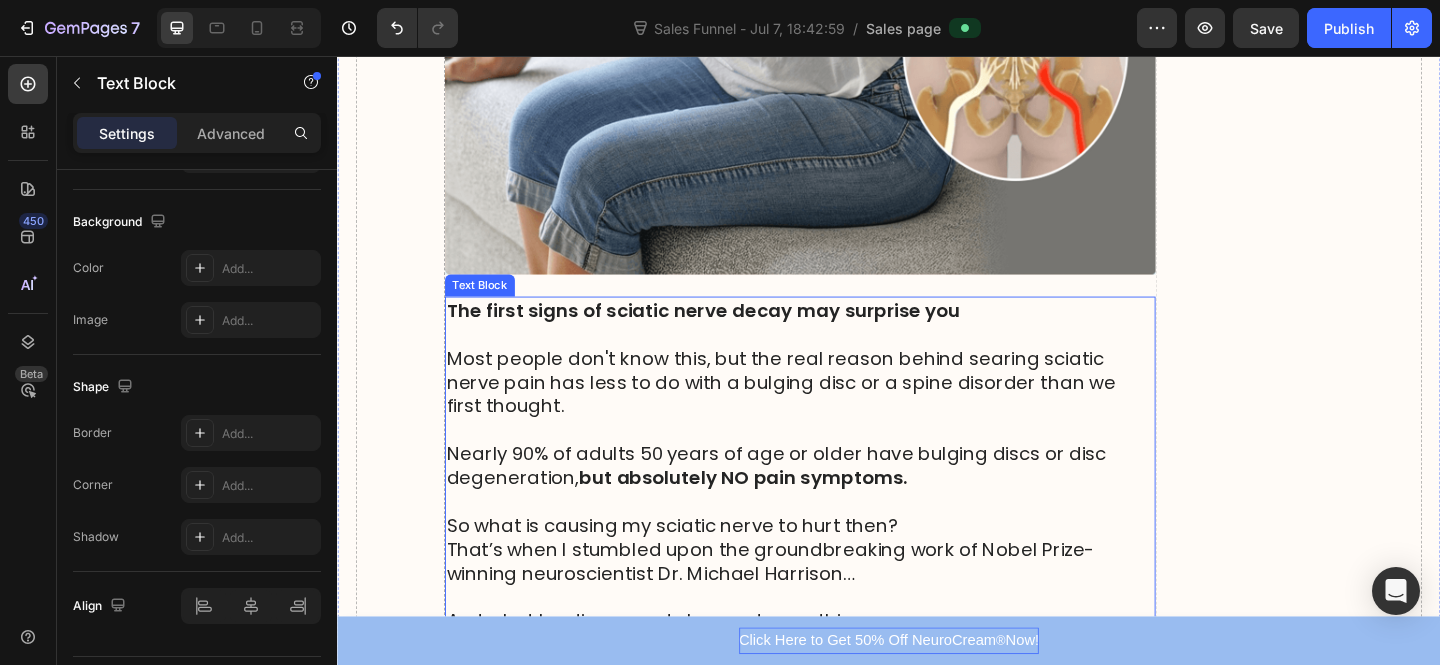 click on "Nearly 90% of adults 50 years of age or older have bulging discs or disc degeneration,  but absolutely NO pain symptoms." at bounding box center [840, 502] 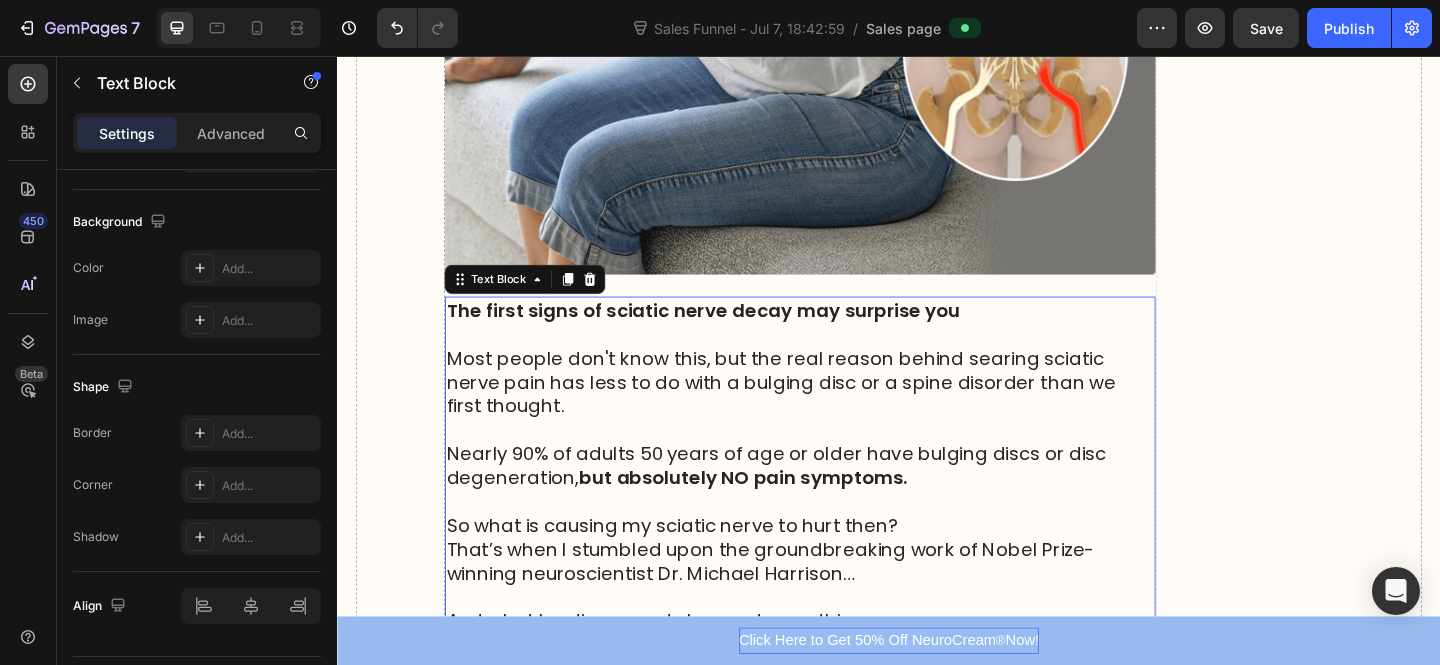 click on "Nearly 90% of adults 50 years of age or older have bulging discs or disc degeneration,  but absolutely NO pain symptoms." at bounding box center (840, 502) 